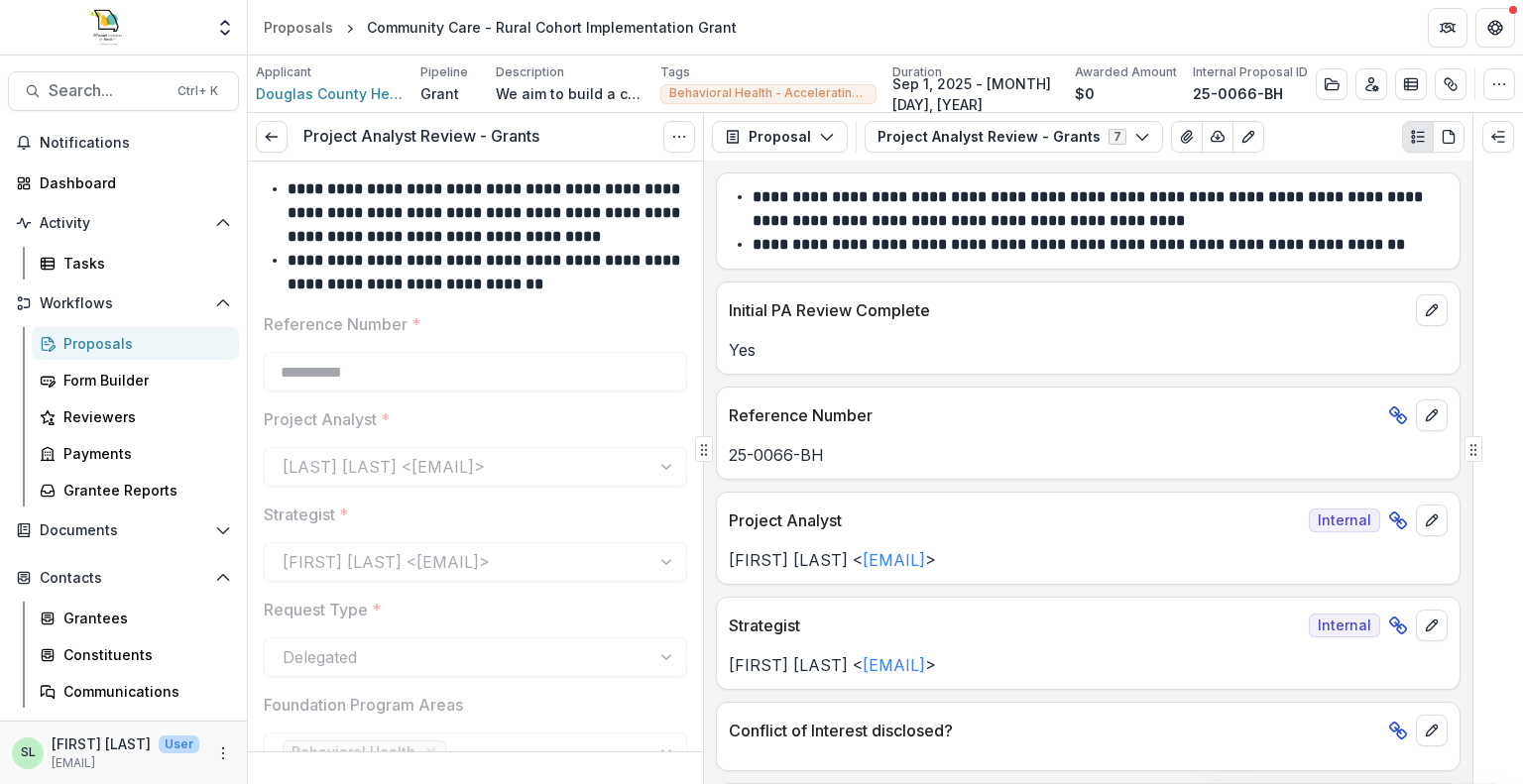 scroll, scrollTop: 0, scrollLeft: 0, axis: both 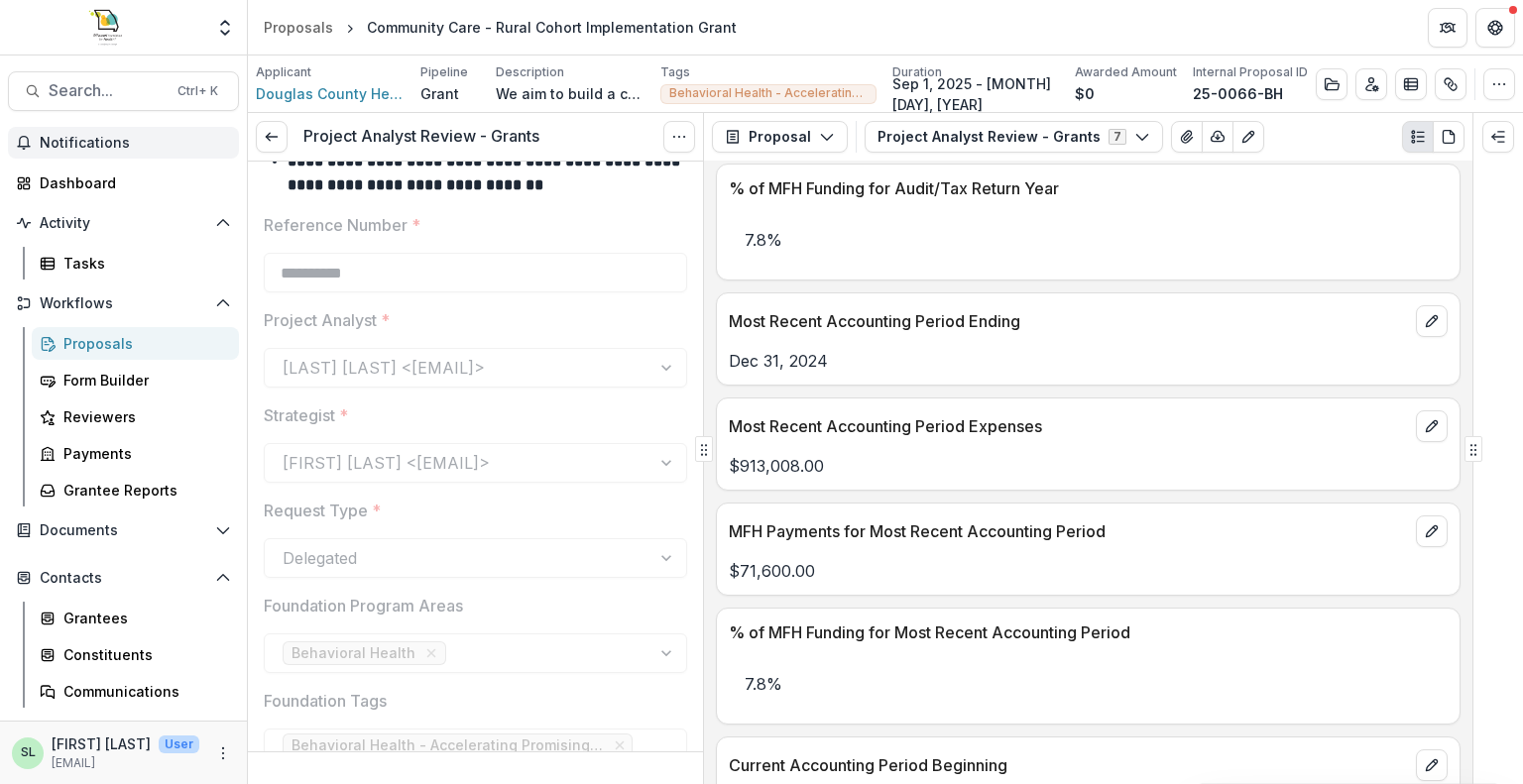 click on "Notifications" at bounding box center [135, 143] 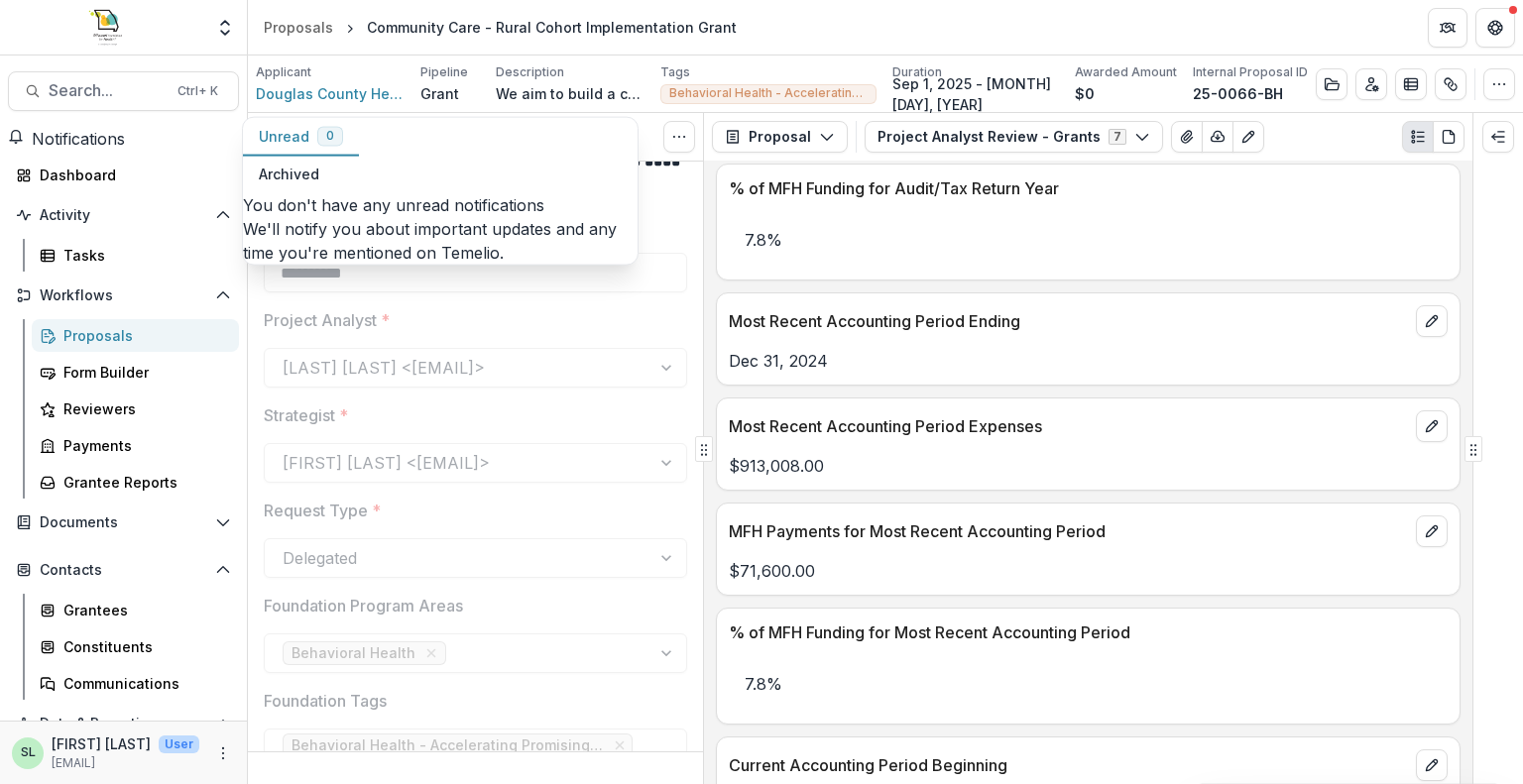 click on "Archived" at bounding box center [289, 174] 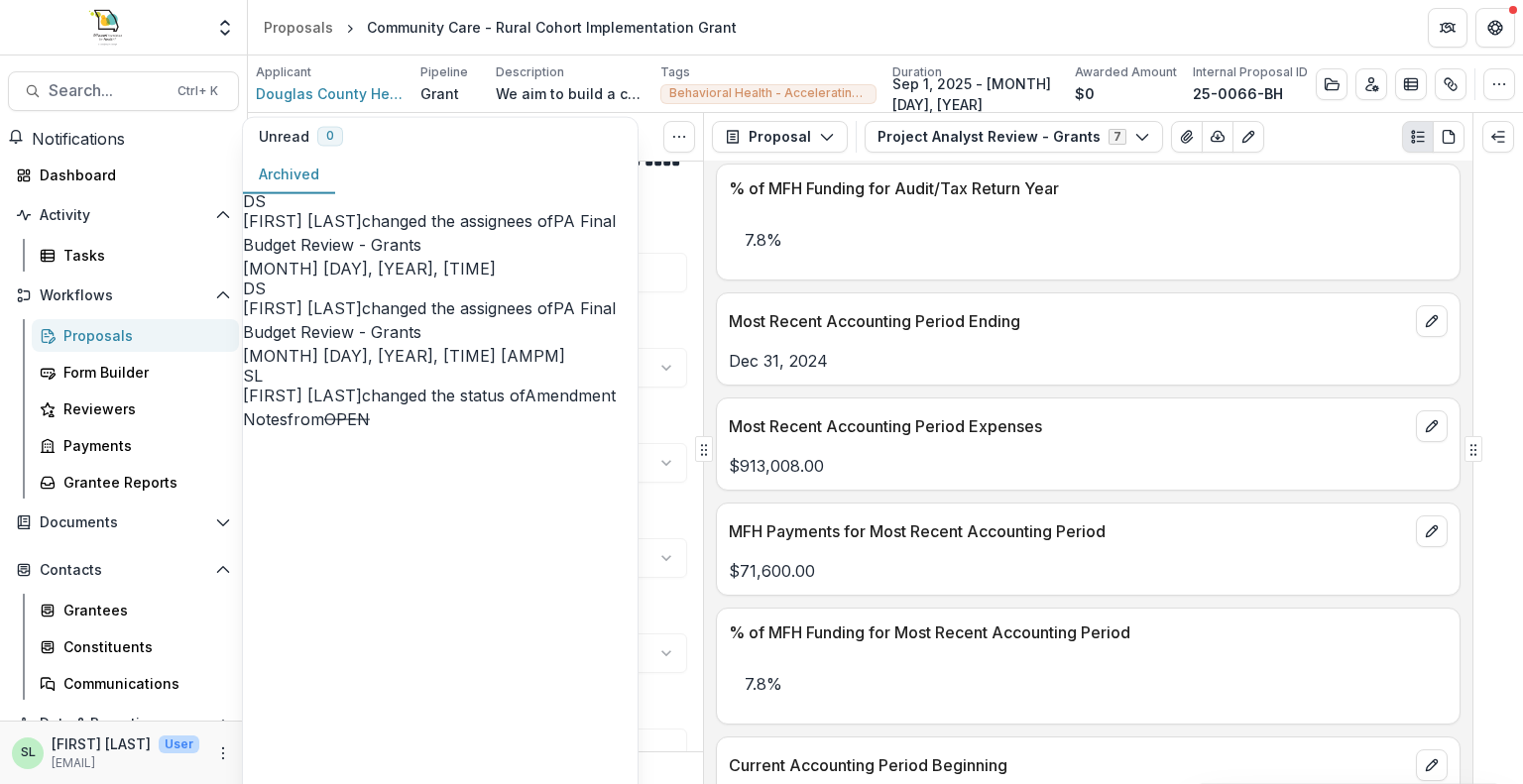 click on "Notifications" at bounding box center [78, 139] 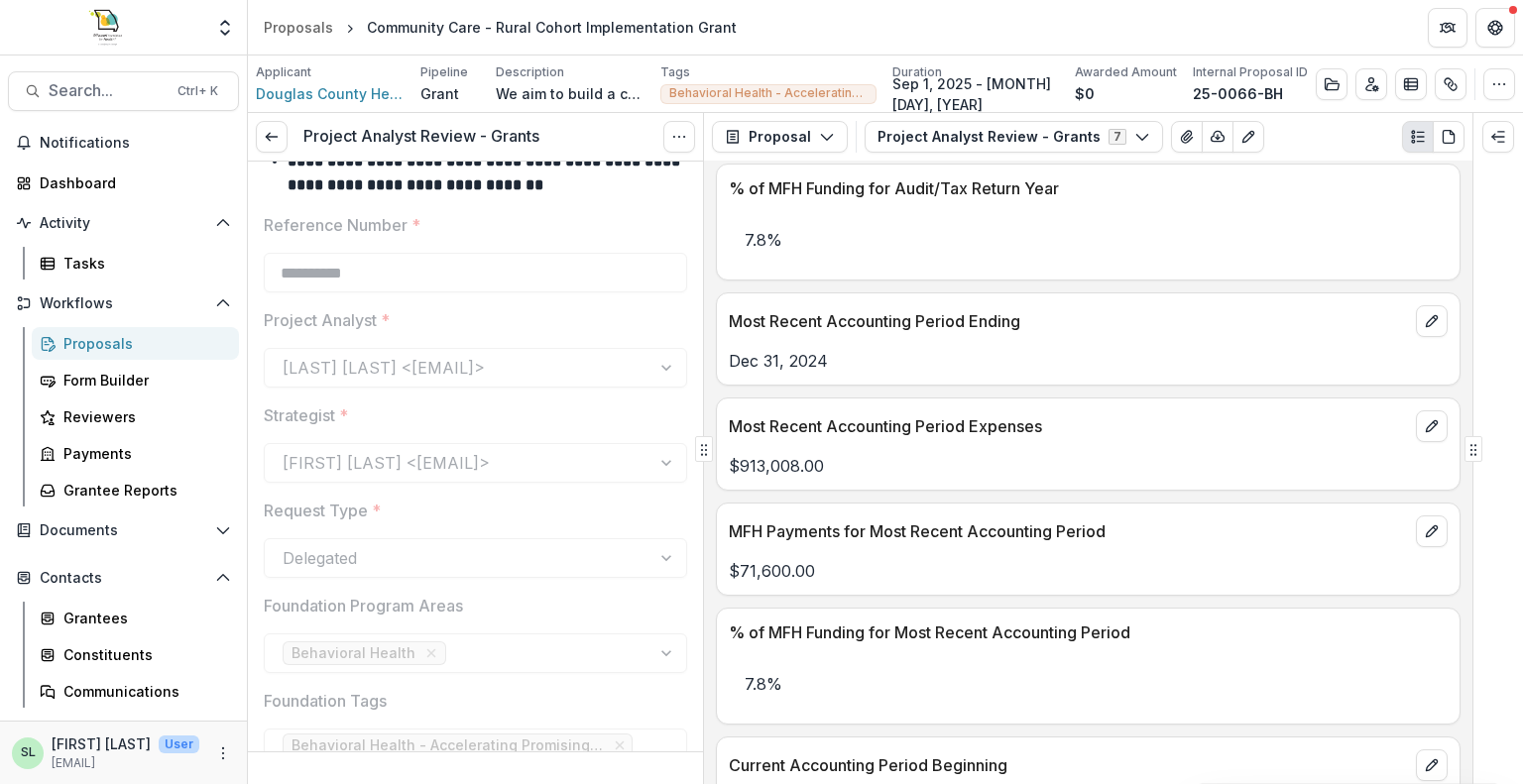 click on "Proposals" at bounding box center (143, 343) 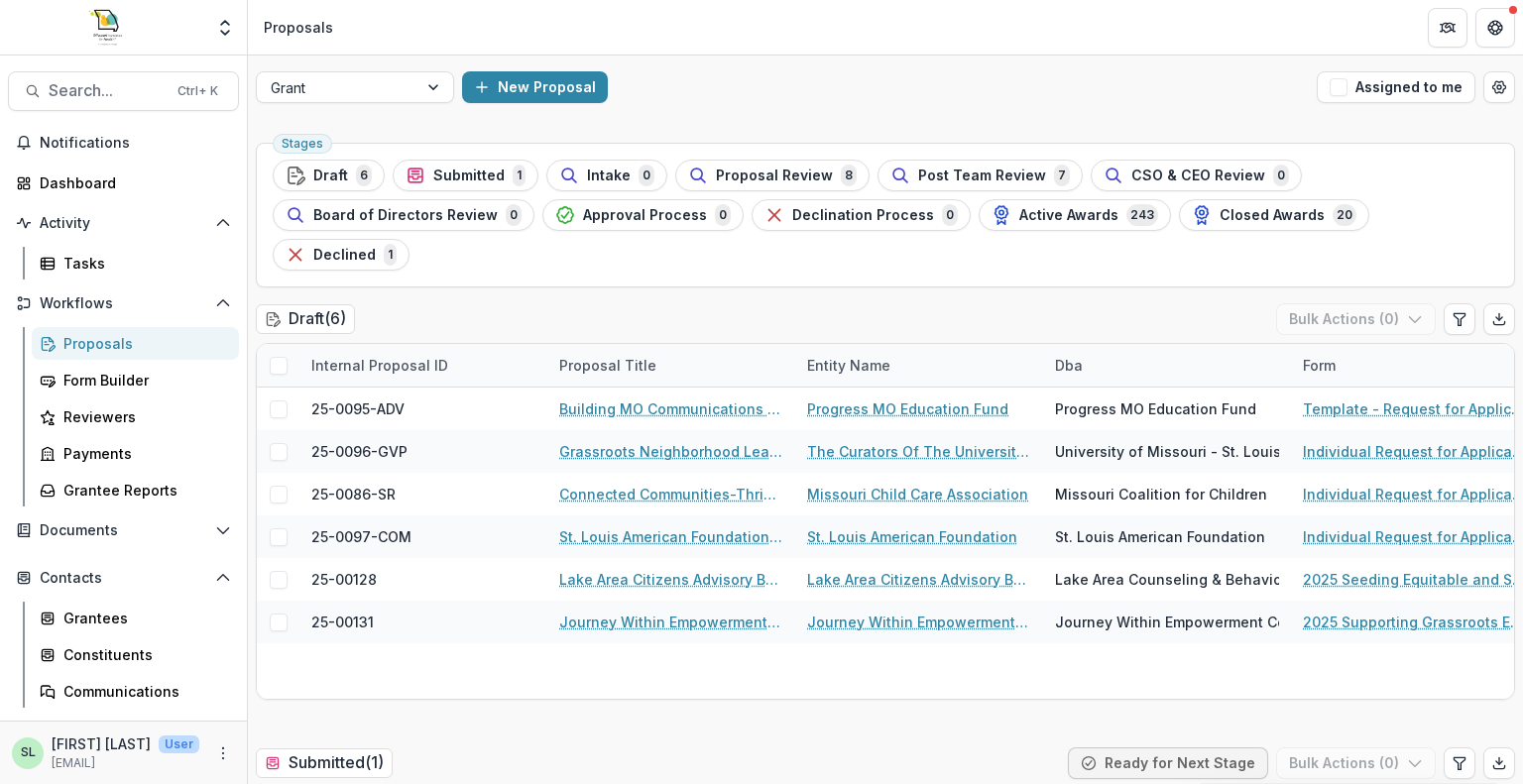 click on "Proposals" at bounding box center [885, 27] 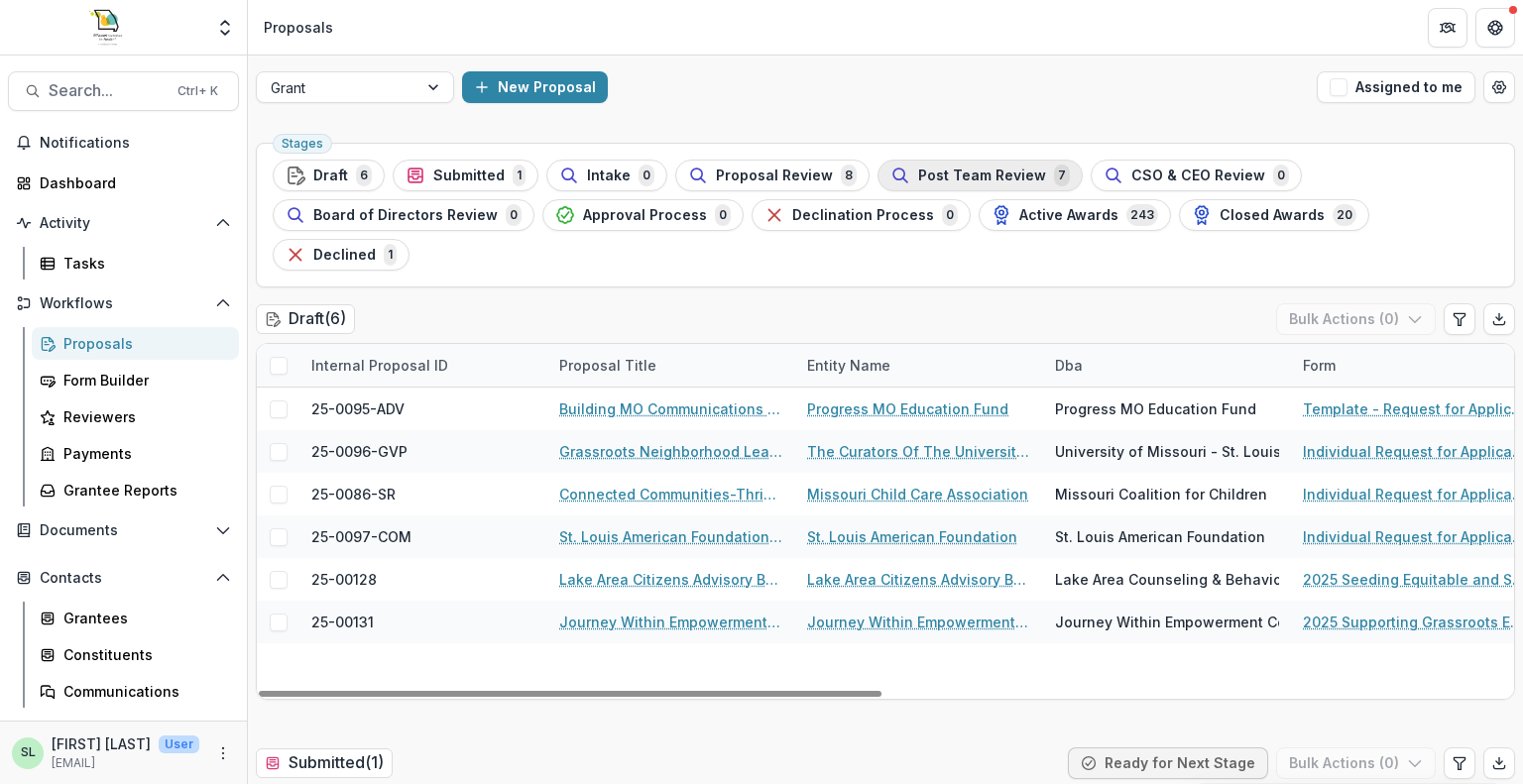 click on "Post Team Review" at bounding box center (982, 175) 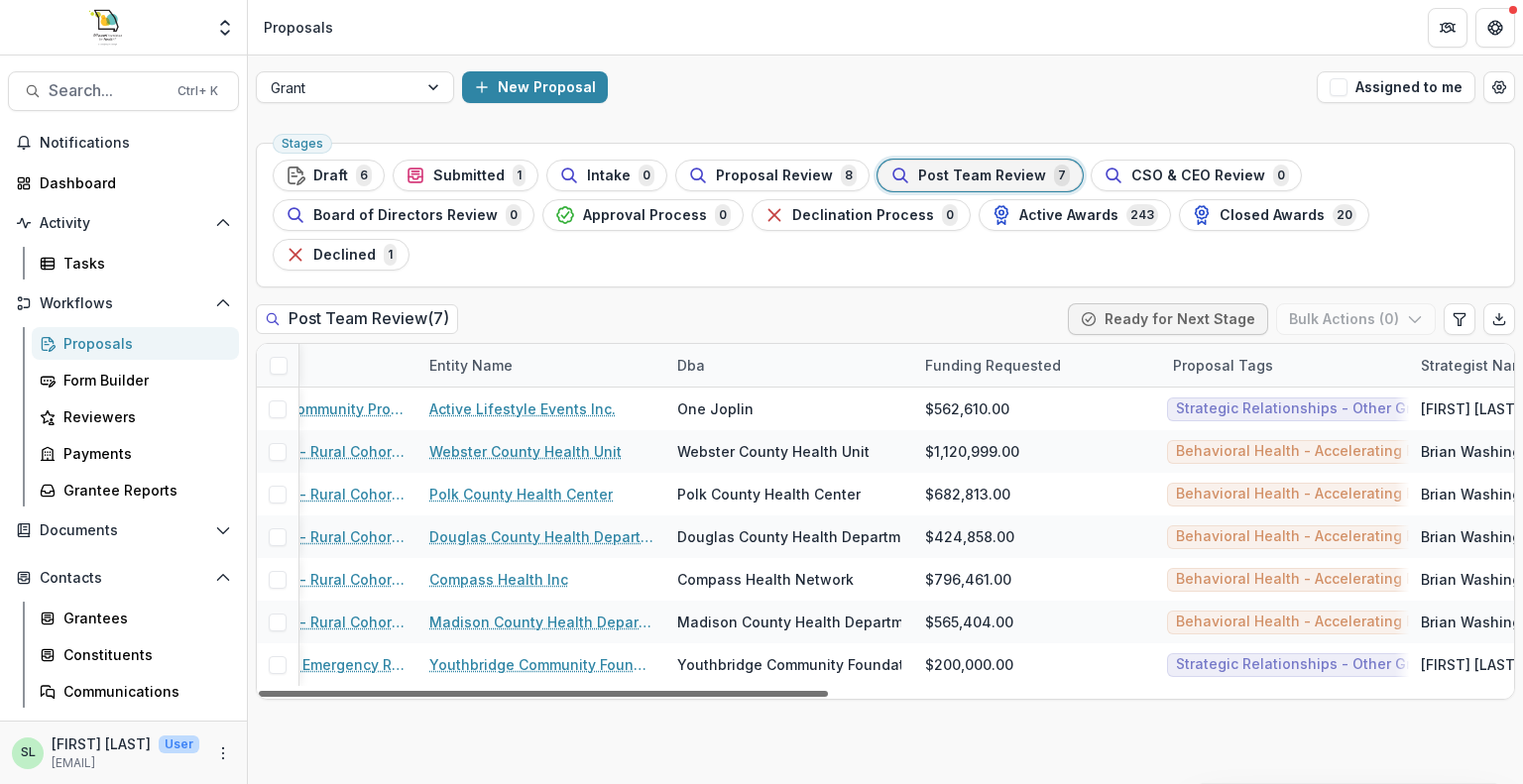 scroll, scrollTop: 0, scrollLeft: 0, axis: both 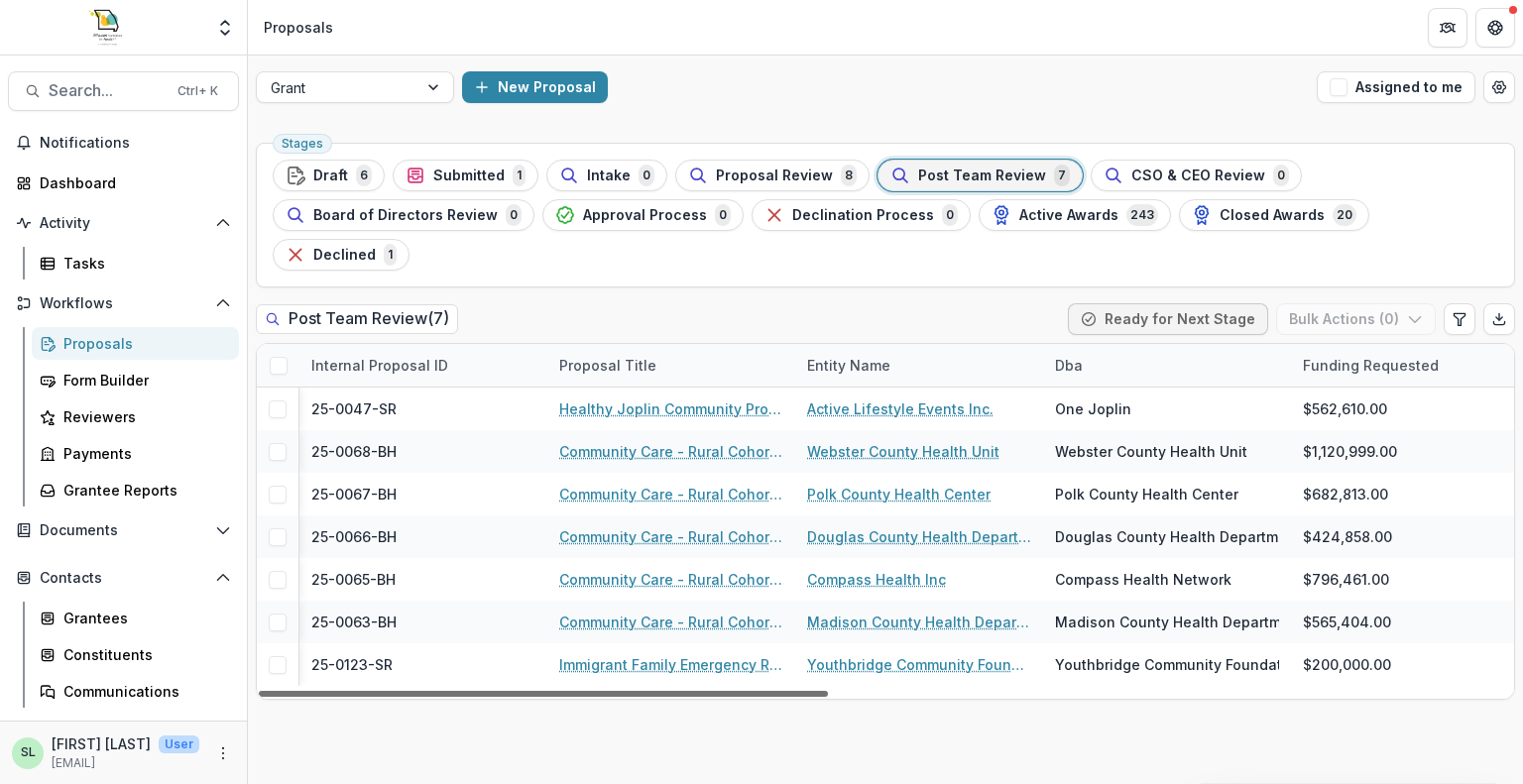 drag, startPoint x: 662, startPoint y: 649, endPoint x: 630, endPoint y: 676, distance: 41.868843 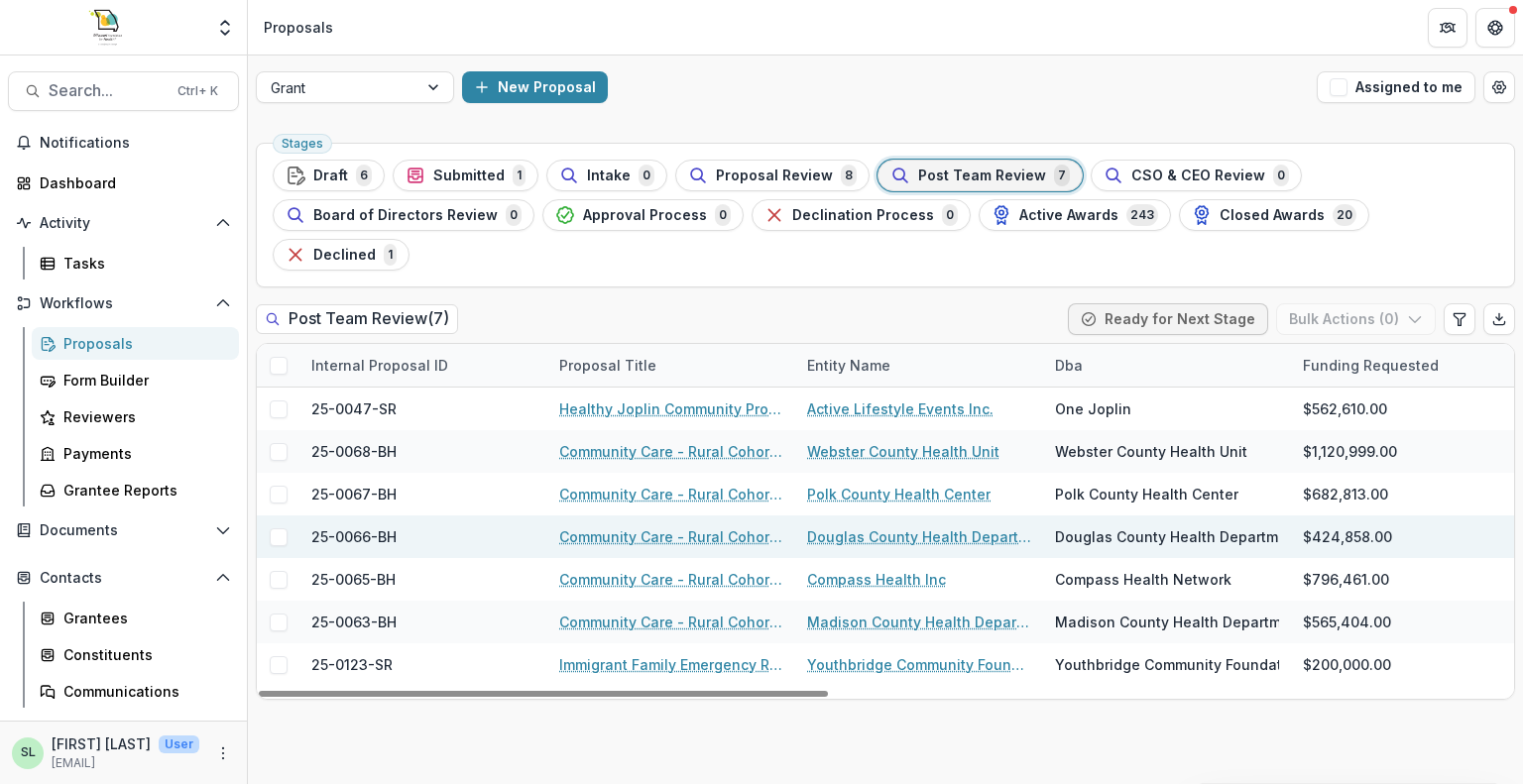 click on "Community Care - Rural Cohort Implementation Grant" at bounding box center [671, 536] 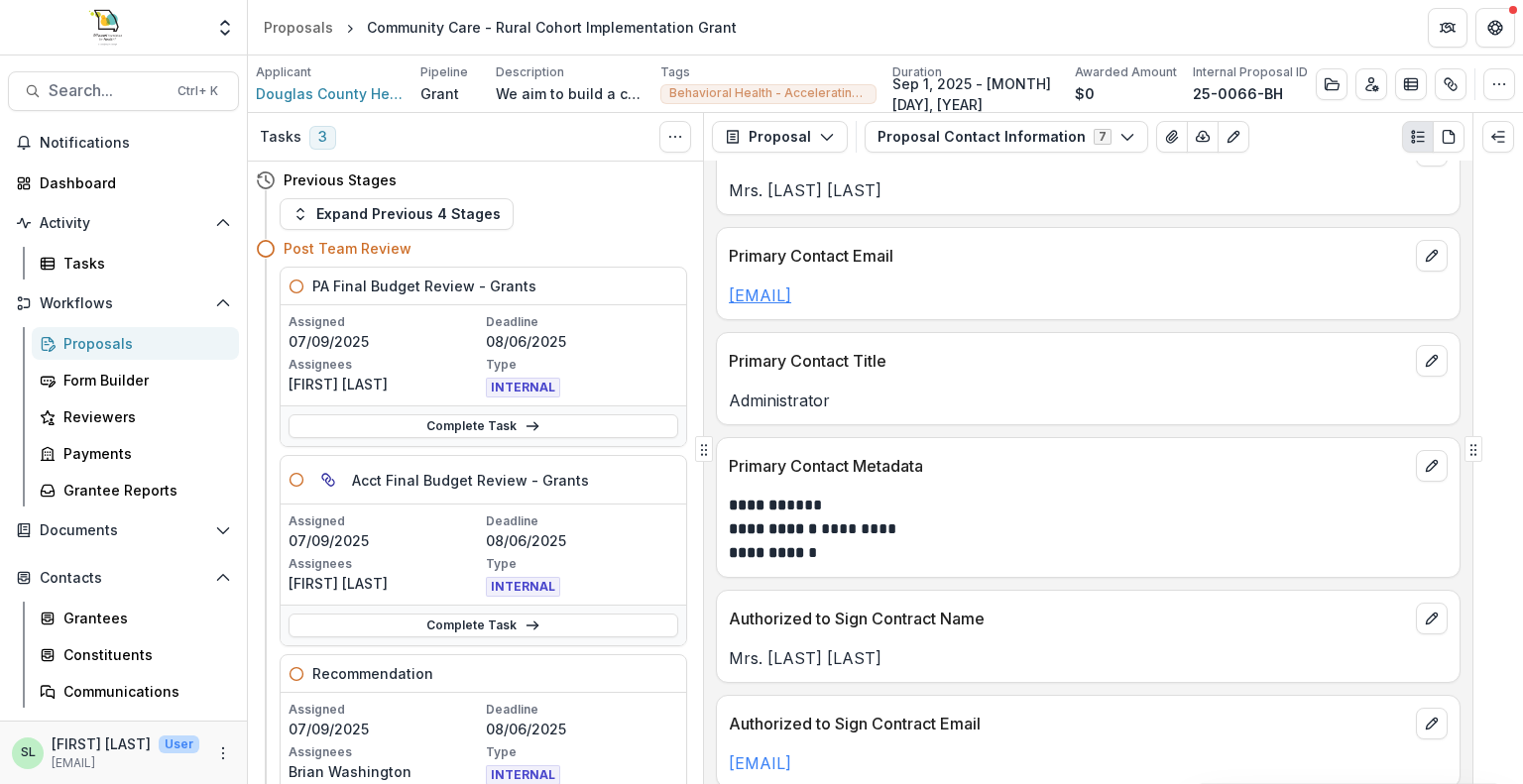 scroll, scrollTop: 0, scrollLeft: 0, axis: both 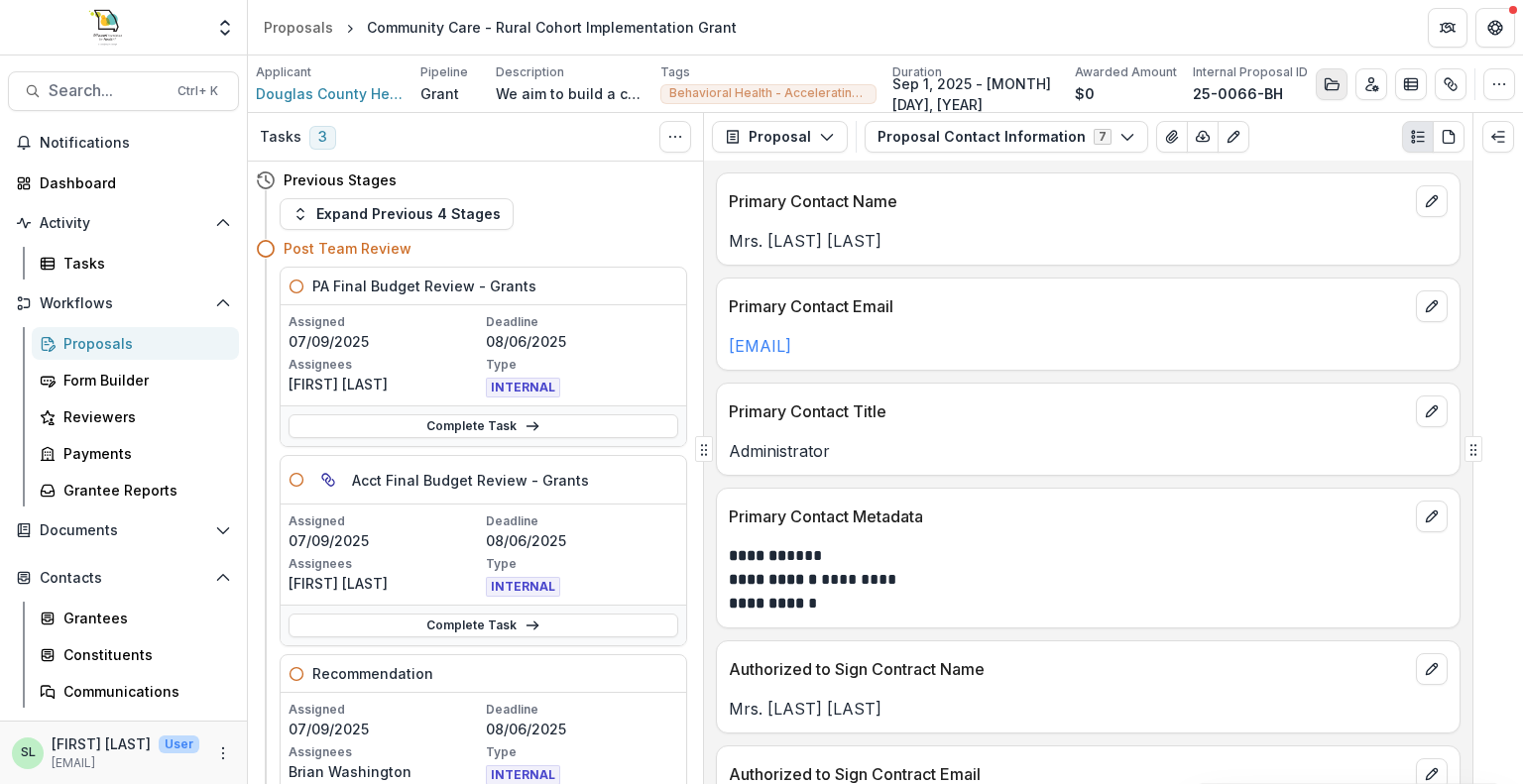 click 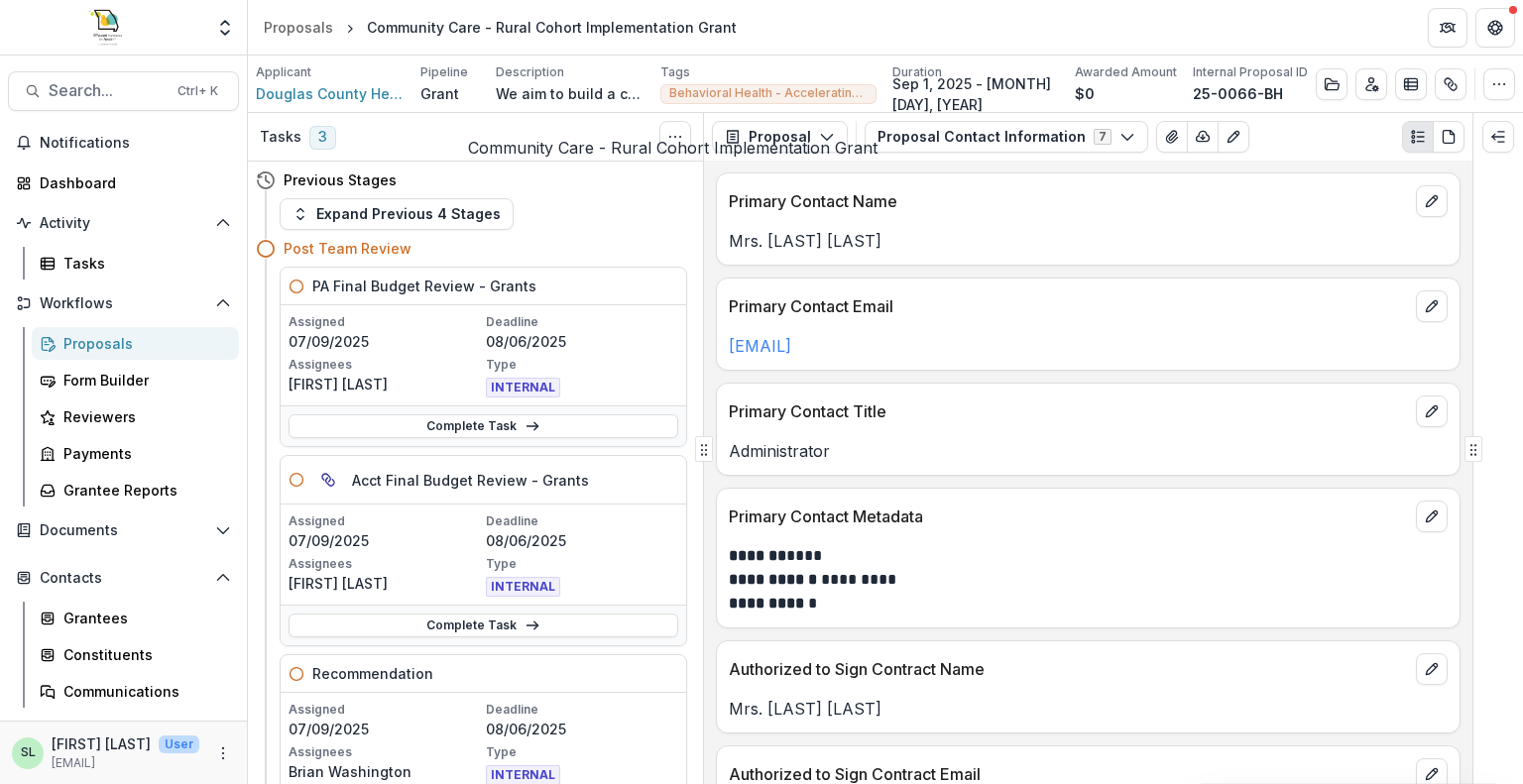 click on "Community Care - Rural Cohort Implementation Grant" at bounding box center [204, 2406] 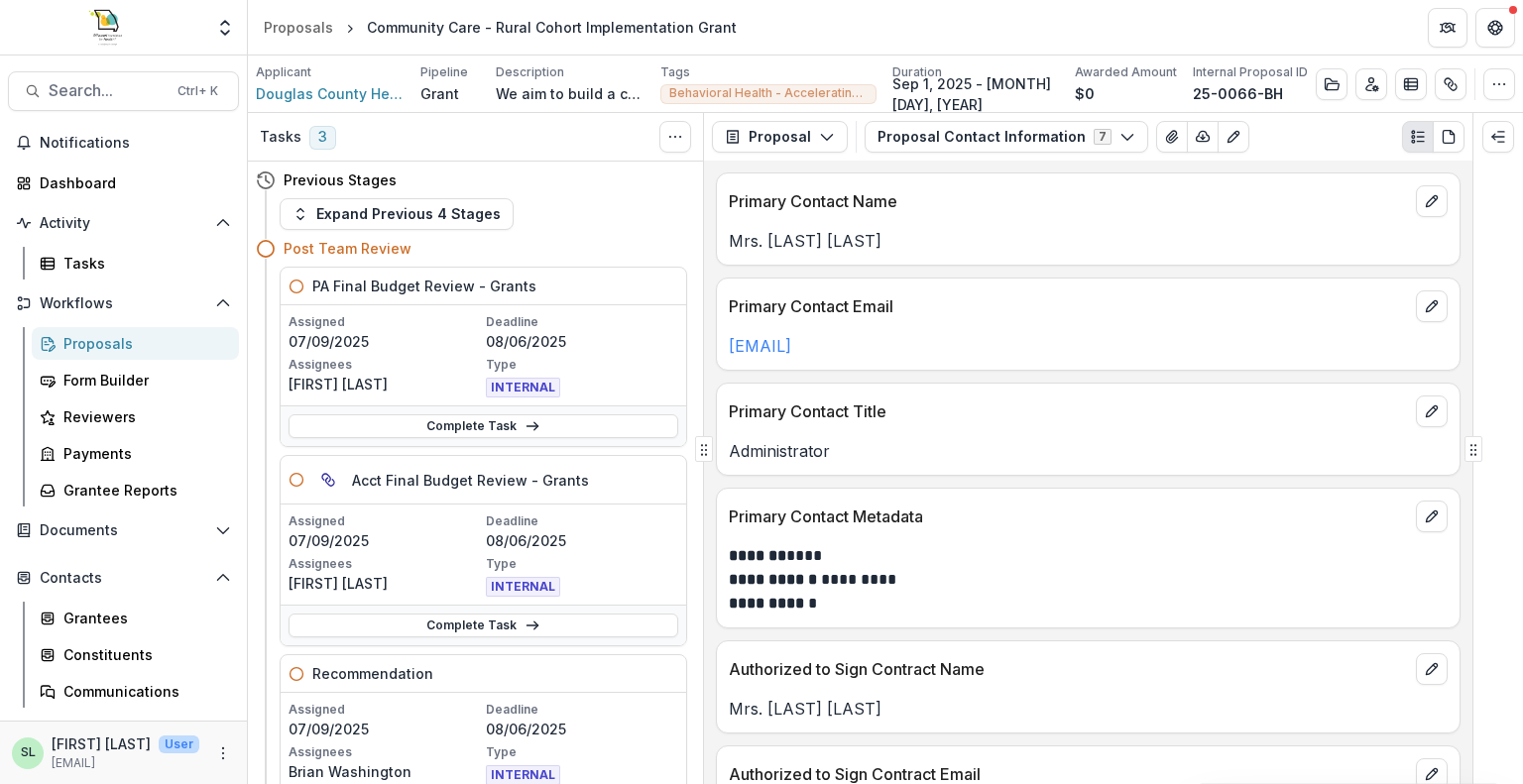 scroll, scrollTop: 92, scrollLeft: 0, axis: vertical 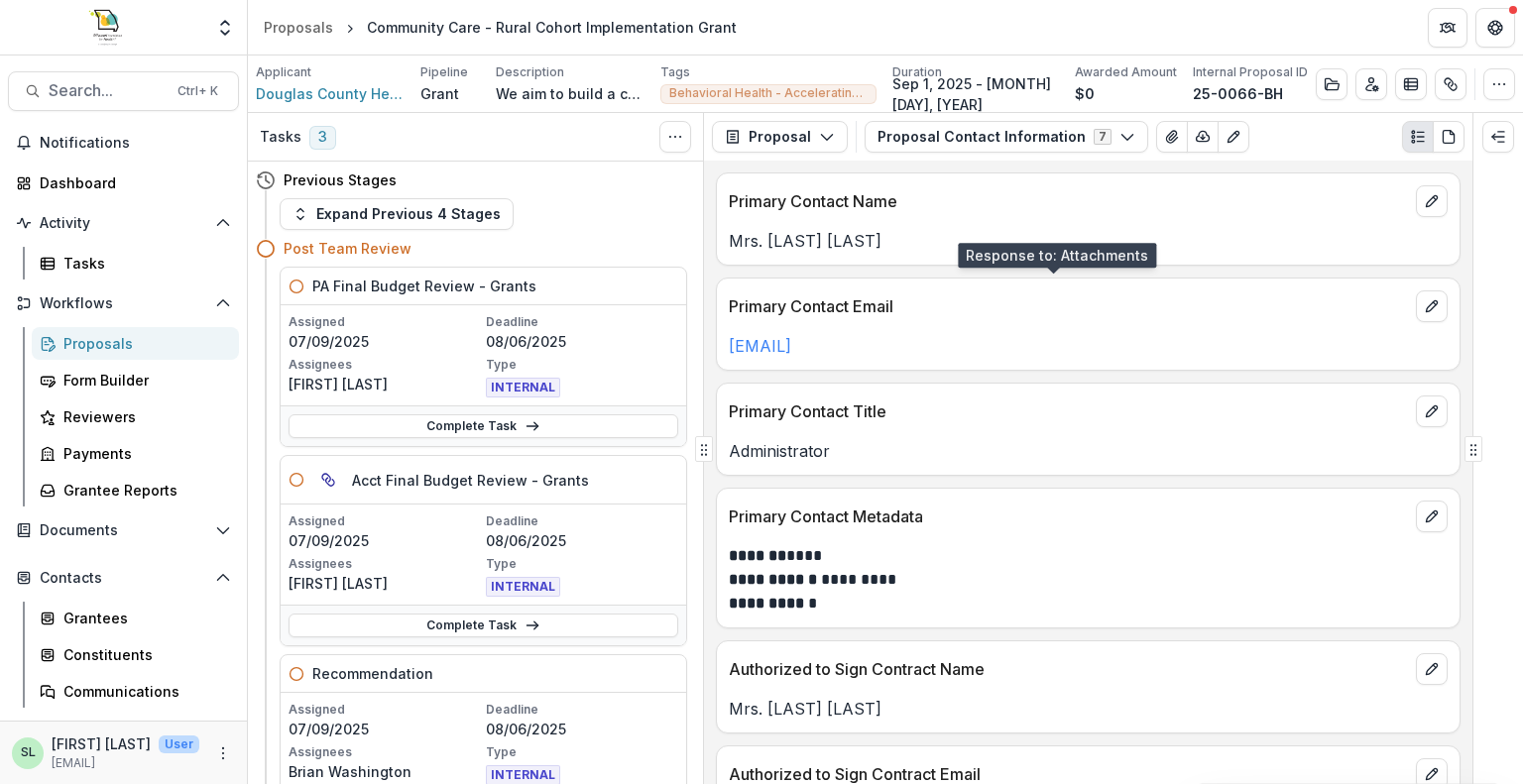 click 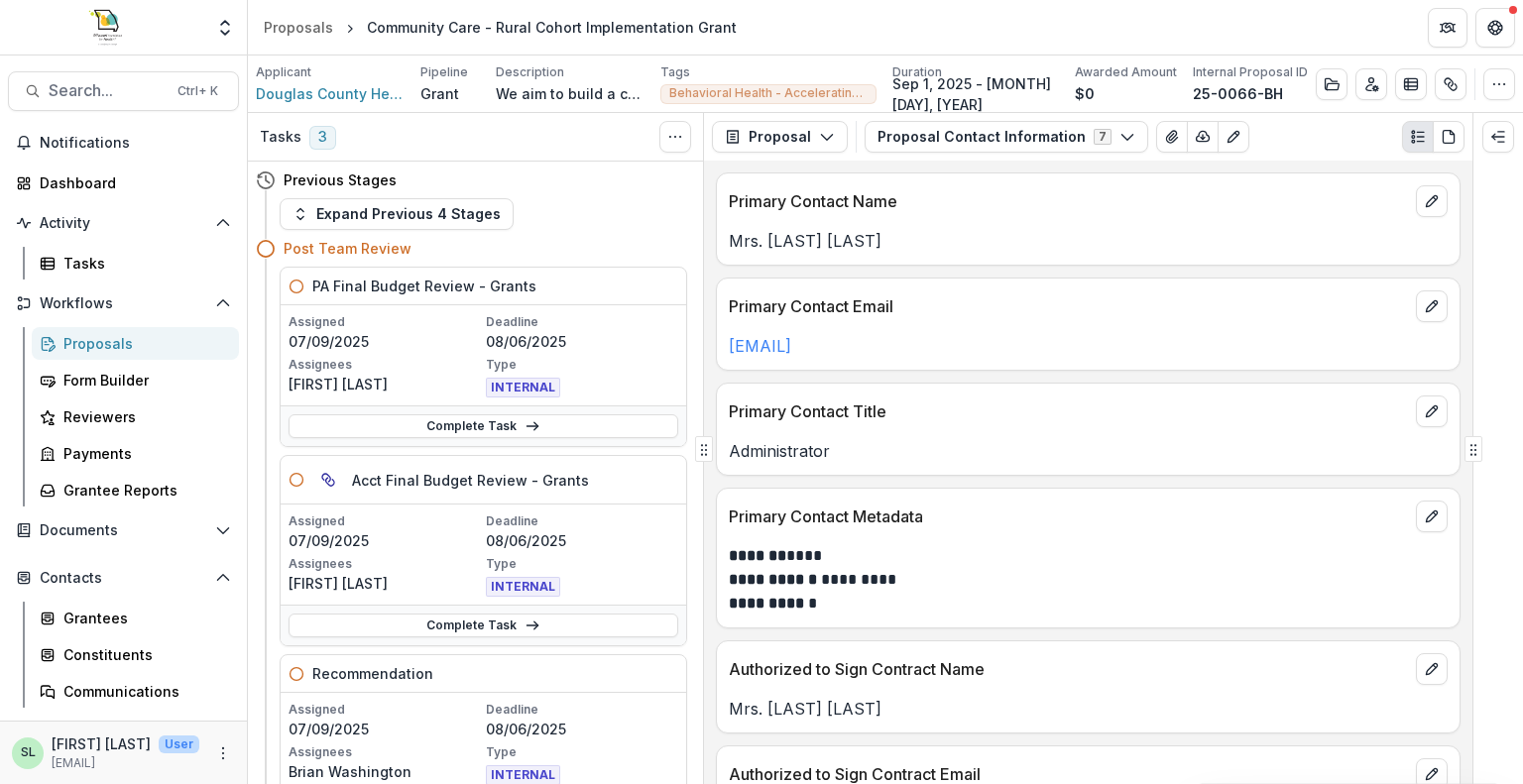 drag, startPoint x: 988, startPoint y: 107, endPoint x: 630, endPoint y: 89, distance: 358.4522 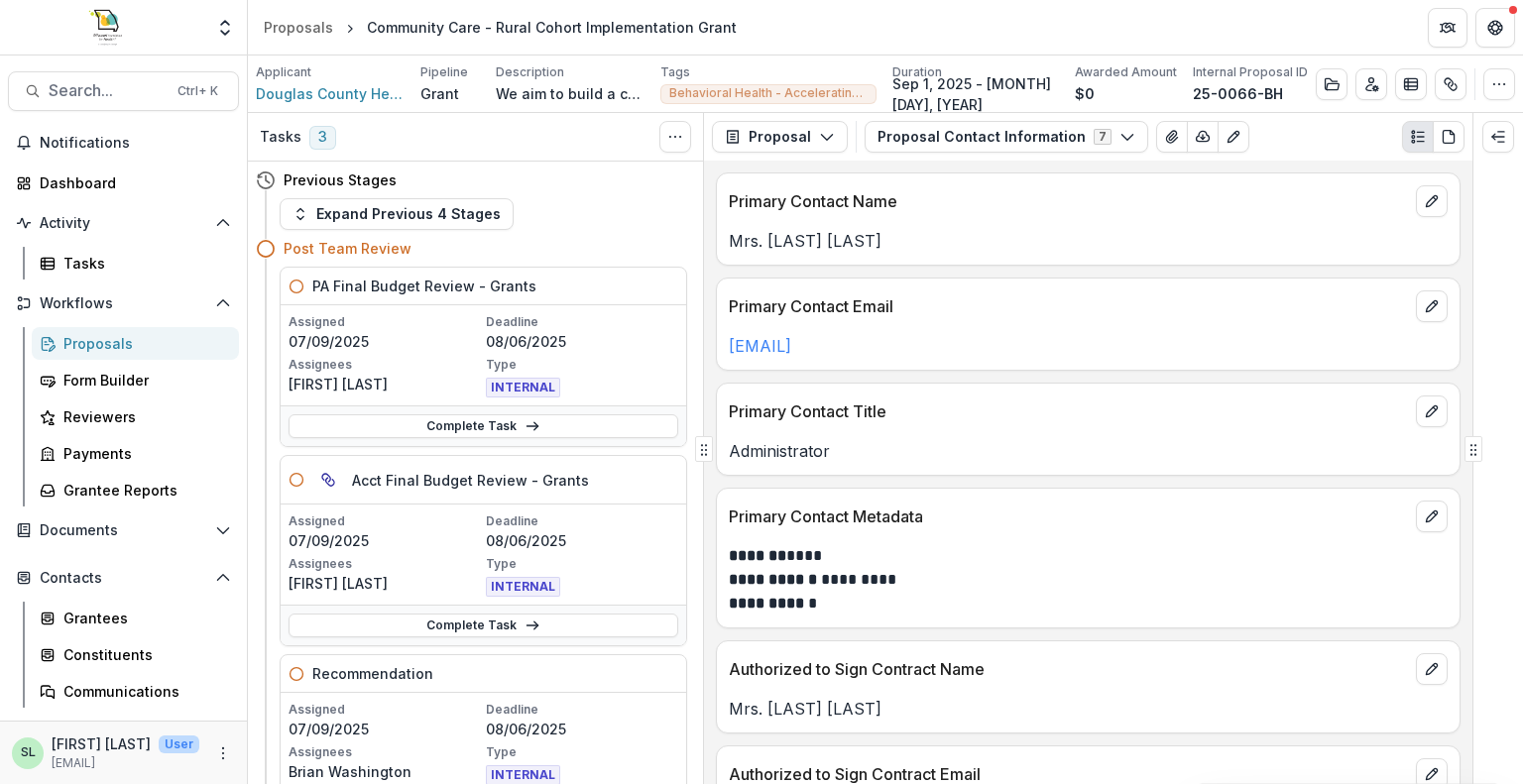click 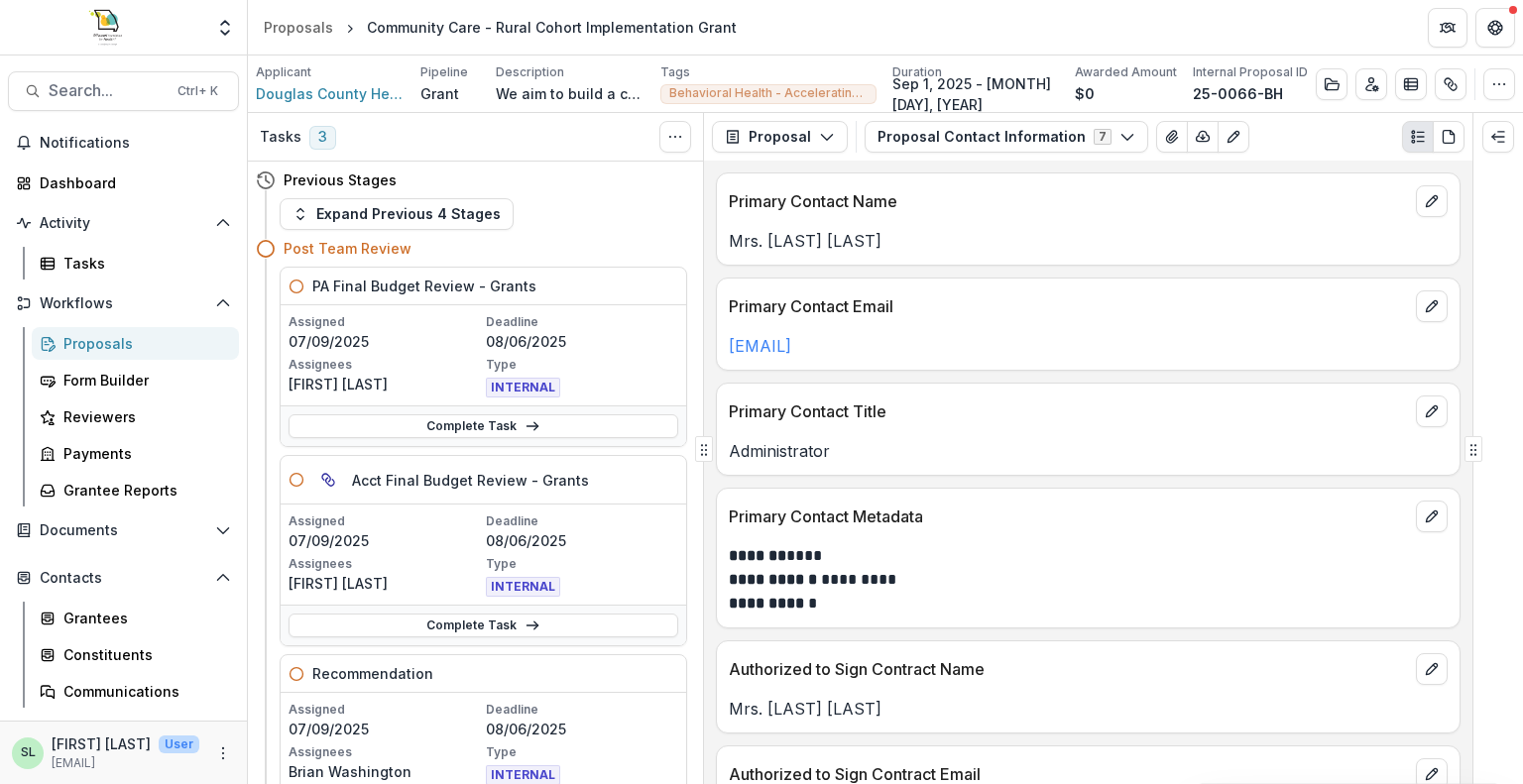 click on "Attachments/6989/mfh budget final.docx File Options Download Rename Delete" at bounding box center (762, 2814) 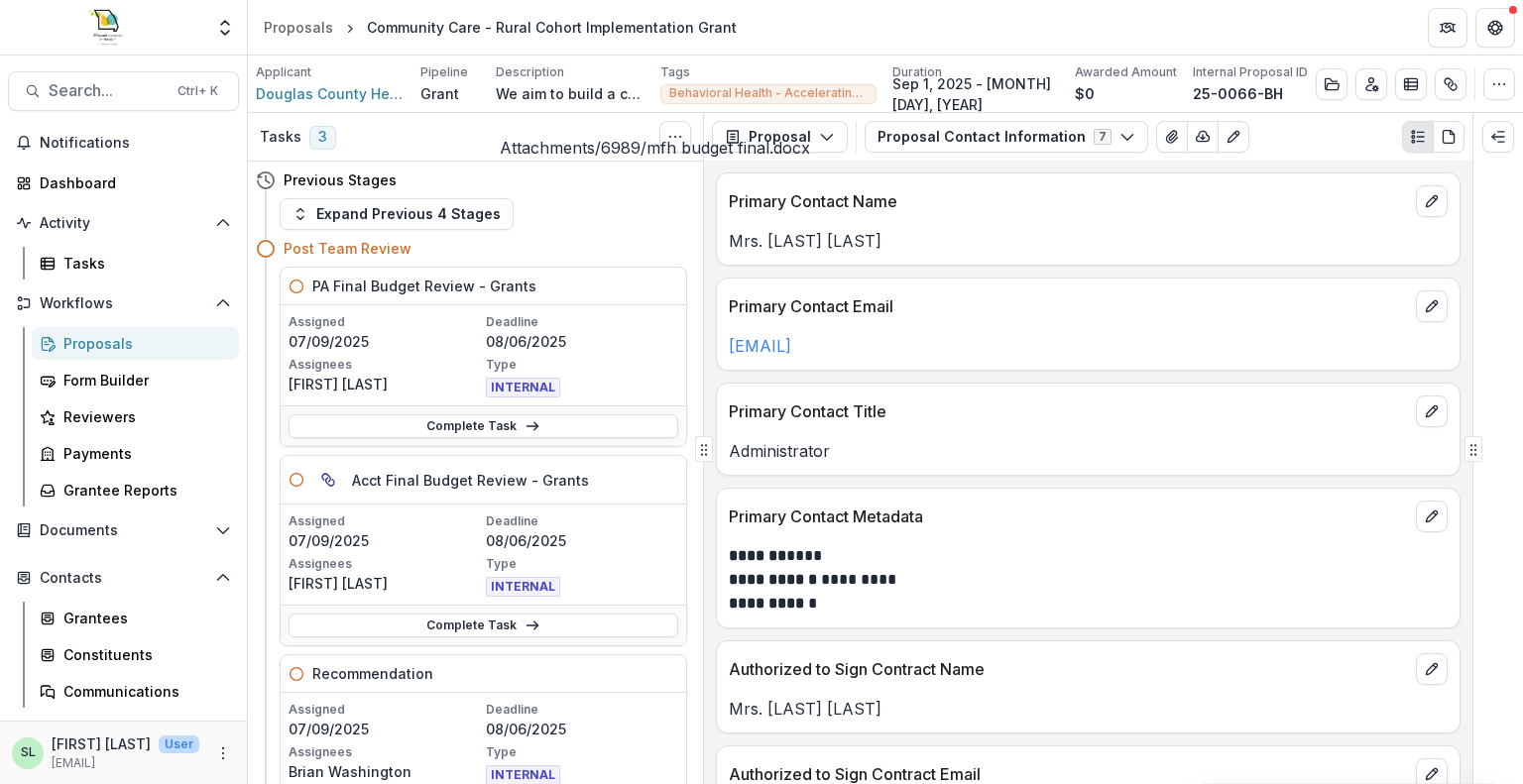 click on "Attachments/6989/mfh budget final.docx" at bounding box center (155, 2802) 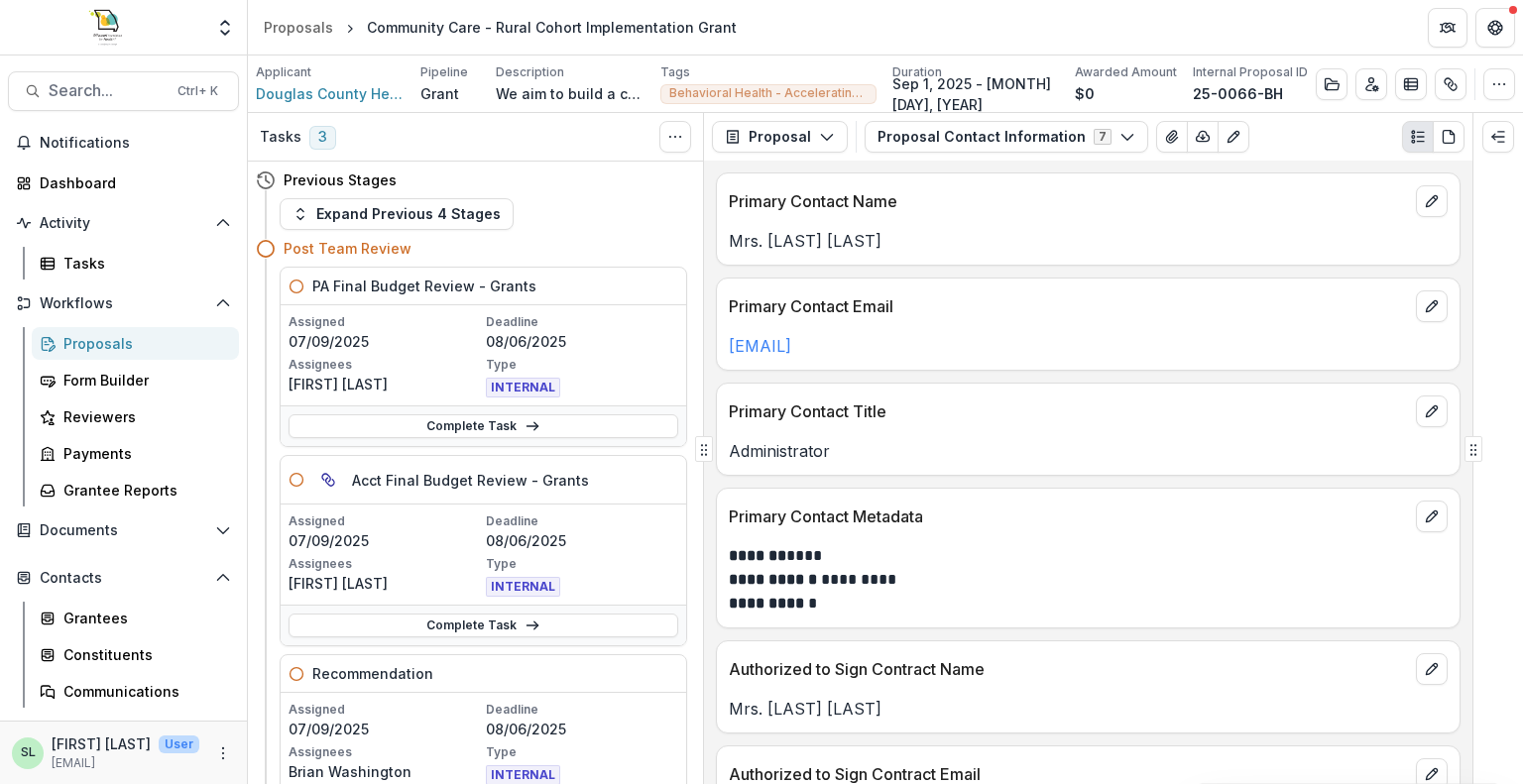 click 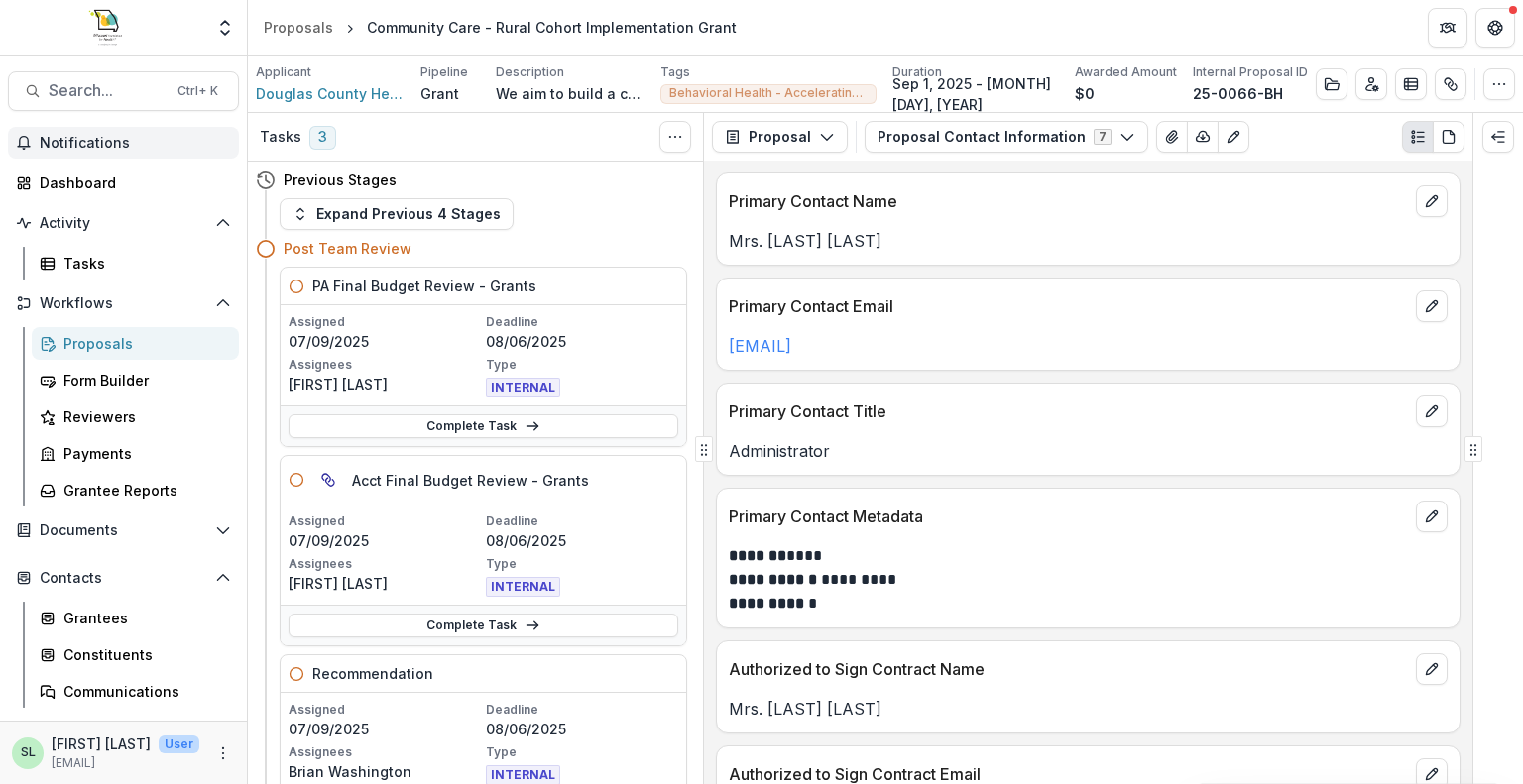 click on "Notifications" at bounding box center (135, 143) 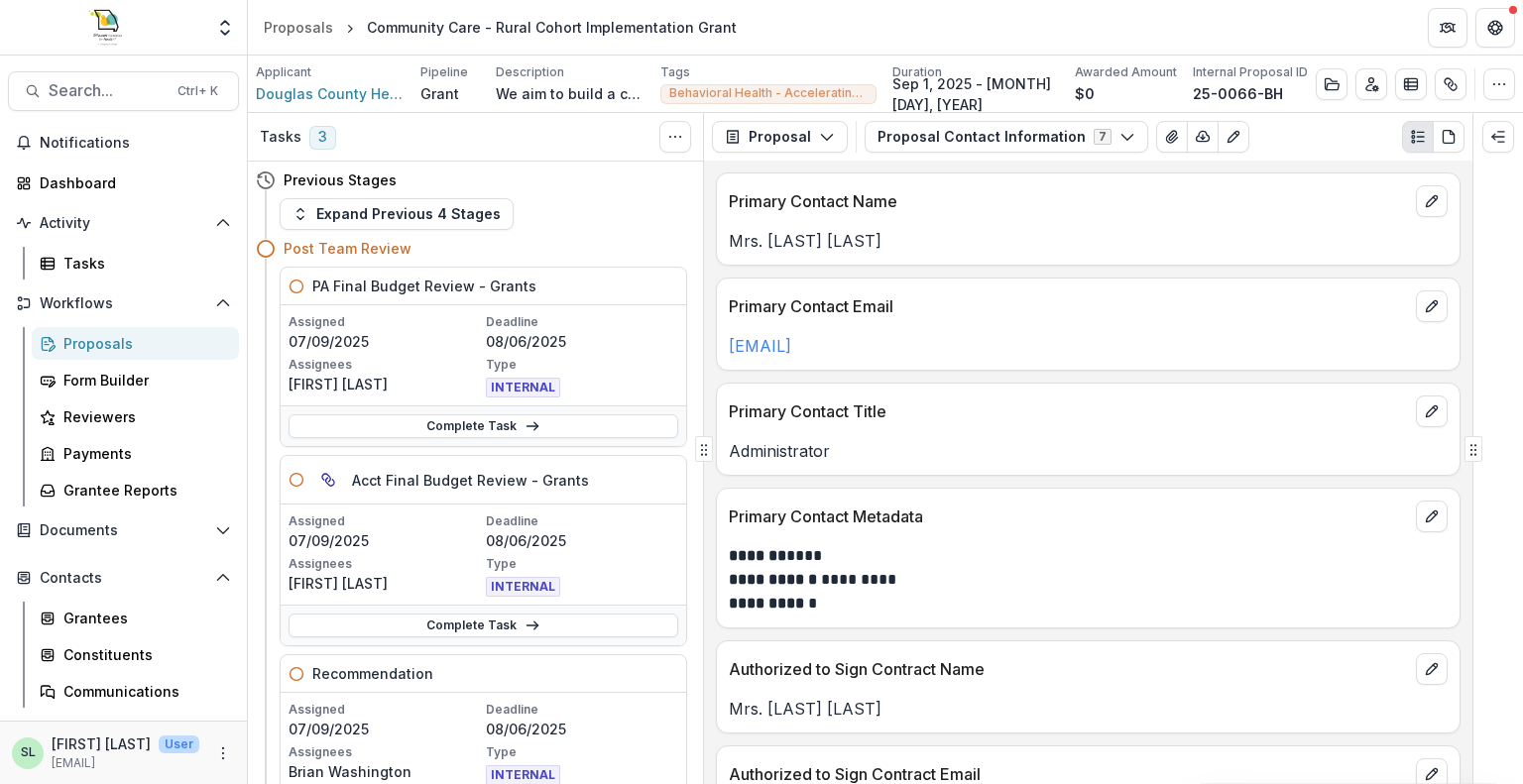 click on "Proposals" at bounding box center [143, 343] 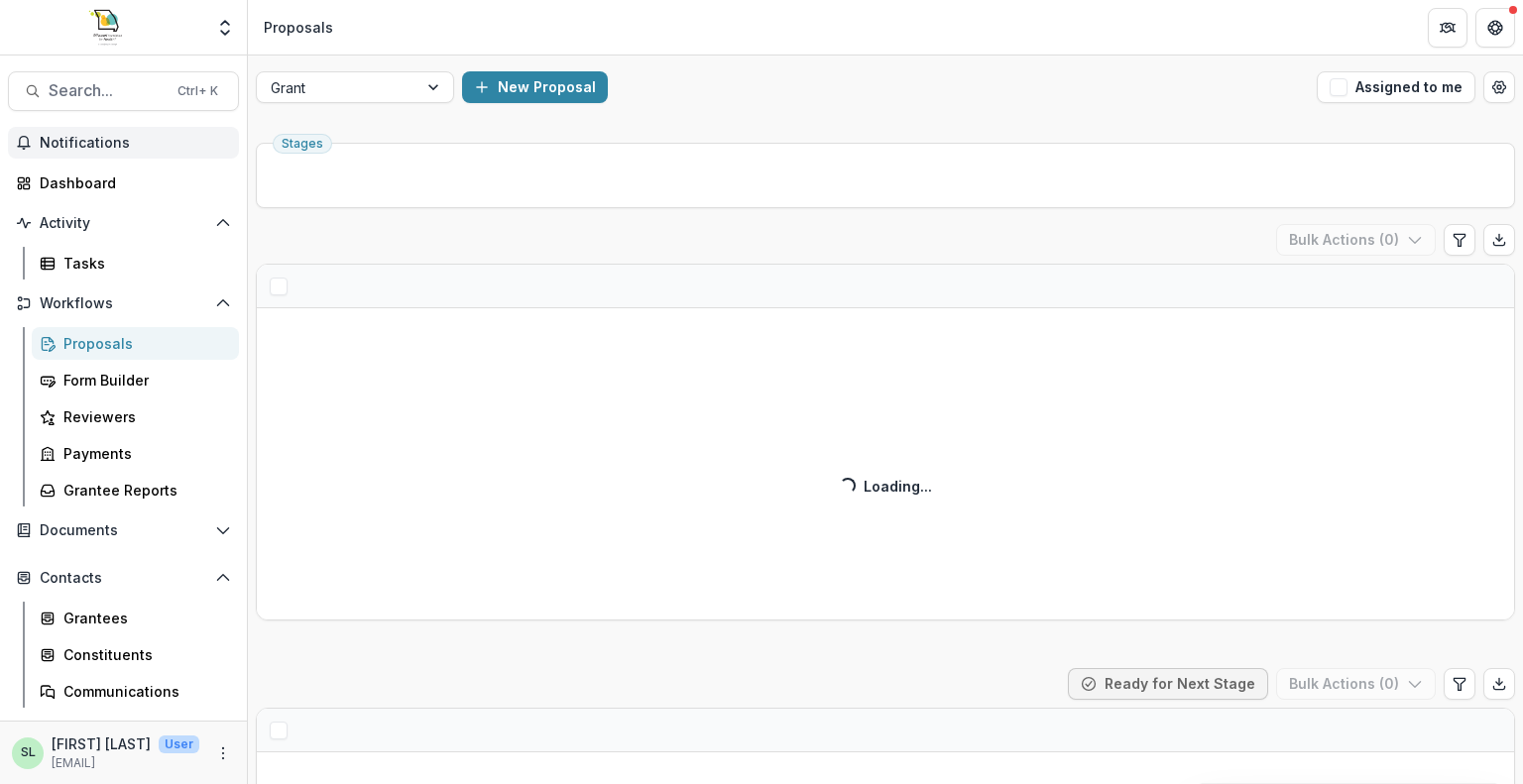 click on "Notifications" at bounding box center [135, 143] 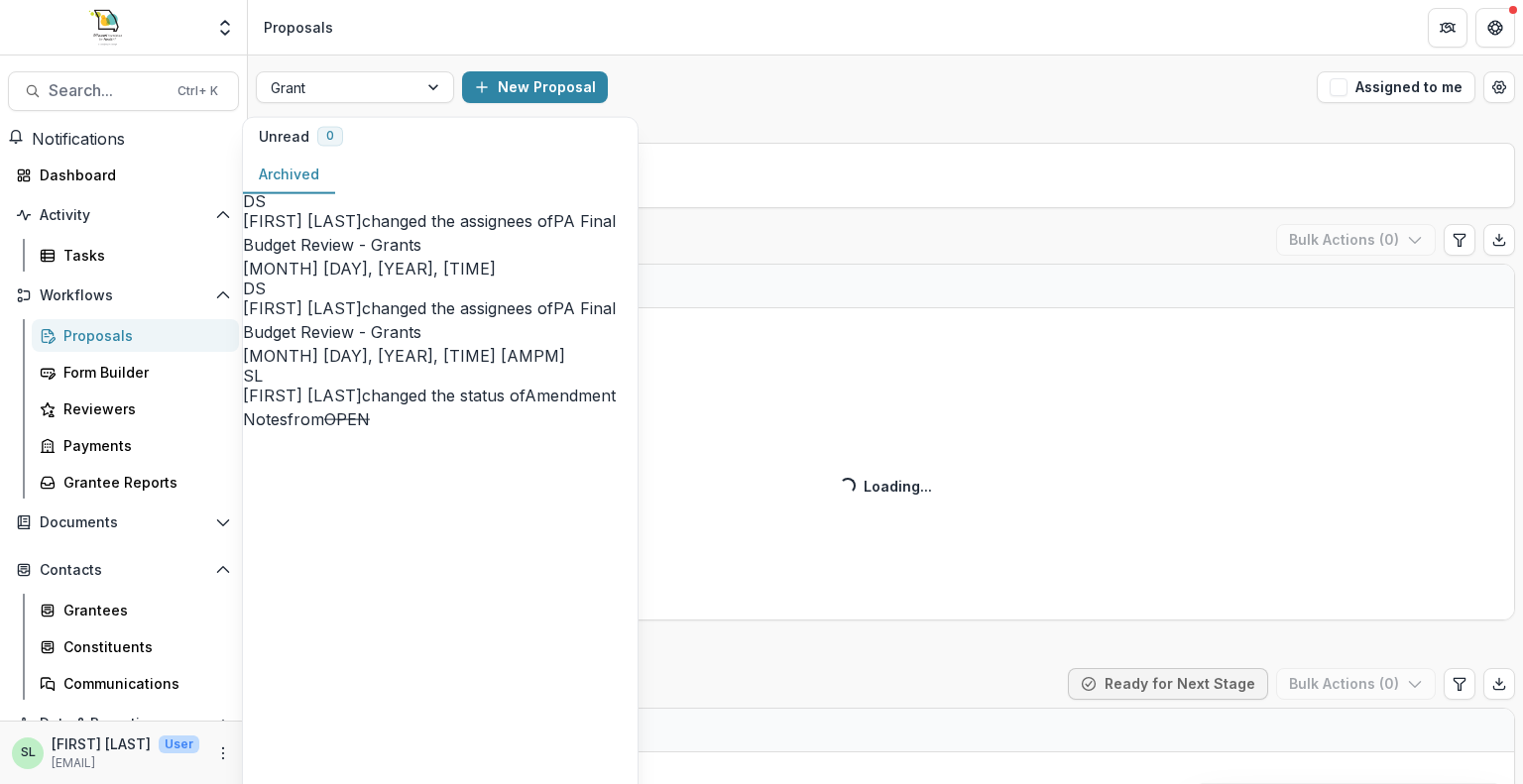 scroll, scrollTop: 0, scrollLeft: 0, axis: both 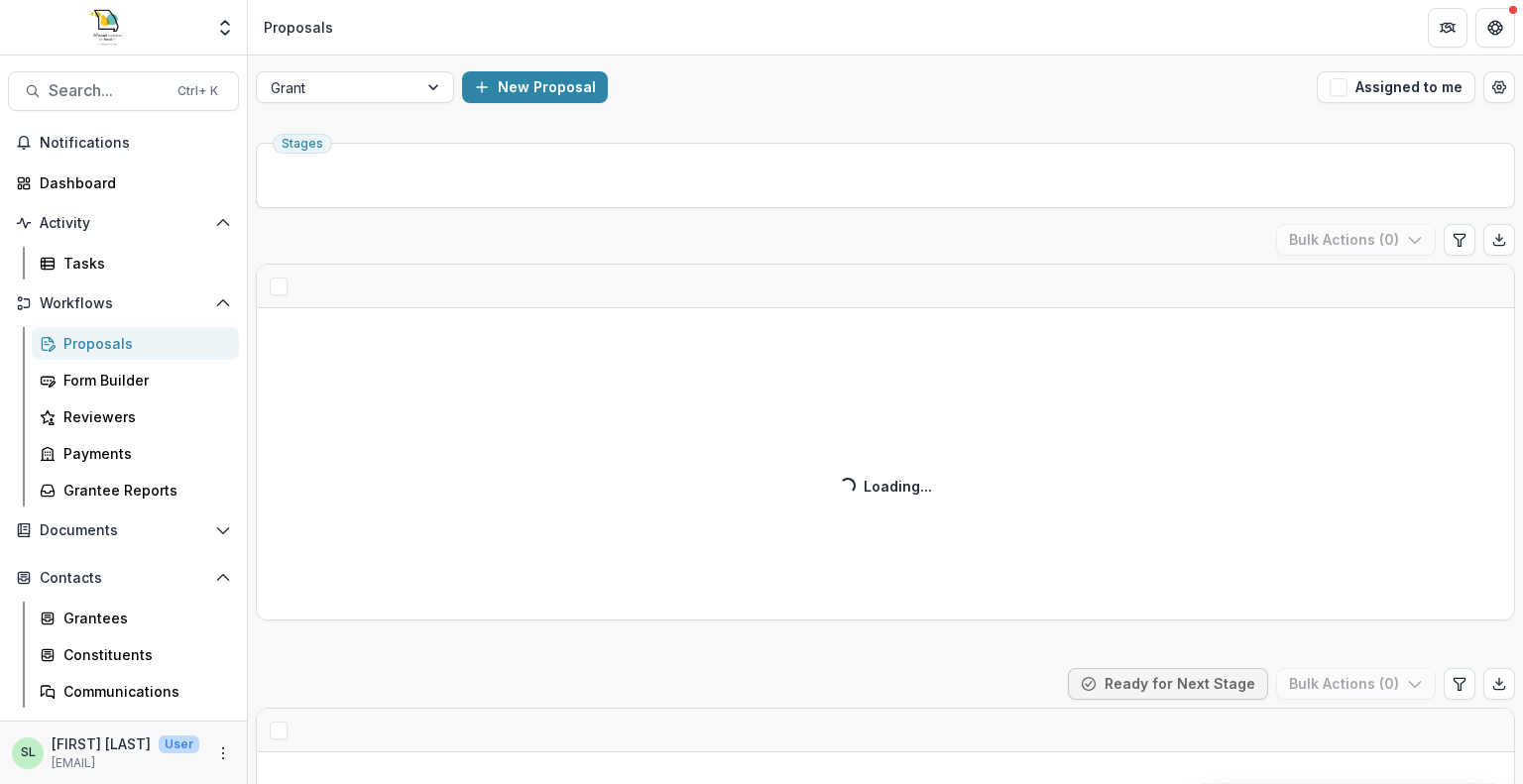 click on "Proposals" at bounding box center [143, 343] 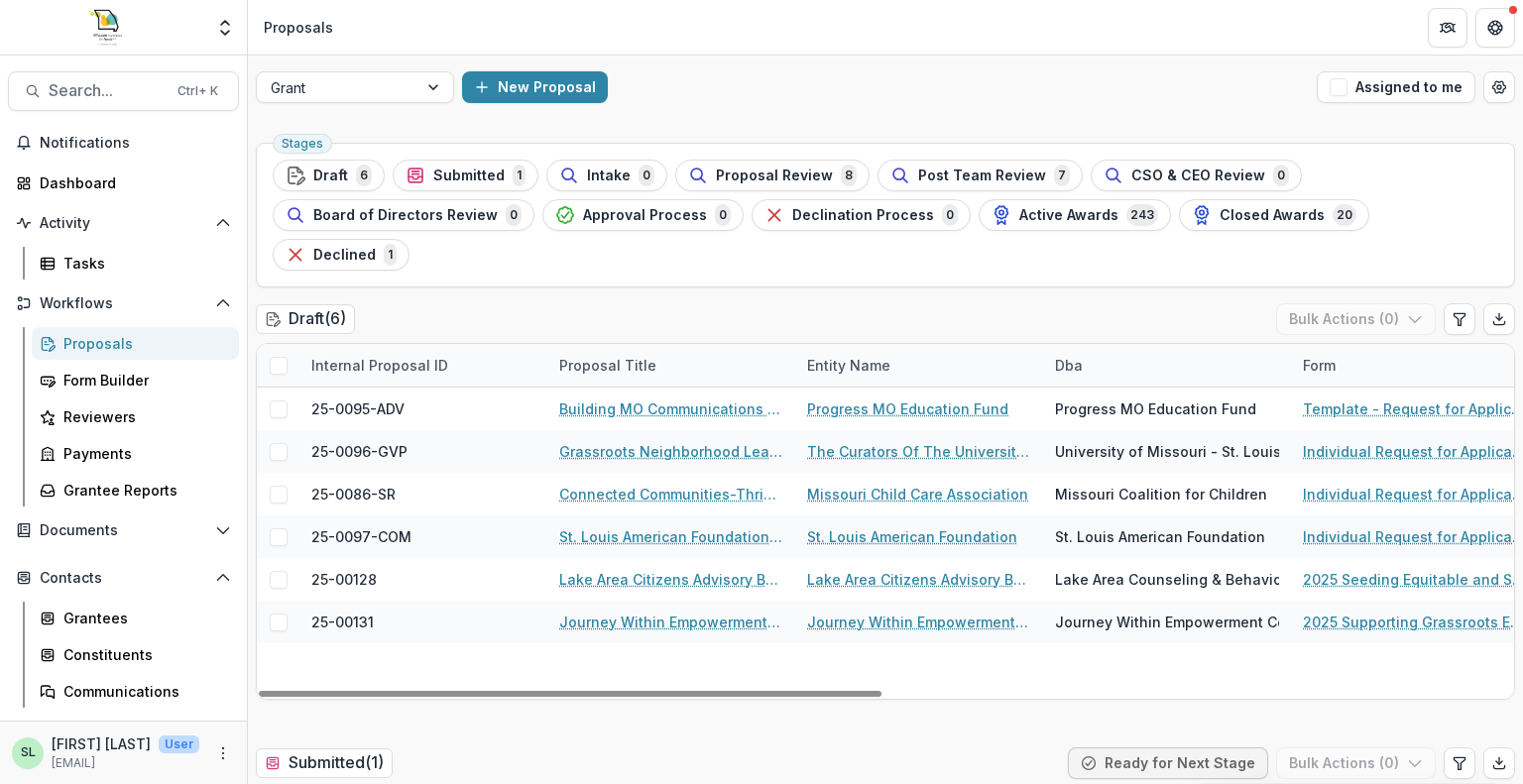 click on "Stages Draft 6 Submitted 1 Intake 0 Proposal Review 8 Post Team Review 7 CSO & CEO Review 0 Board of Directors Review 0 Approval Process 0 Declination Process 0 Active Awards 243 Closed Awards 20 Declined 1" at bounding box center [885, 215] 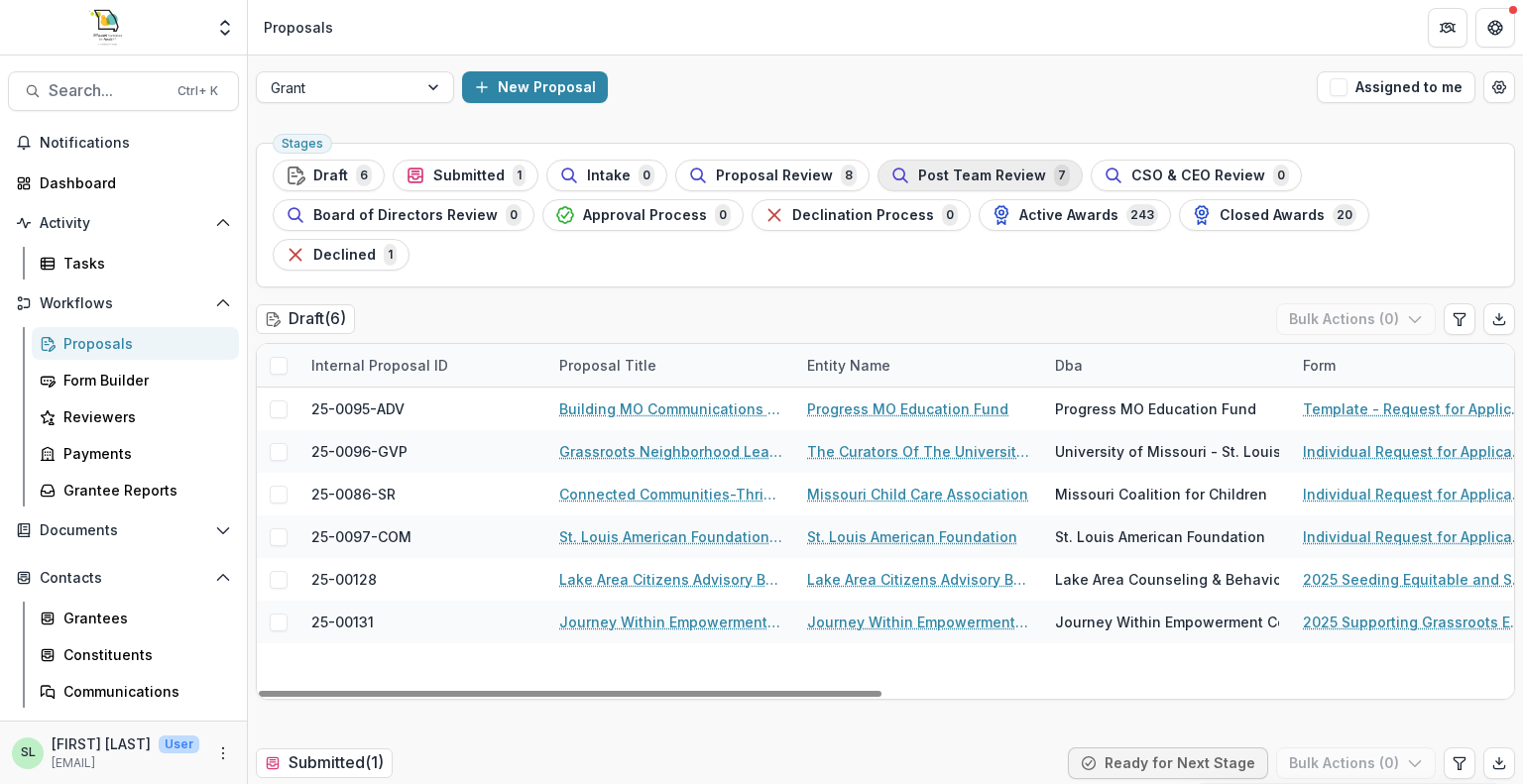 click on "Post Team Review" at bounding box center (982, 175) 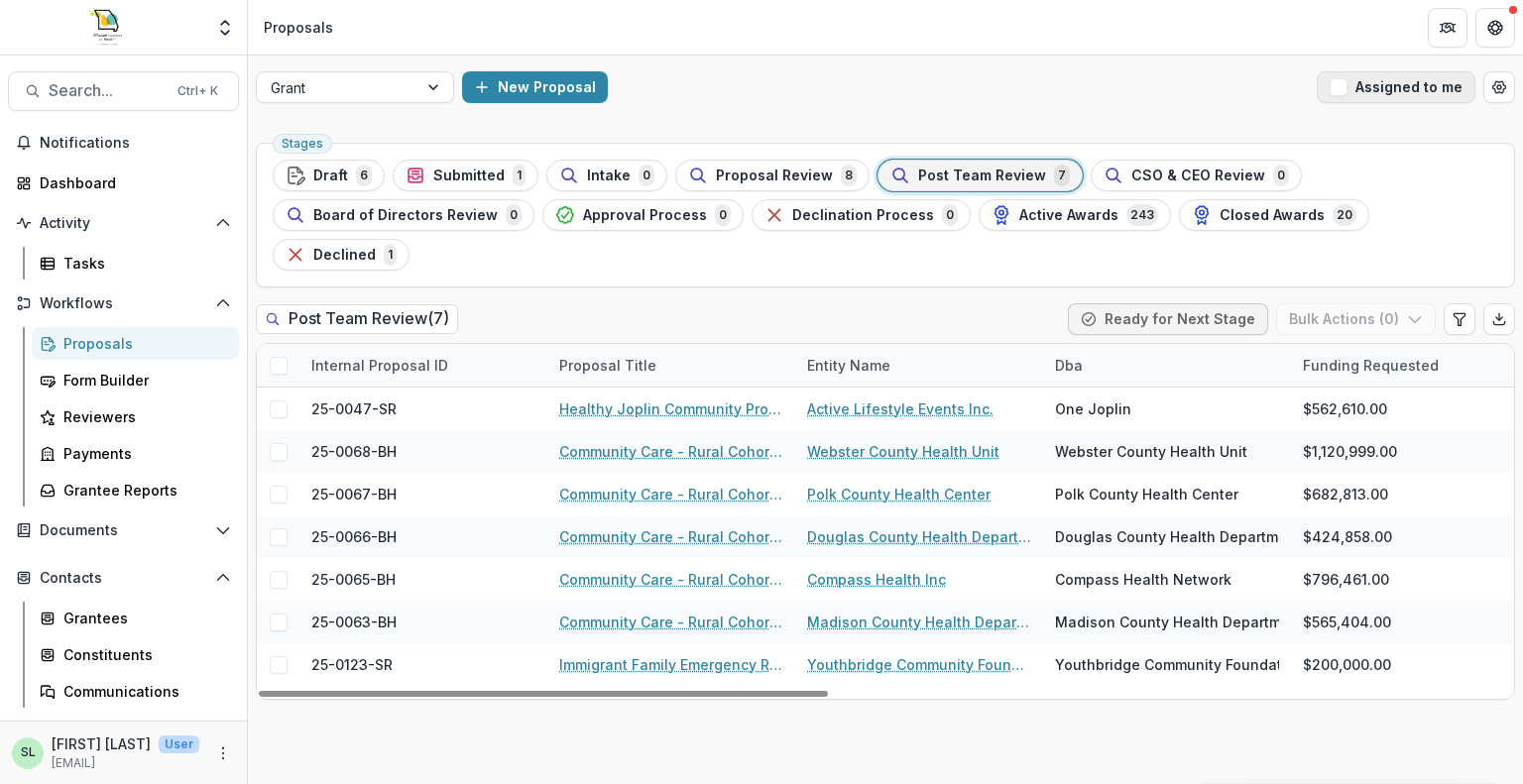 click at bounding box center (1339, 87) 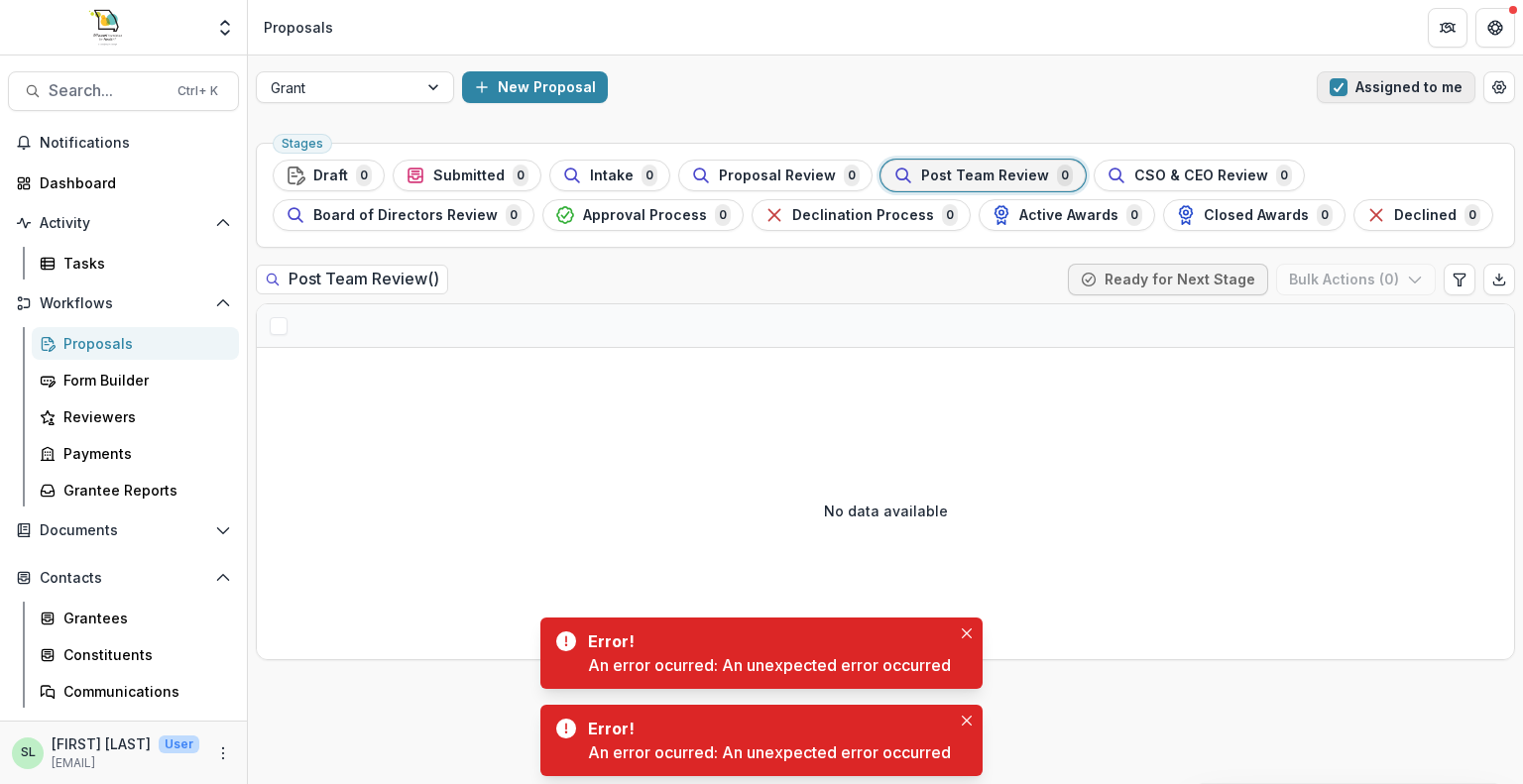 click at bounding box center (1339, 87) 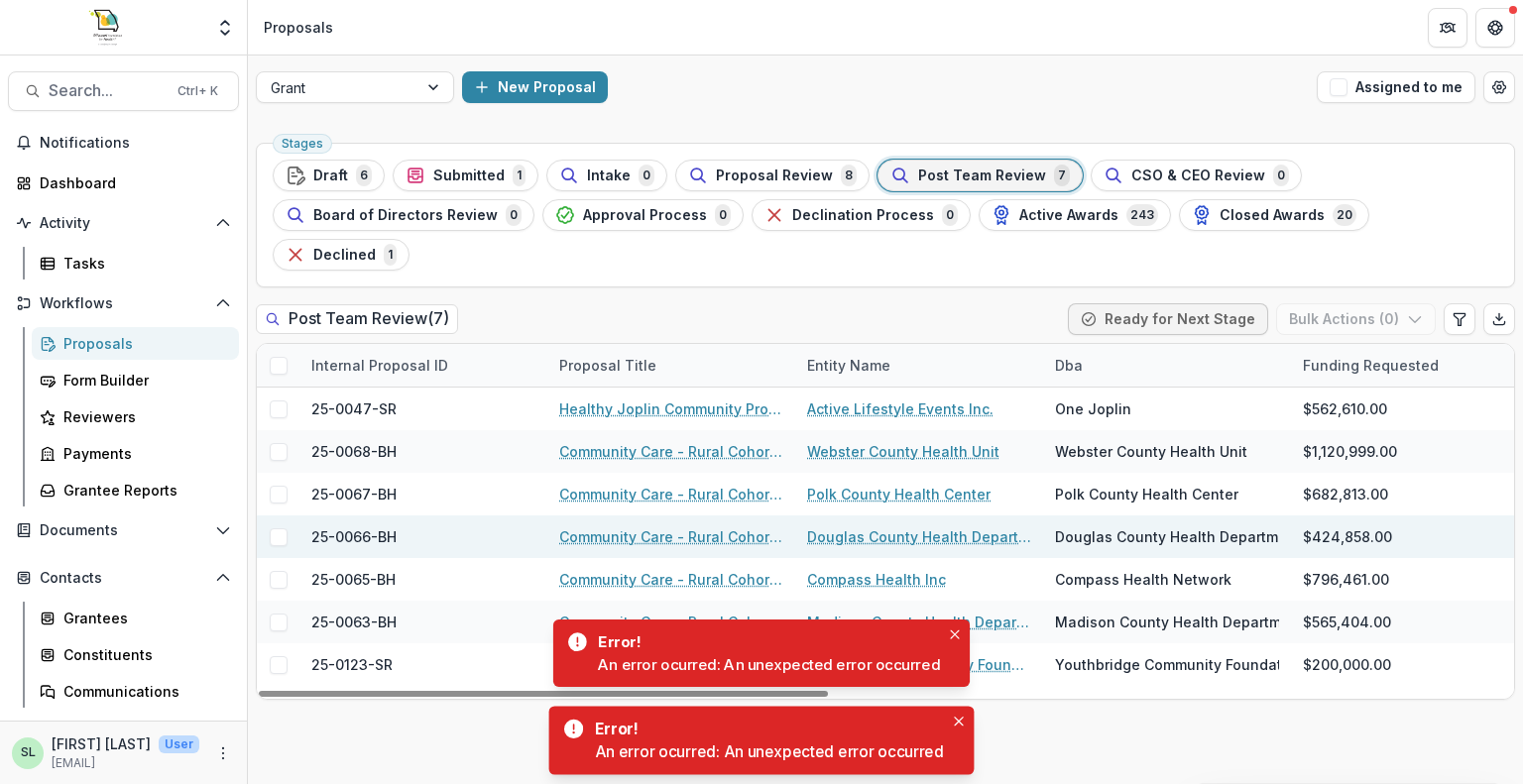 click on "Community Care - Rural Cohort Implementation Grant" at bounding box center [671, 536] 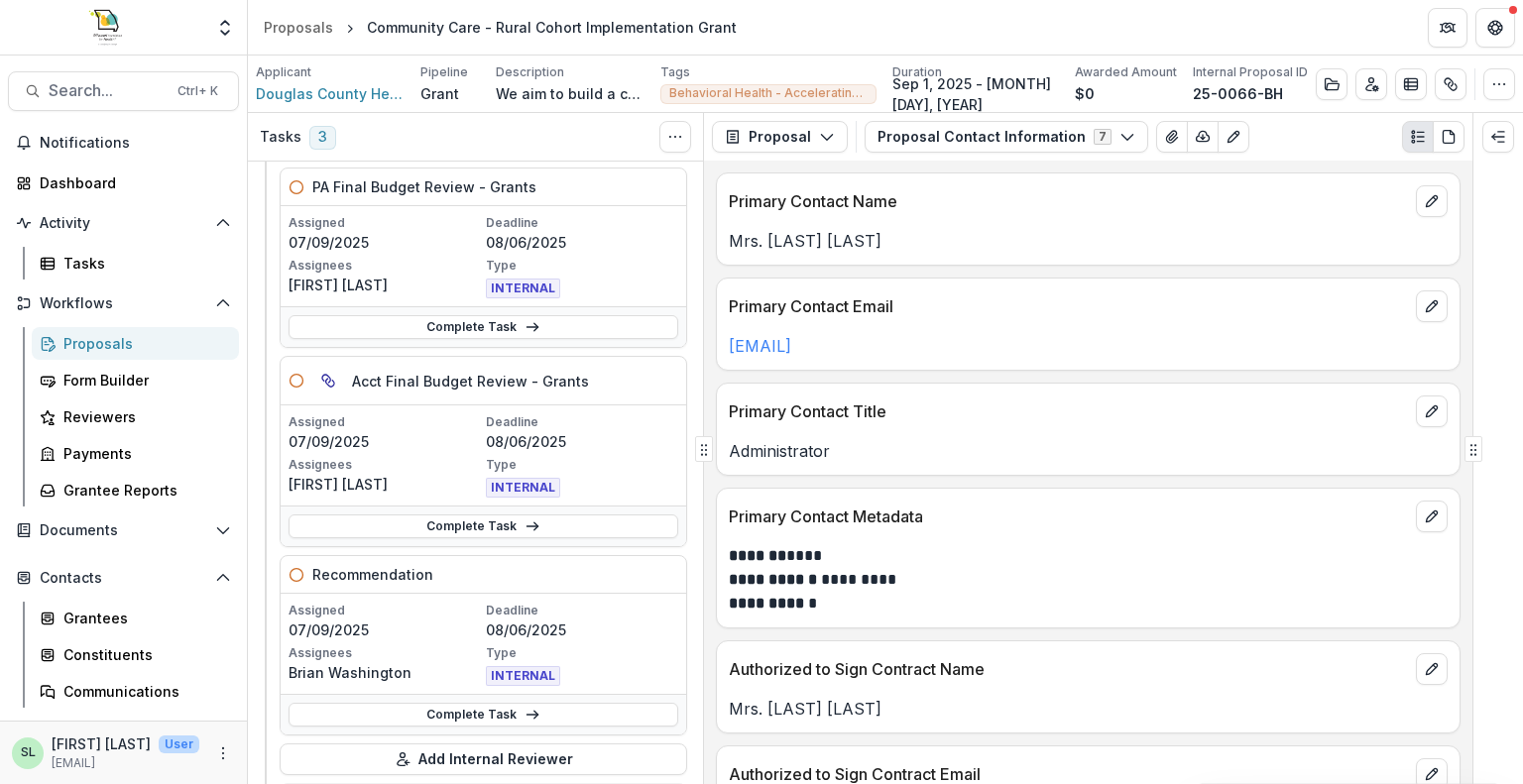 scroll, scrollTop: 0, scrollLeft: 0, axis: both 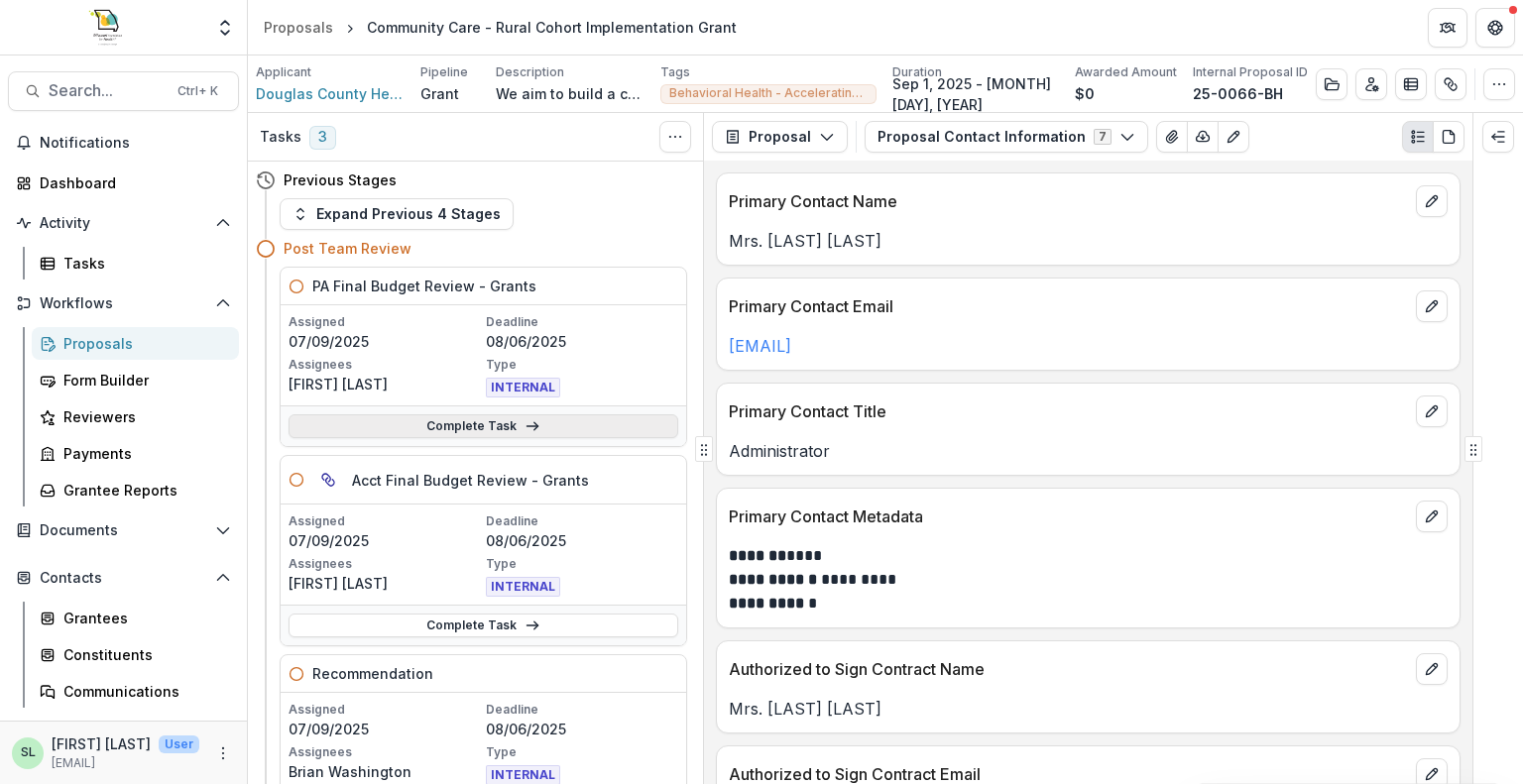 click on "Complete Task" at bounding box center [483, 426] 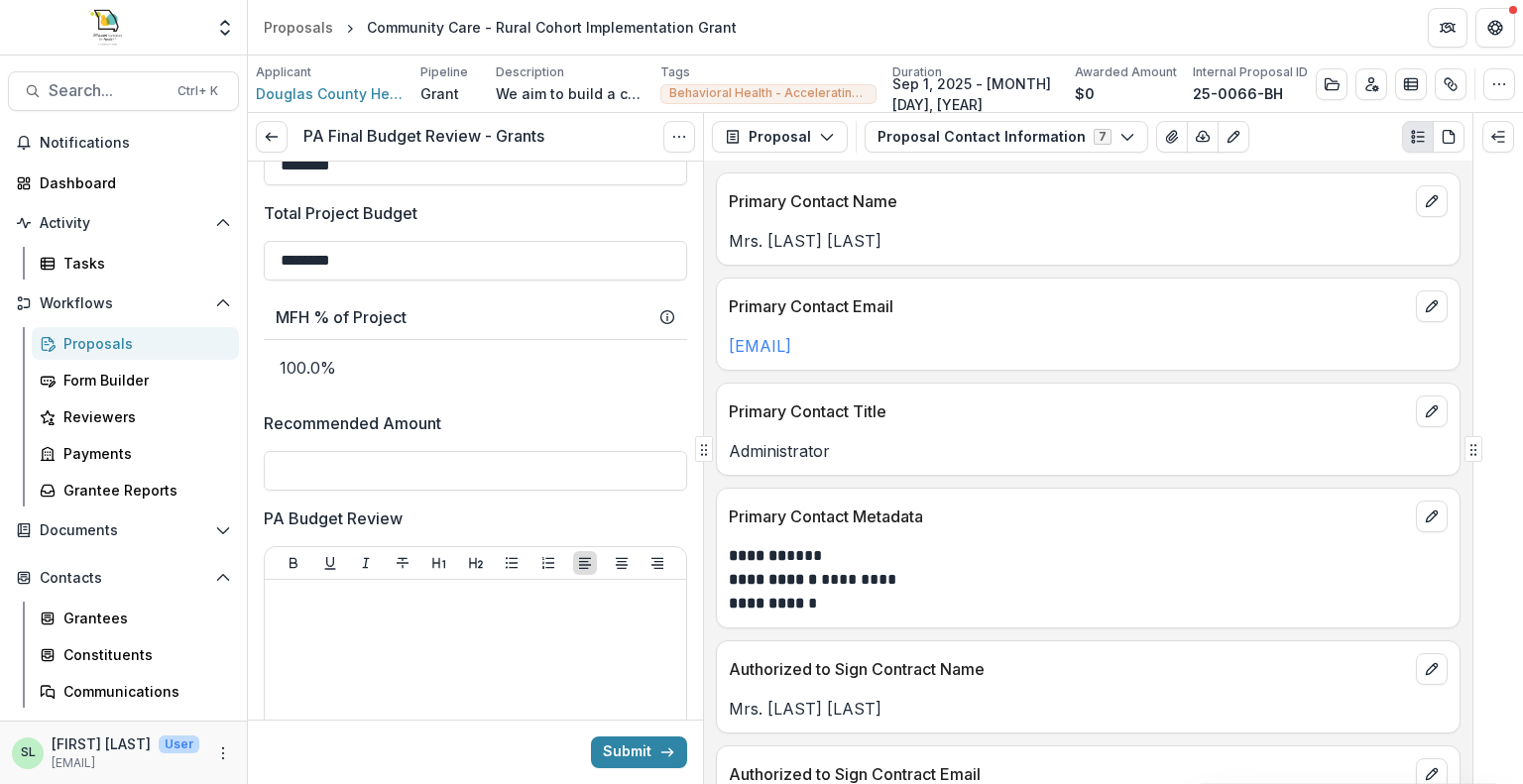 scroll, scrollTop: 1883, scrollLeft: 0, axis: vertical 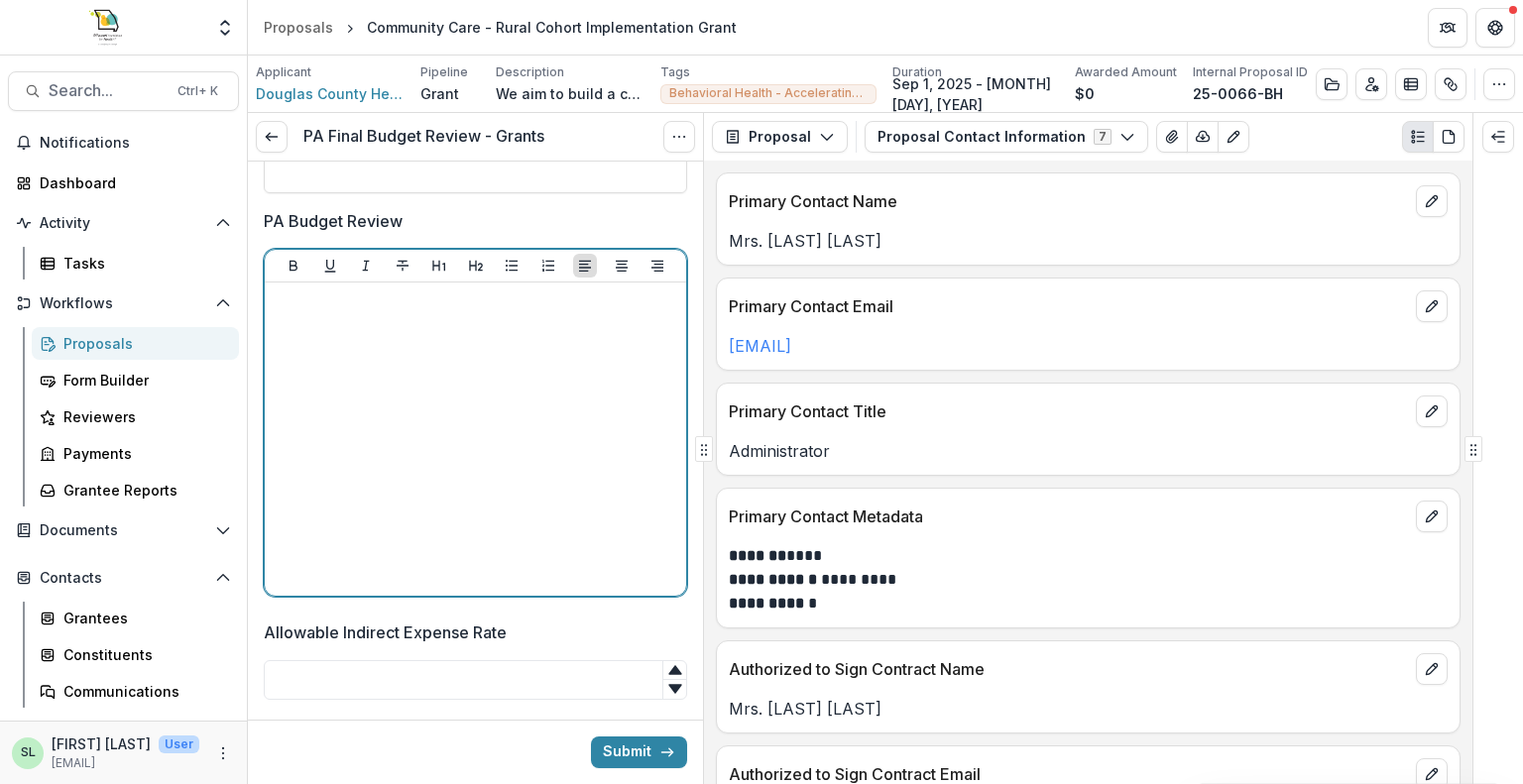 click at bounding box center (475, 439) 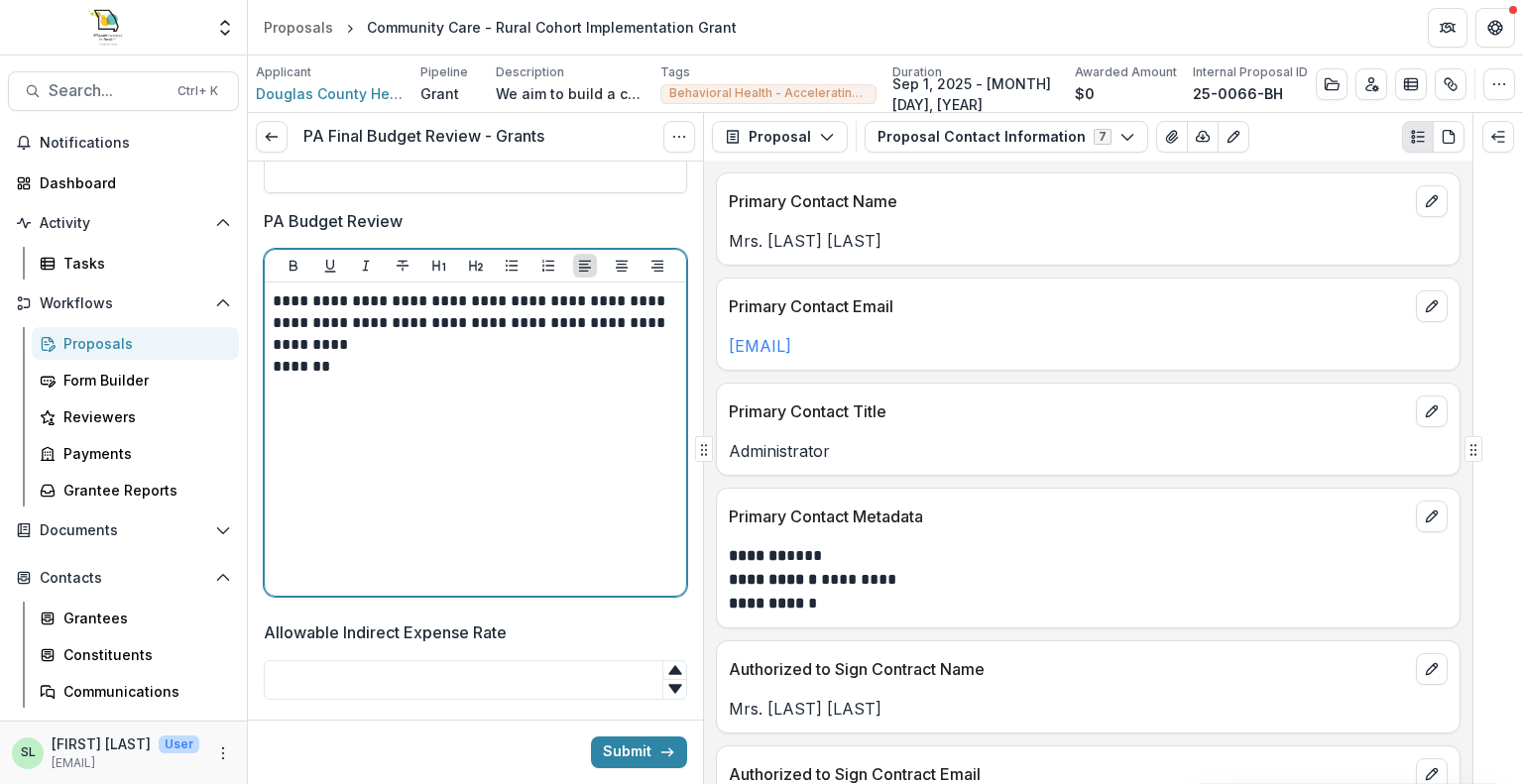 click on "*******" at bounding box center (473, 367) 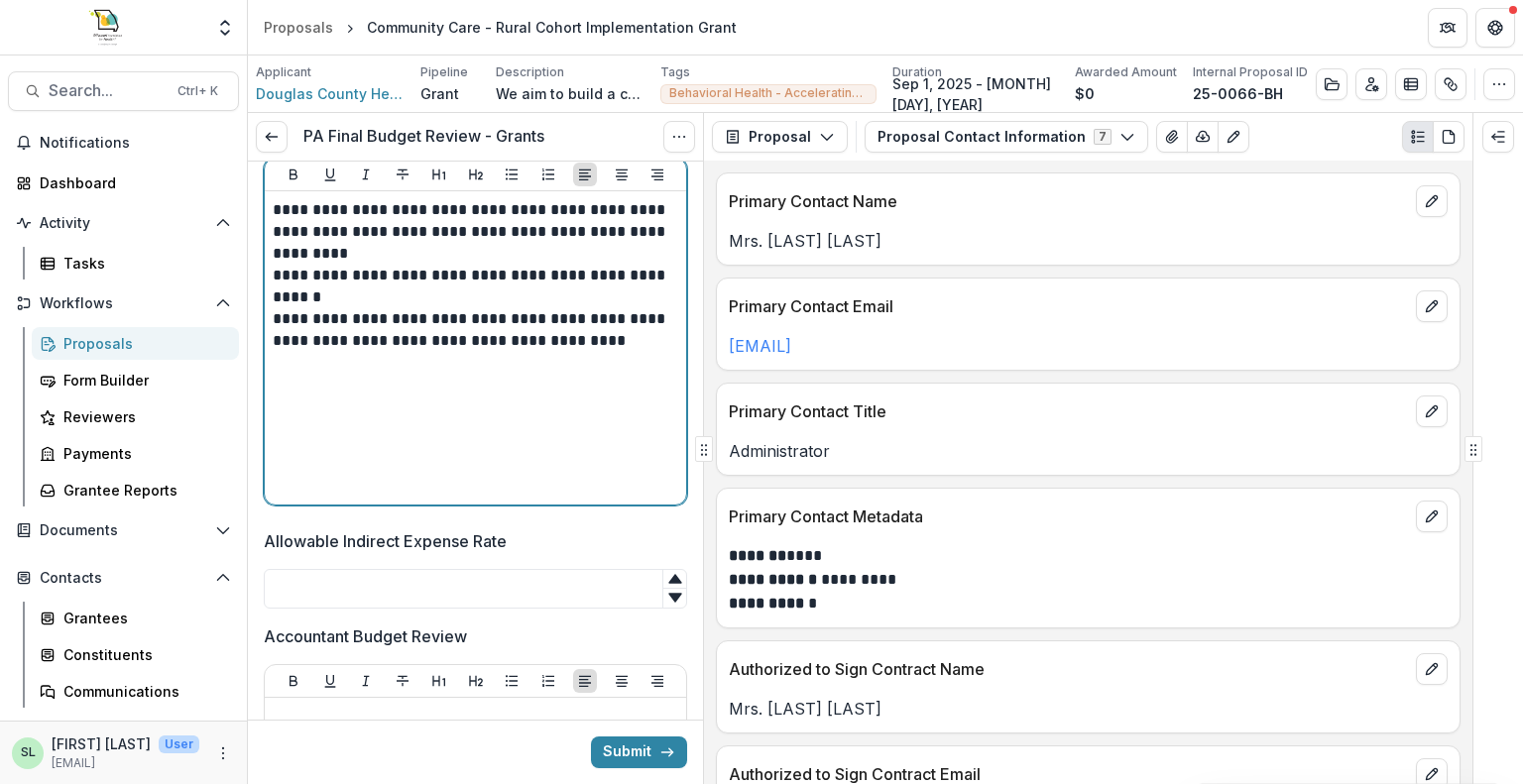 scroll, scrollTop: 1982, scrollLeft: 0, axis: vertical 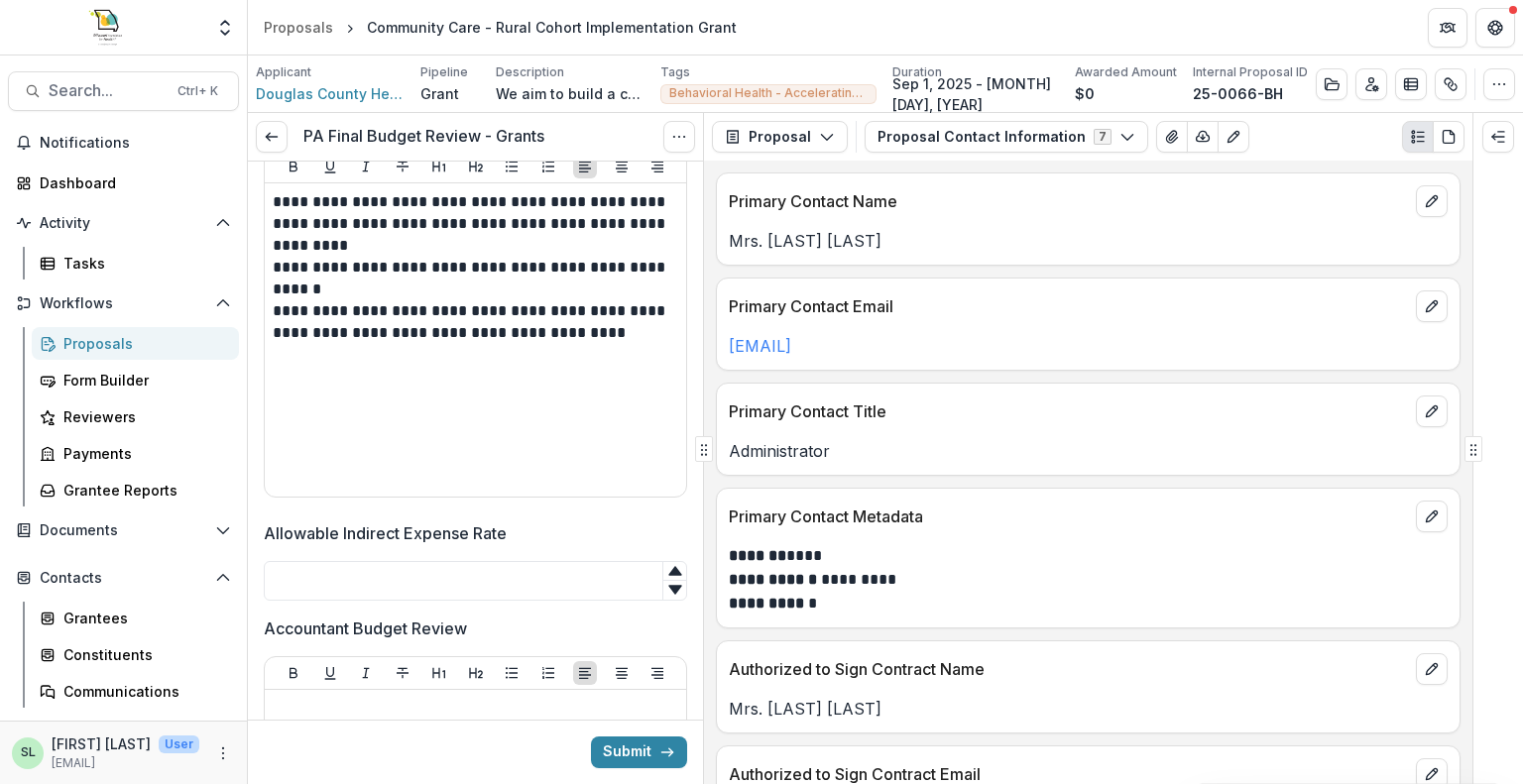 type on "**" 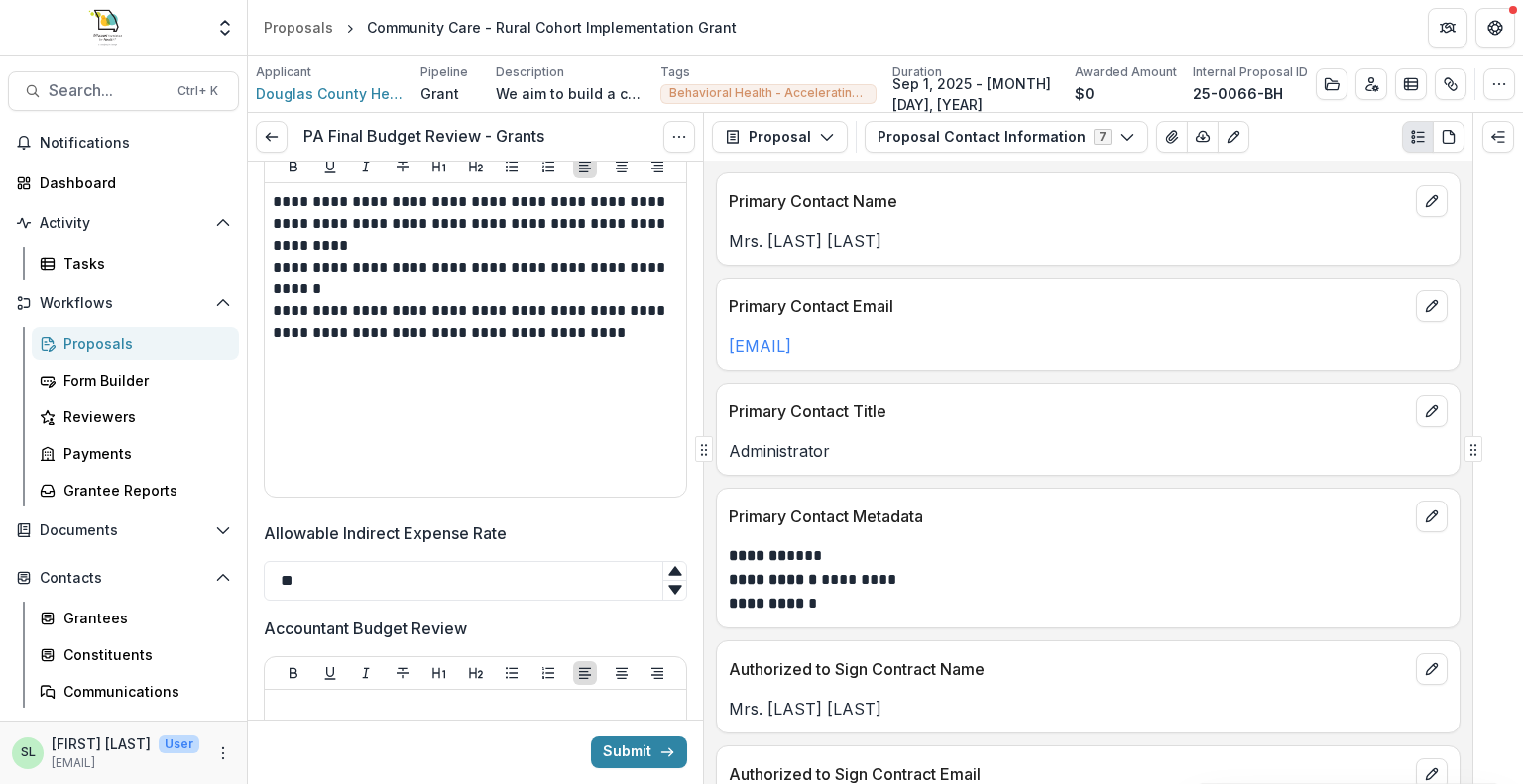 click 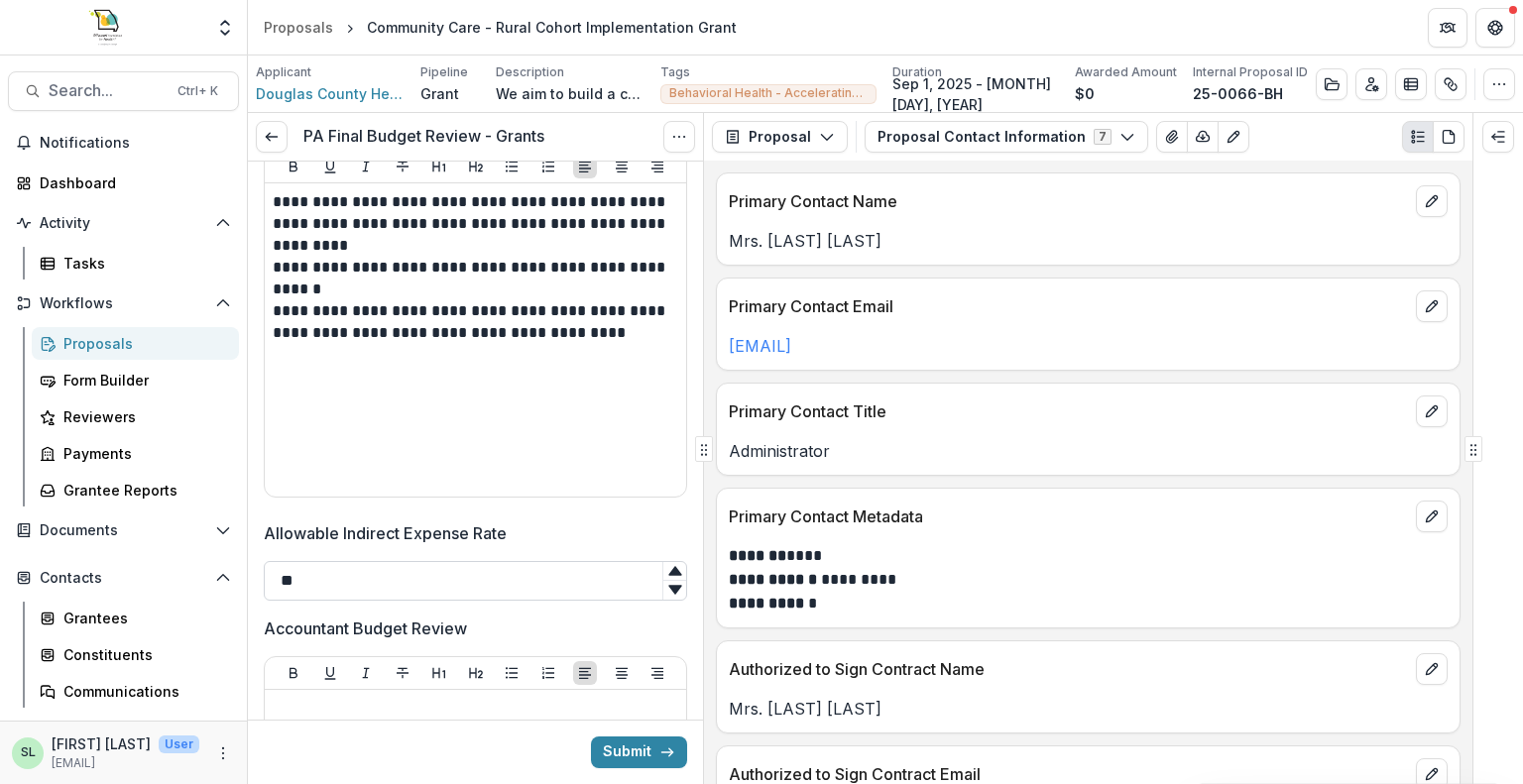 drag, startPoint x: 389, startPoint y: 534, endPoint x: 268, endPoint y: 535, distance: 121.0041 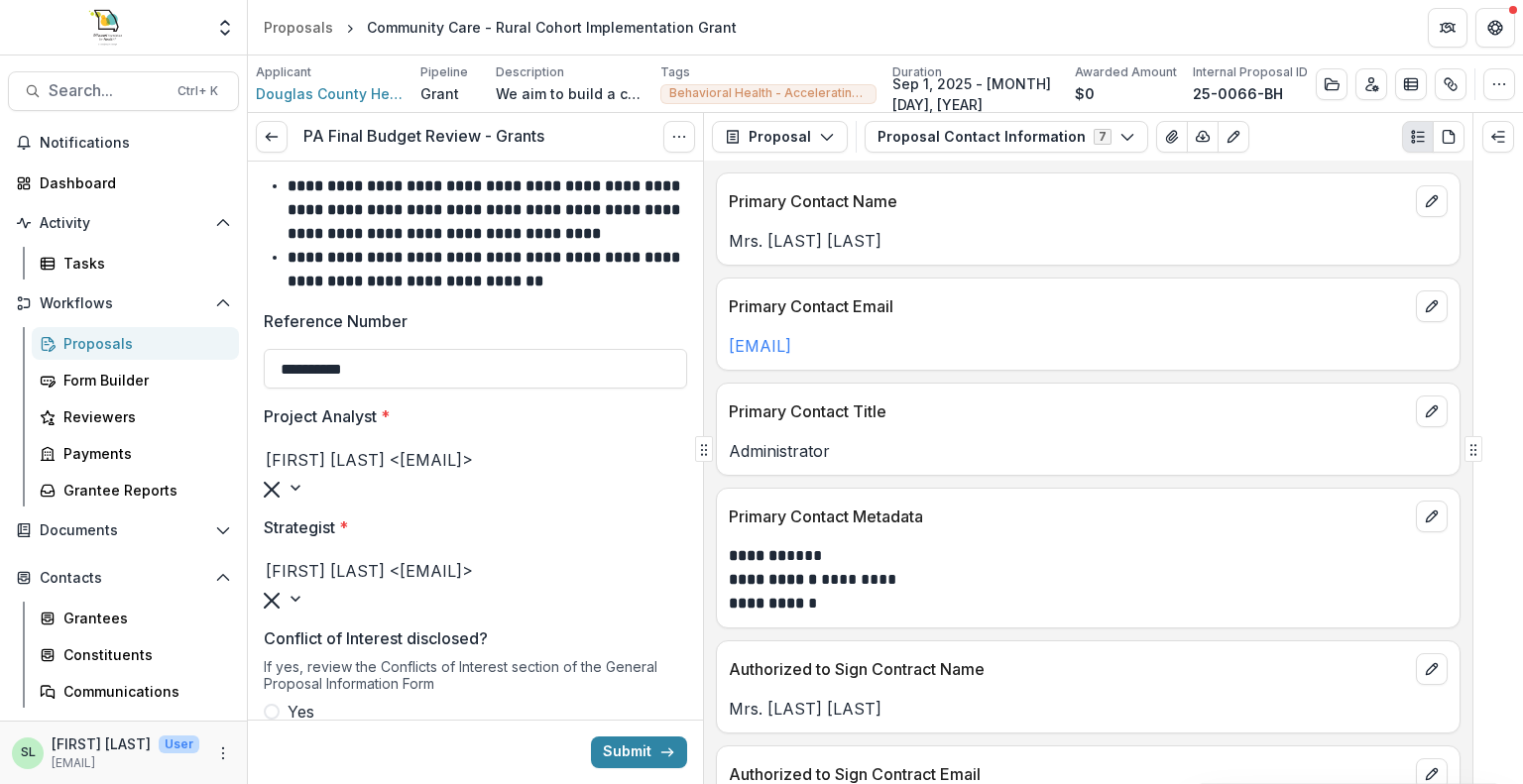 scroll, scrollTop: 0, scrollLeft: 0, axis: both 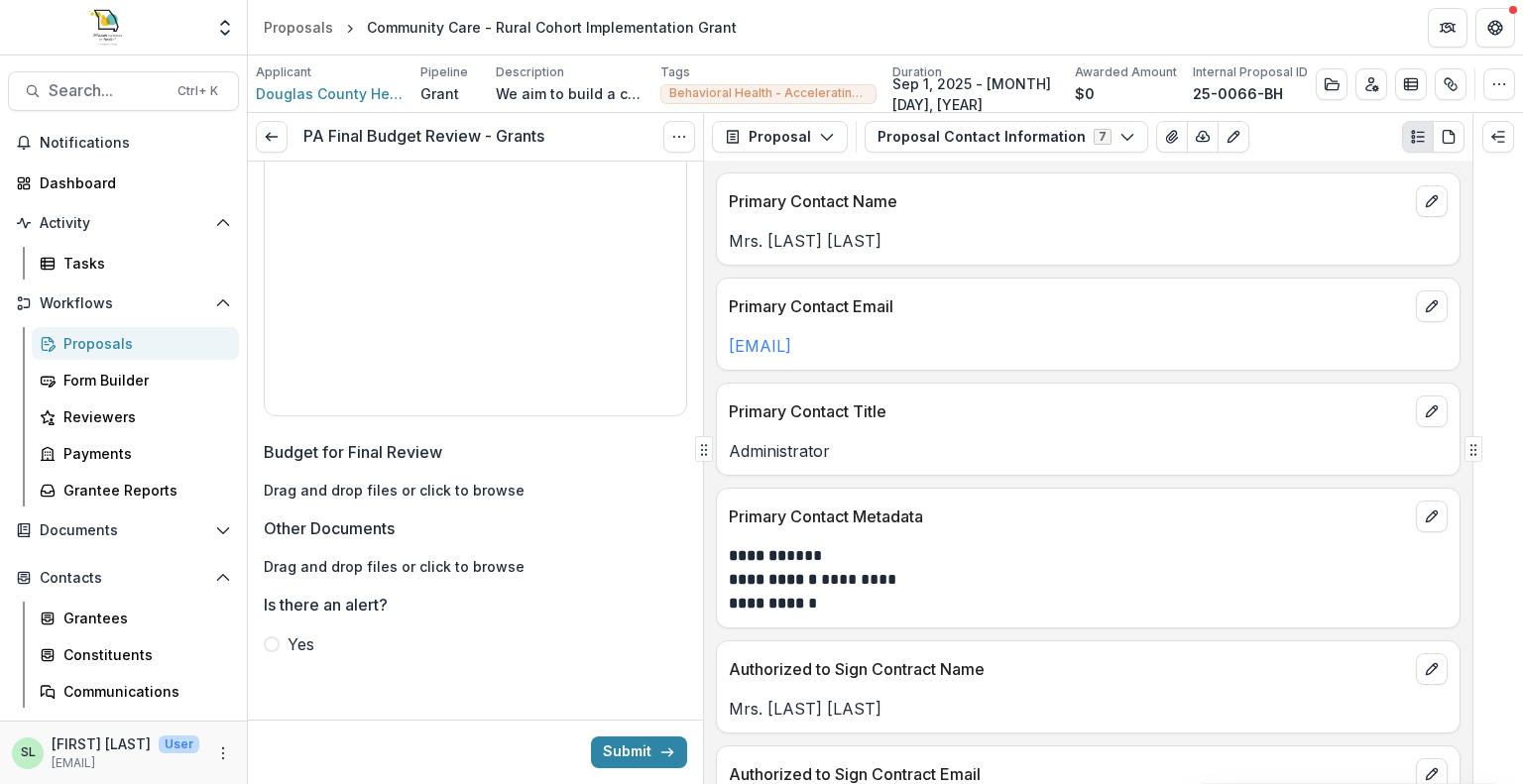 type on "***" 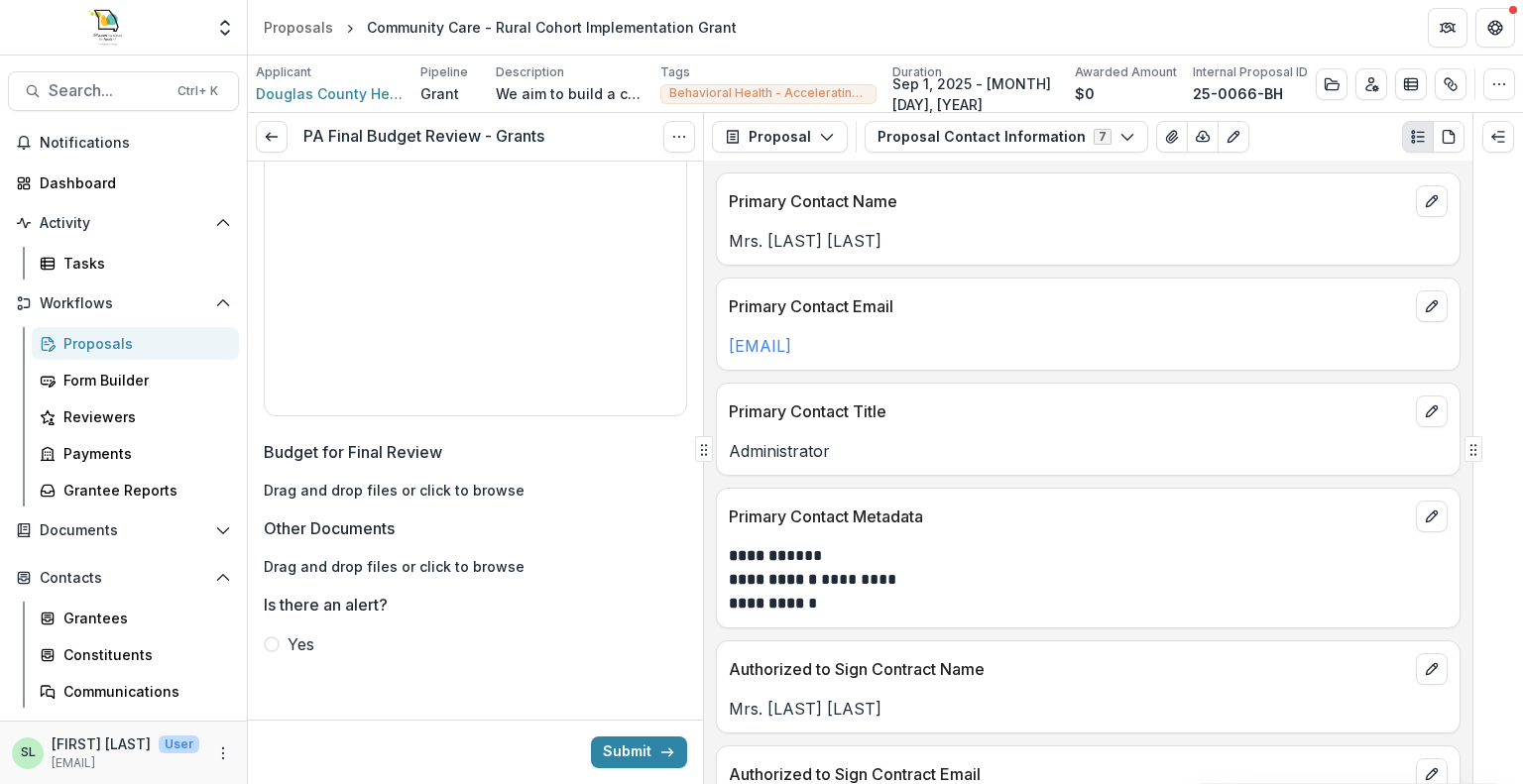 click on "click to browse" at bounding box center [472, 490] 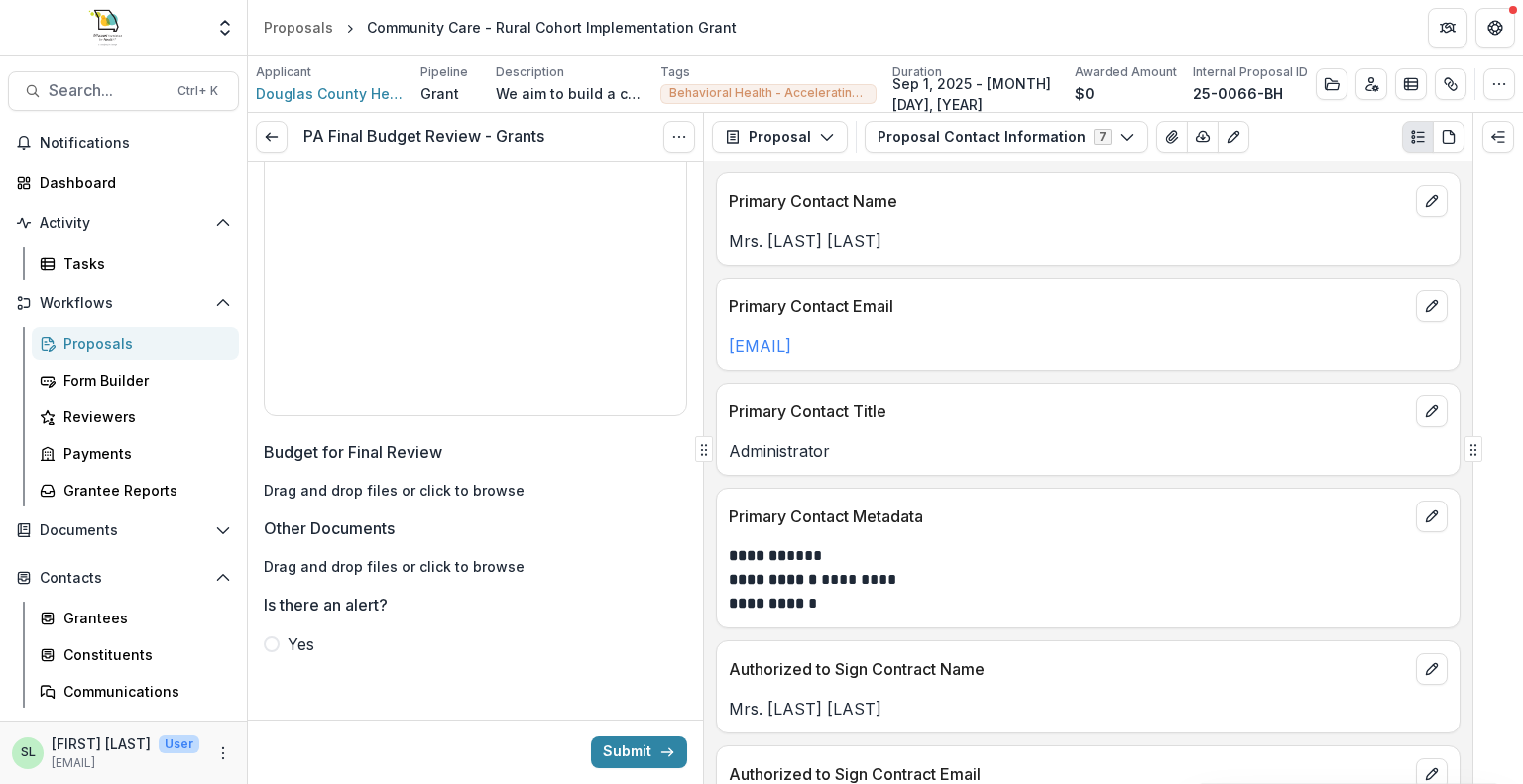 type on "**********" 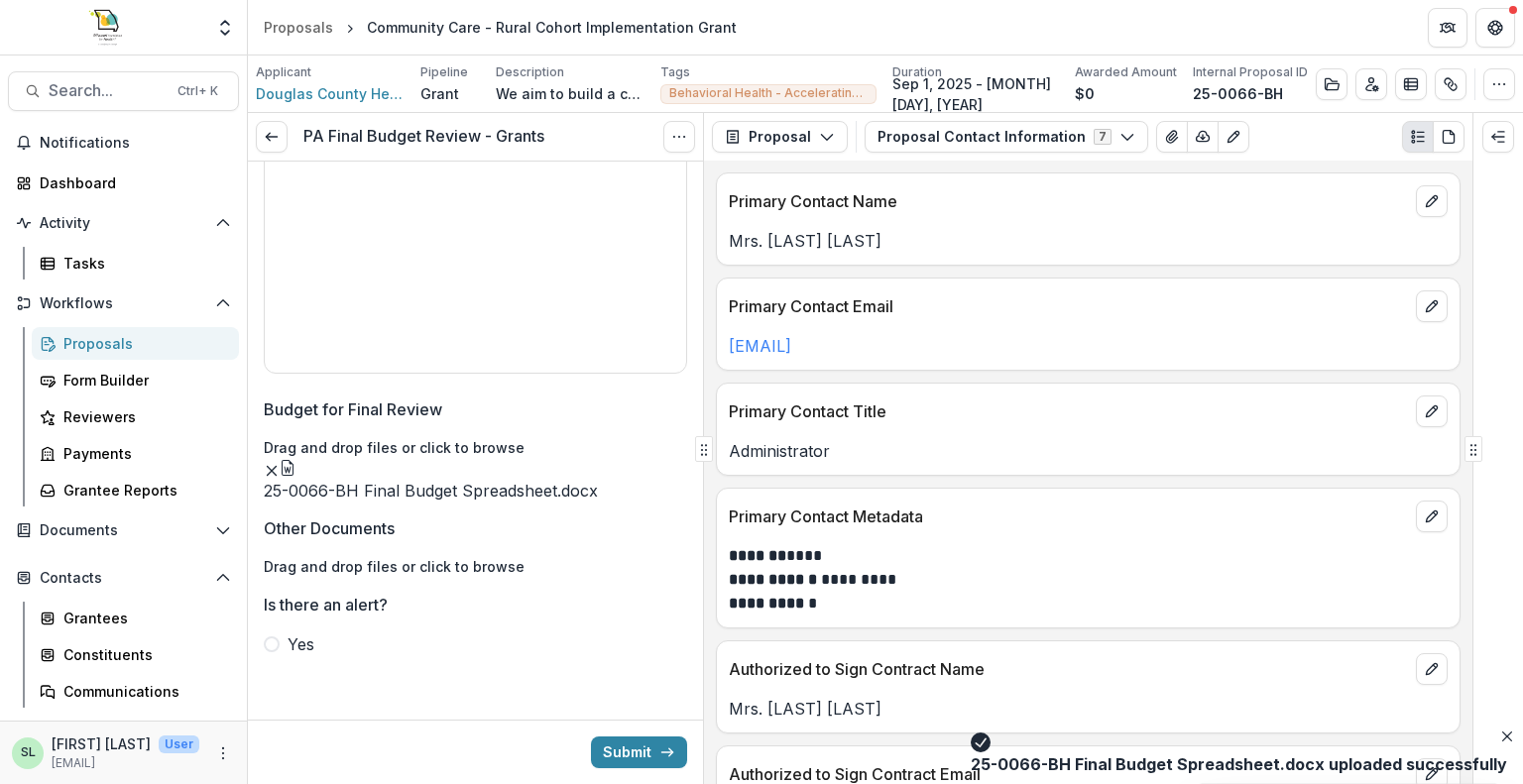 click on "**********" at bounding box center (475, -882) 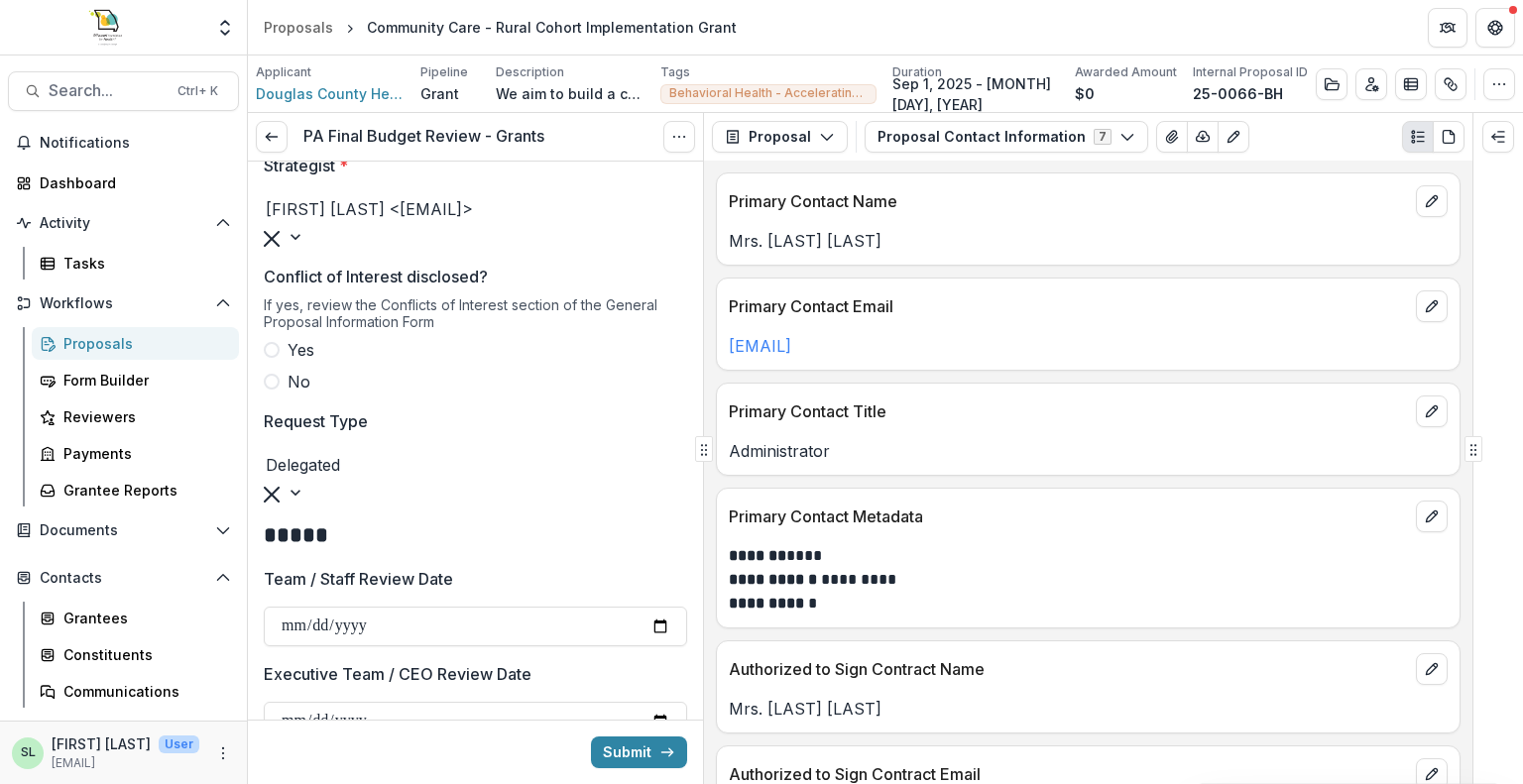 scroll, scrollTop: 396, scrollLeft: 0, axis: vertical 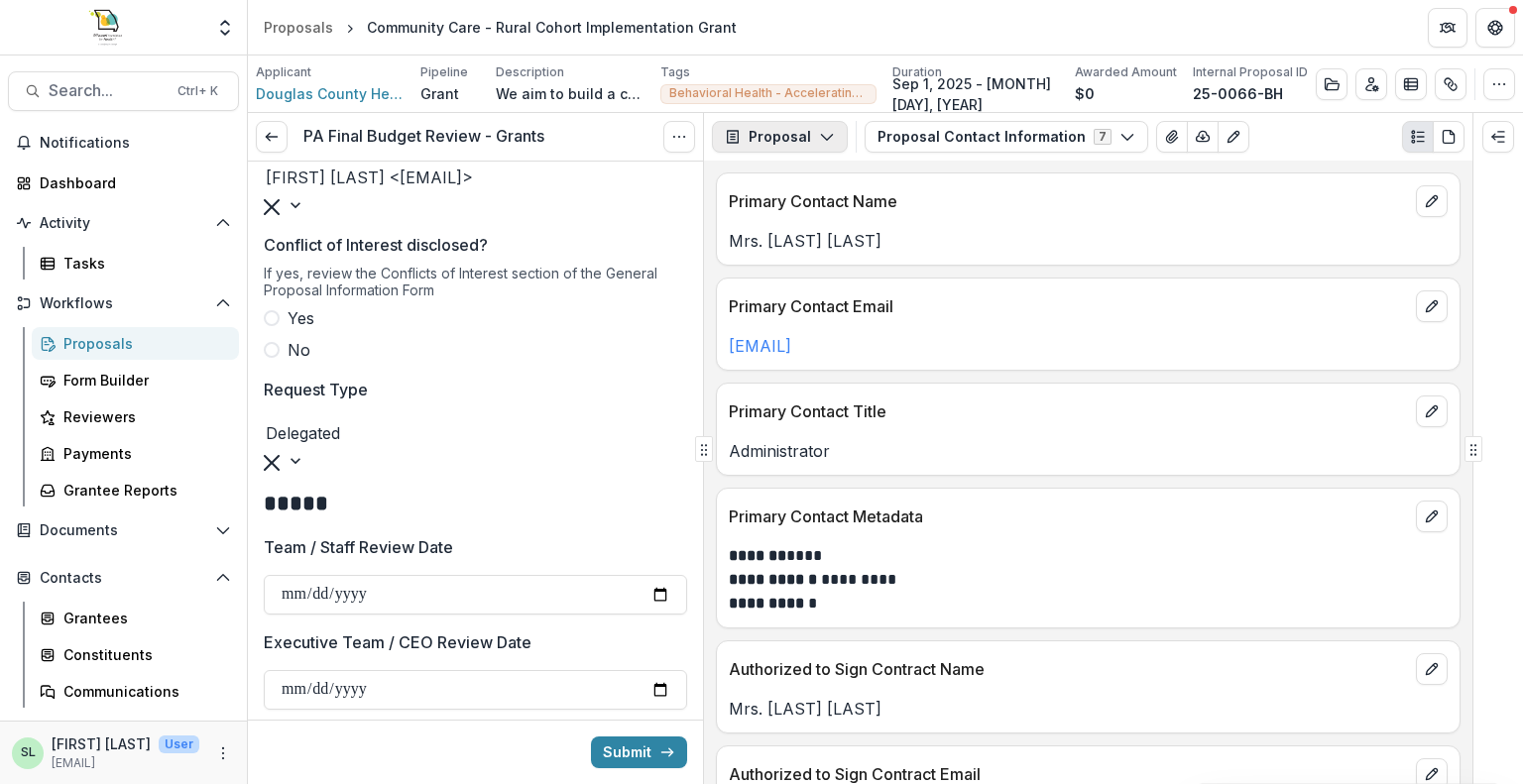 click on "Proposal" at bounding box center (779, 137) 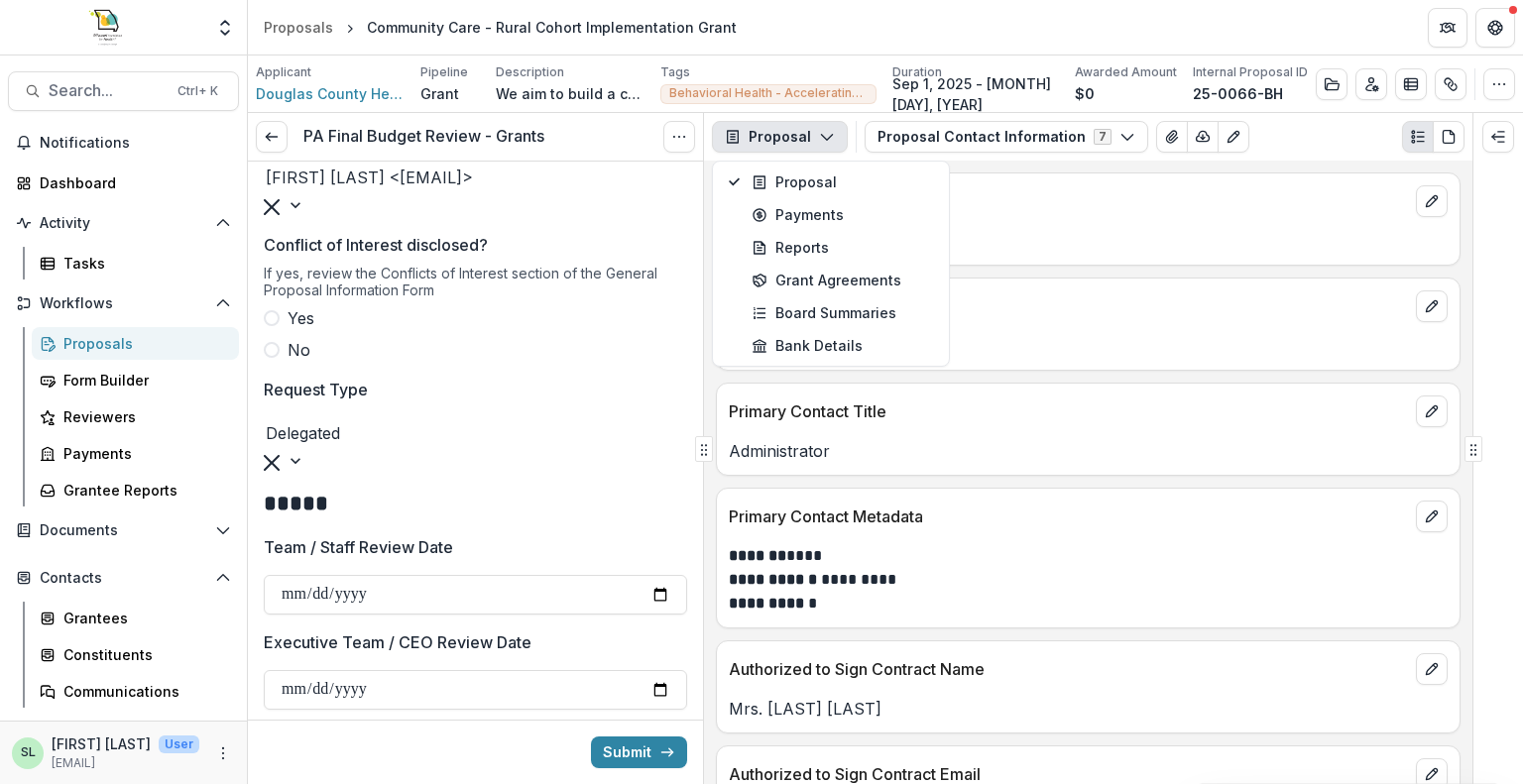 click on "Proposal" at bounding box center (779, 137) 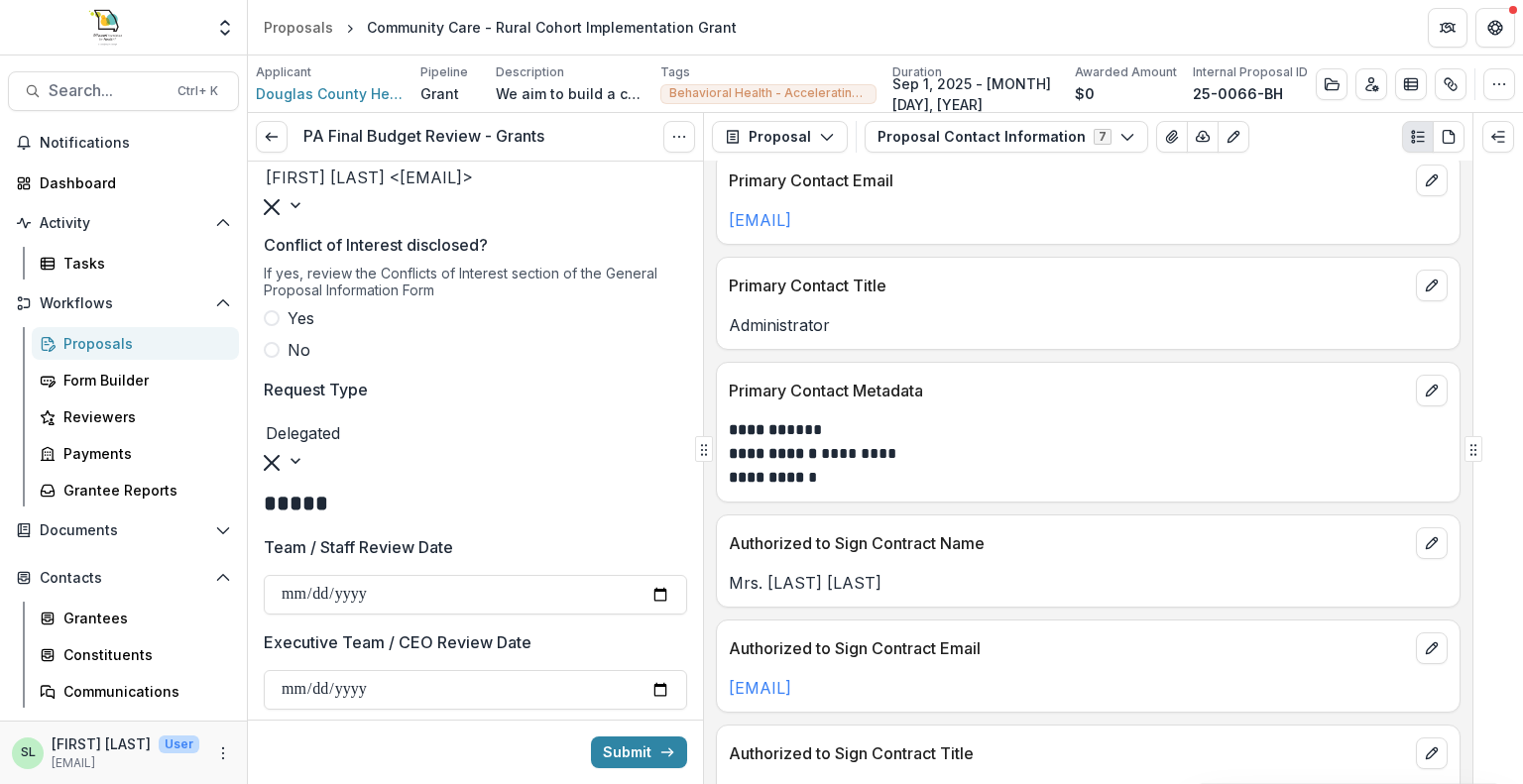 scroll, scrollTop: 321, scrollLeft: 0, axis: vertical 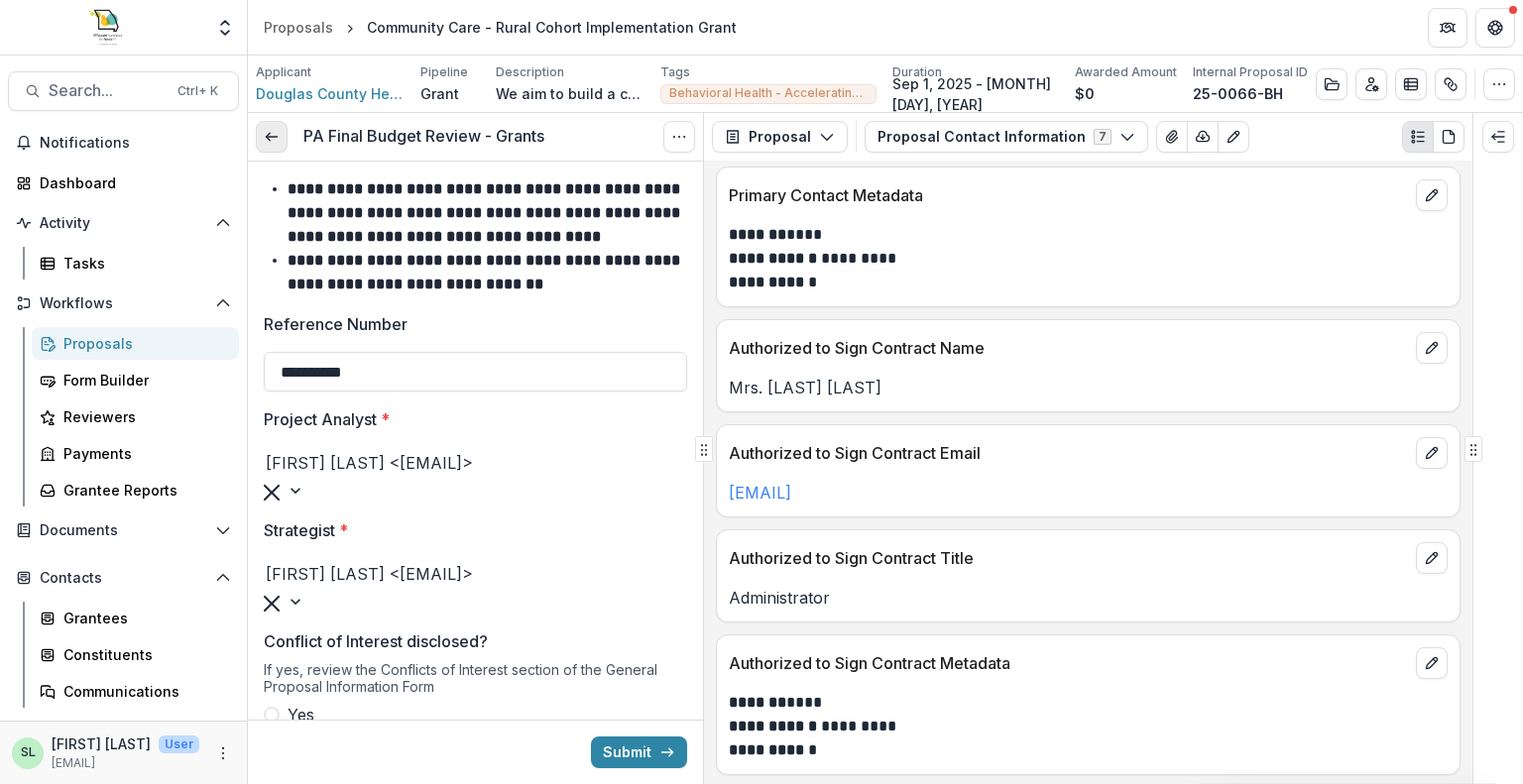 click at bounding box center (272, 137) 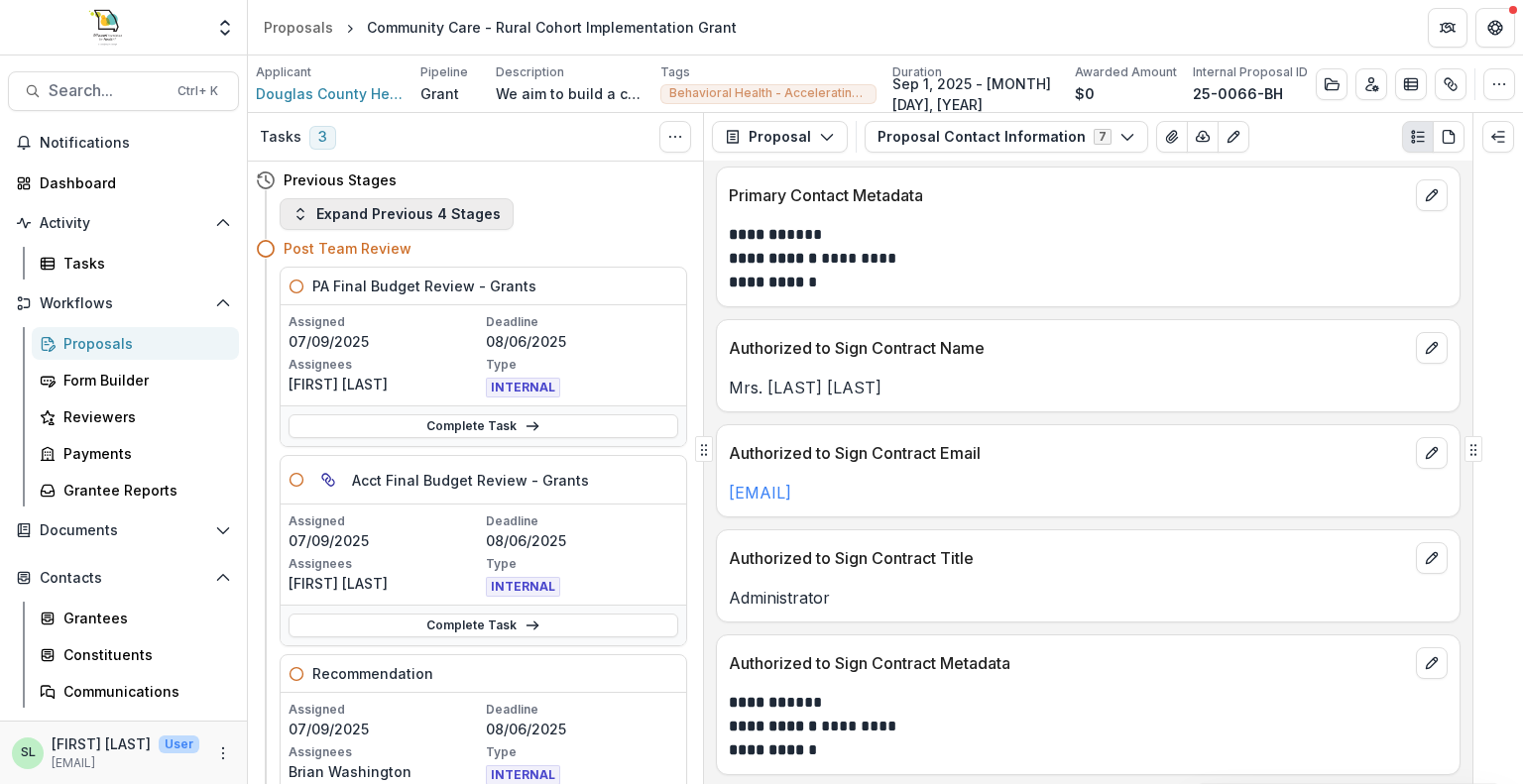click on "Expand Previous 4 Stages" at bounding box center (397, 214) 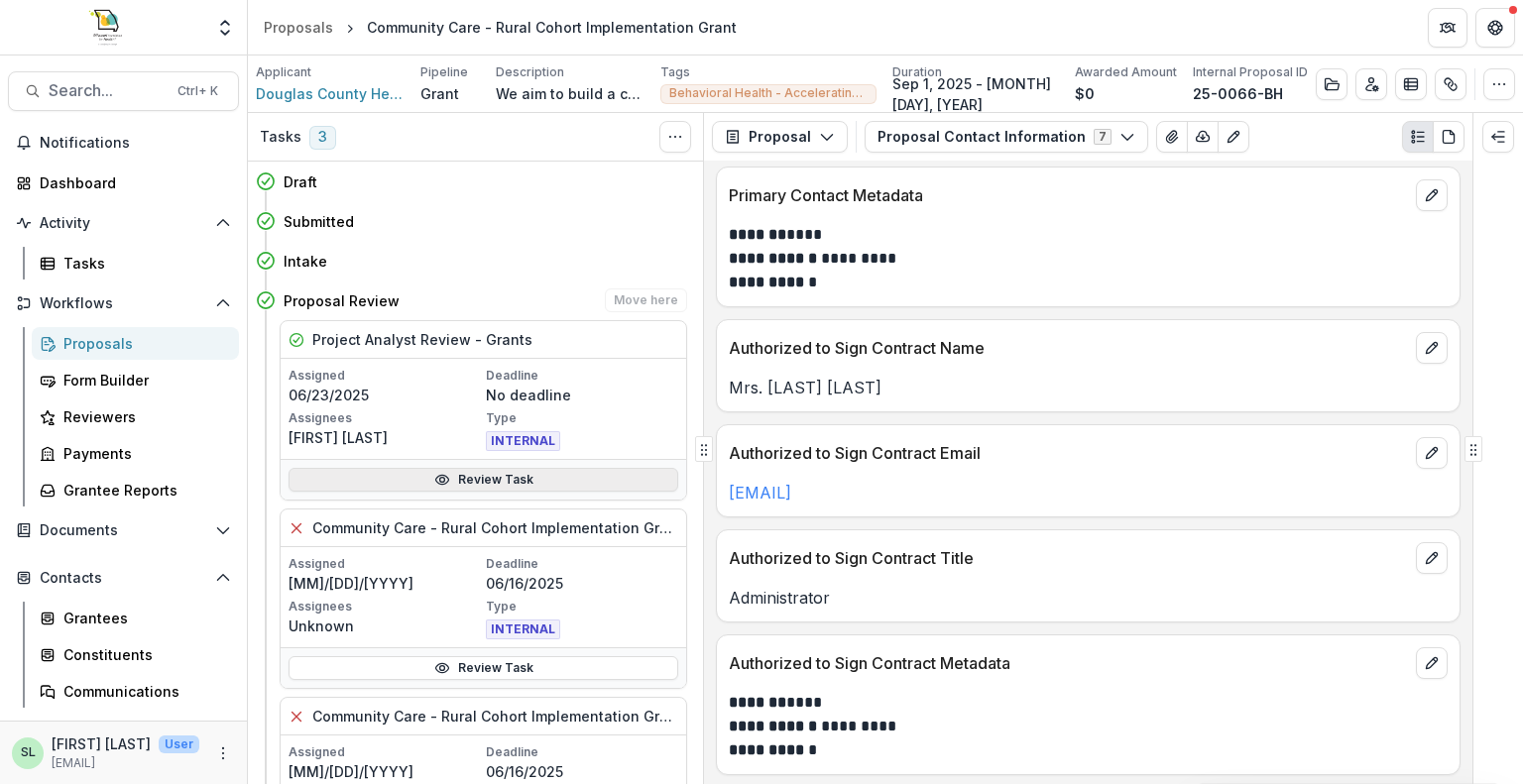 click on "Review Task" at bounding box center (483, 480) 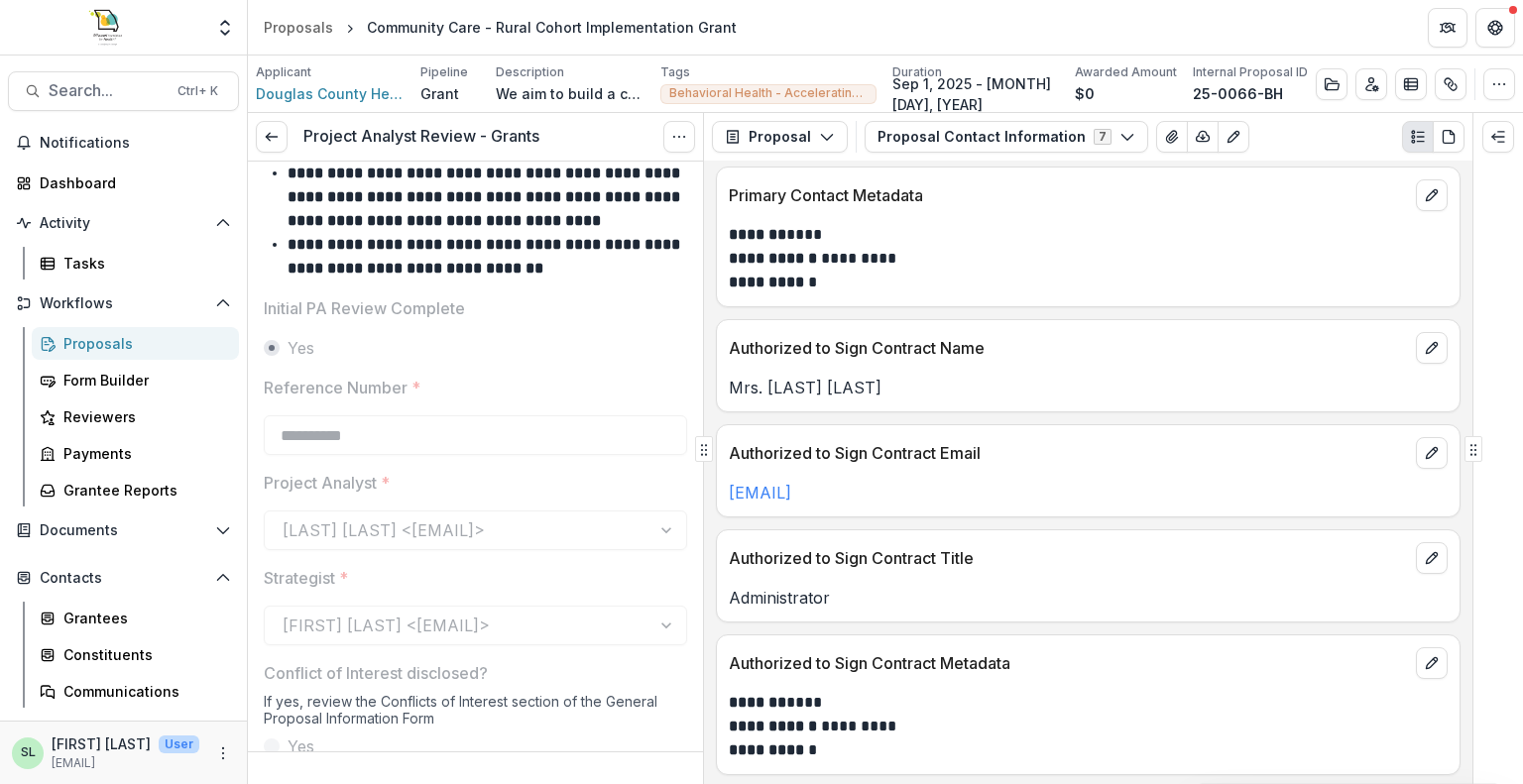 scroll, scrollTop: 0, scrollLeft: 0, axis: both 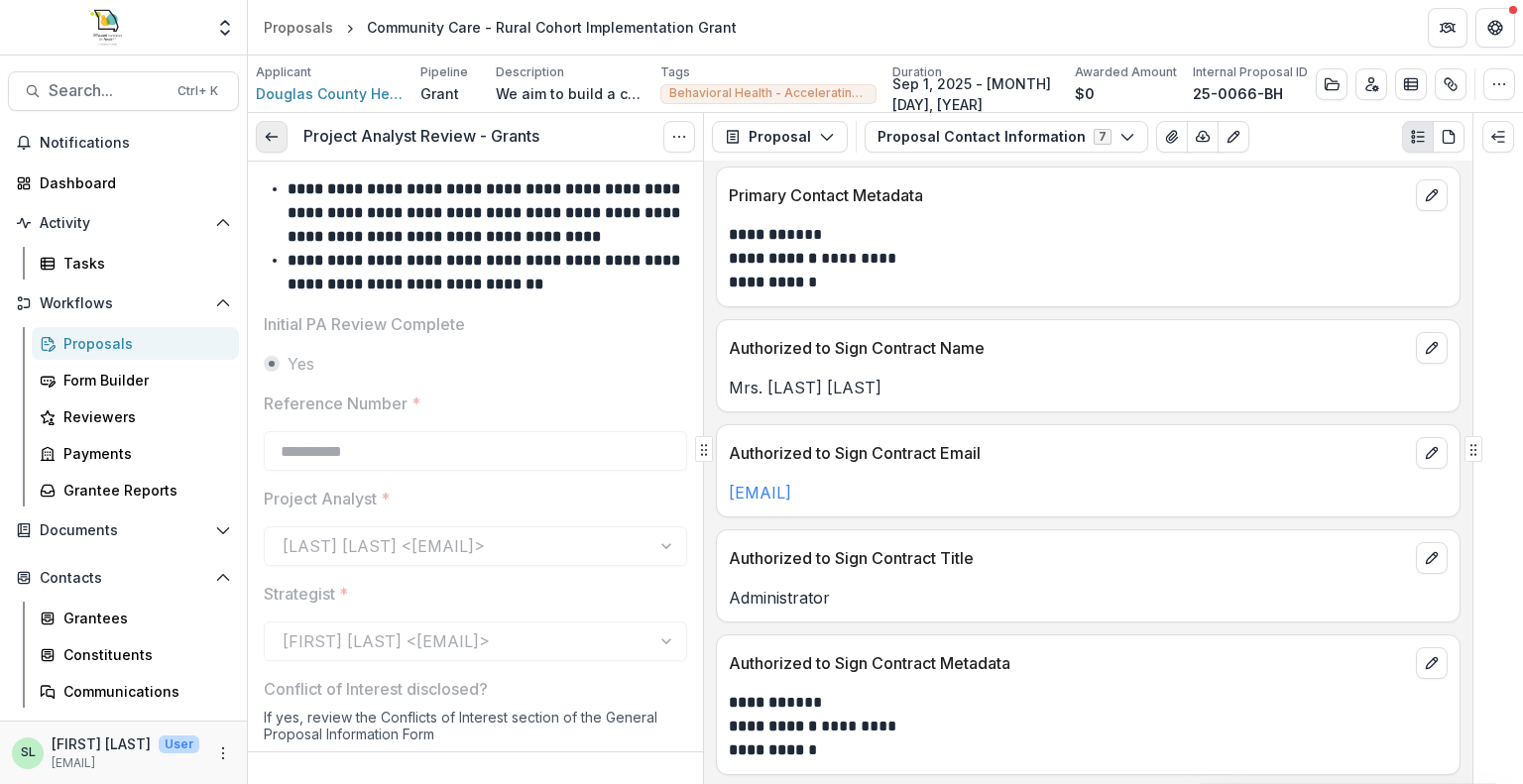 click 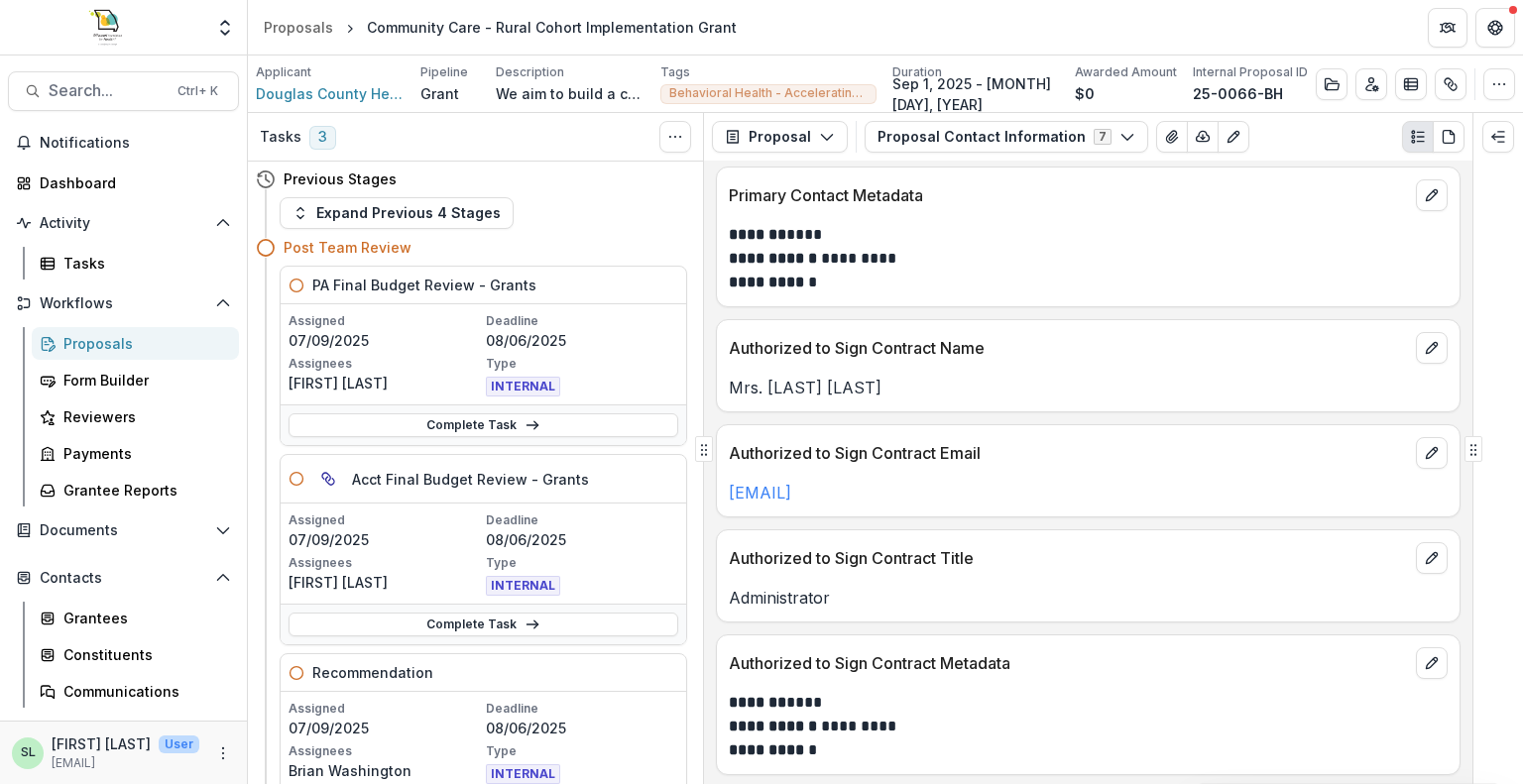 scroll, scrollTop: 0, scrollLeft: 0, axis: both 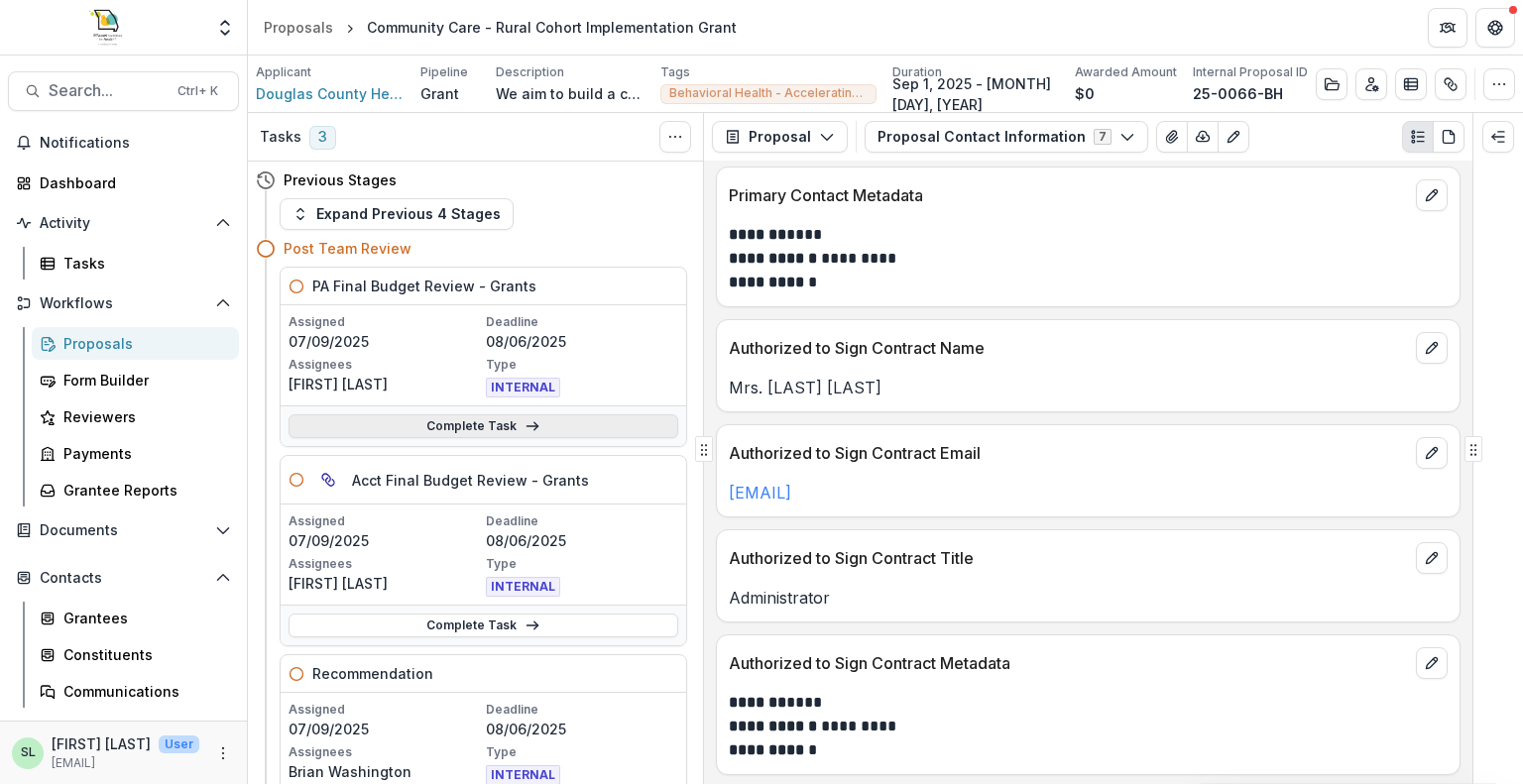 click on "Complete Task" at bounding box center [483, 426] 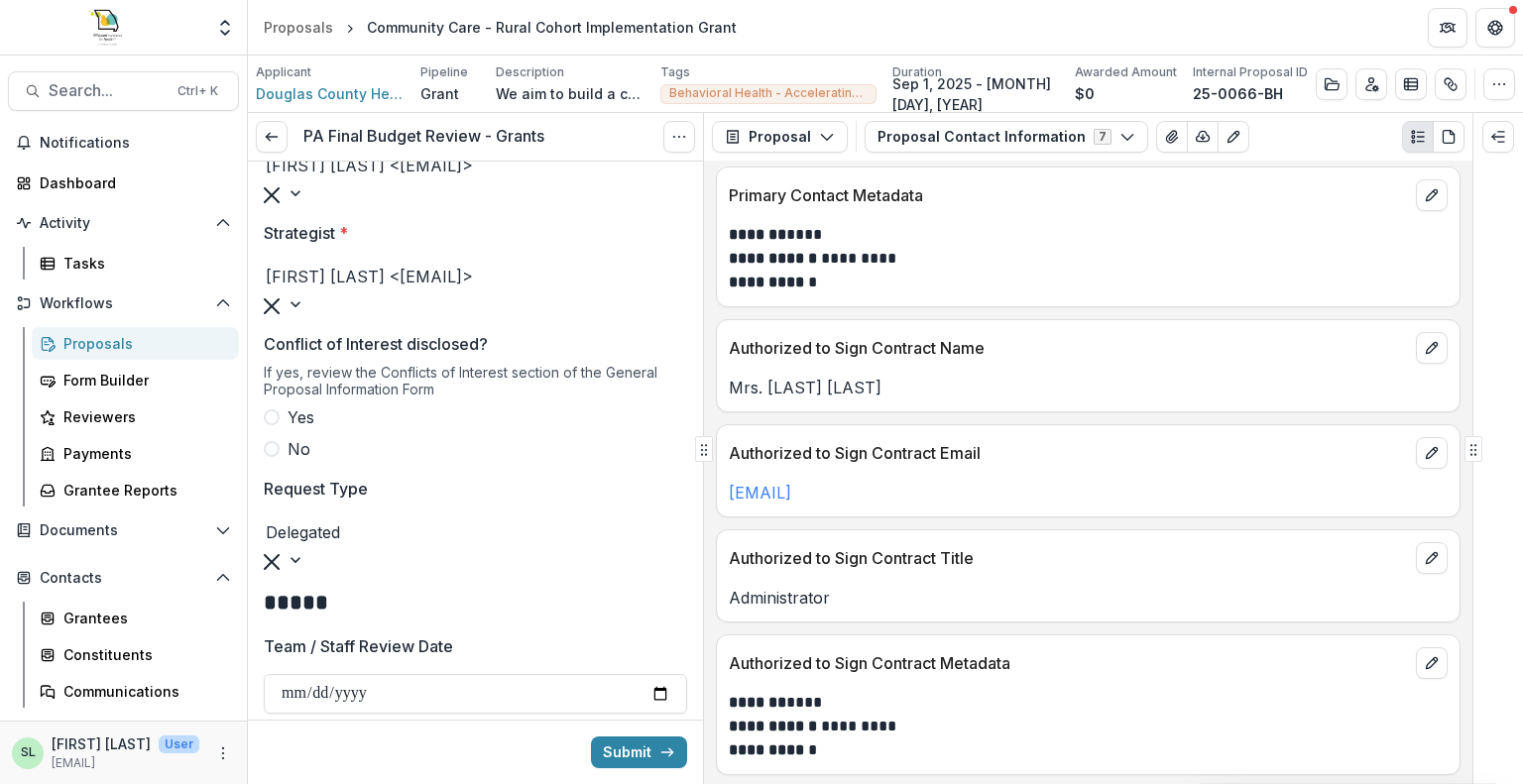 scroll, scrollTop: 396, scrollLeft: 0, axis: vertical 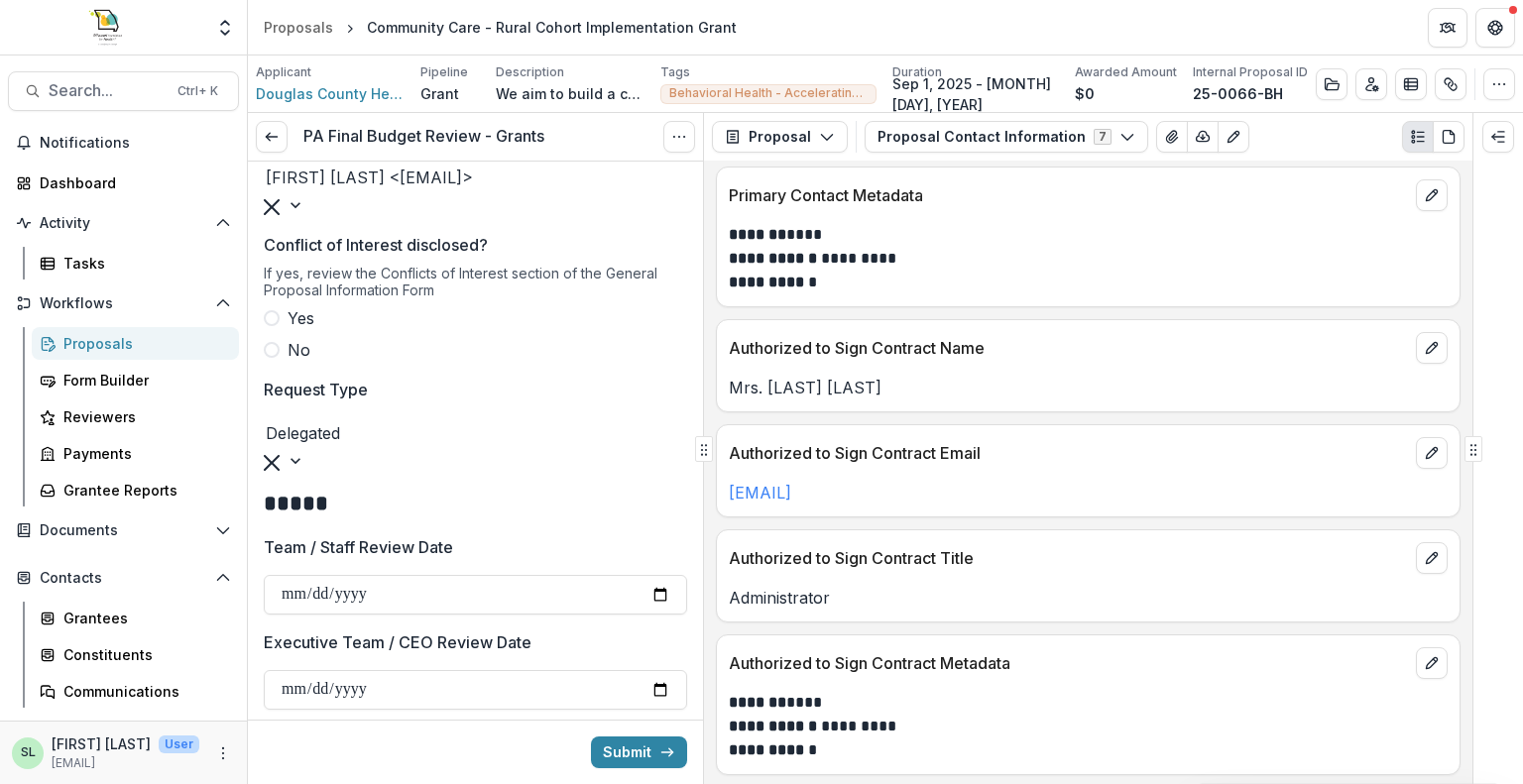 click on "No" at bounding box center (475, 350) 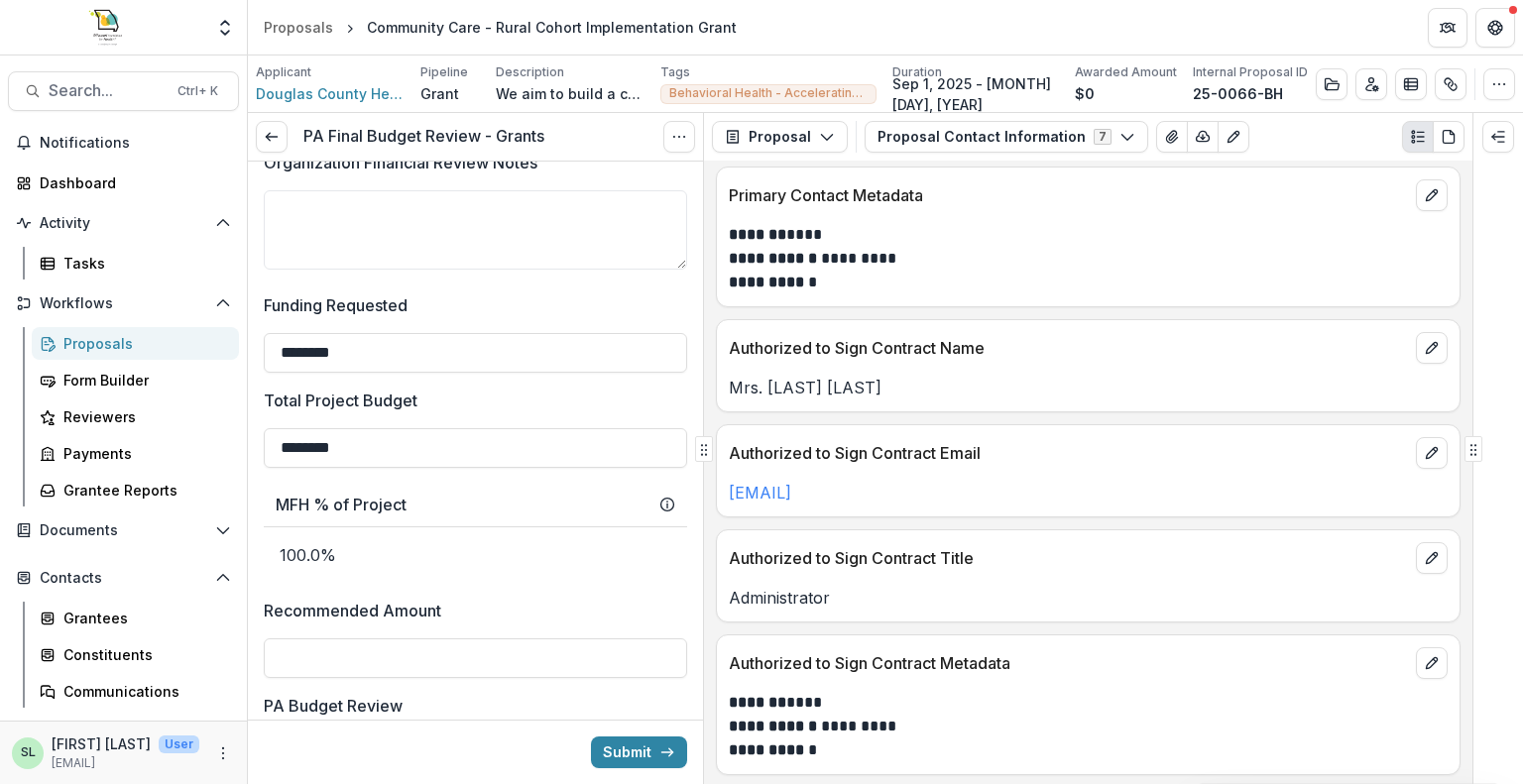 scroll, scrollTop: 848, scrollLeft: 0, axis: vertical 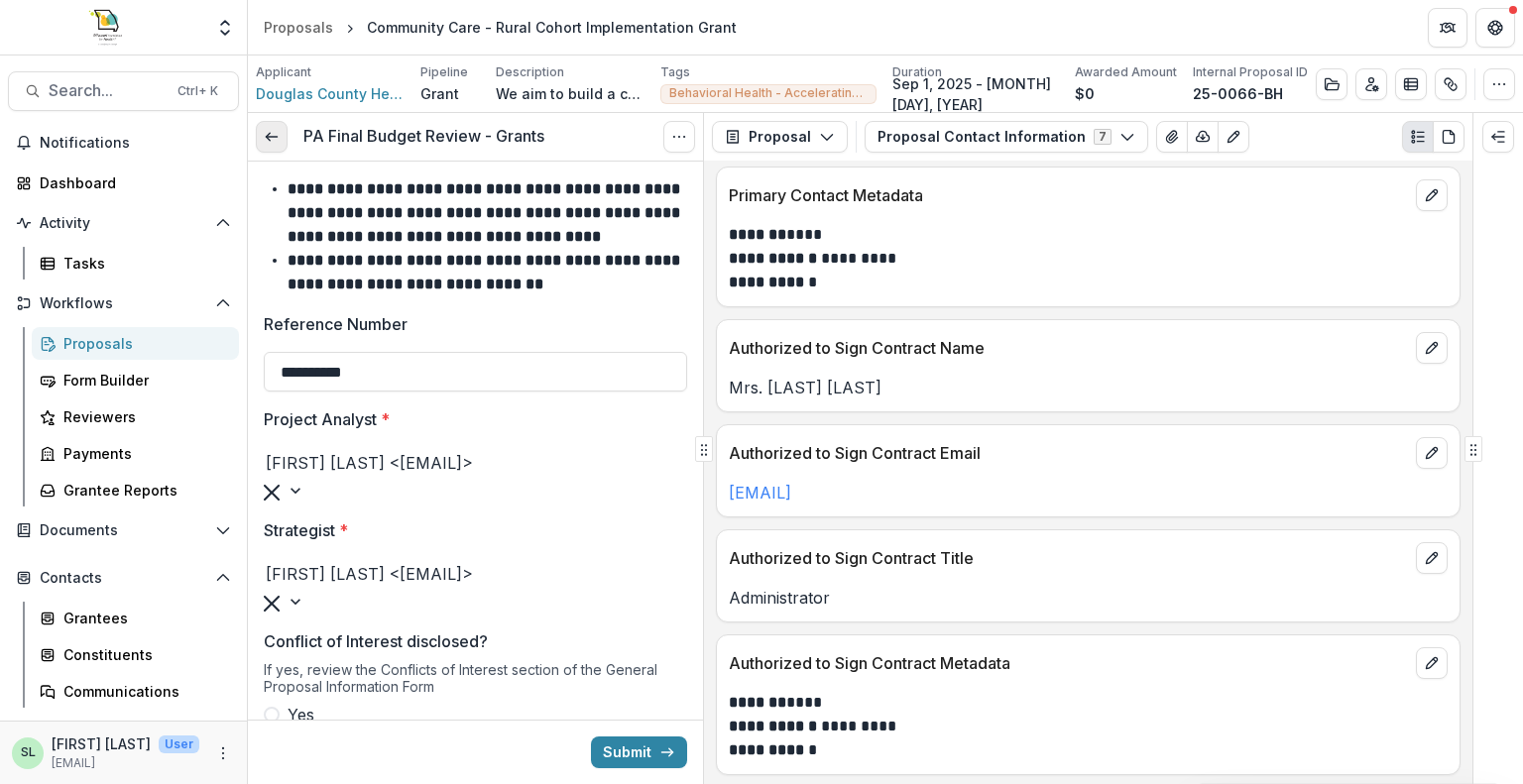 click 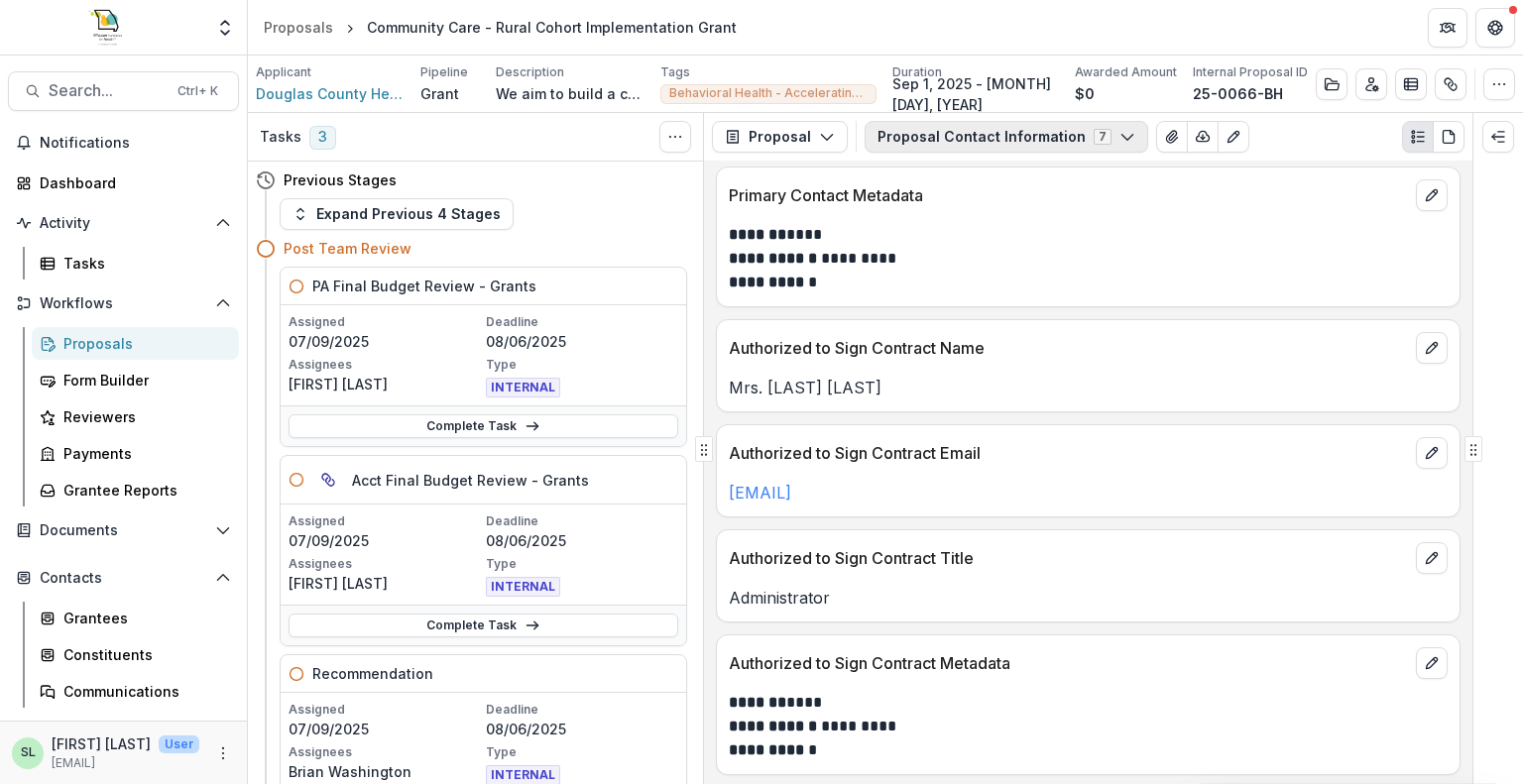 click on "Proposal Contact Information 7" at bounding box center [1006, 137] 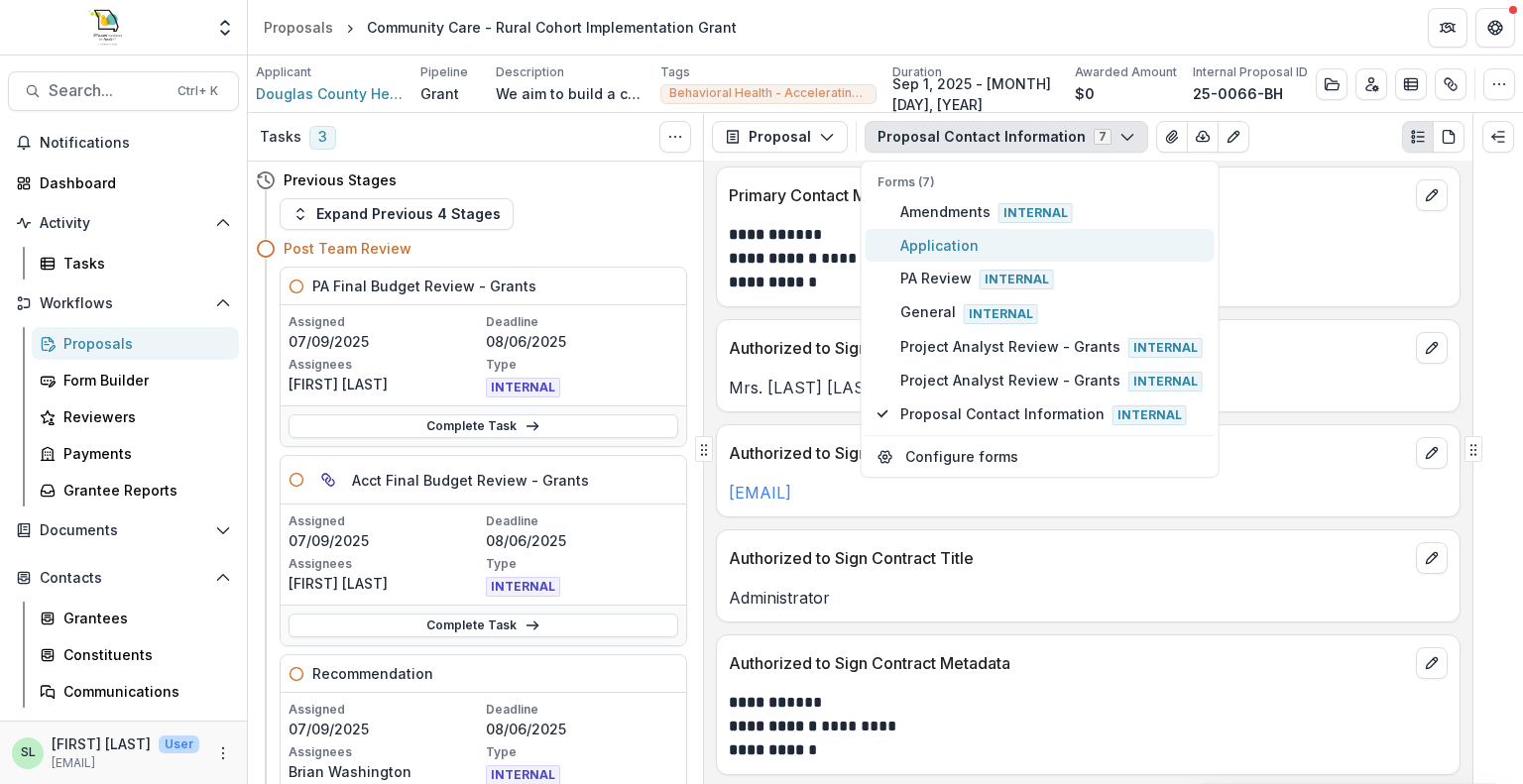click on "Application" at bounding box center (1051, 245) 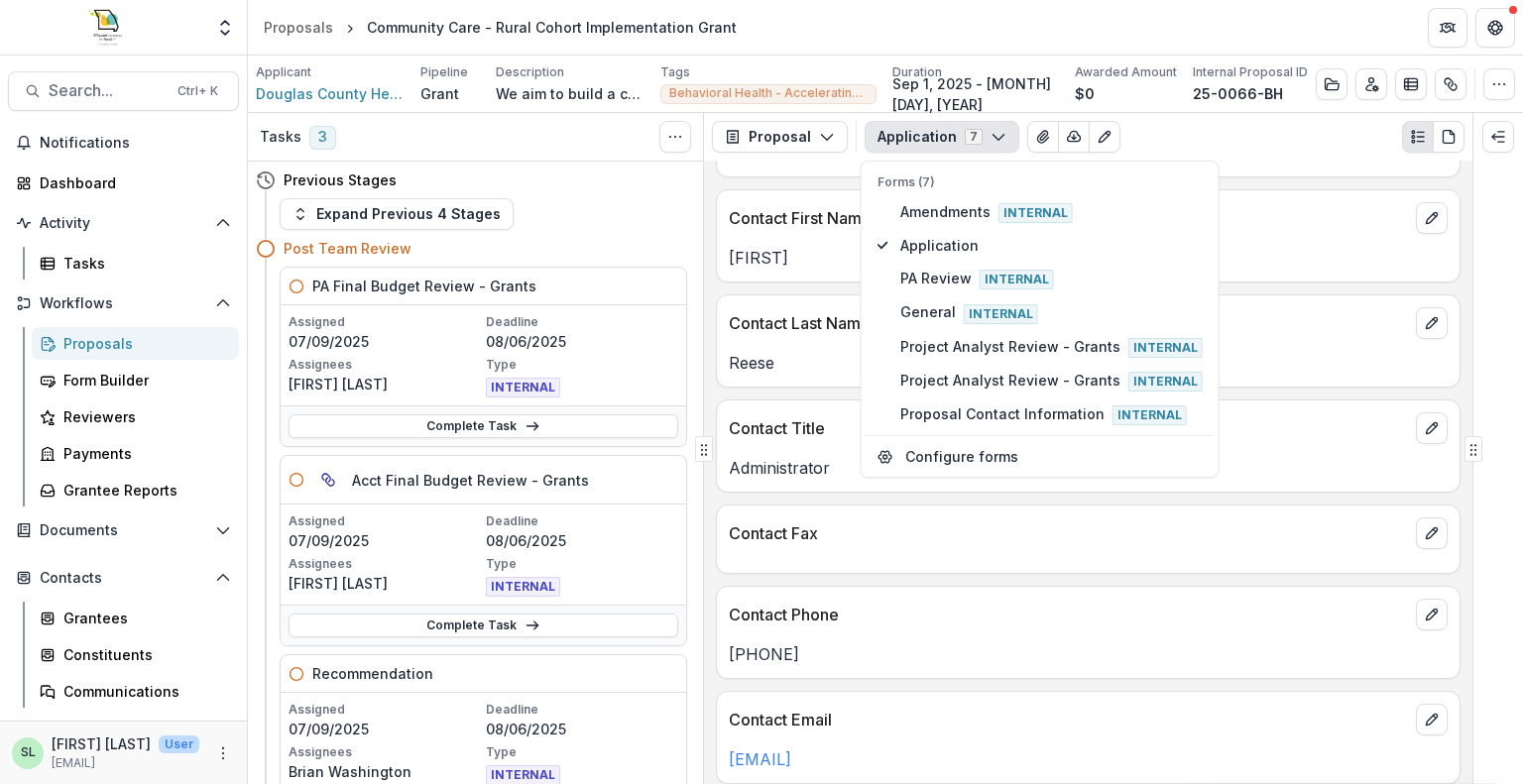 scroll, scrollTop: 2502, scrollLeft: 0, axis: vertical 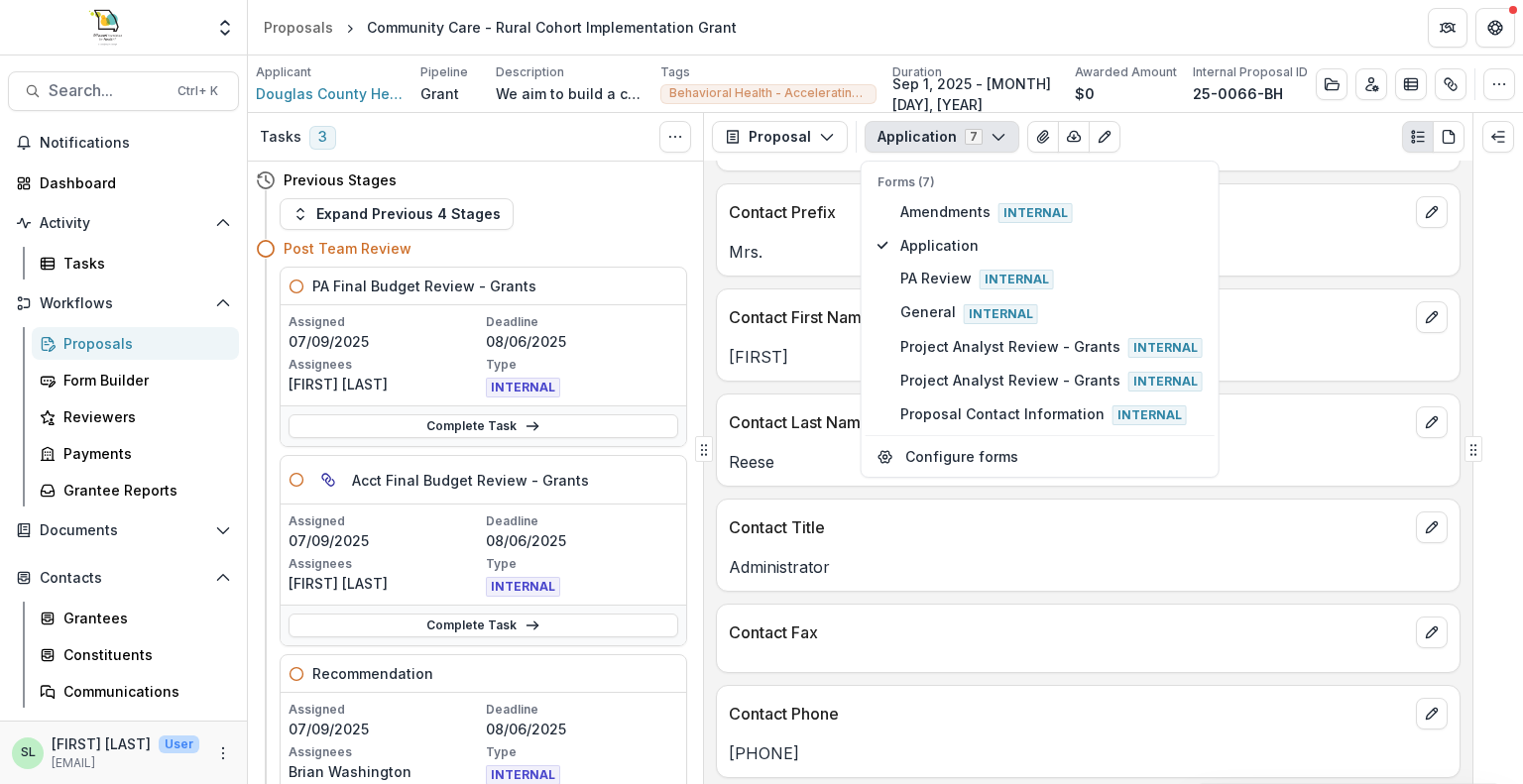 click on "$424,858.00" at bounding box center [1088, 1431] 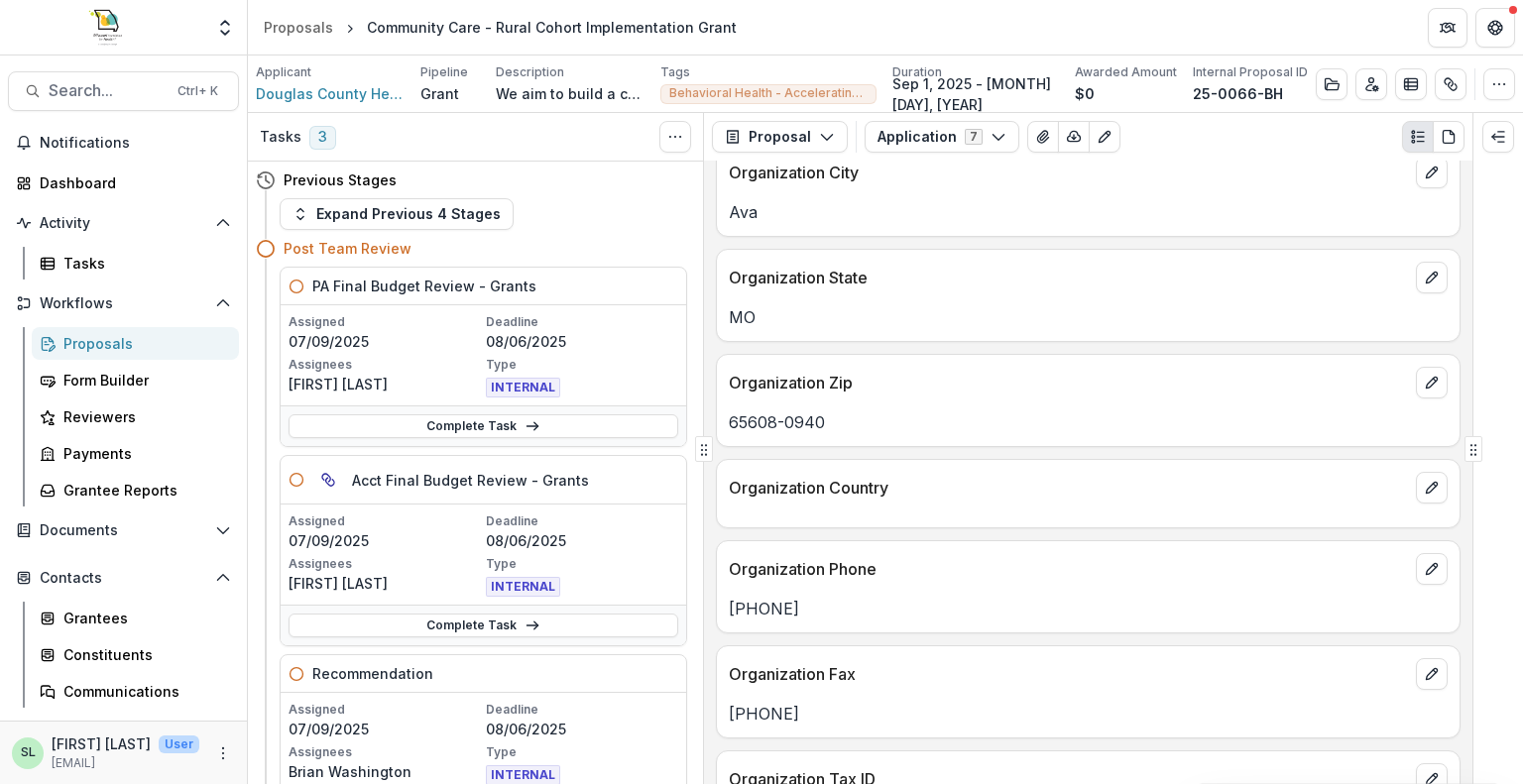 scroll, scrollTop: 1025, scrollLeft: 0, axis: vertical 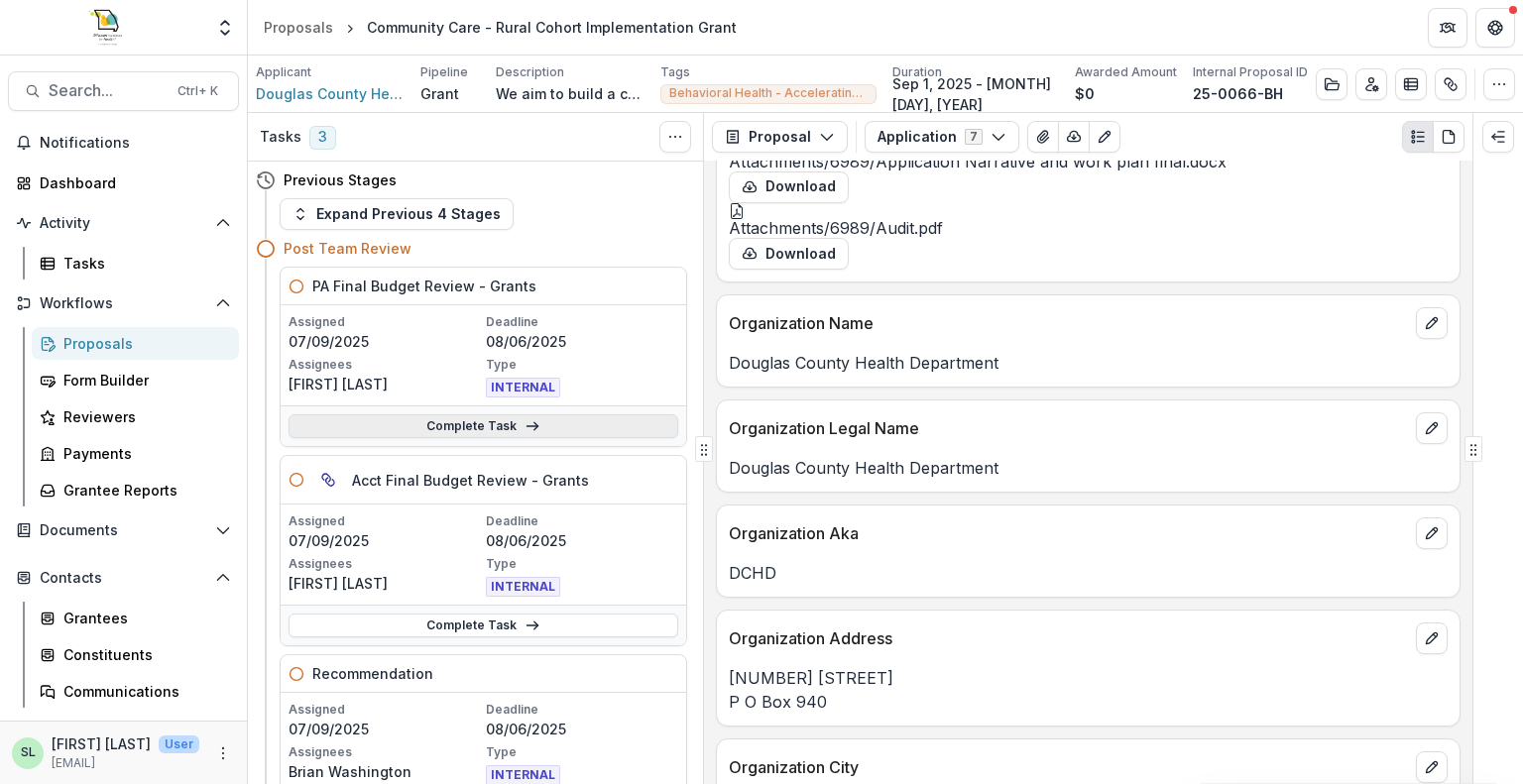 click on "Complete Task" at bounding box center [483, 426] 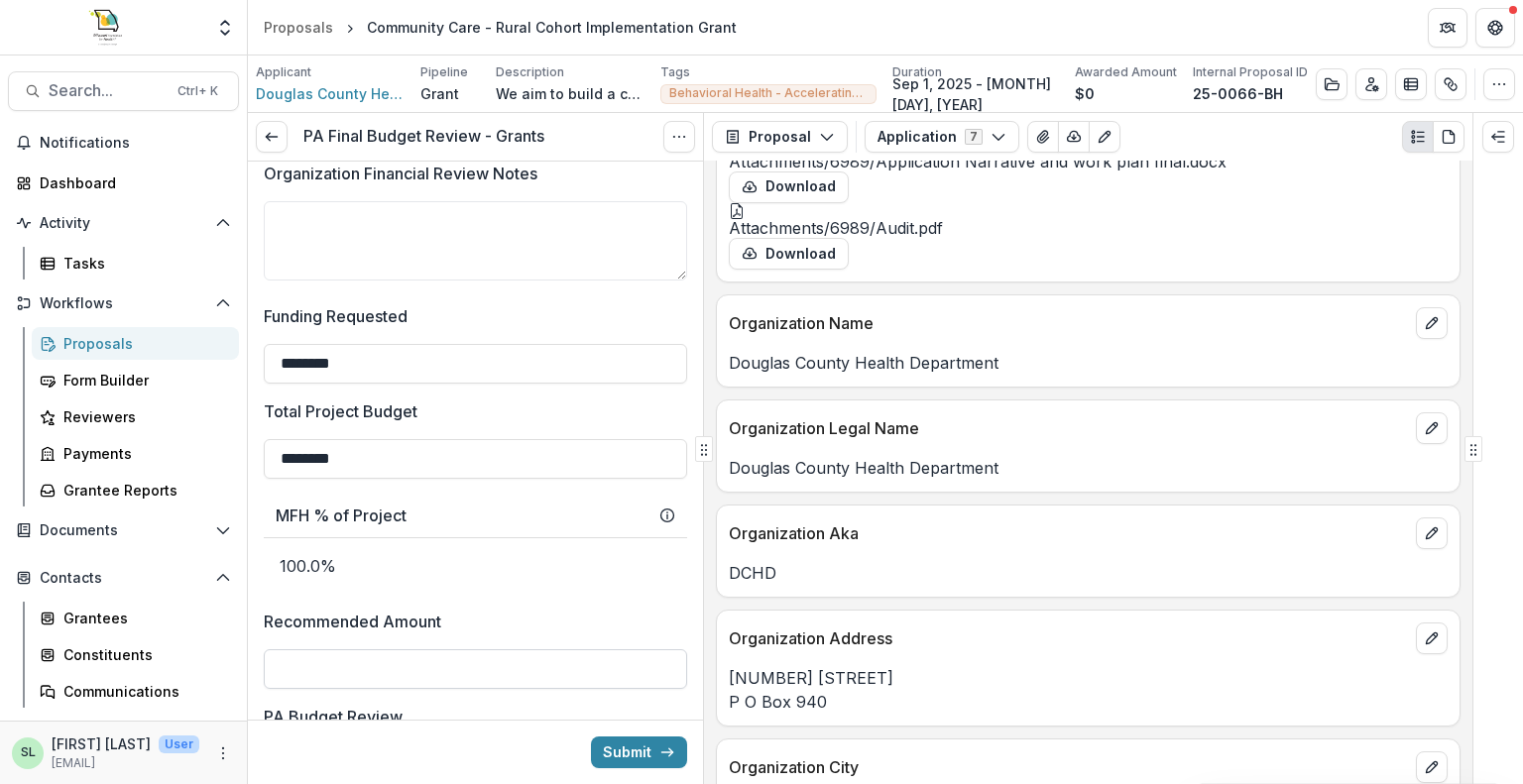 scroll, scrollTop: 1487, scrollLeft: 0, axis: vertical 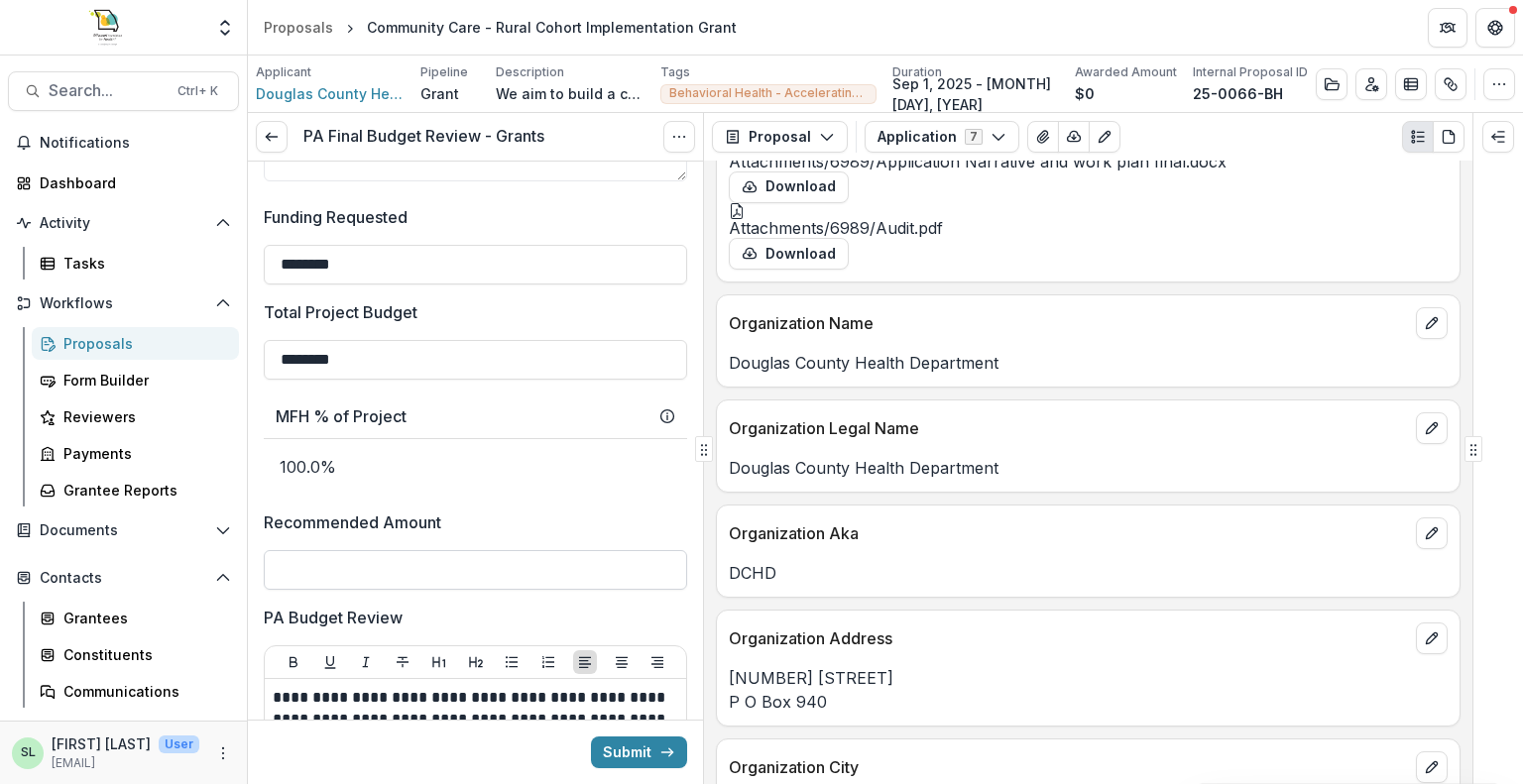 click on "Recommended Amount" at bounding box center (475, 570) 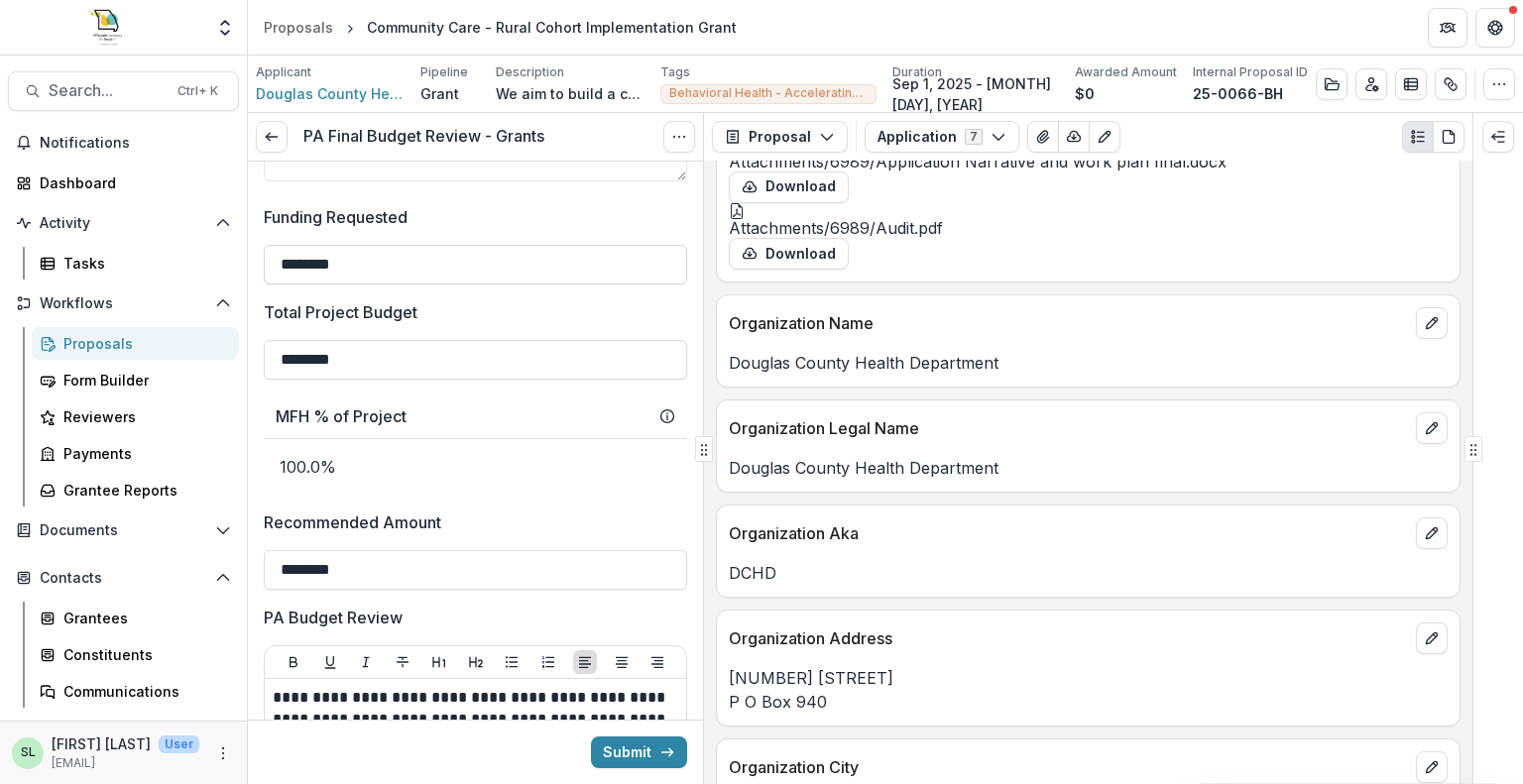 type on "********" 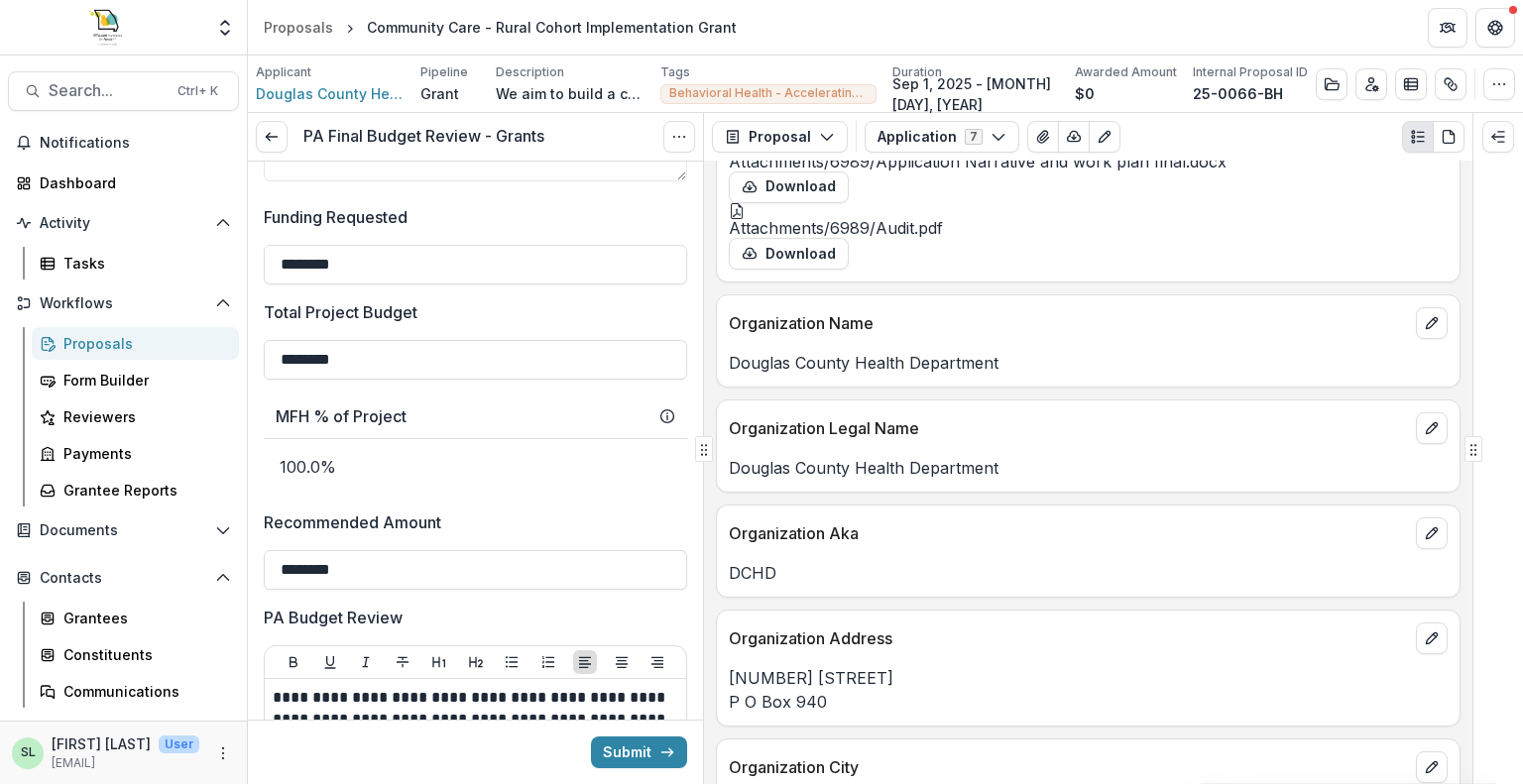 drag, startPoint x: 381, startPoint y: 227, endPoint x: 250, endPoint y: 213, distance: 131.74597 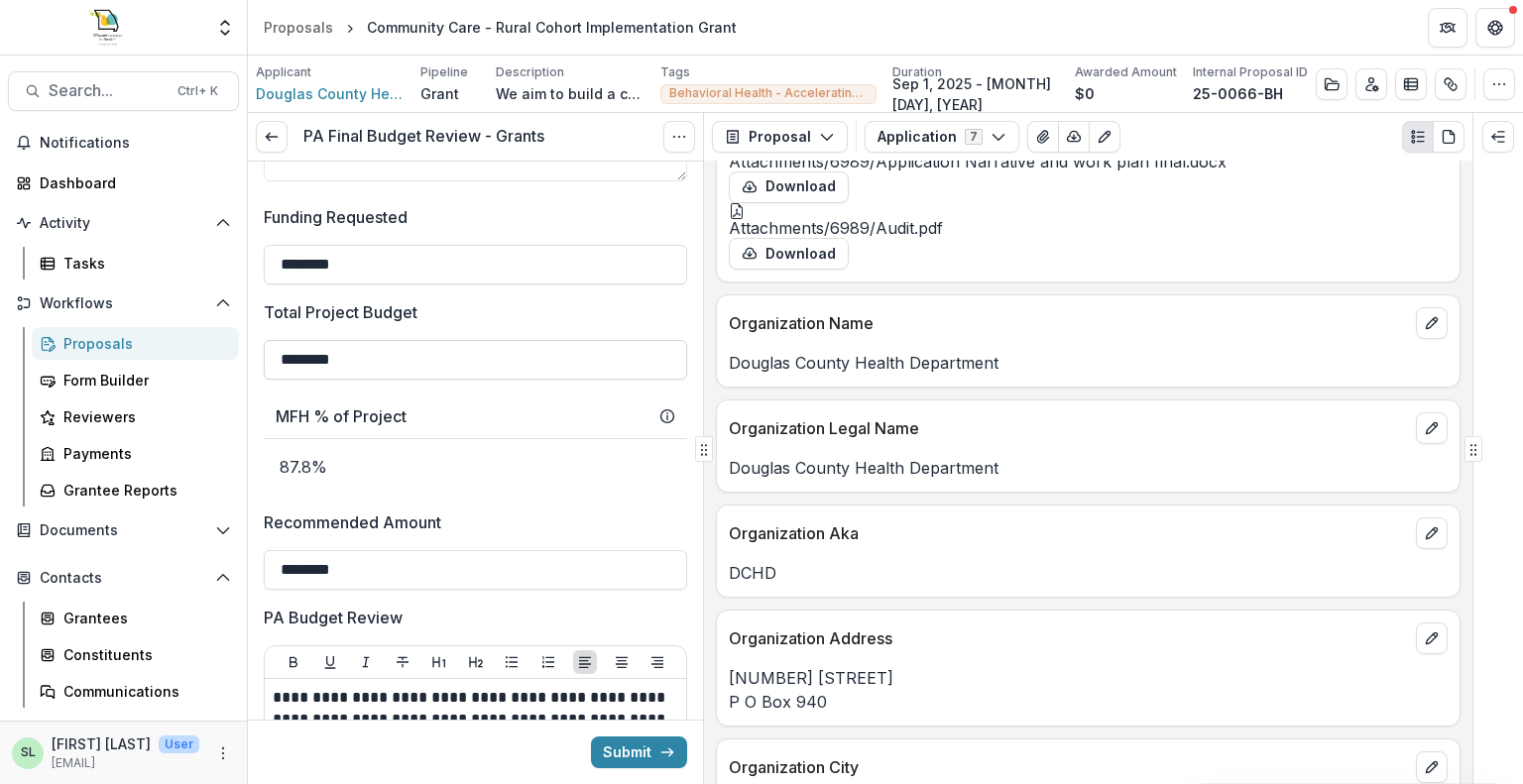 type on "********" 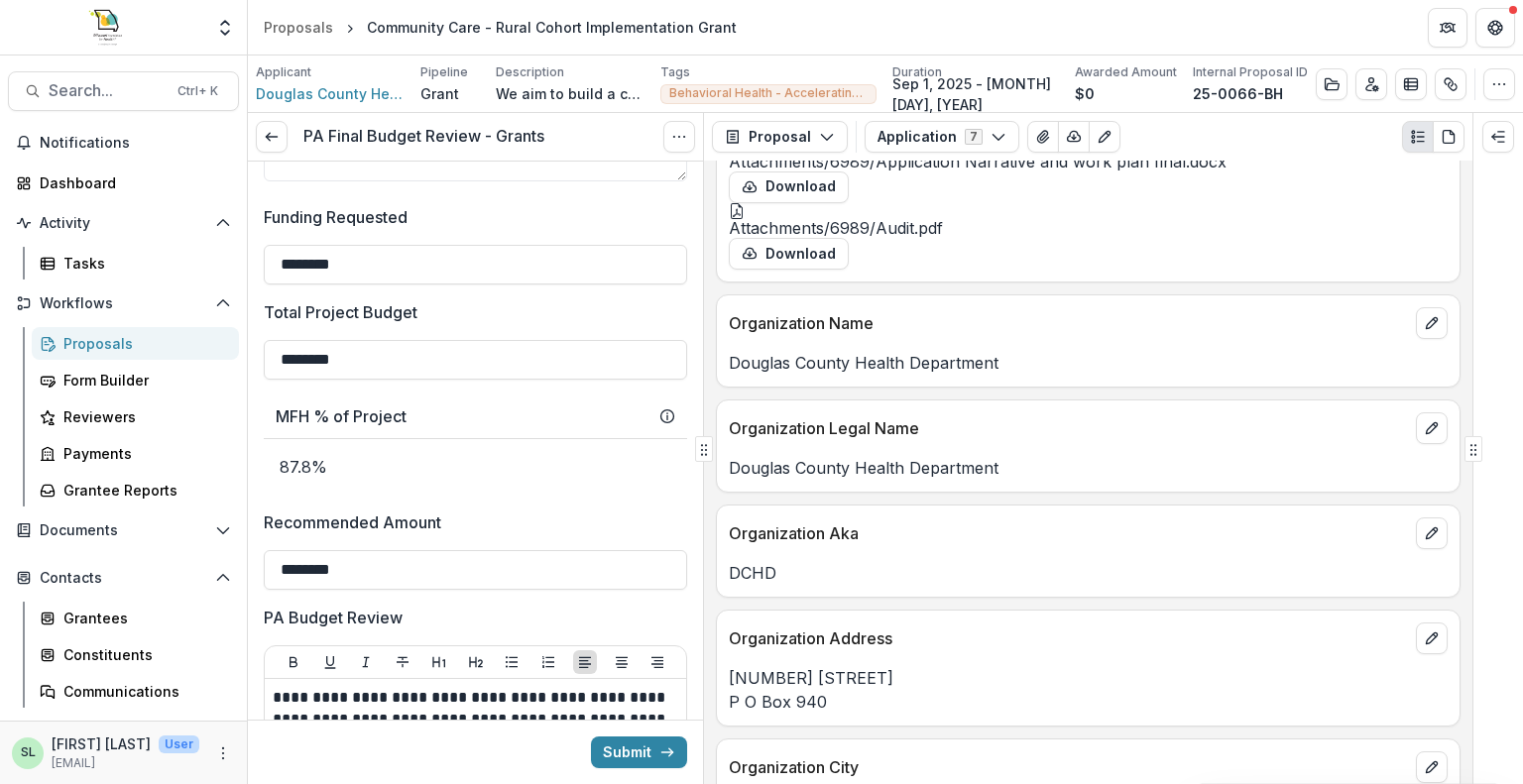 drag, startPoint x: 398, startPoint y: 315, endPoint x: 158, endPoint y: 319, distance: 240.03333 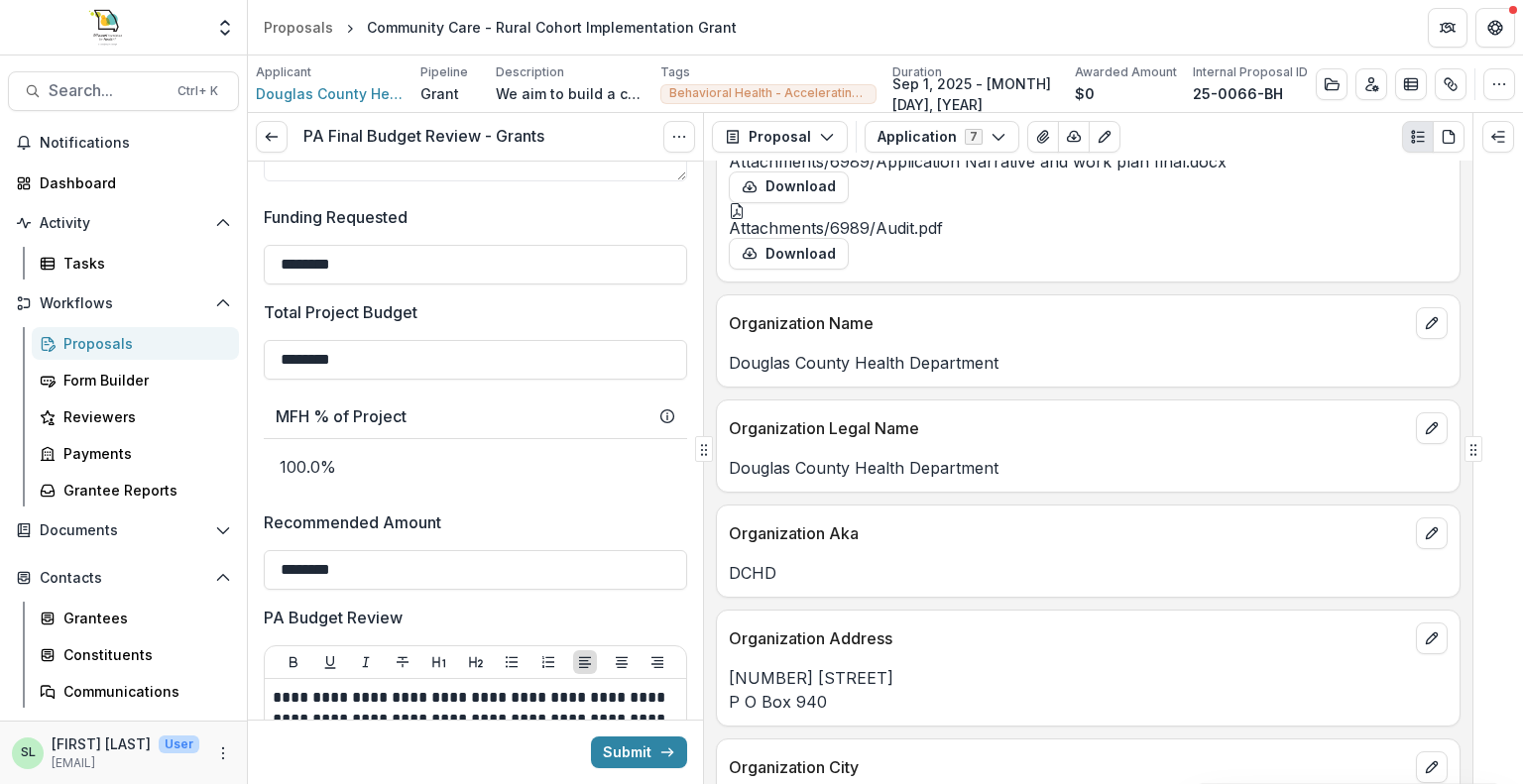 type on "********" 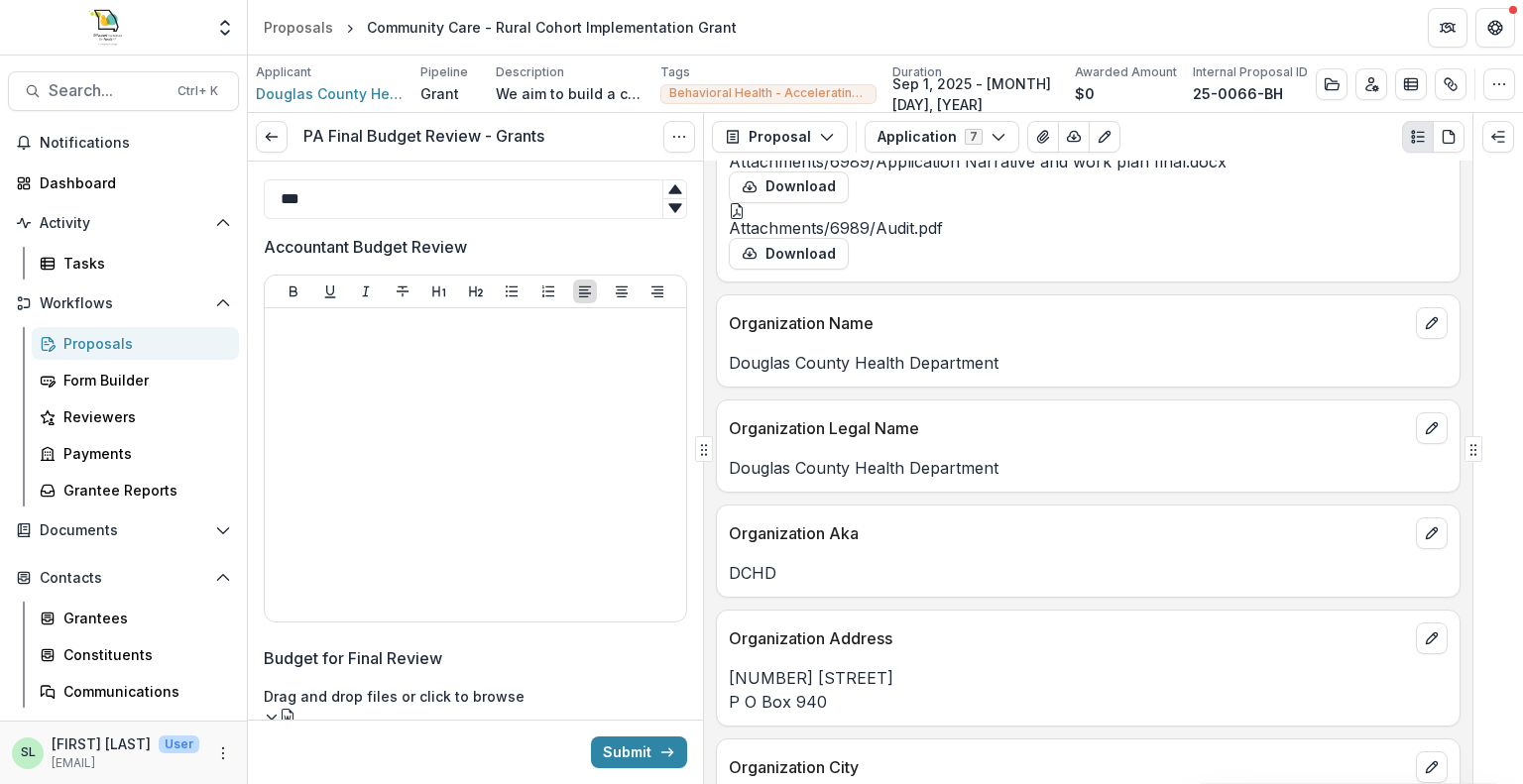 scroll, scrollTop: 2379, scrollLeft: 0, axis: vertical 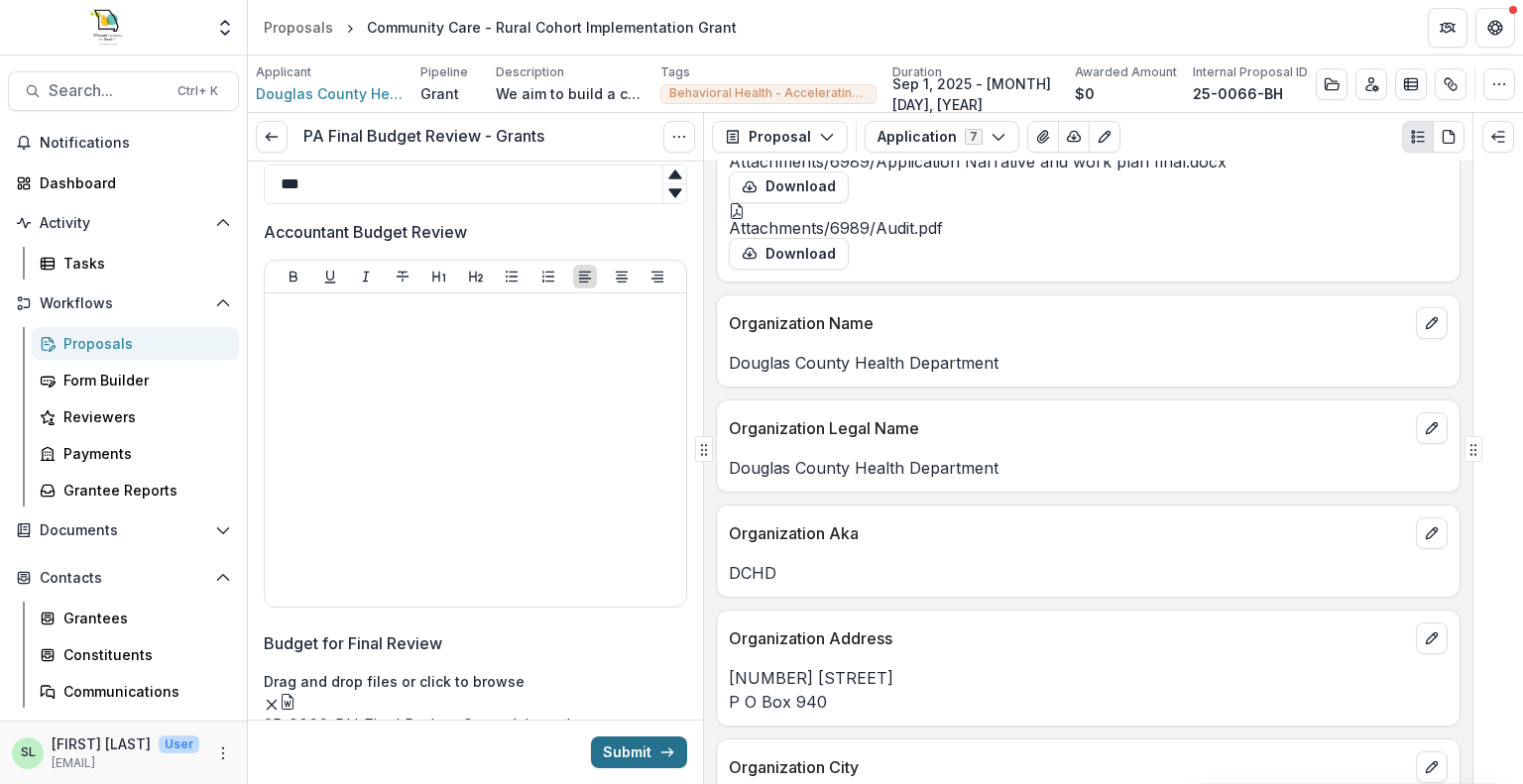 click on "Submit" at bounding box center [639, 752] 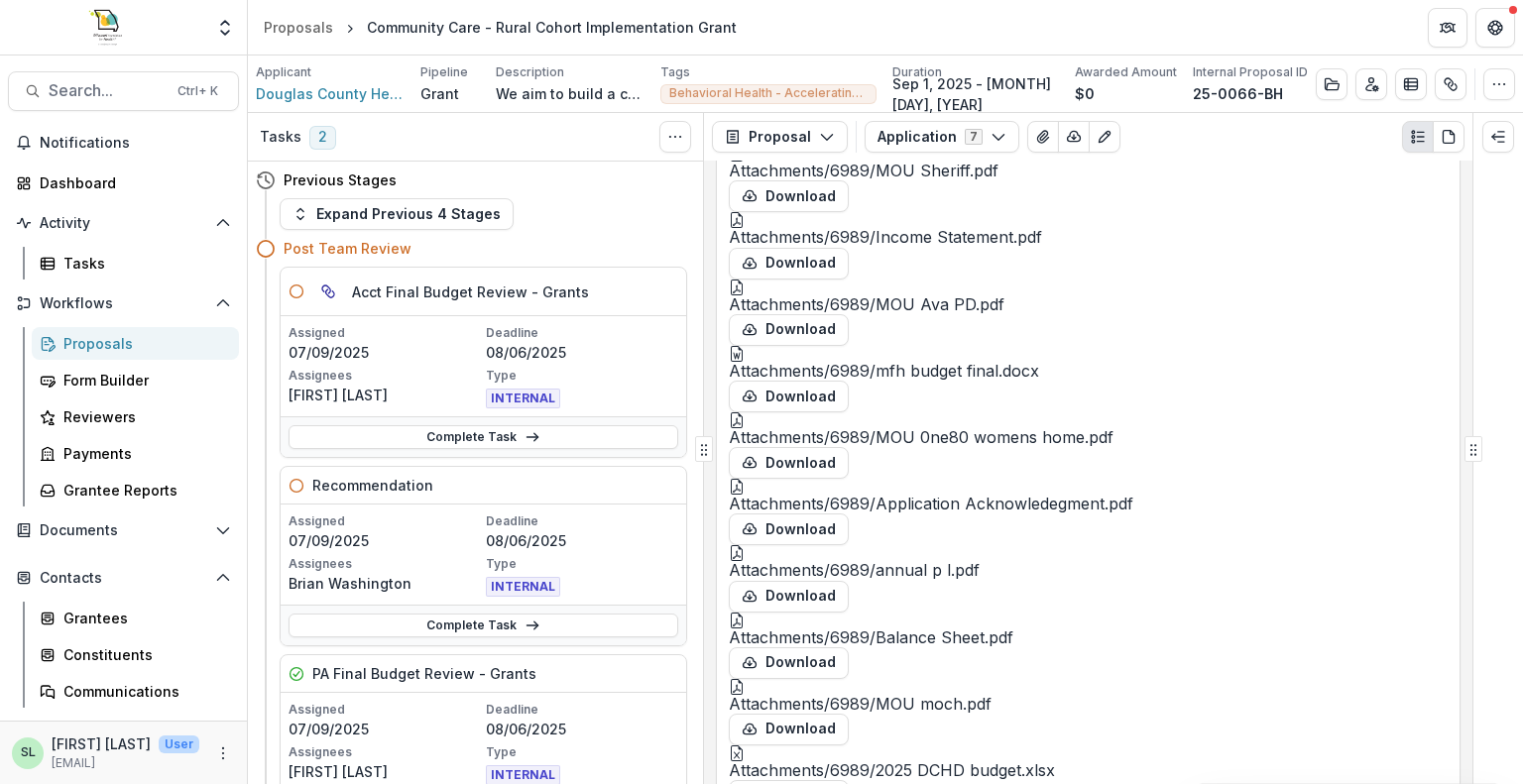 scroll, scrollTop: 0, scrollLeft: 0, axis: both 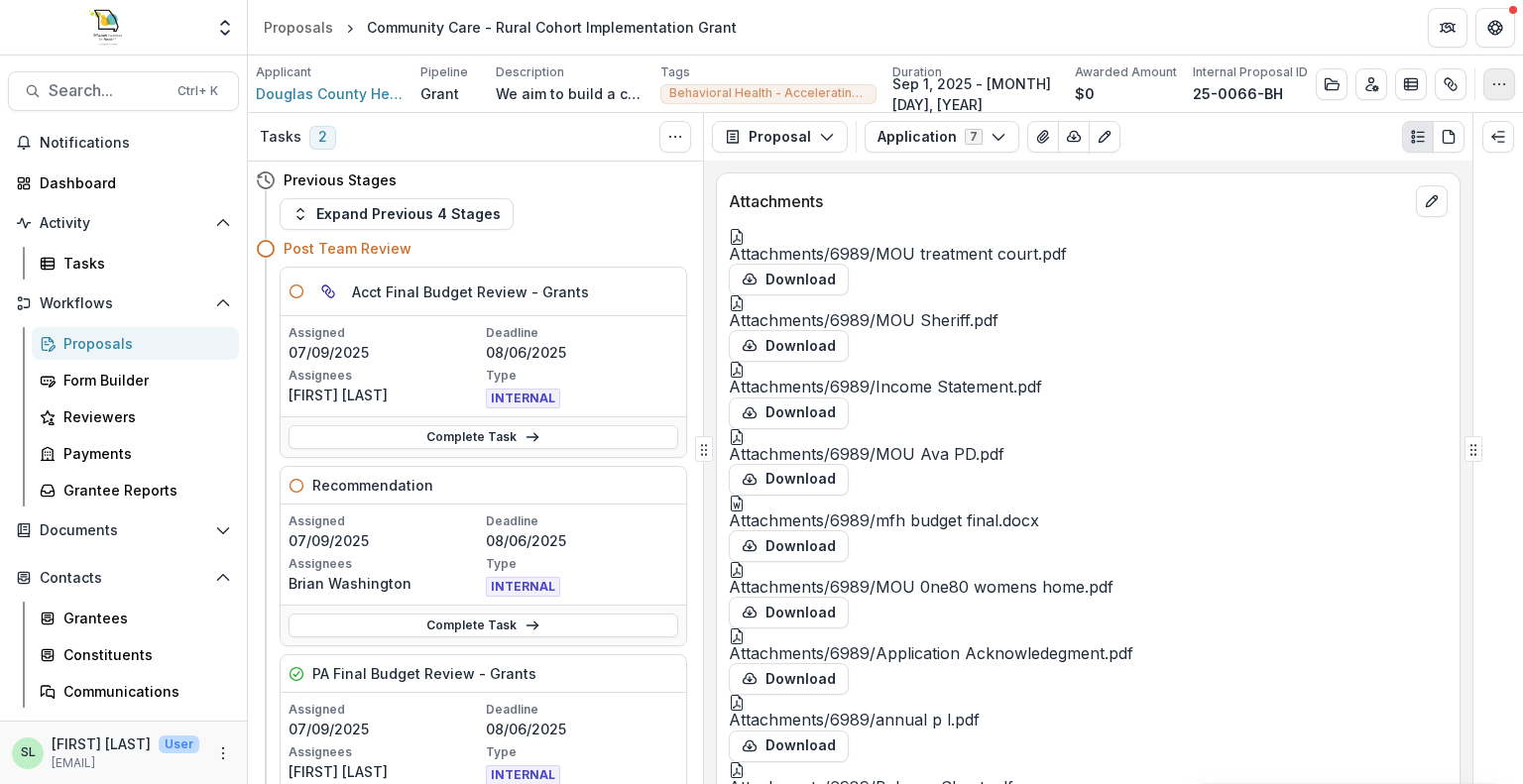 click 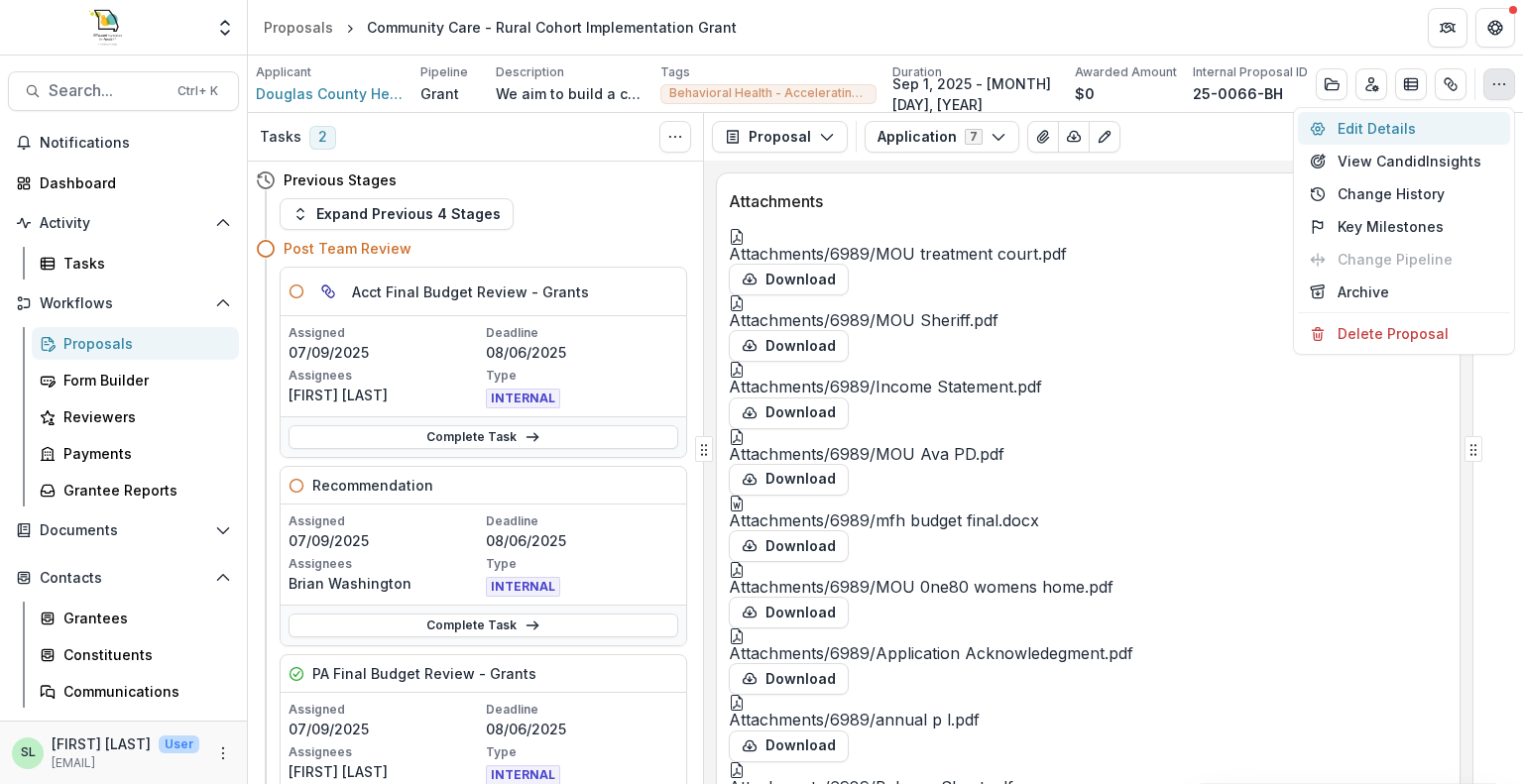 click on "Edit Details" at bounding box center (1404, 128) 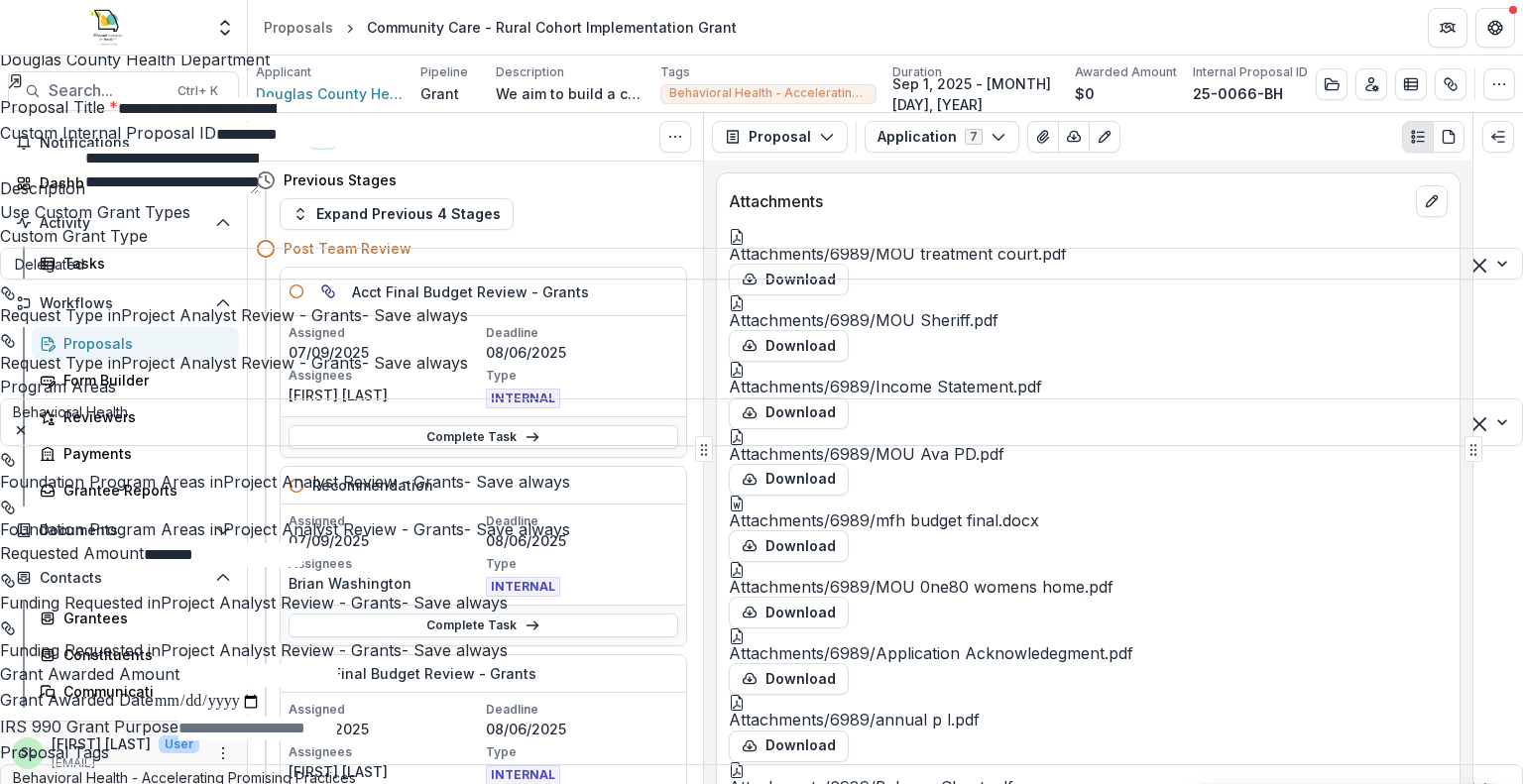 scroll, scrollTop: 0, scrollLeft: 0, axis: both 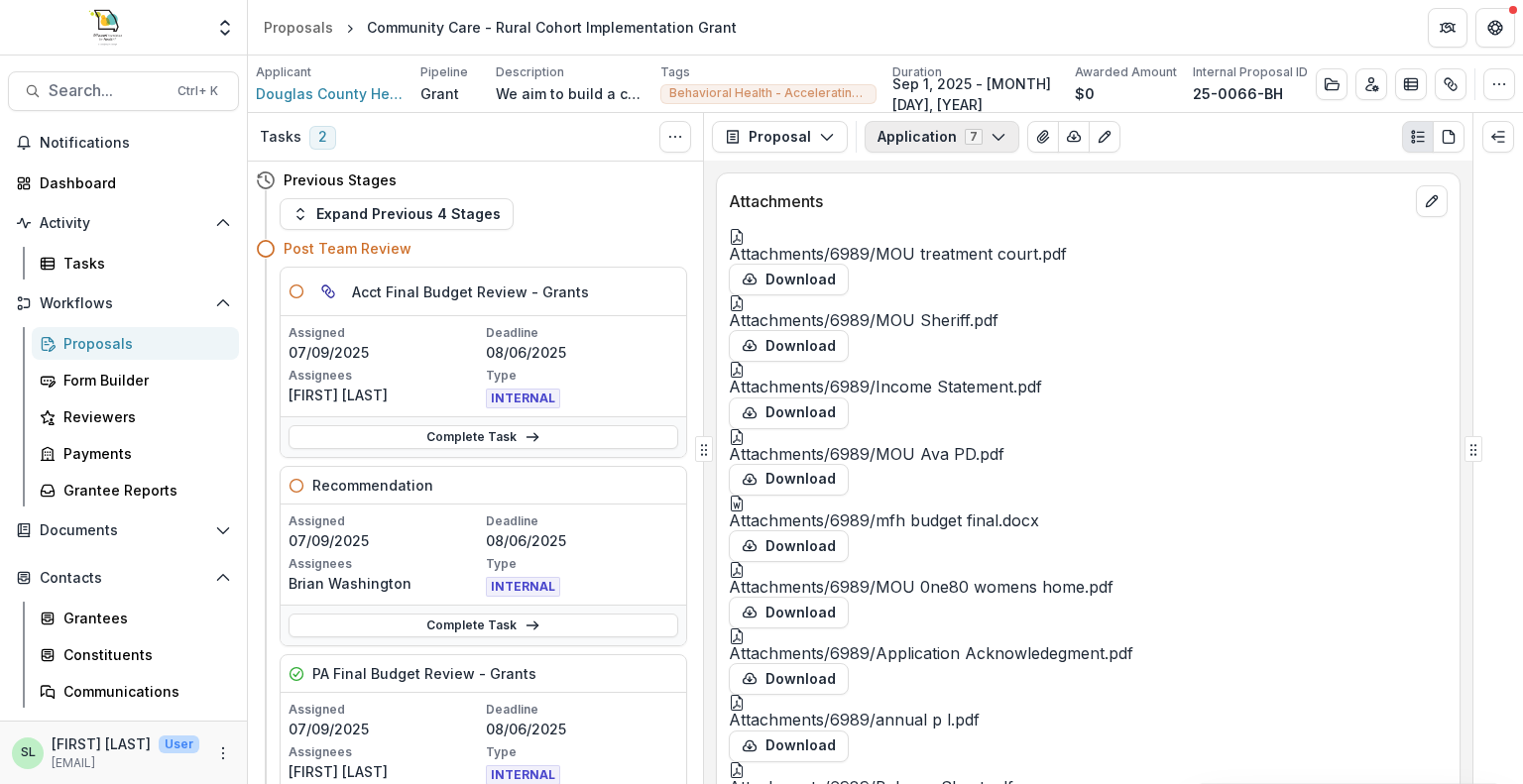 click on "Application 7" at bounding box center [942, 137] 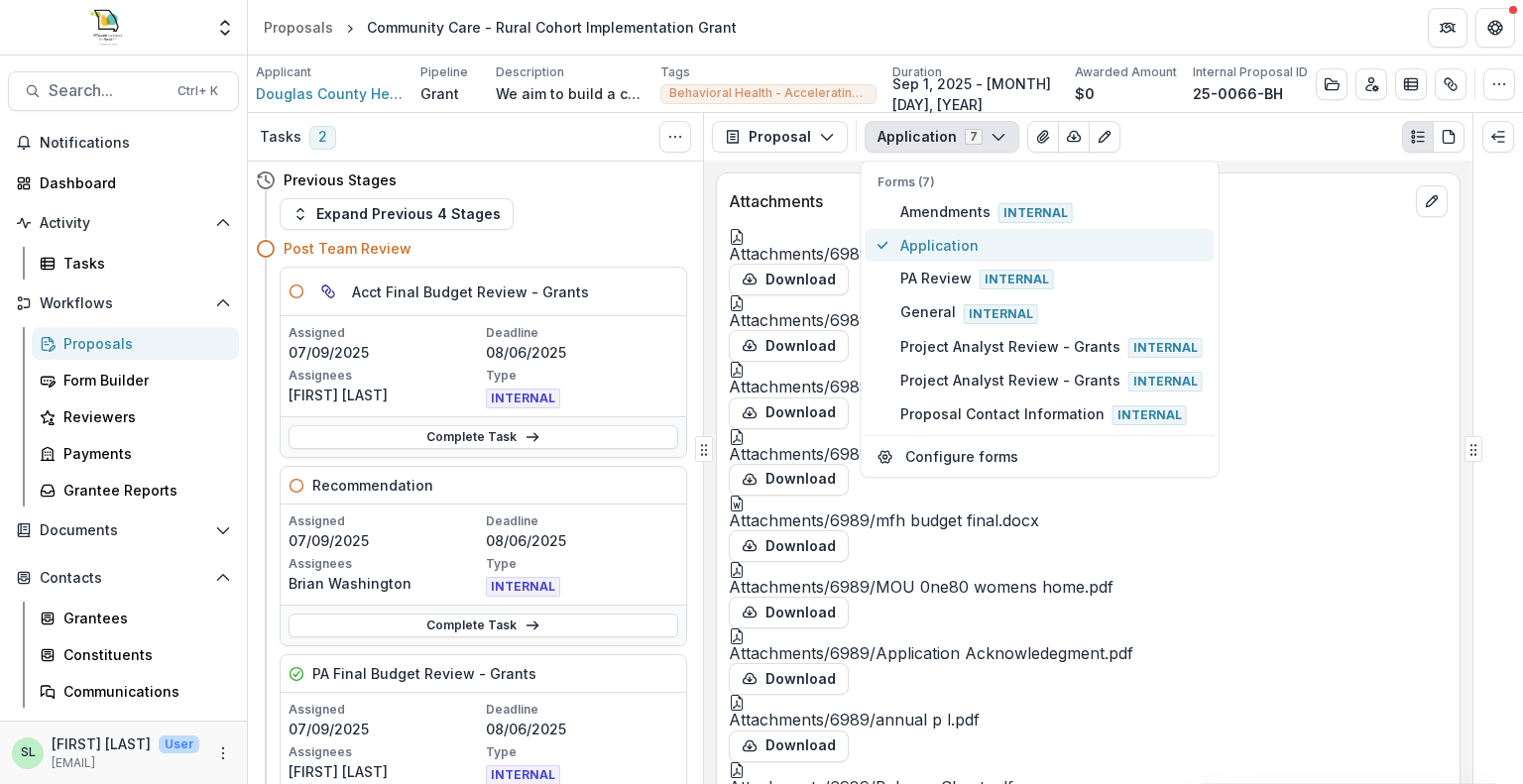 click on "Application" at bounding box center [1051, 245] 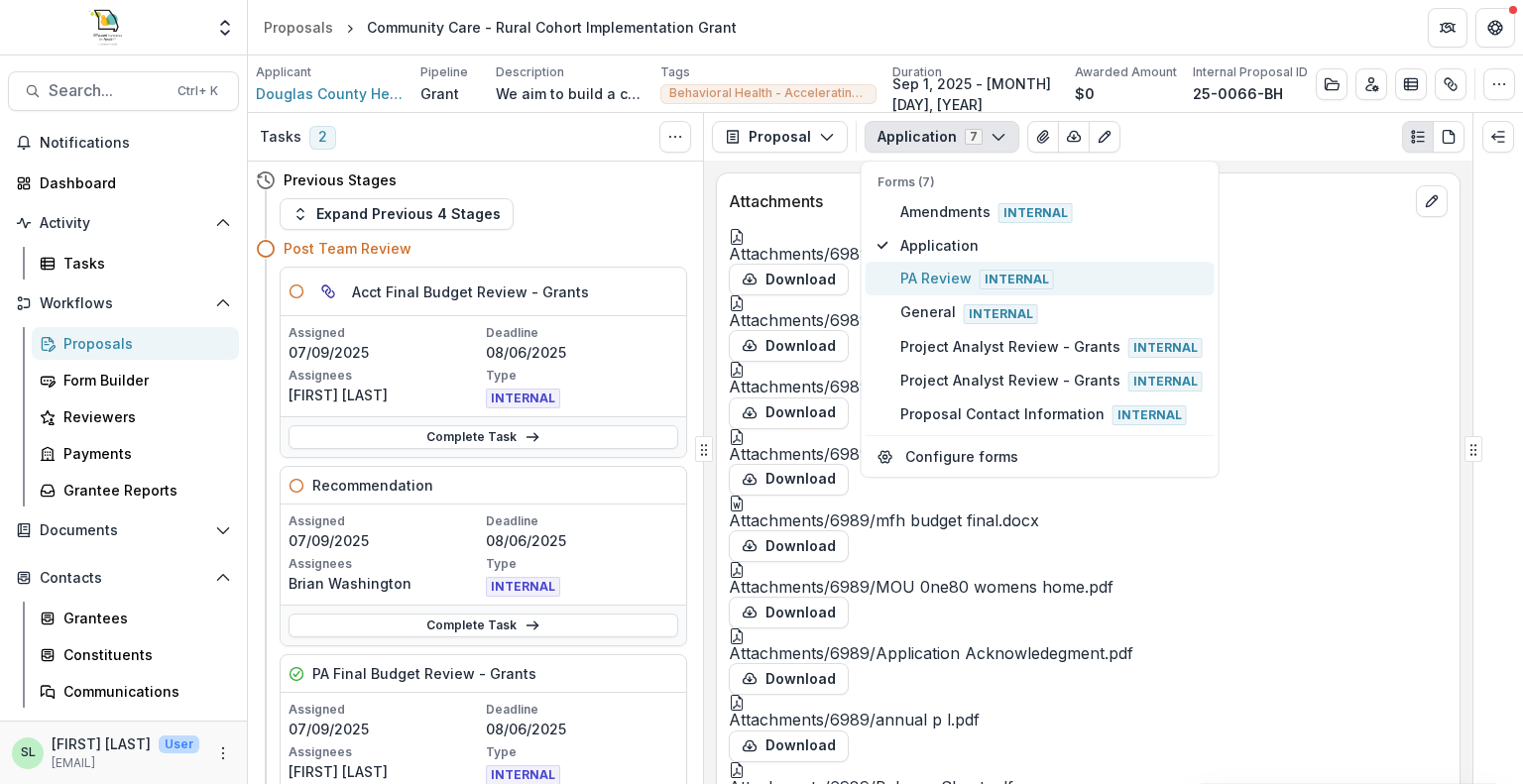click on "PA Review Internal" at bounding box center (1040, 279) 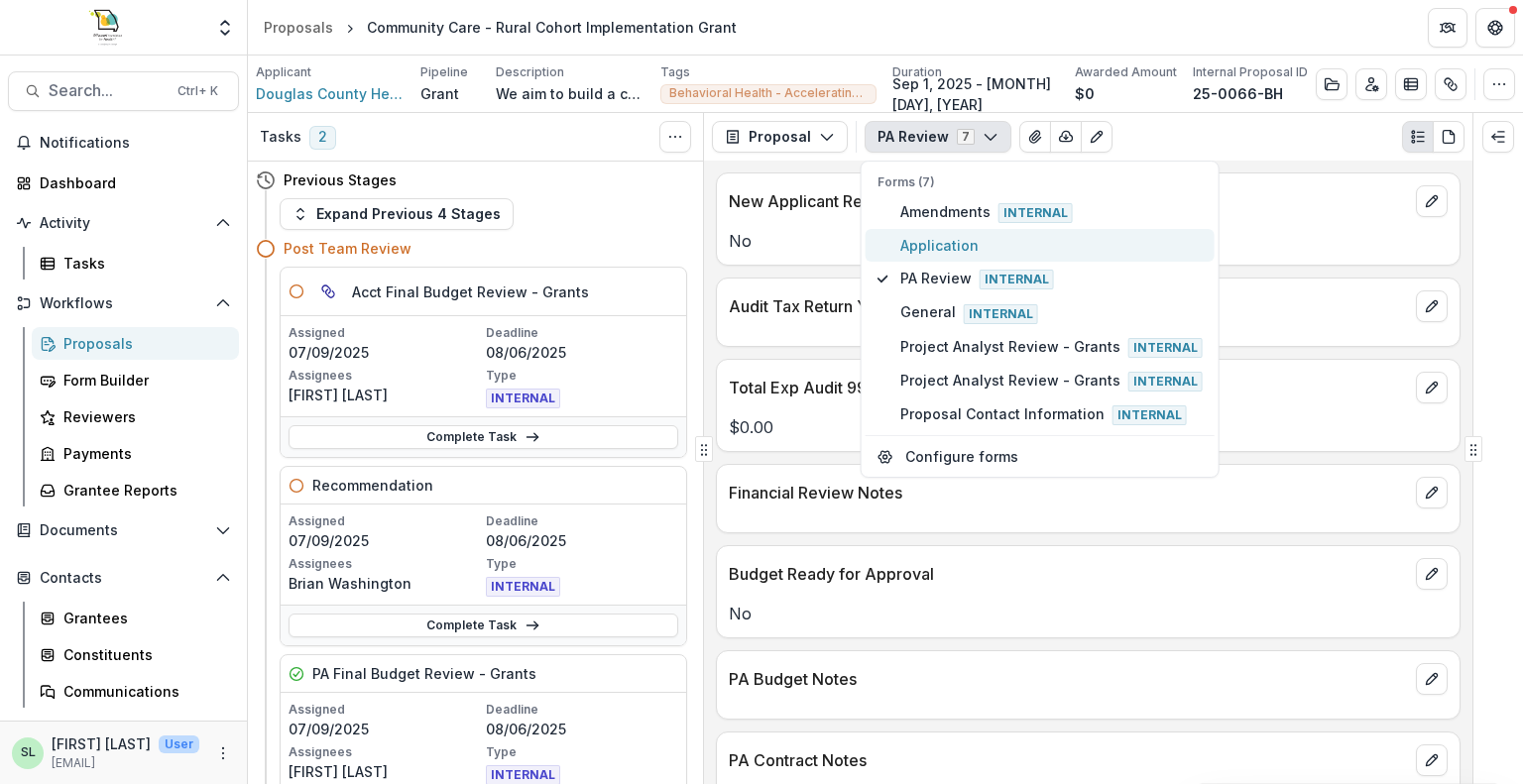 click on "Application" at bounding box center (1051, 245) 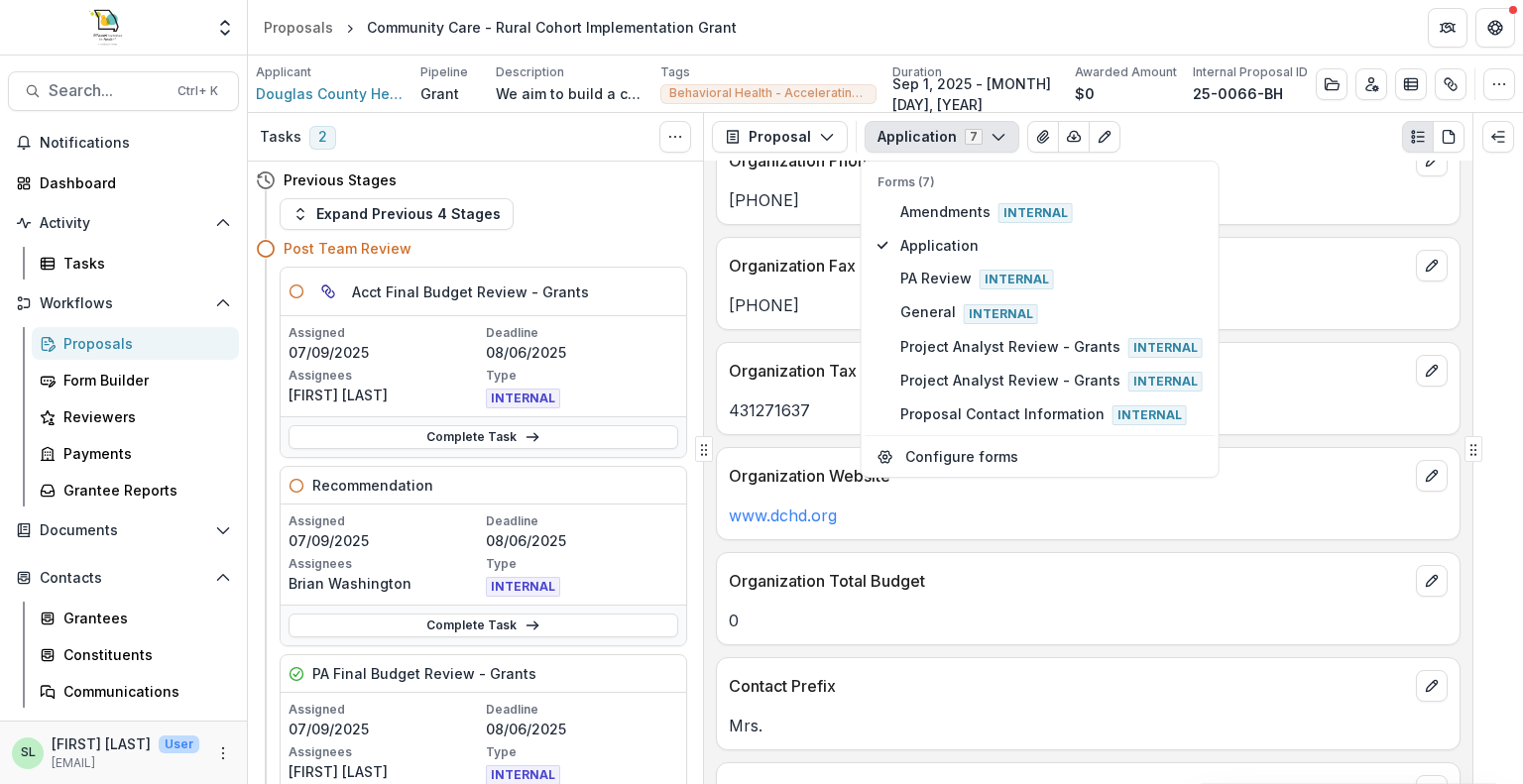 scroll, scrollTop: 2280, scrollLeft: 0, axis: vertical 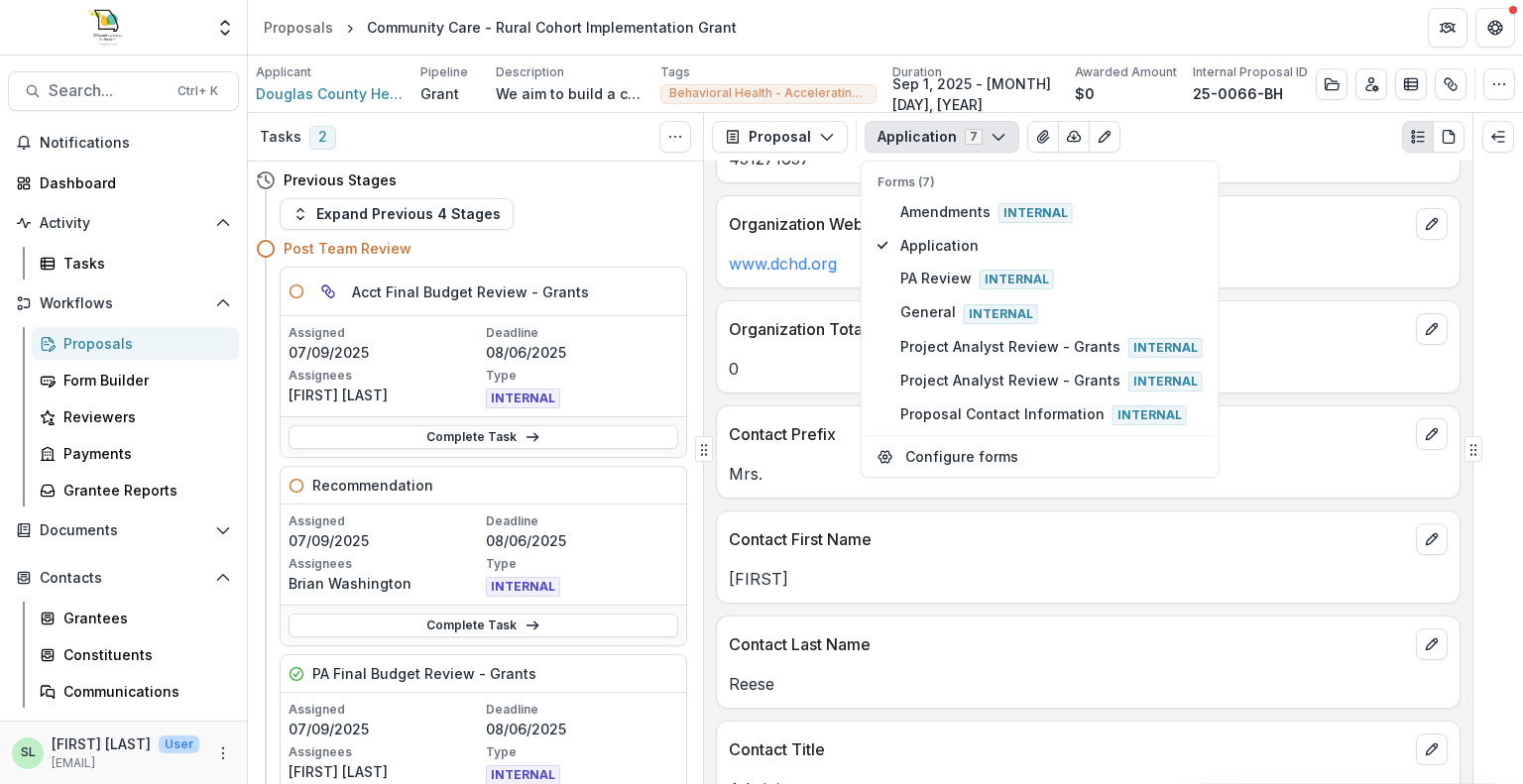 click on "Proposals" at bounding box center [143, 343] 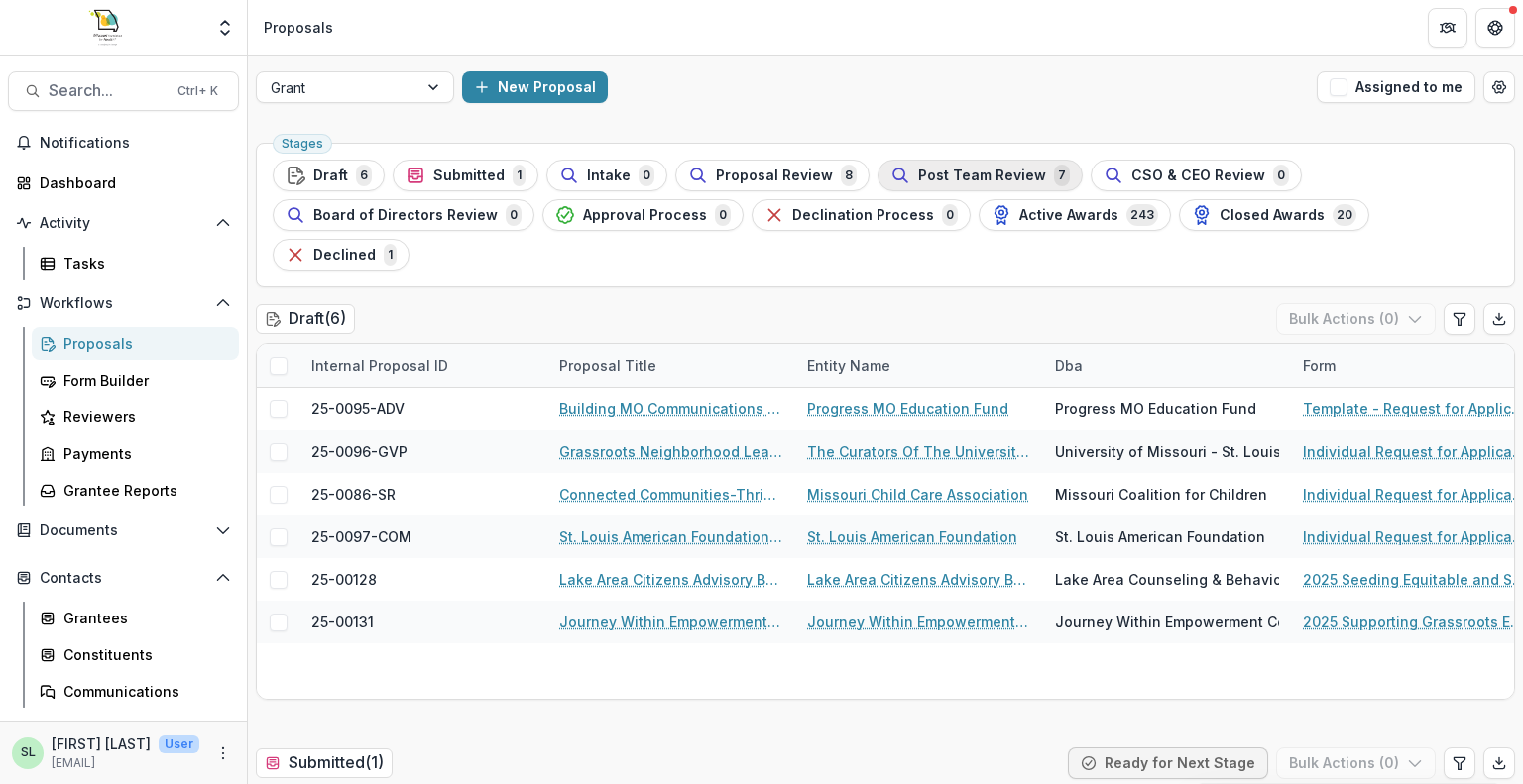 click on "Post Team Review" at bounding box center (982, 175) 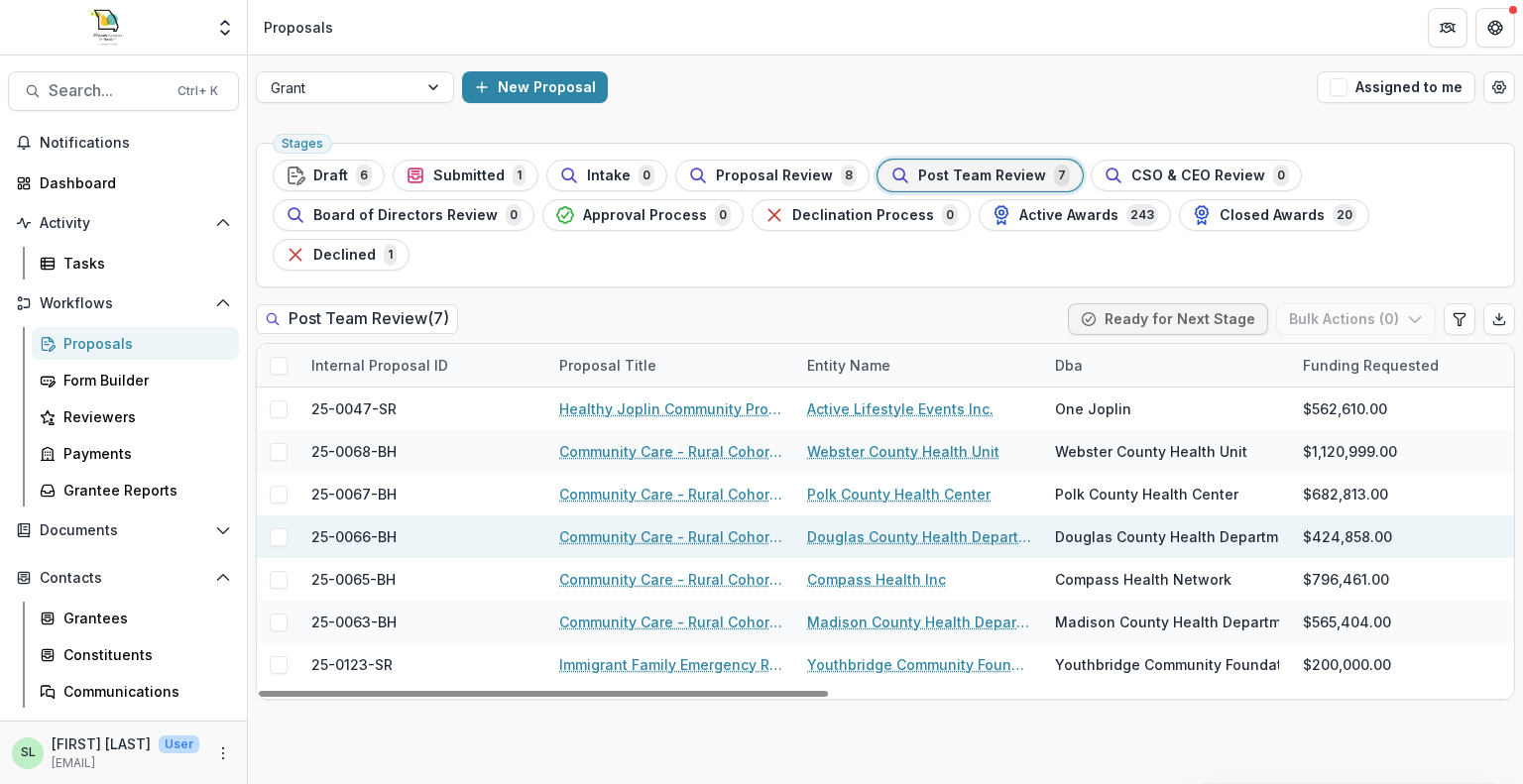 click on "Community Care - Rural Cohort Implementation Grant" at bounding box center (671, 536) 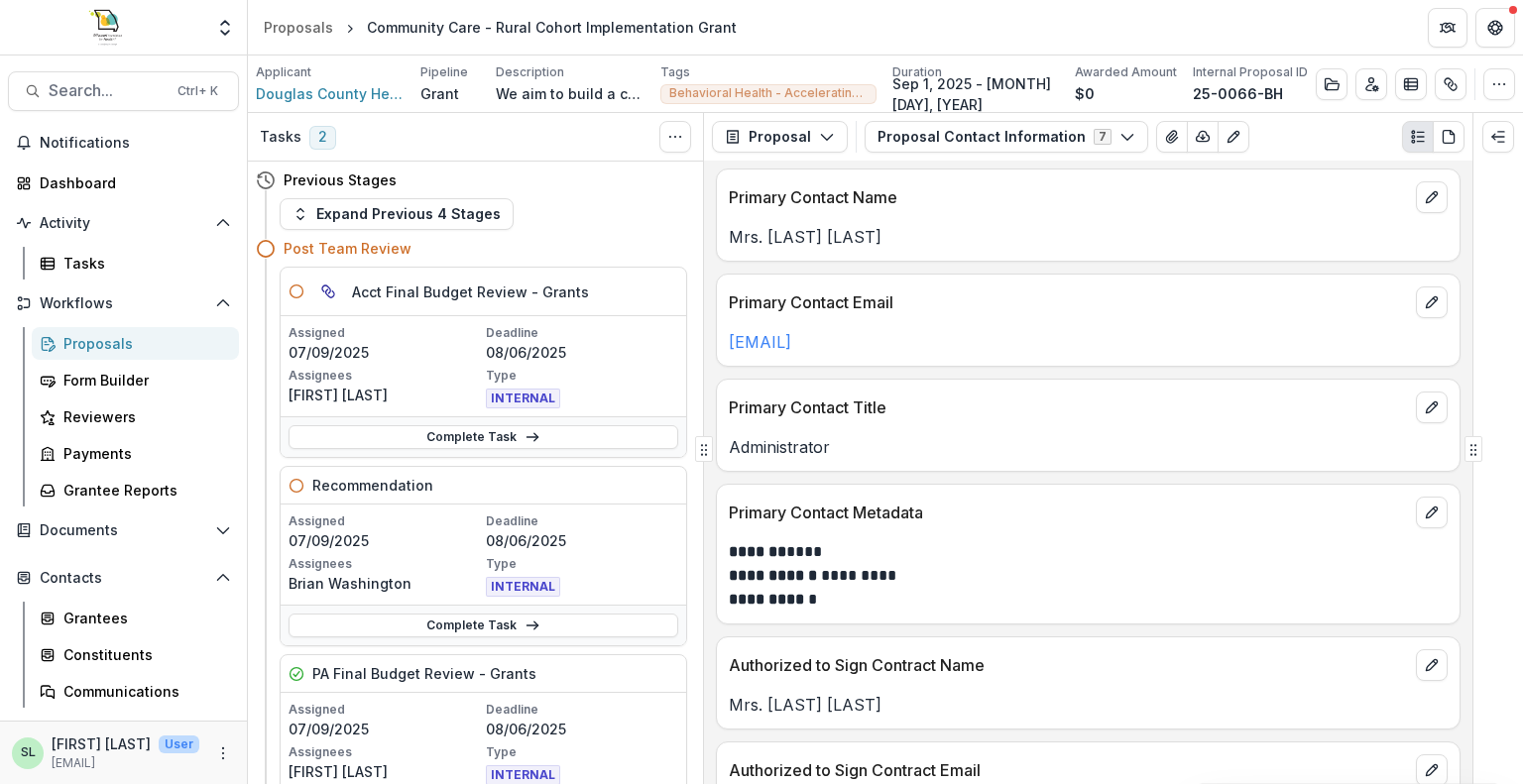 scroll, scrollTop: 0, scrollLeft: 0, axis: both 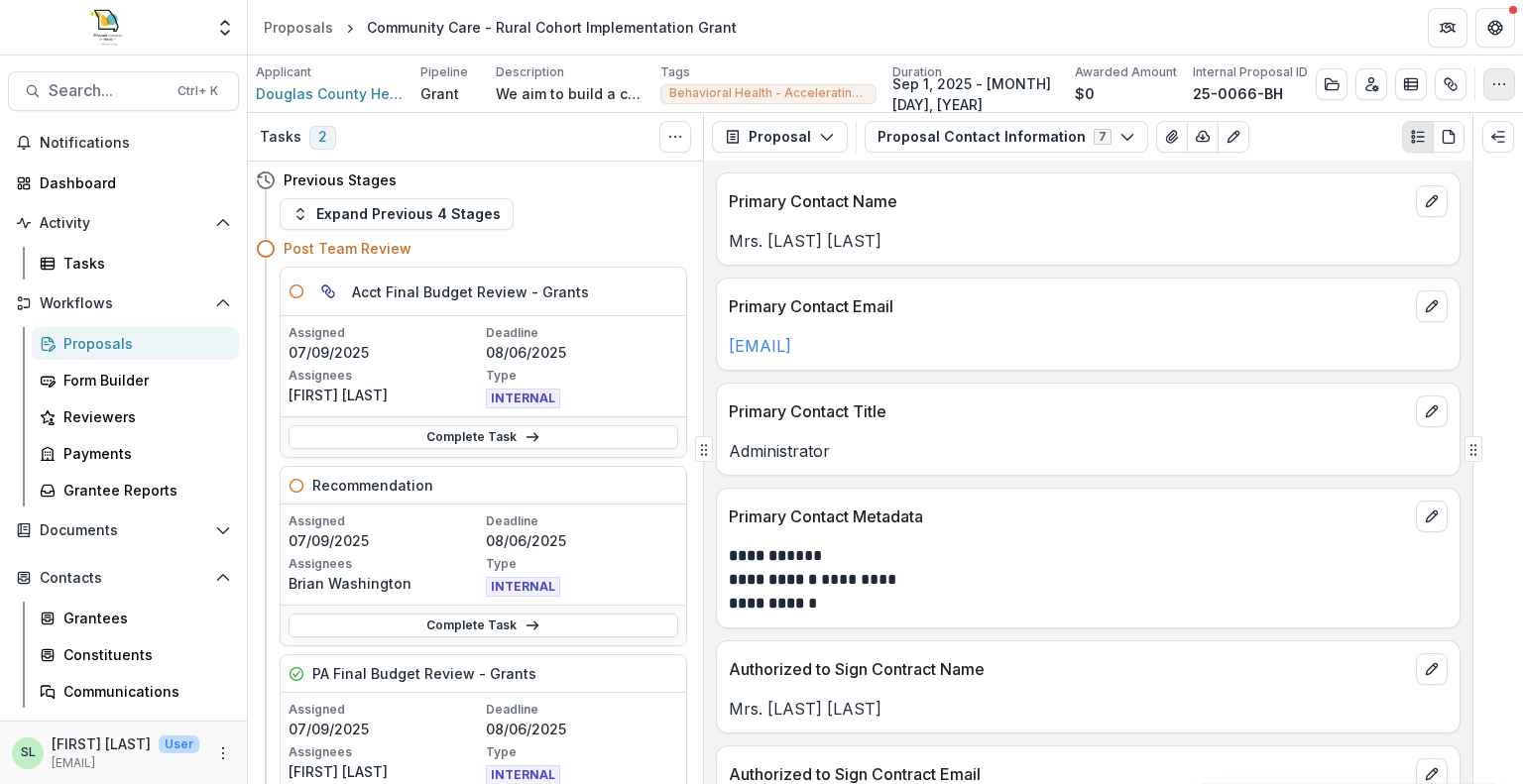 click 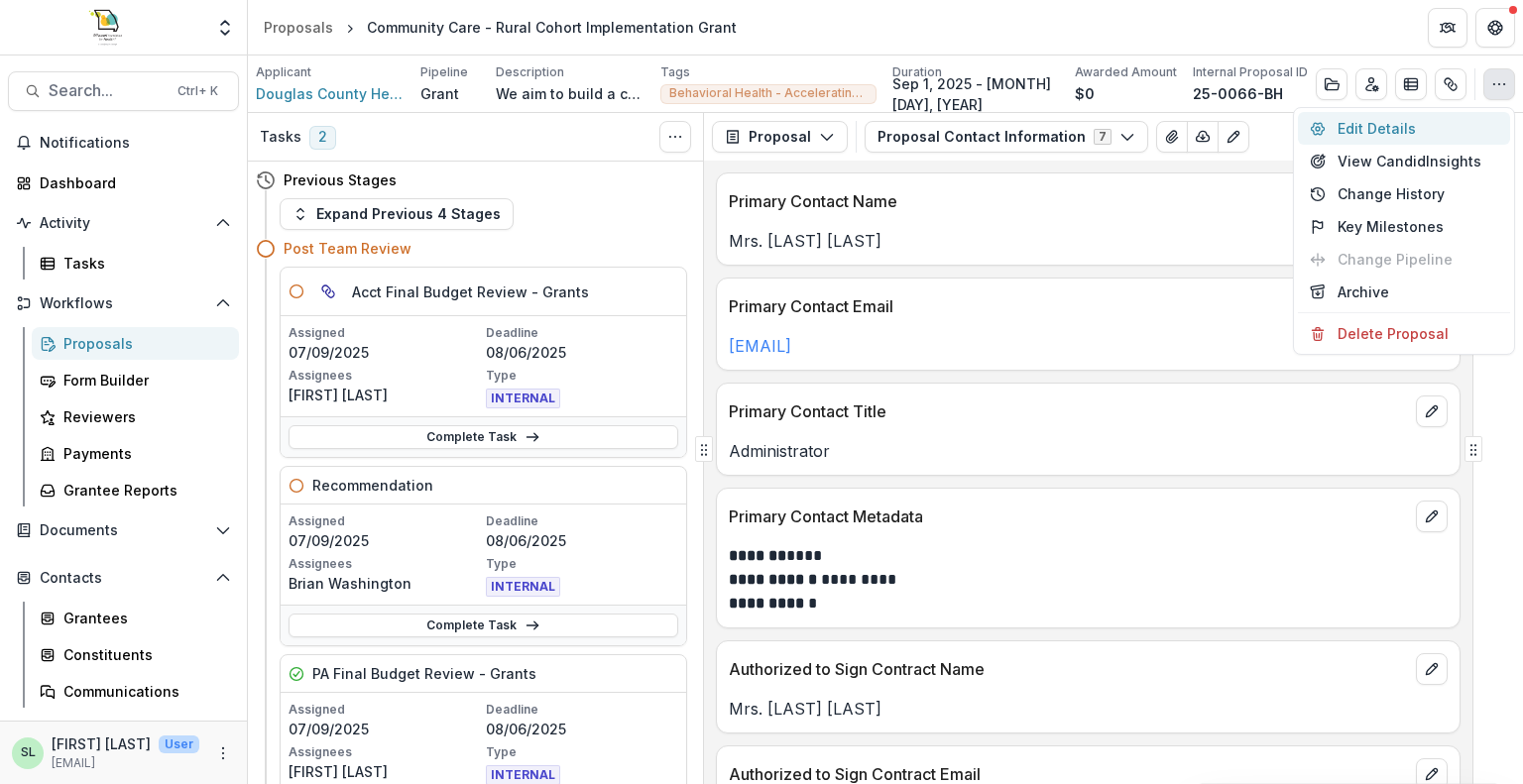 click on "Edit Details" at bounding box center [1404, 128] 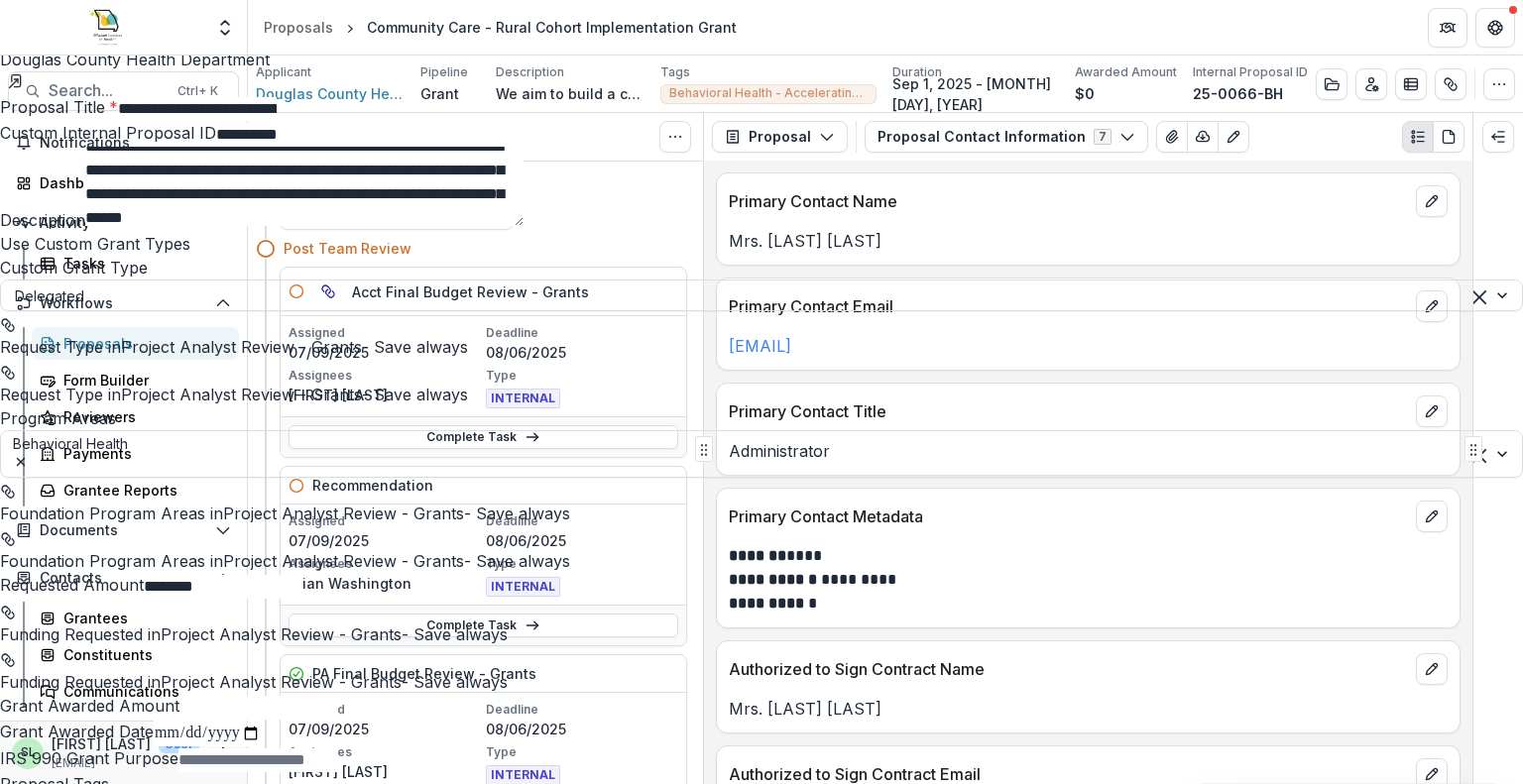 scroll, scrollTop: 14, scrollLeft: 0, axis: vertical 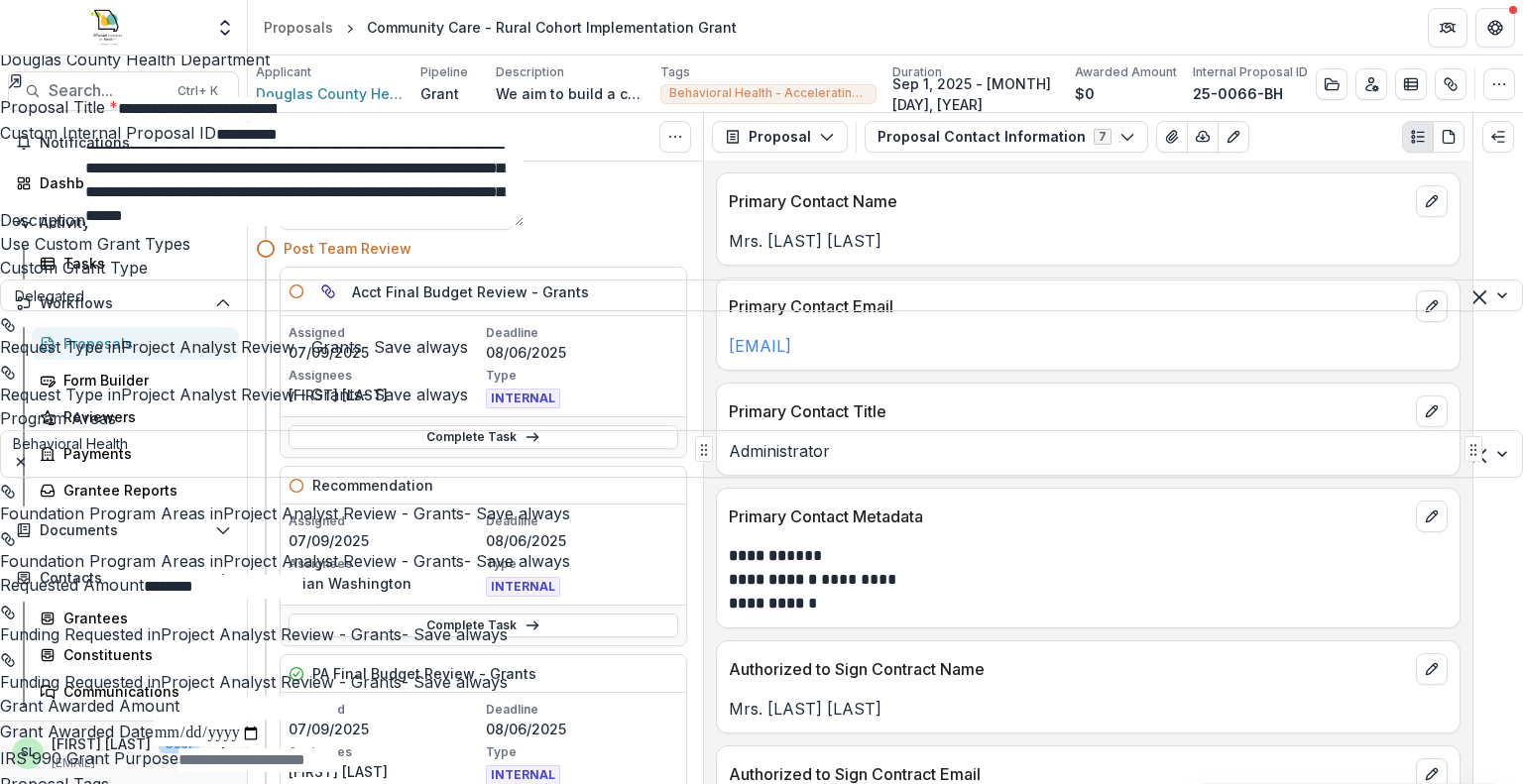 drag, startPoint x: 1138, startPoint y: 336, endPoint x: 1016, endPoint y: 344, distance: 122.26201 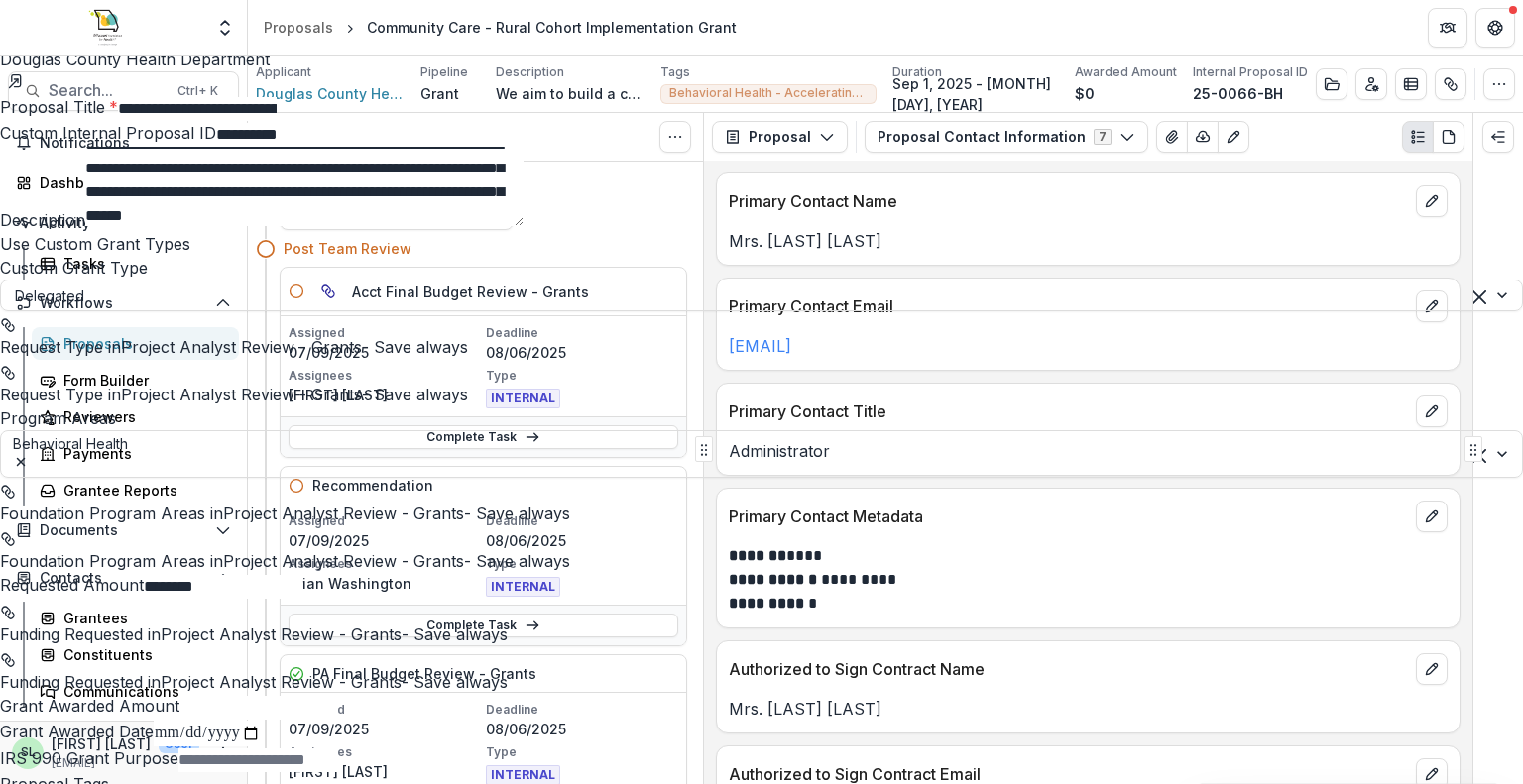 scroll, scrollTop: 1706, scrollLeft: 0, axis: vertical 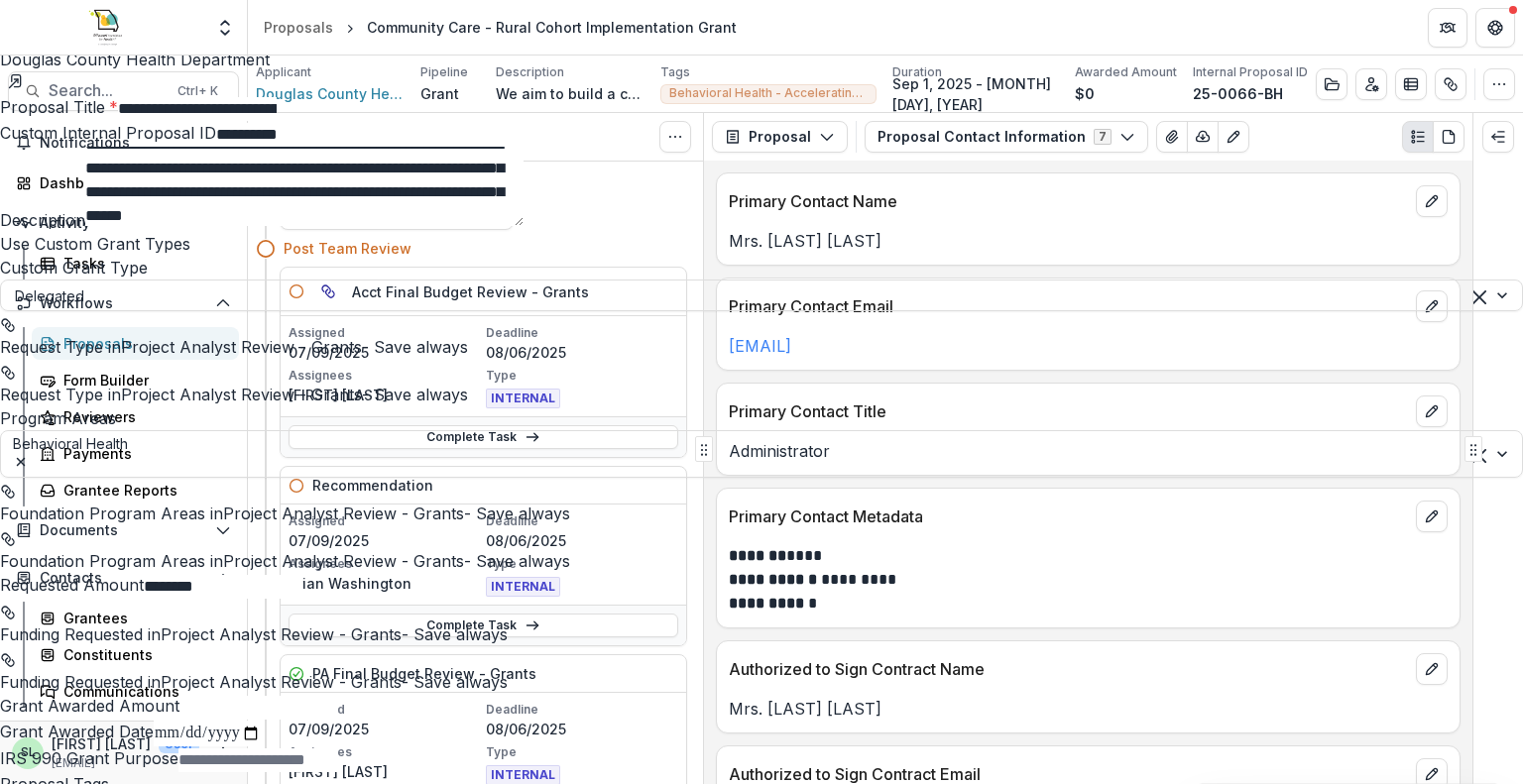 type on "********" 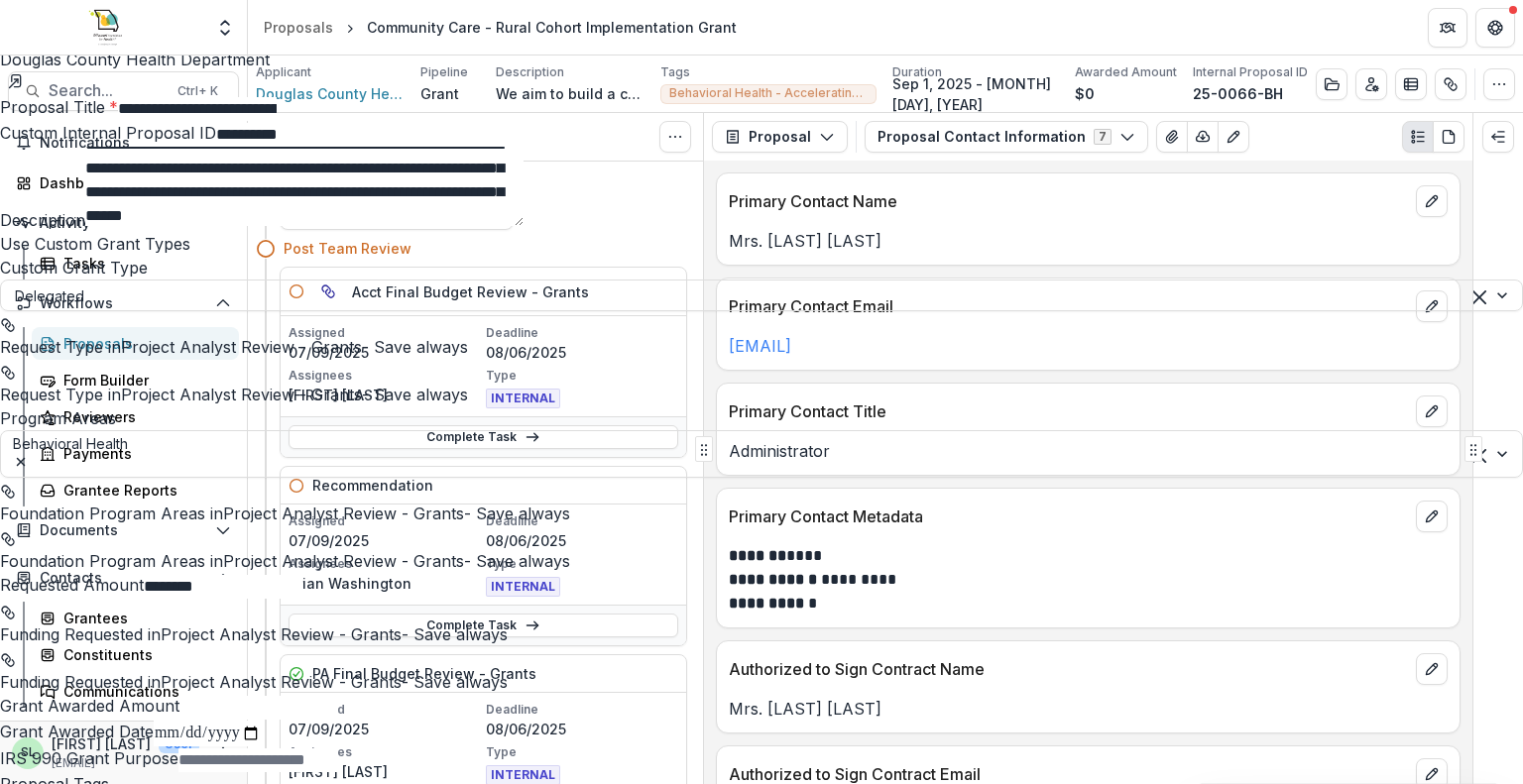 scroll, scrollTop: 417, scrollLeft: 0, axis: vertical 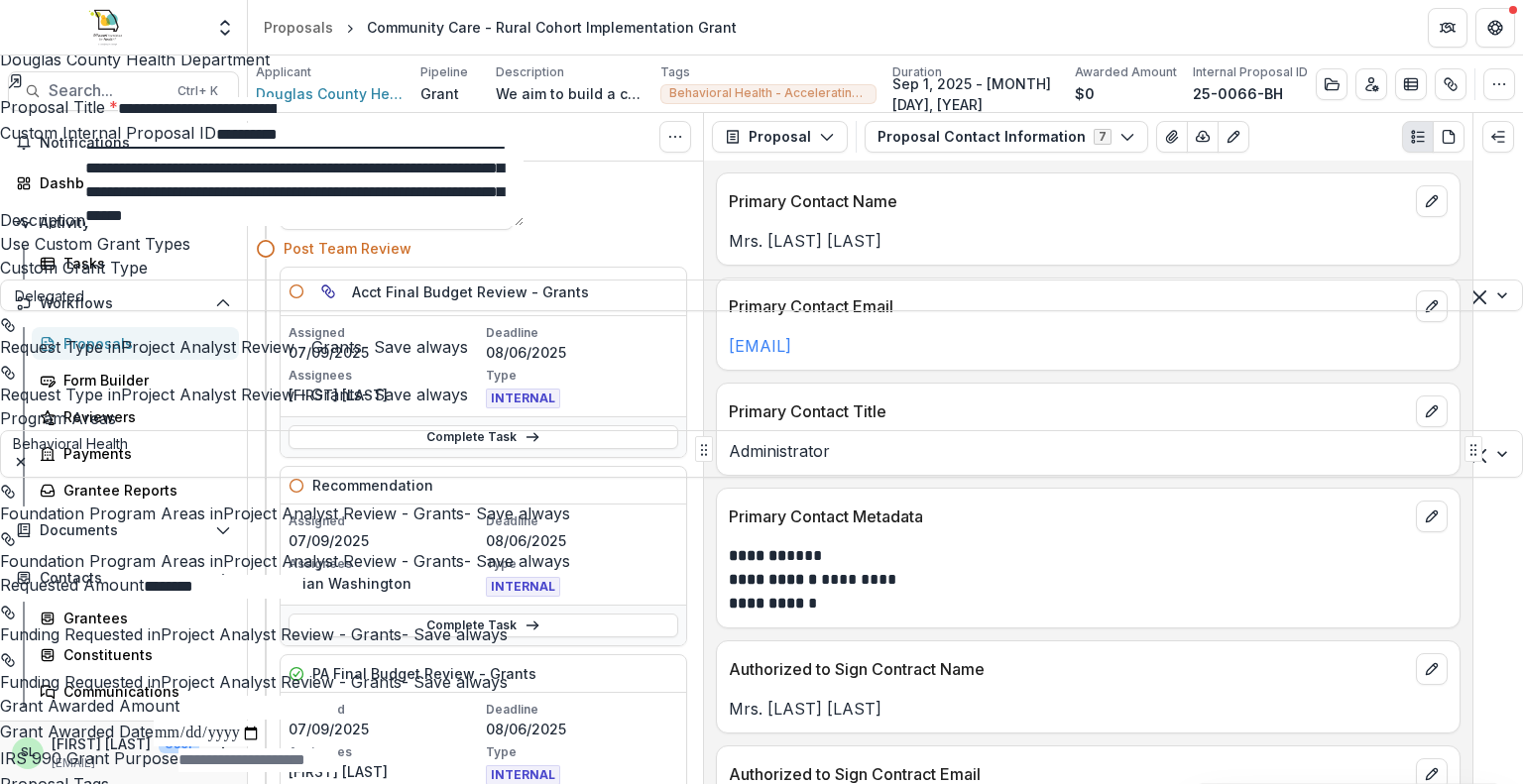 click 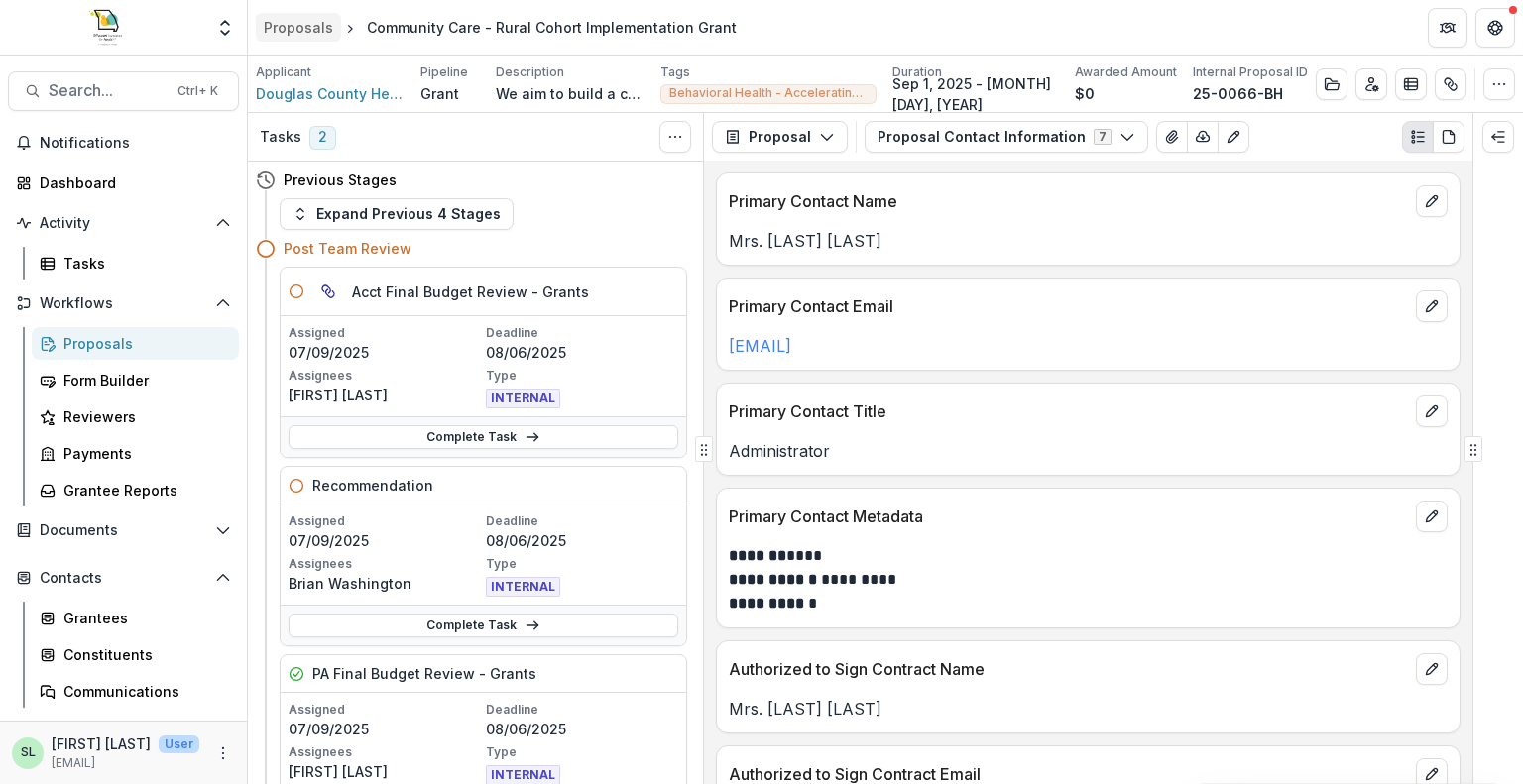 click on "Proposals" at bounding box center [298, 27] 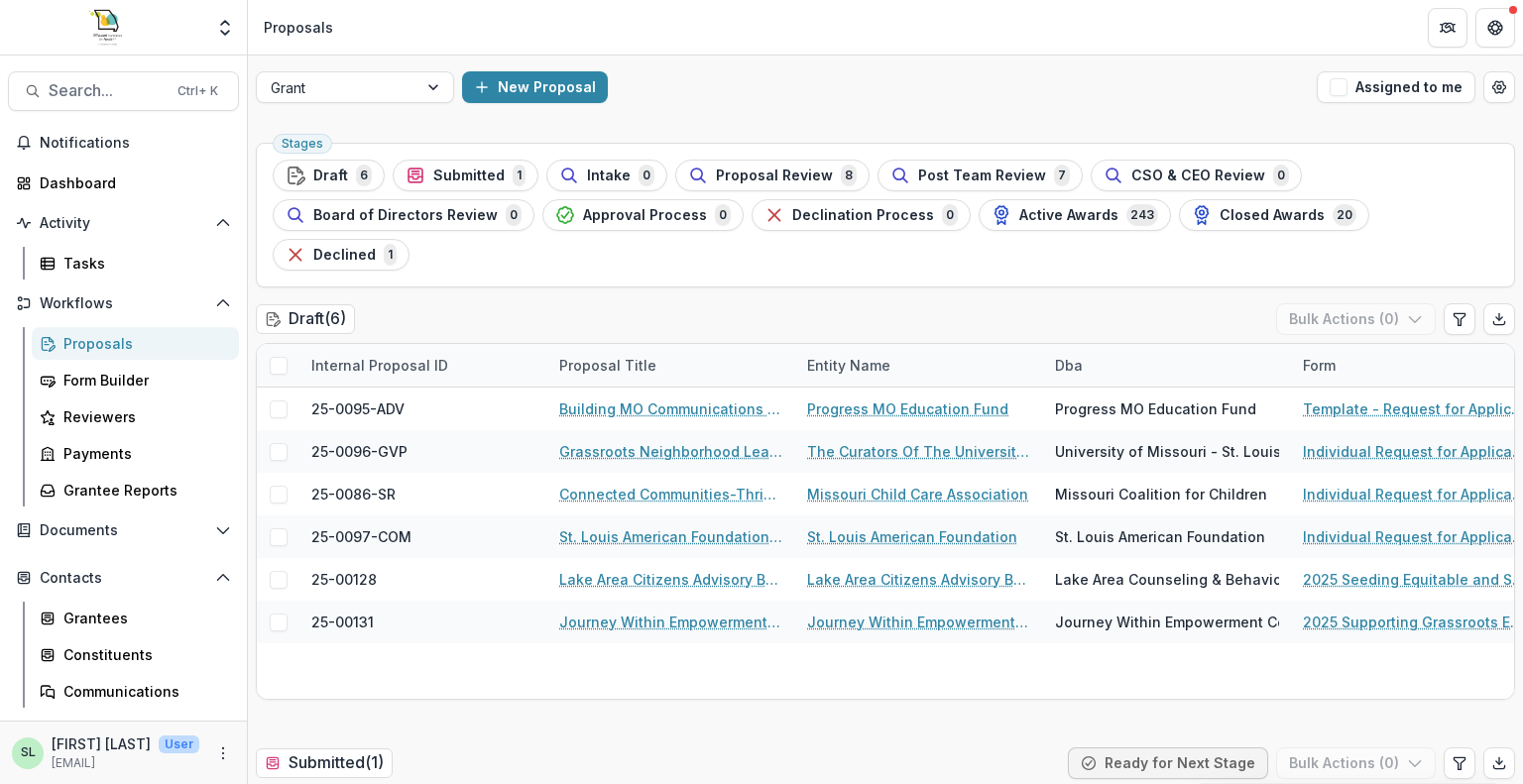 click on "Internal Proposal ID Proposal Title Entity Name Dba Form Deadline Funding Requested Proposal Tags Created Project Analyst 25-0095-ADV Building MO Communications Infrastructure Progress MO Education Fund Progress MO Education Fund Template - Request for Applications Jul 23, 2025 $0.00 Advocacy - Healthy Communities Jun 26, 2025 Deena Scotti 25-0096-GVP Grassroots Neighborhood Leaders Against Firearm Deaths The Curators Of The University Of Missouri University of Missouri - St. Louis Individual Request for Applications - Limited Financials Jul 24, 2025 $0.00 Firearm Violence Prevention - Advocates' Network and Capacity Building - Innovation Funding Jun 26, 2025 Jean Freeman-Crawford 25-0086-SR Connected Communities-Thriving Families Missouri Child Care Association Missouri Coalition for Children Individual Request for Applications Jul 25, 2025 $850,000.00 Strategic Relationships - Health Equity Fund Jun 9, 2025 Jean Freeman-Crawford 25-0097-COM St. Louis American Foundation St. Louis American Foundation $0.00" at bounding box center (885, 521) 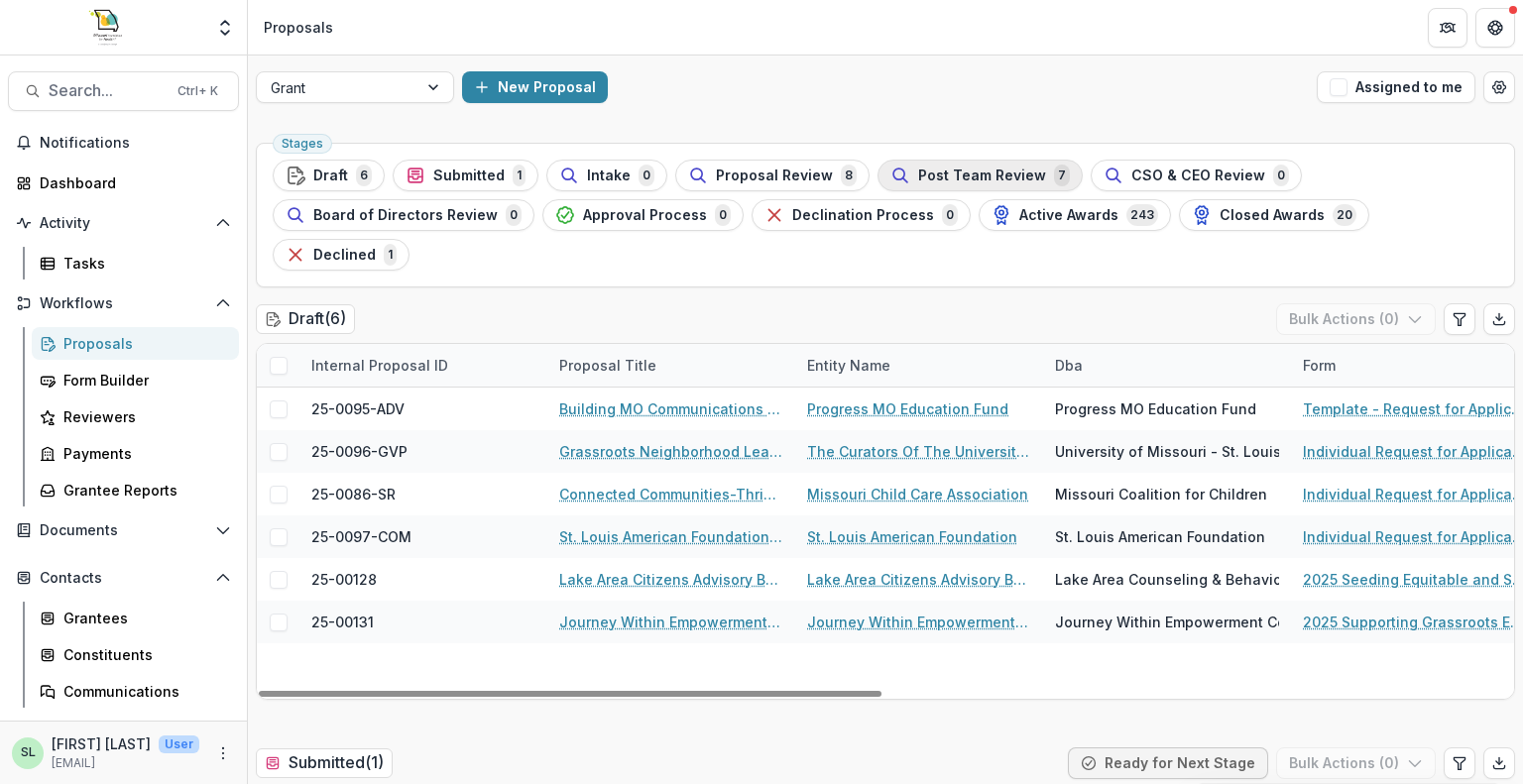 click on "Post Team Review" at bounding box center [982, 175] 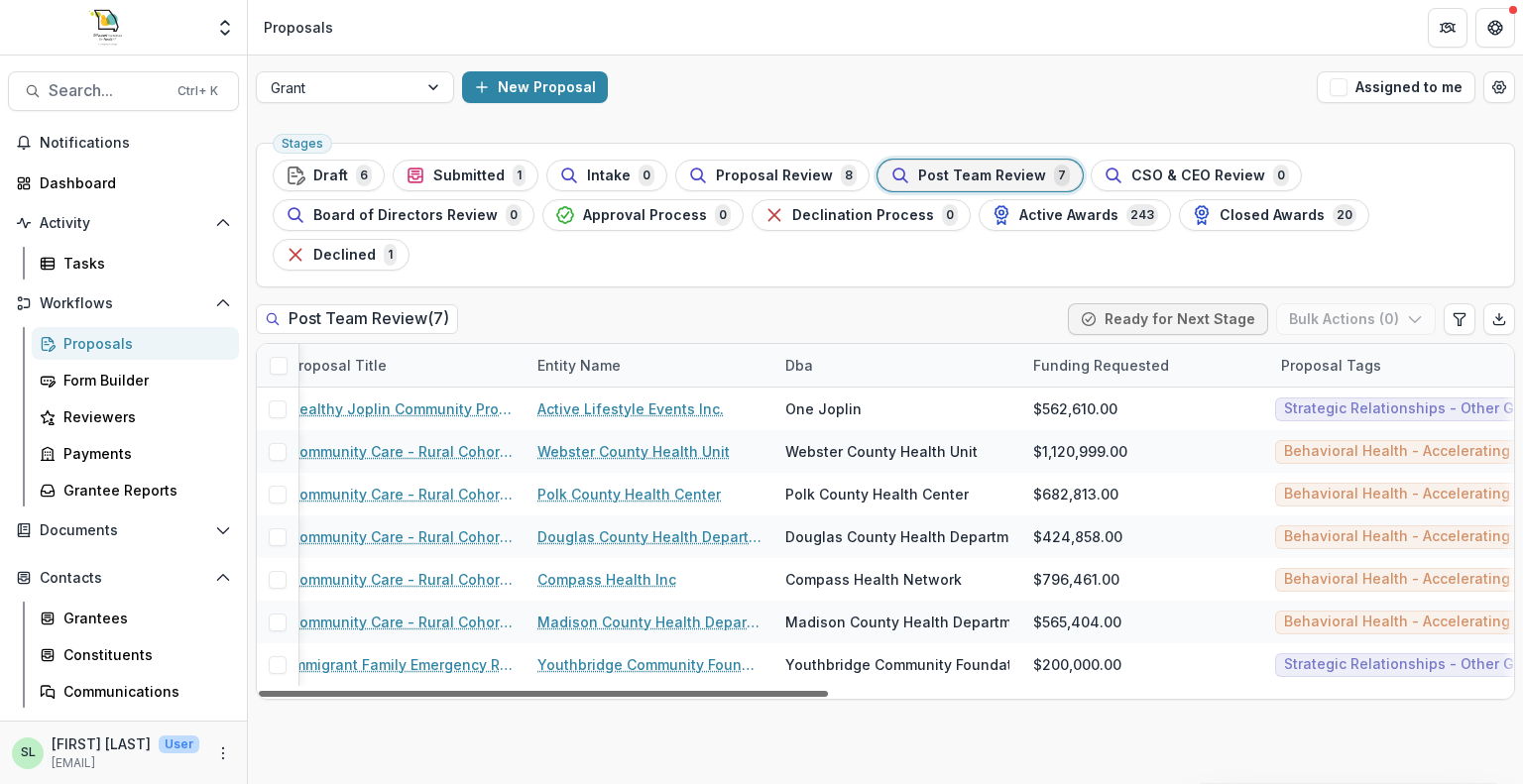 scroll, scrollTop: 0, scrollLeft: 278, axis: horizontal 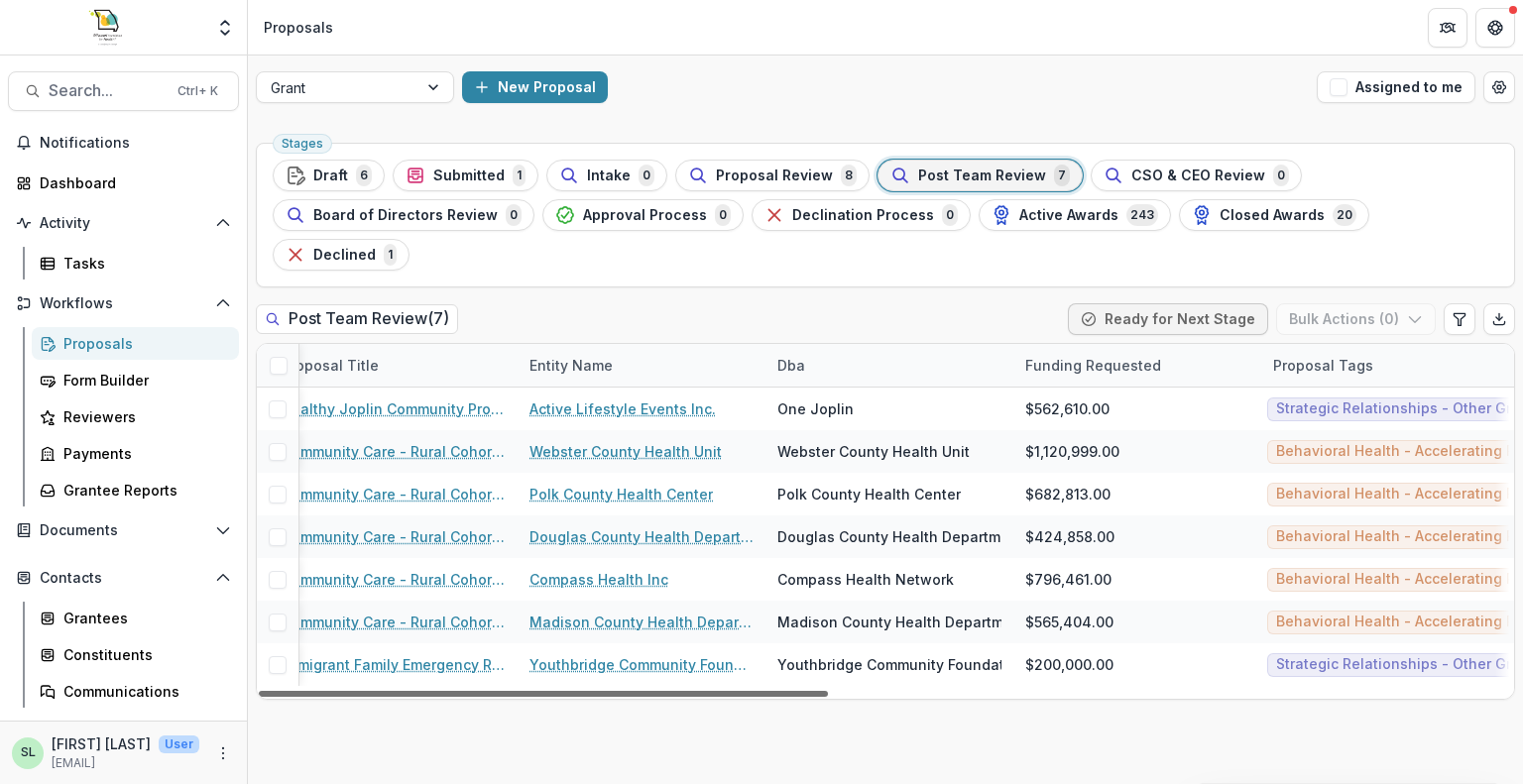 drag, startPoint x: 762, startPoint y: 657, endPoint x: 888, endPoint y: 658, distance: 126.004 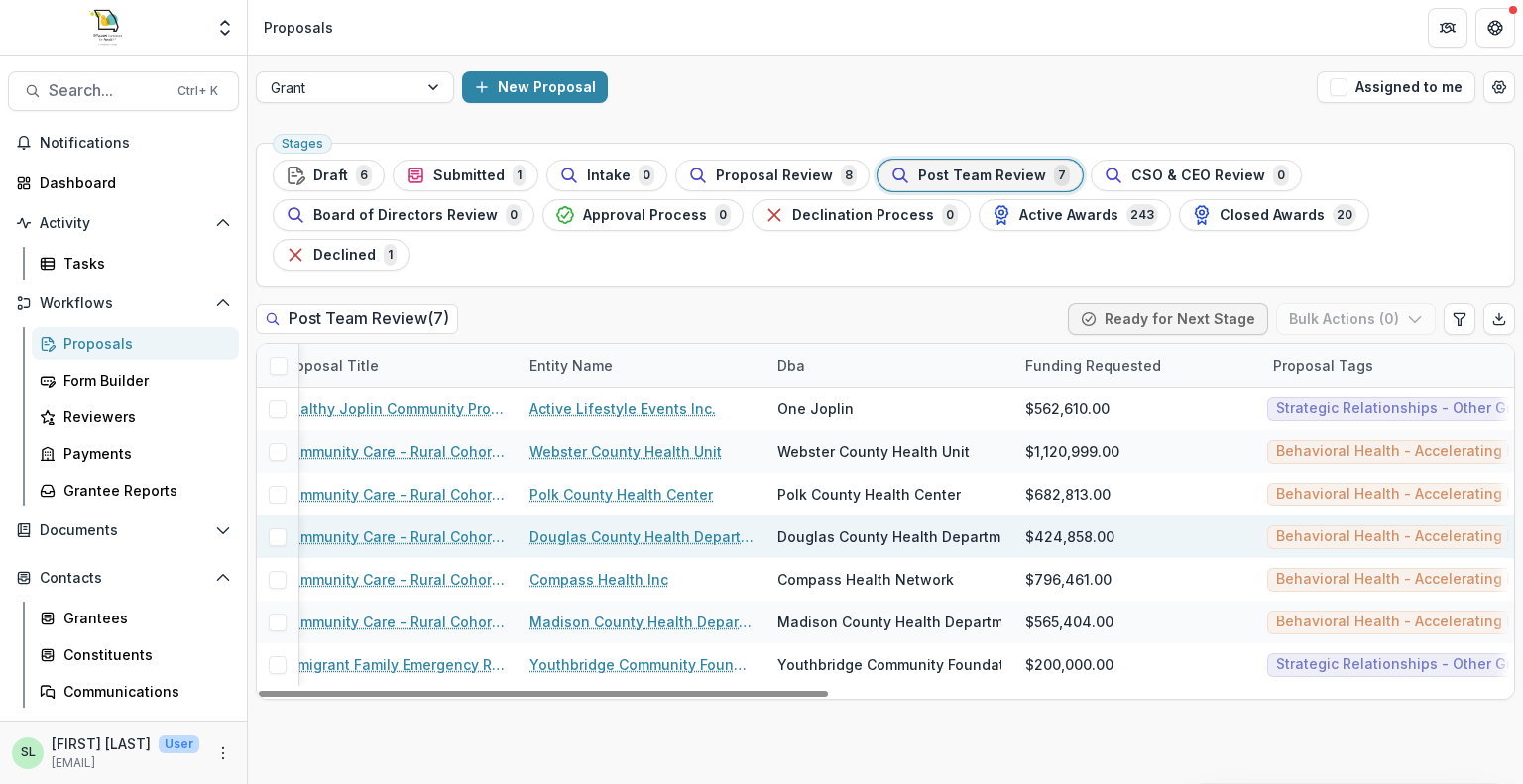 click on "Community Care - Rural Cohort Implementation Grant" at bounding box center (394, 536) 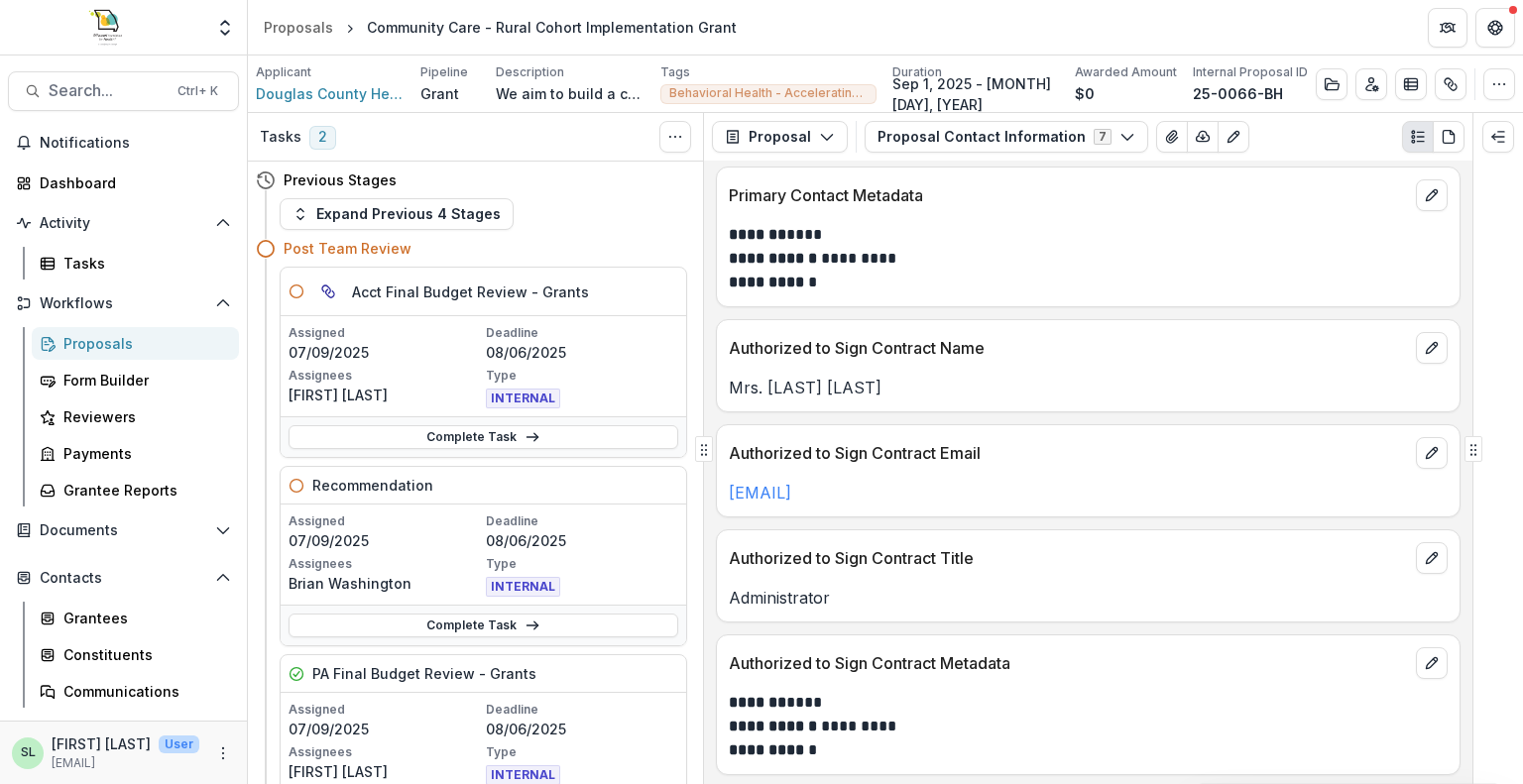 scroll, scrollTop: 0, scrollLeft: 0, axis: both 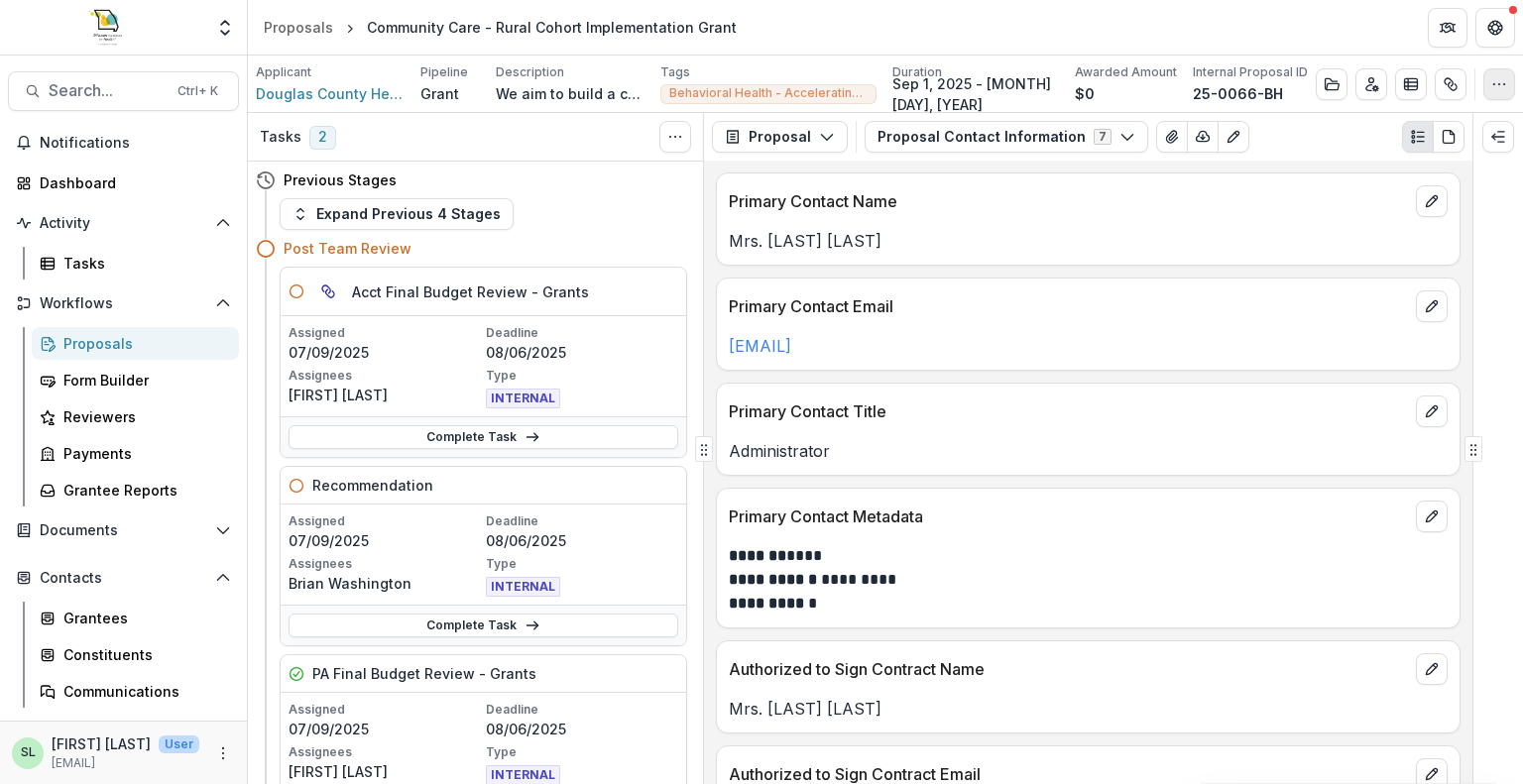 click 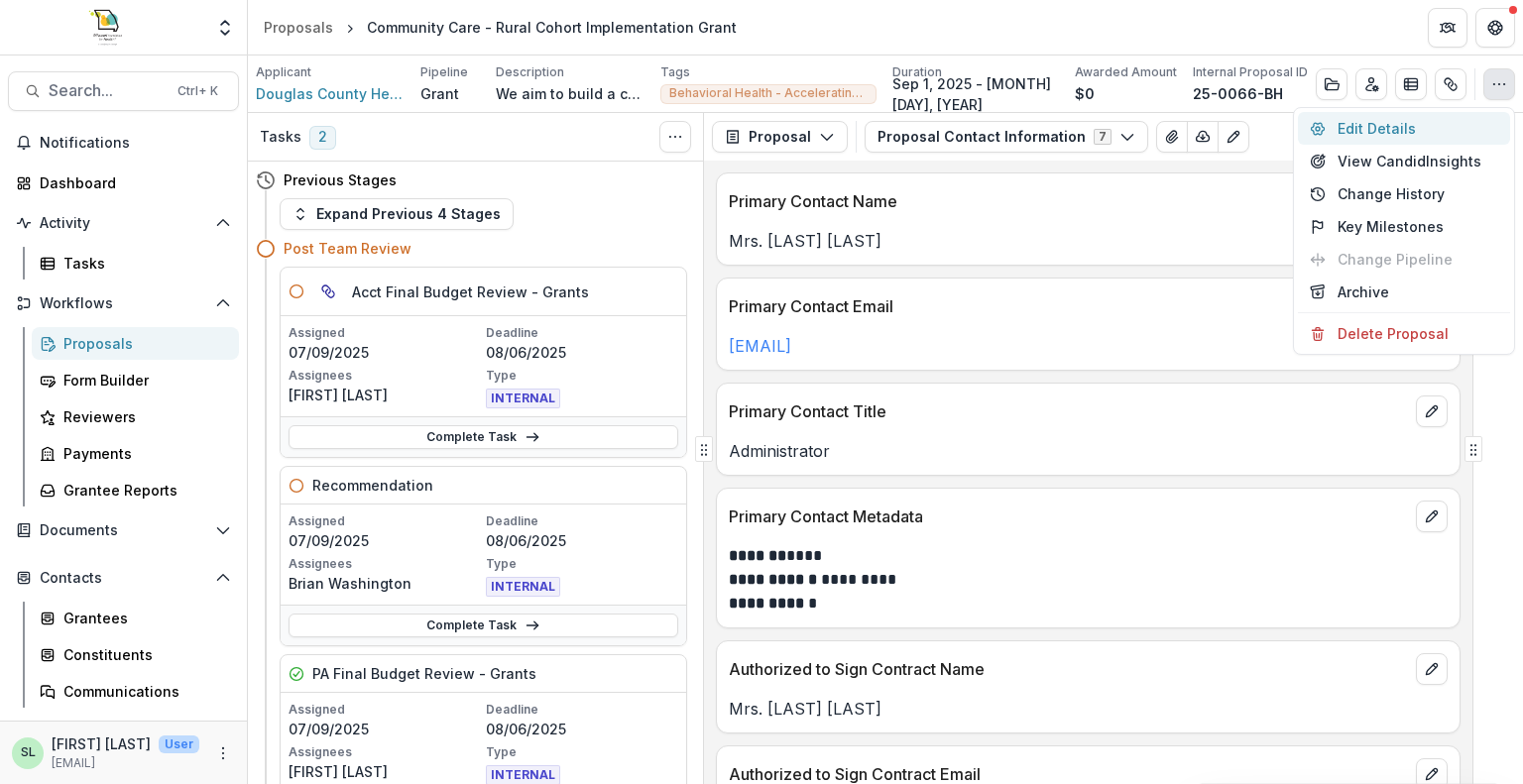 click on "Edit Details" at bounding box center [1404, 128] 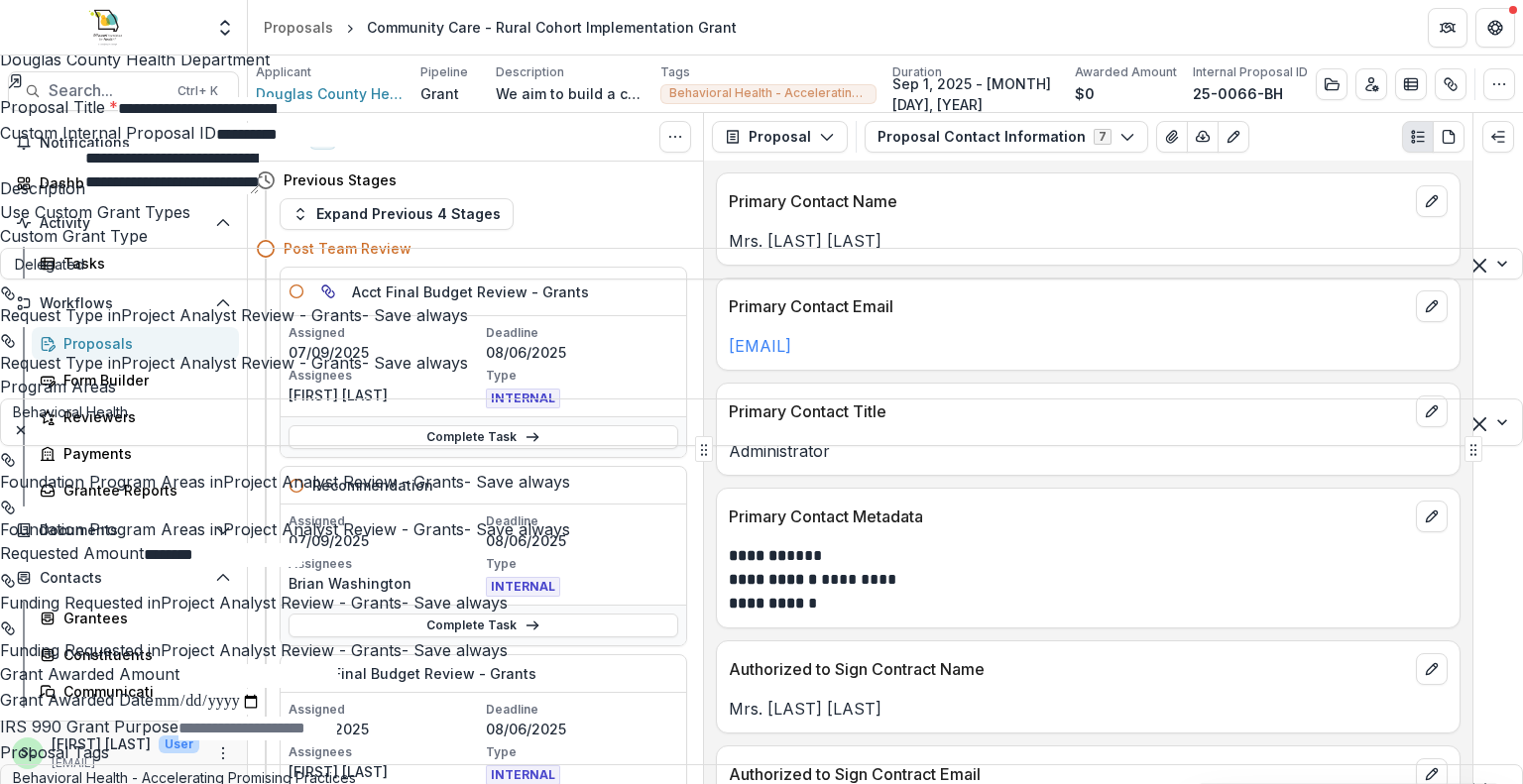 scroll, scrollTop: 417, scrollLeft: 0, axis: vertical 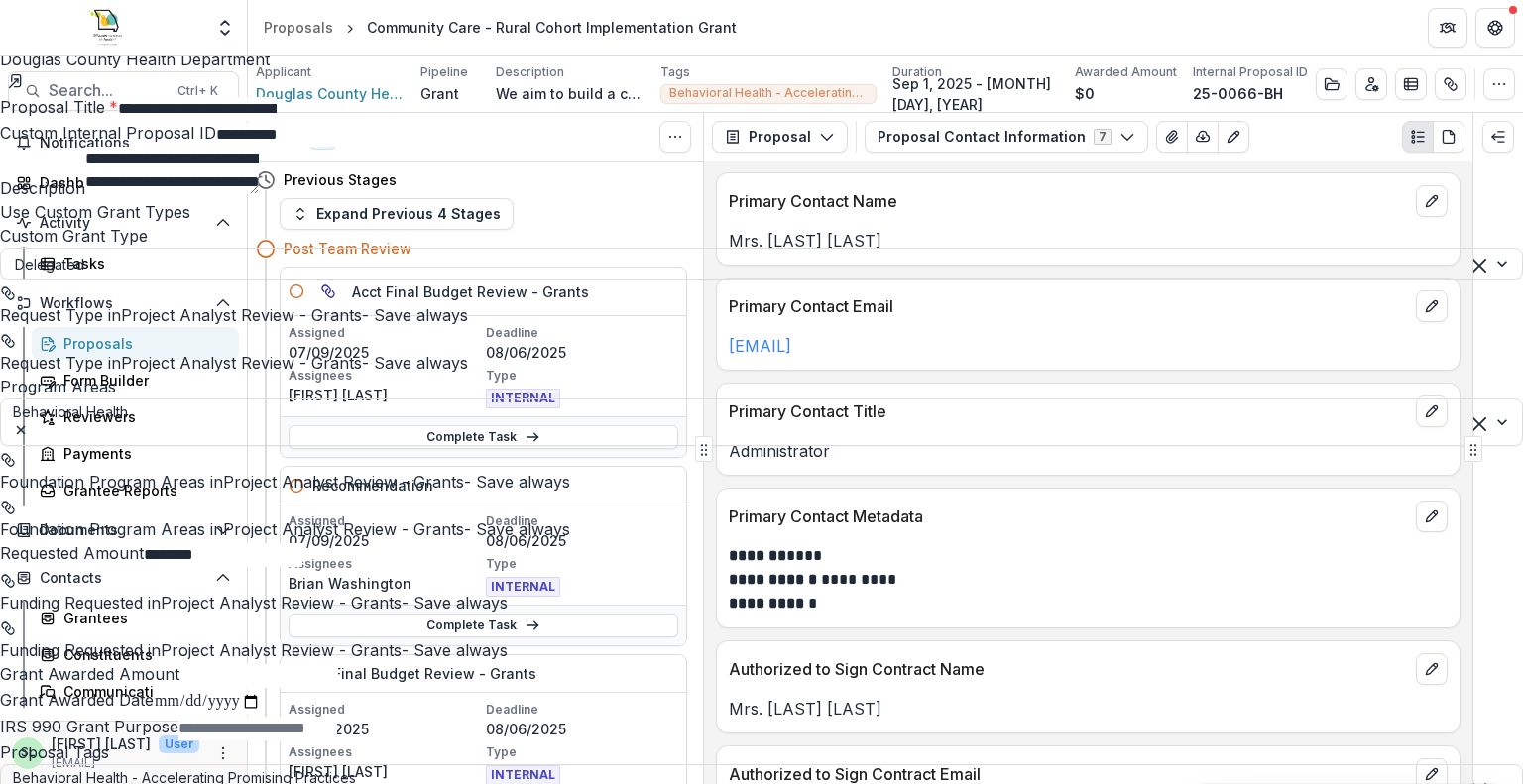click at bounding box center (8, 12) 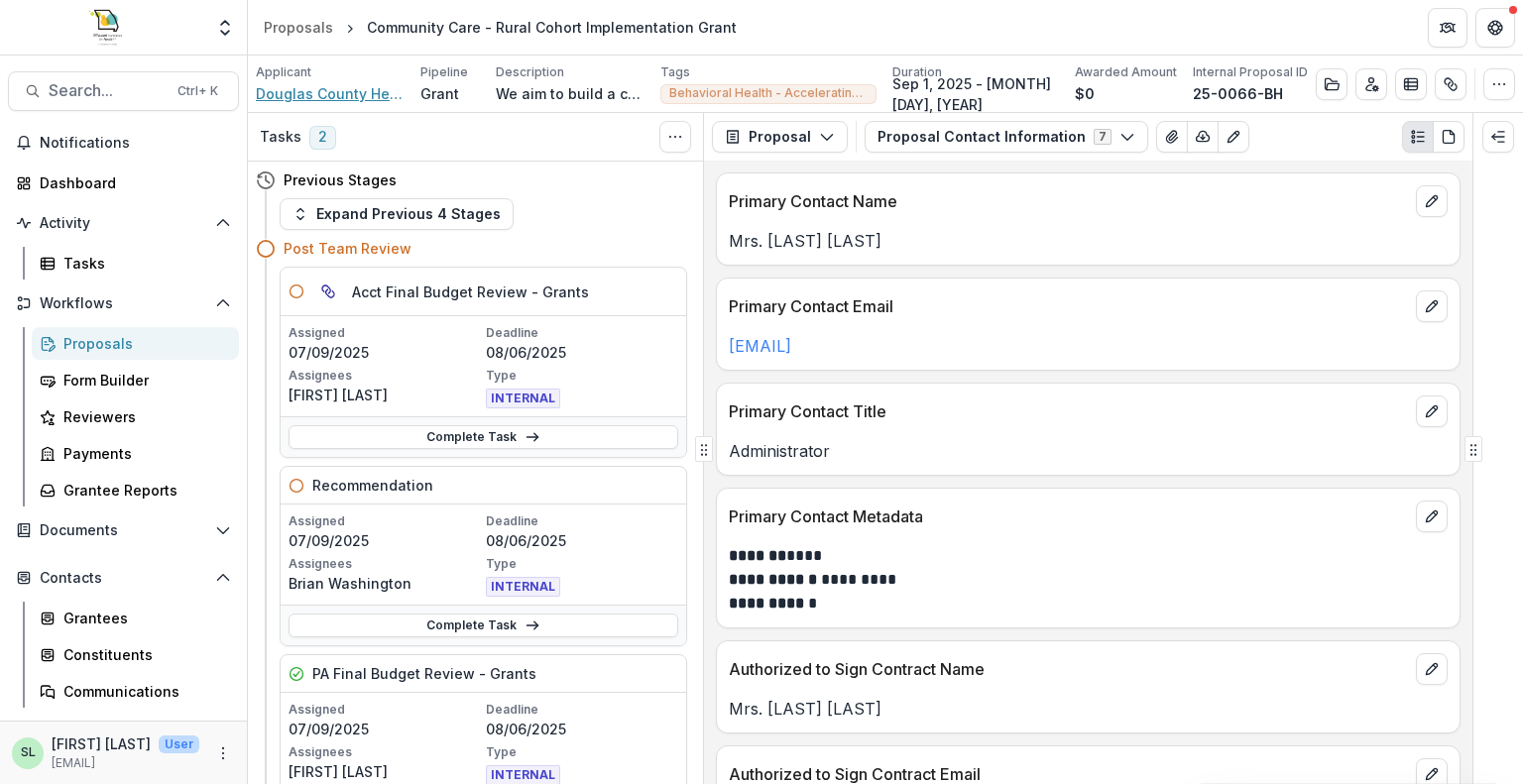 click on "Douglas County Health Department" at bounding box center (330, 93) 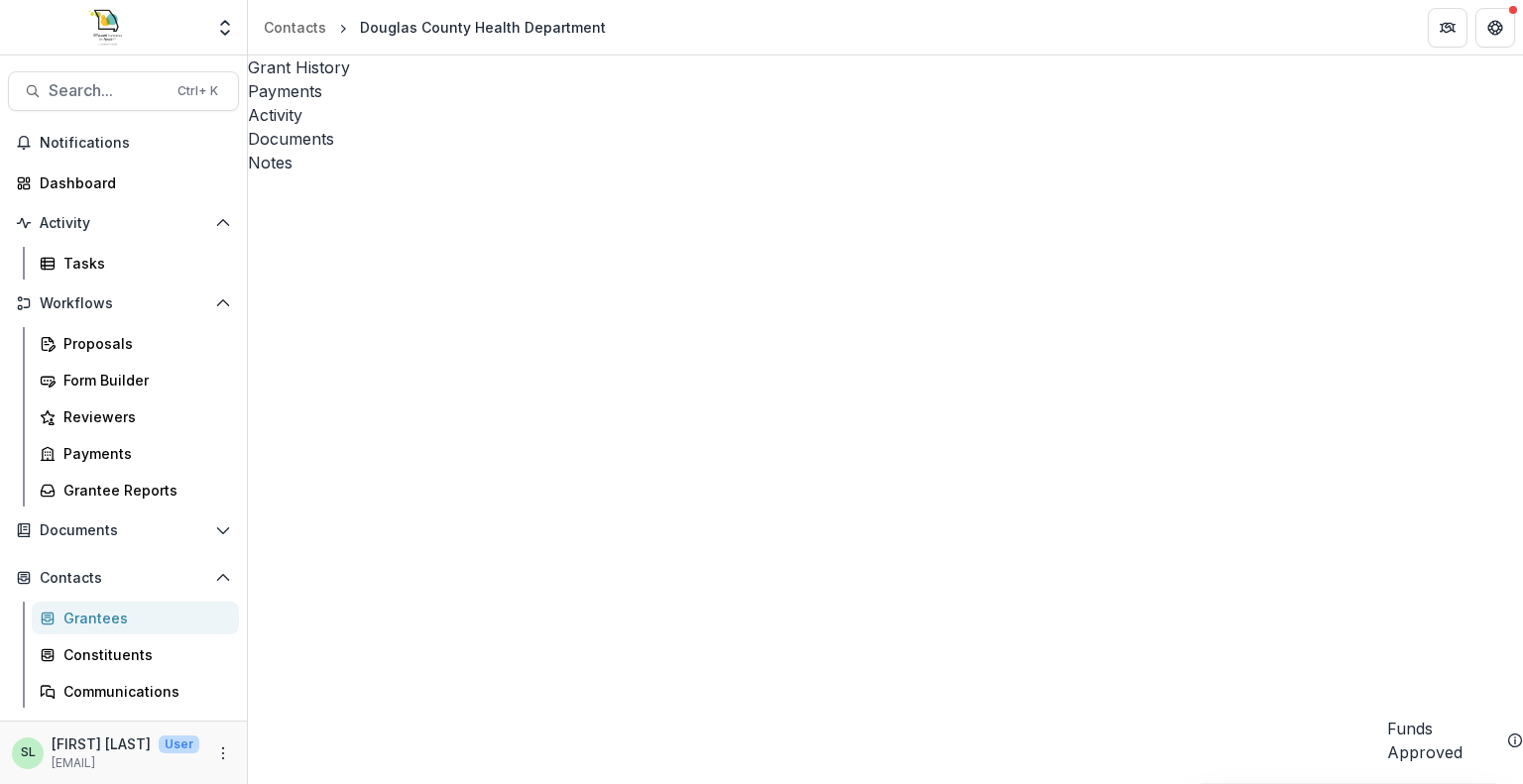 scroll, scrollTop: 0, scrollLeft: 0, axis: both 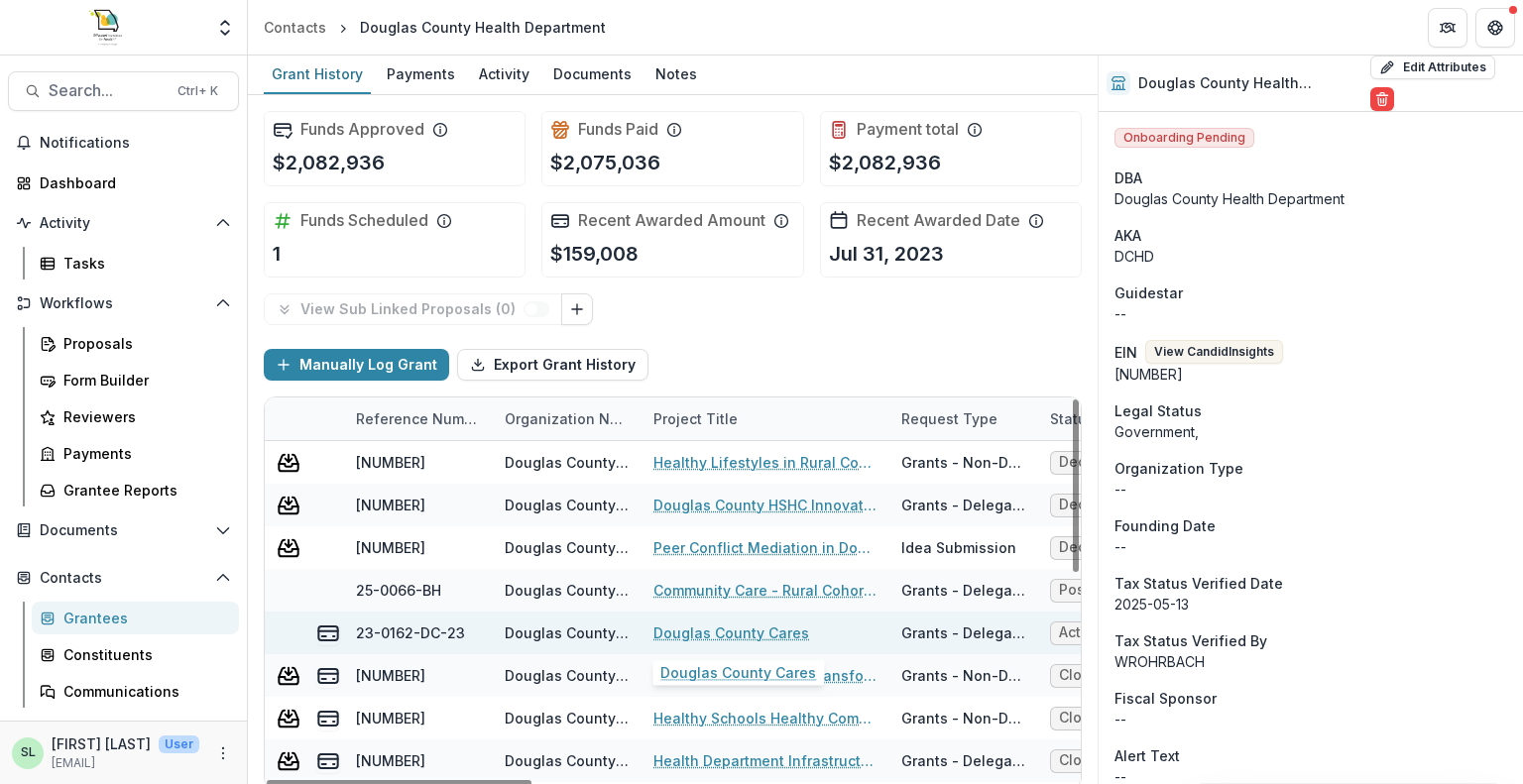 click on "Douglas County Cares" at bounding box center (731, 632) 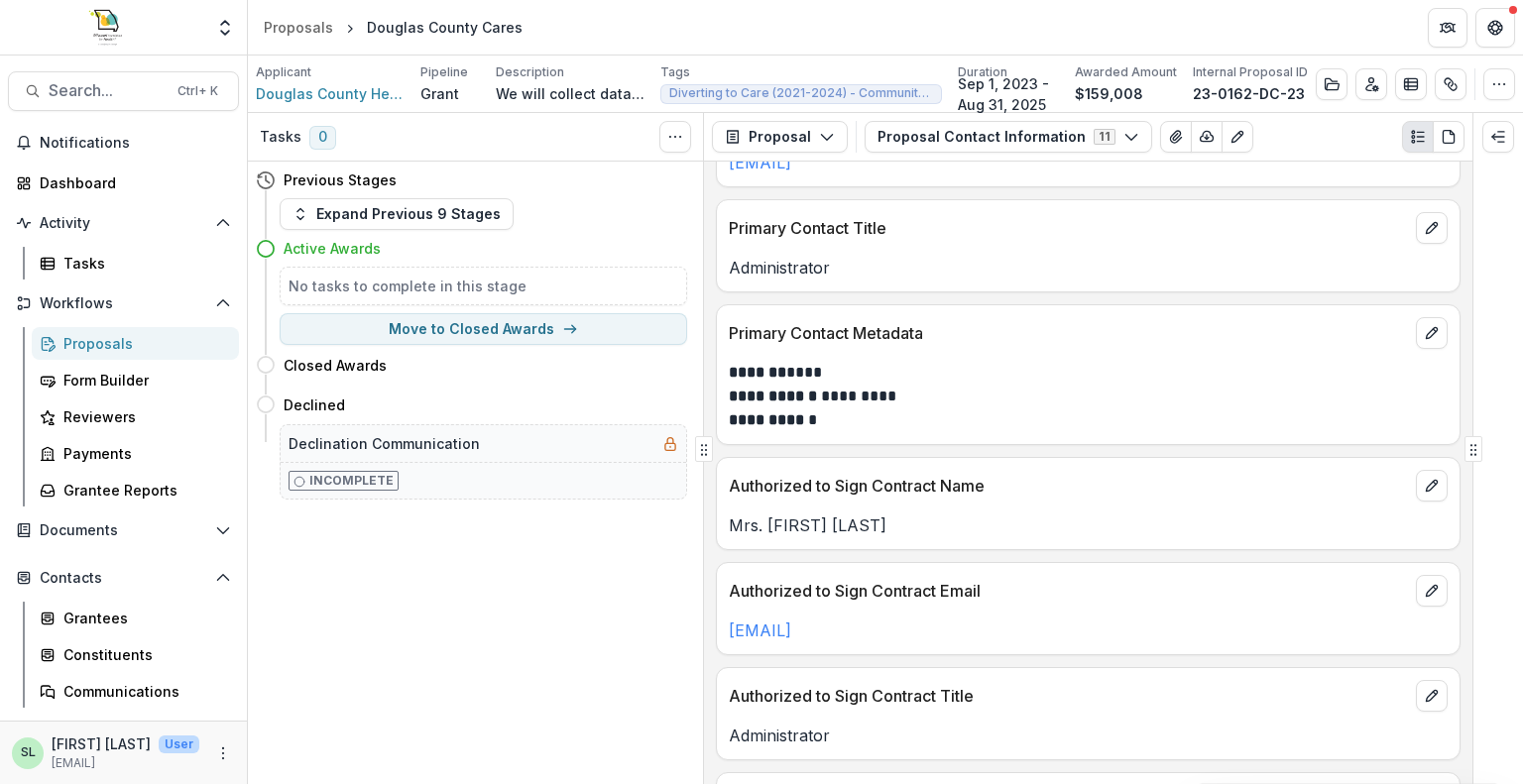 scroll, scrollTop: 321, scrollLeft: 0, axis: vertical 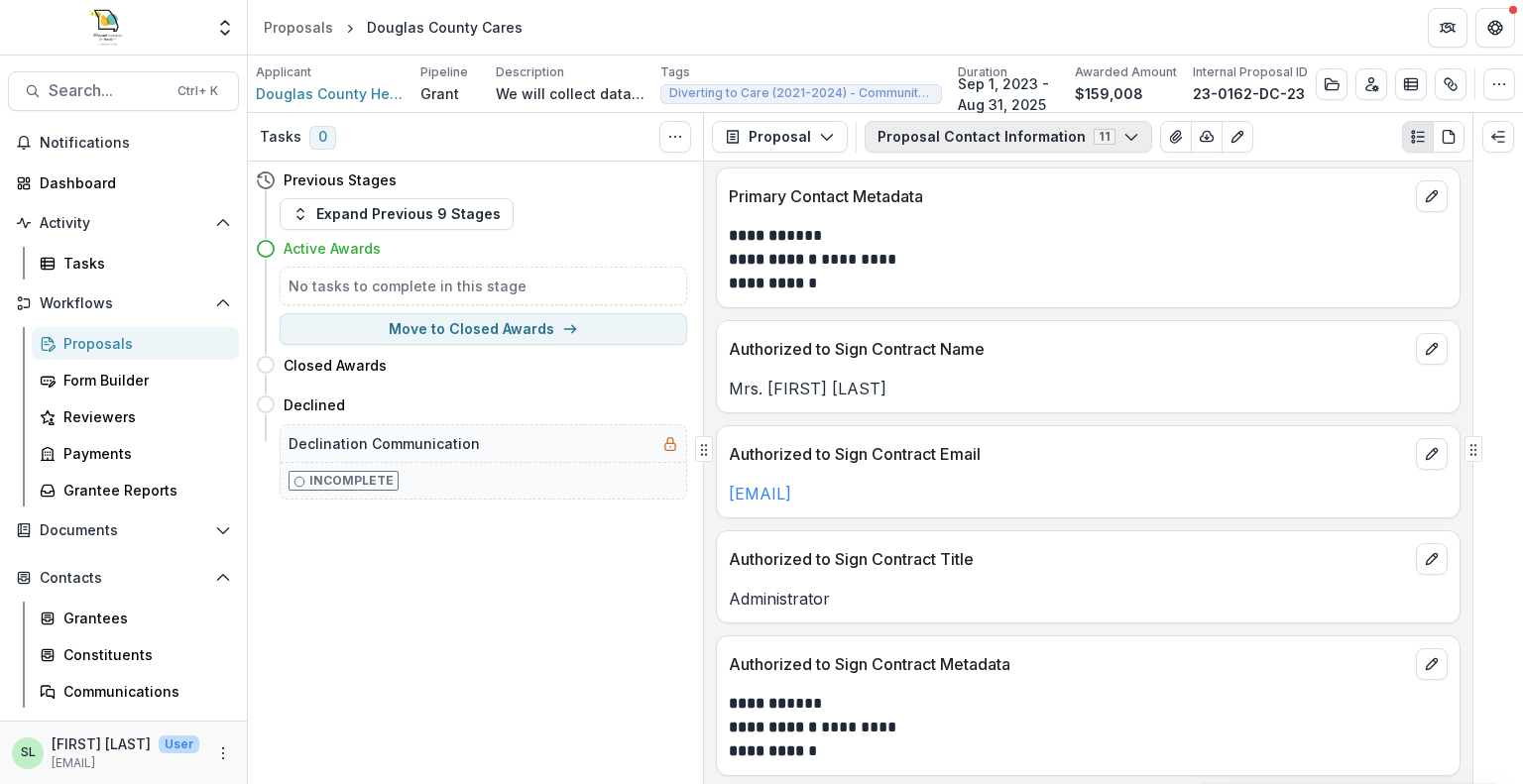 click on "Proposal Contact Information 11" at bounding box center (1008, 137) 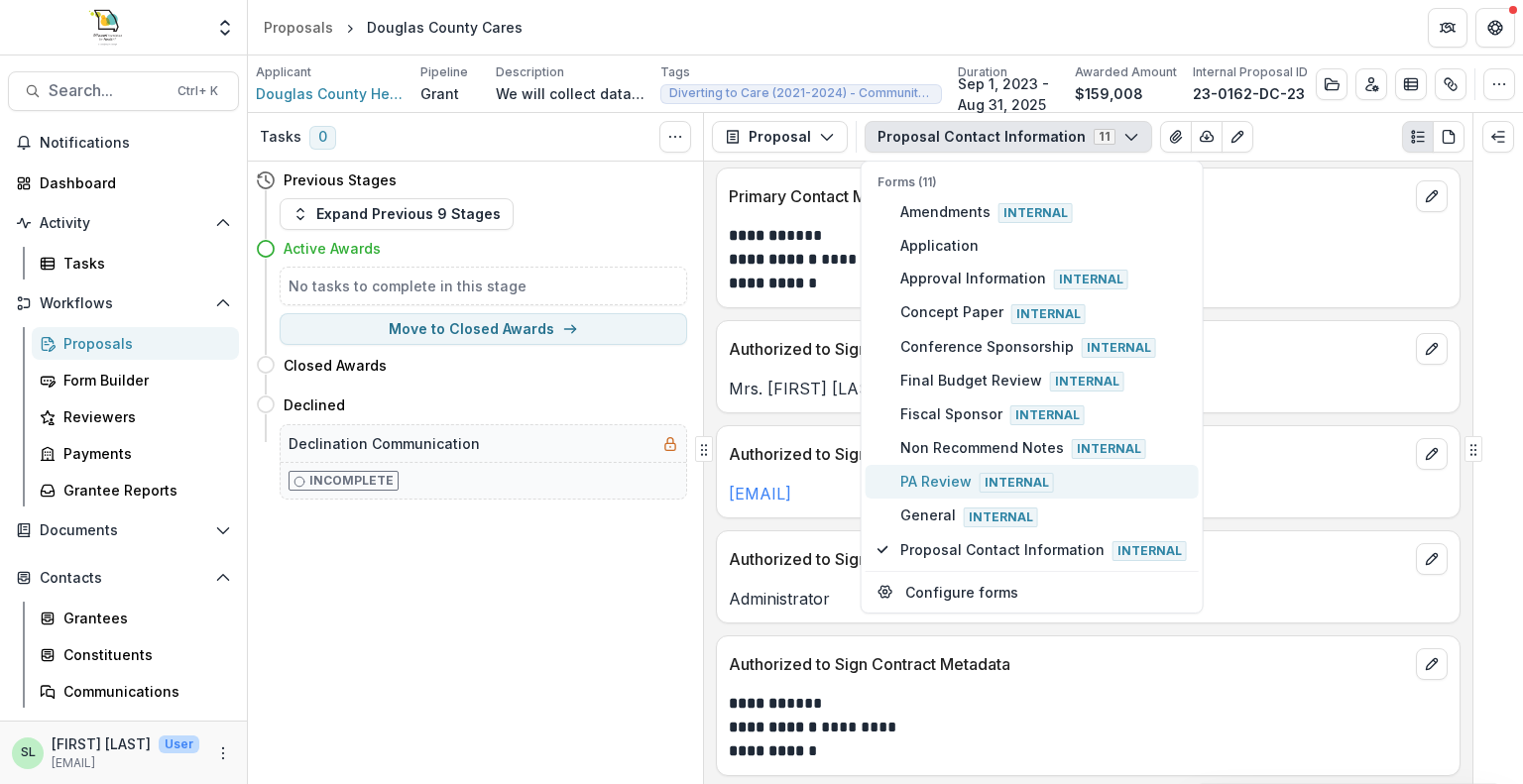 click on "PA Review Internal" at bounding box center (1043, 482) 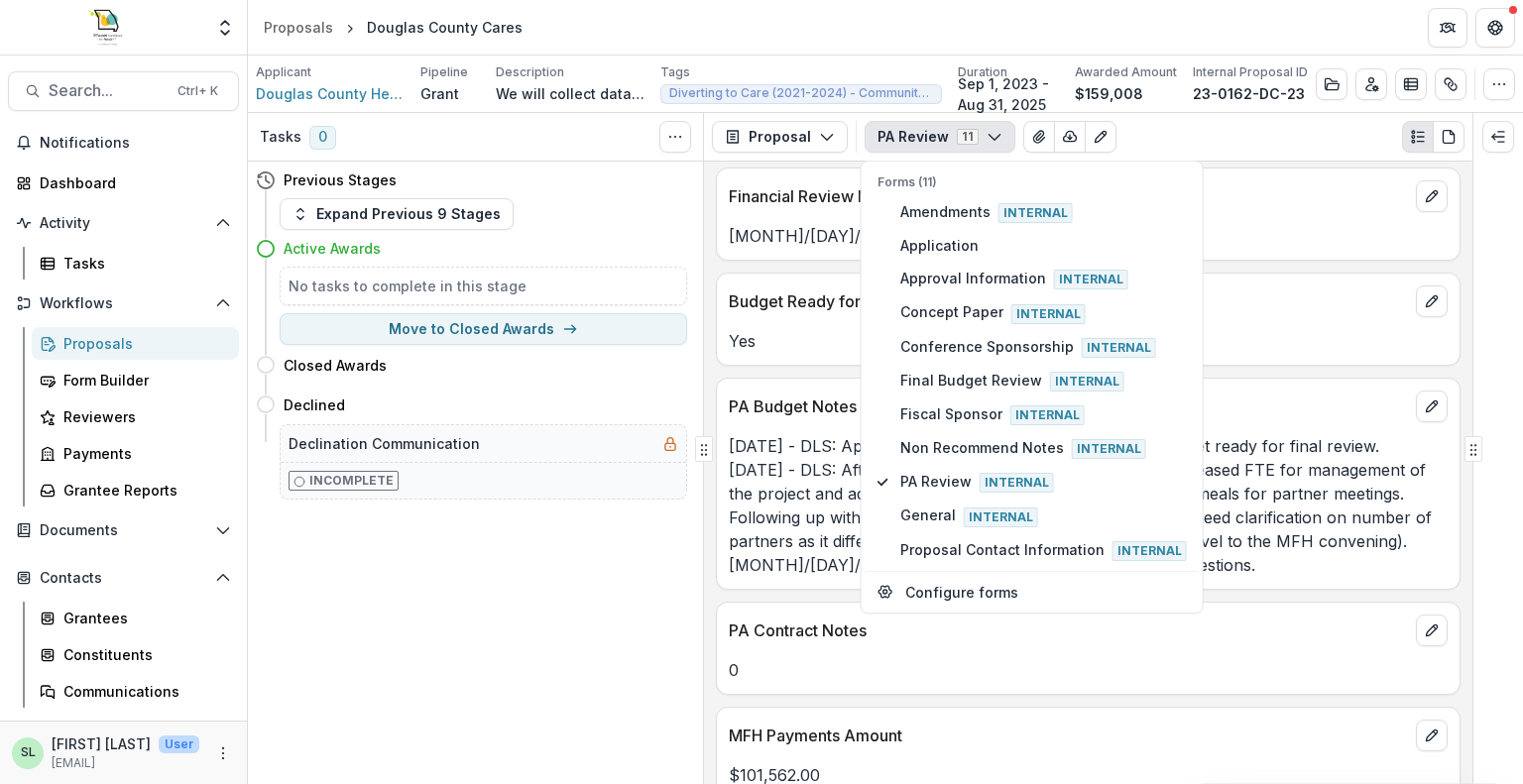 click on "4/28/23 - No financial concerns" at bounding box center (1088, 230) 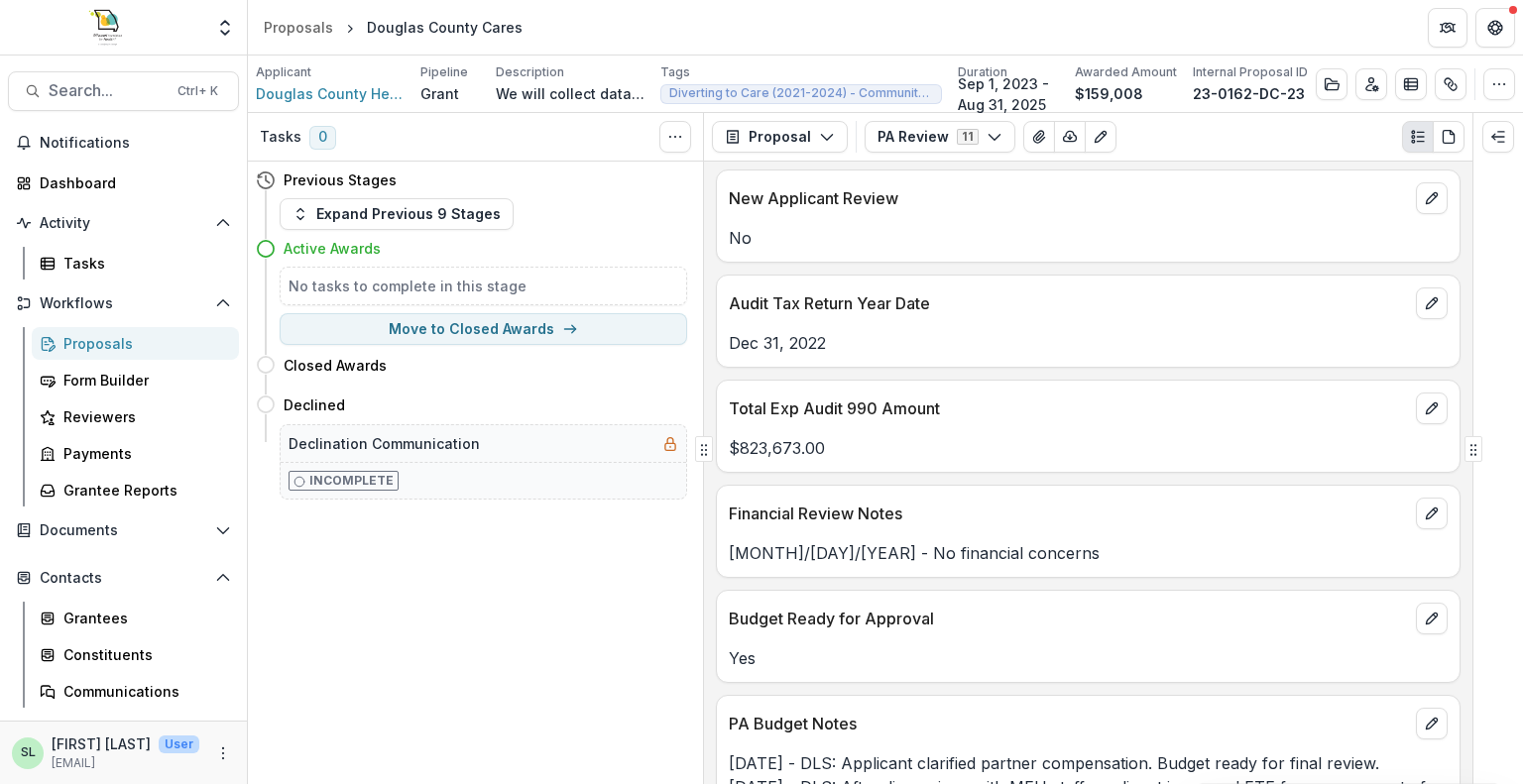 scroll, scrollTop: 0, scrollLeft: 0, axis: both 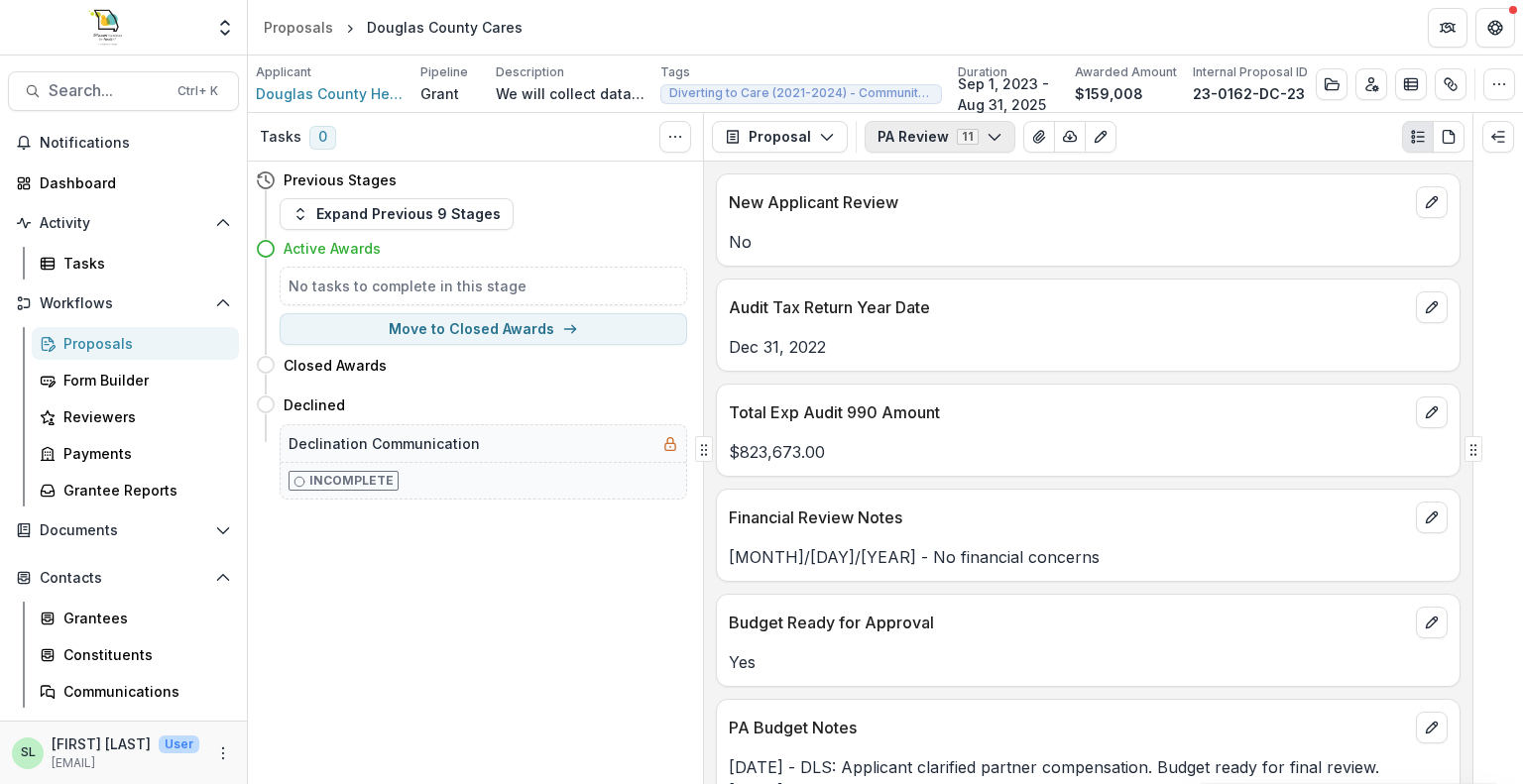 click on "PA Review 11" at bounding box center [940, 137] 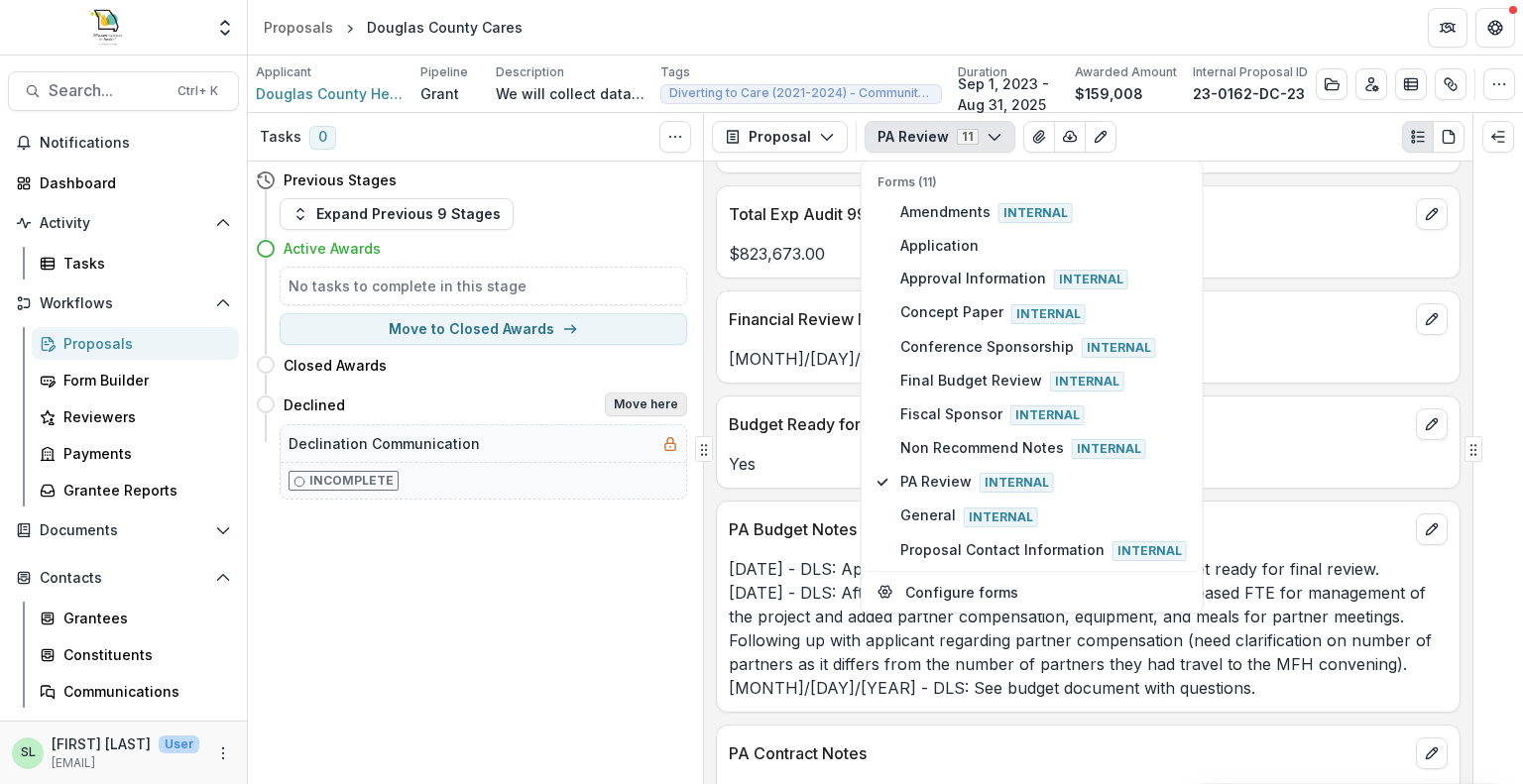 scroll, scrollTop: 198, scrollLeft: 0, axis: vertical 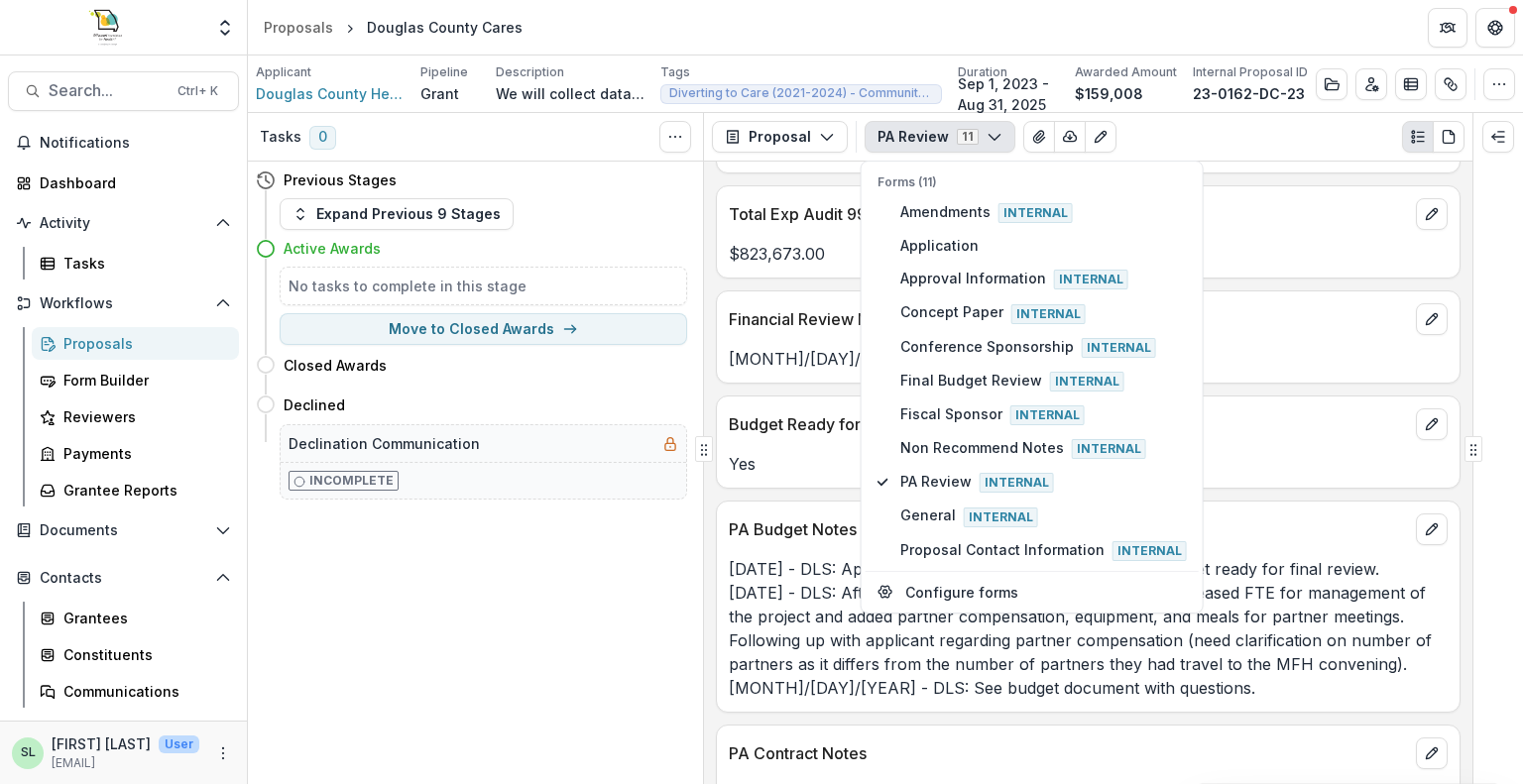 click on "Tasks 0 Show Cancelled Tasks Previous Stages Expand Previous 9 Stages Active Awards No tasks to complete in this stage Move to Closed Awards Closed Awards Move here Declined Move here Declination Communication Incomplete" at bounding box center [475, 448] 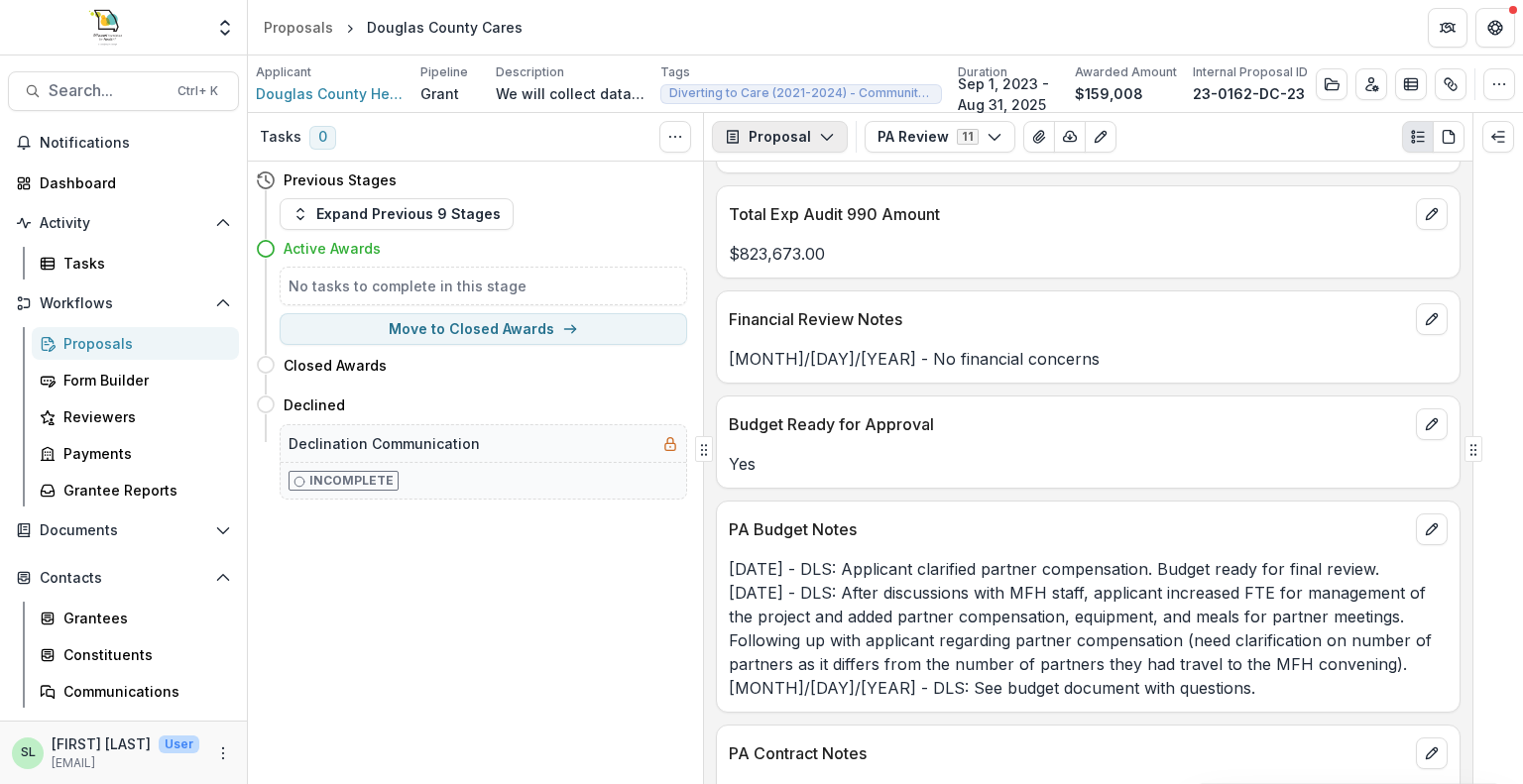 click on "Proposal" at bounding box center [779, 137] 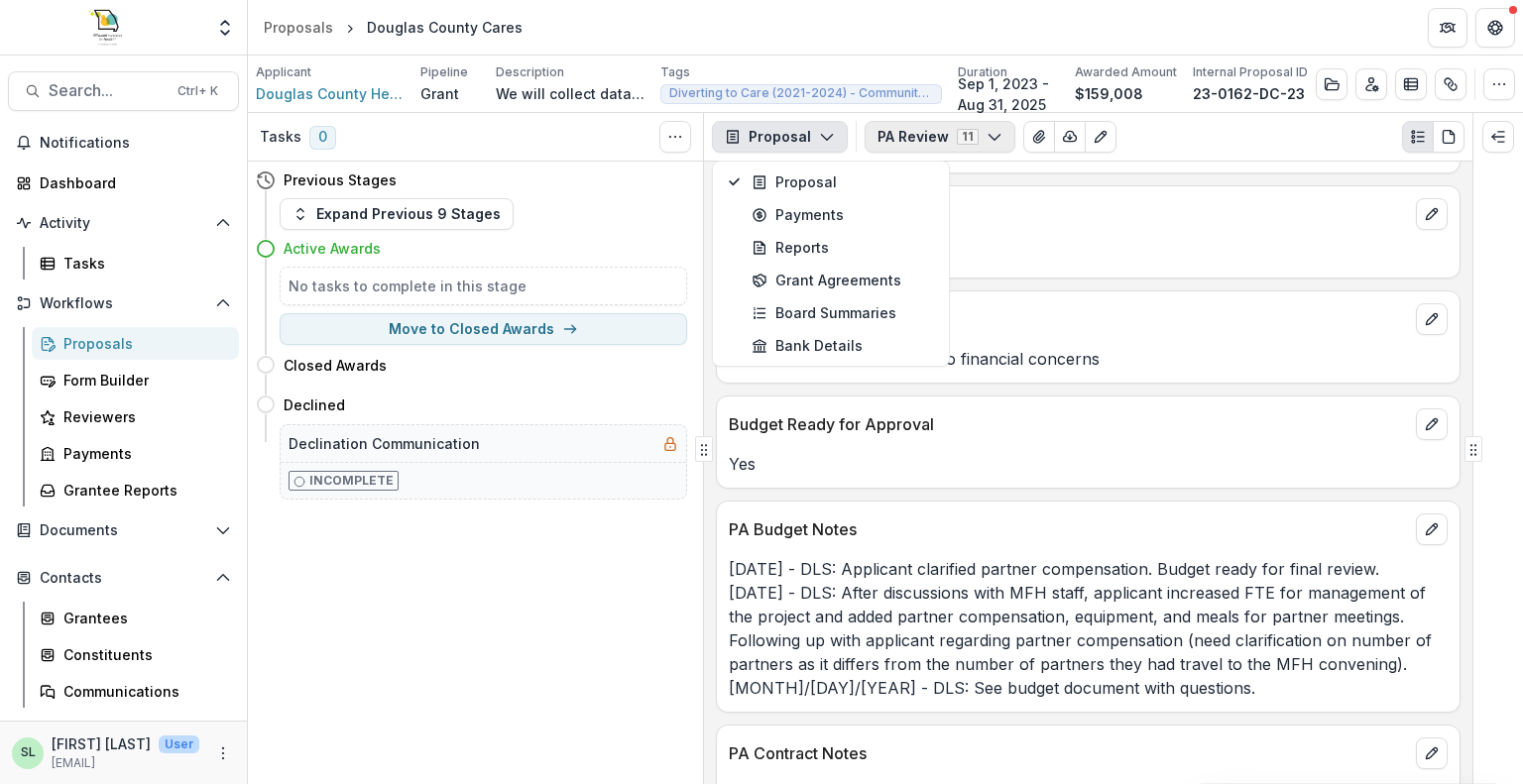 click 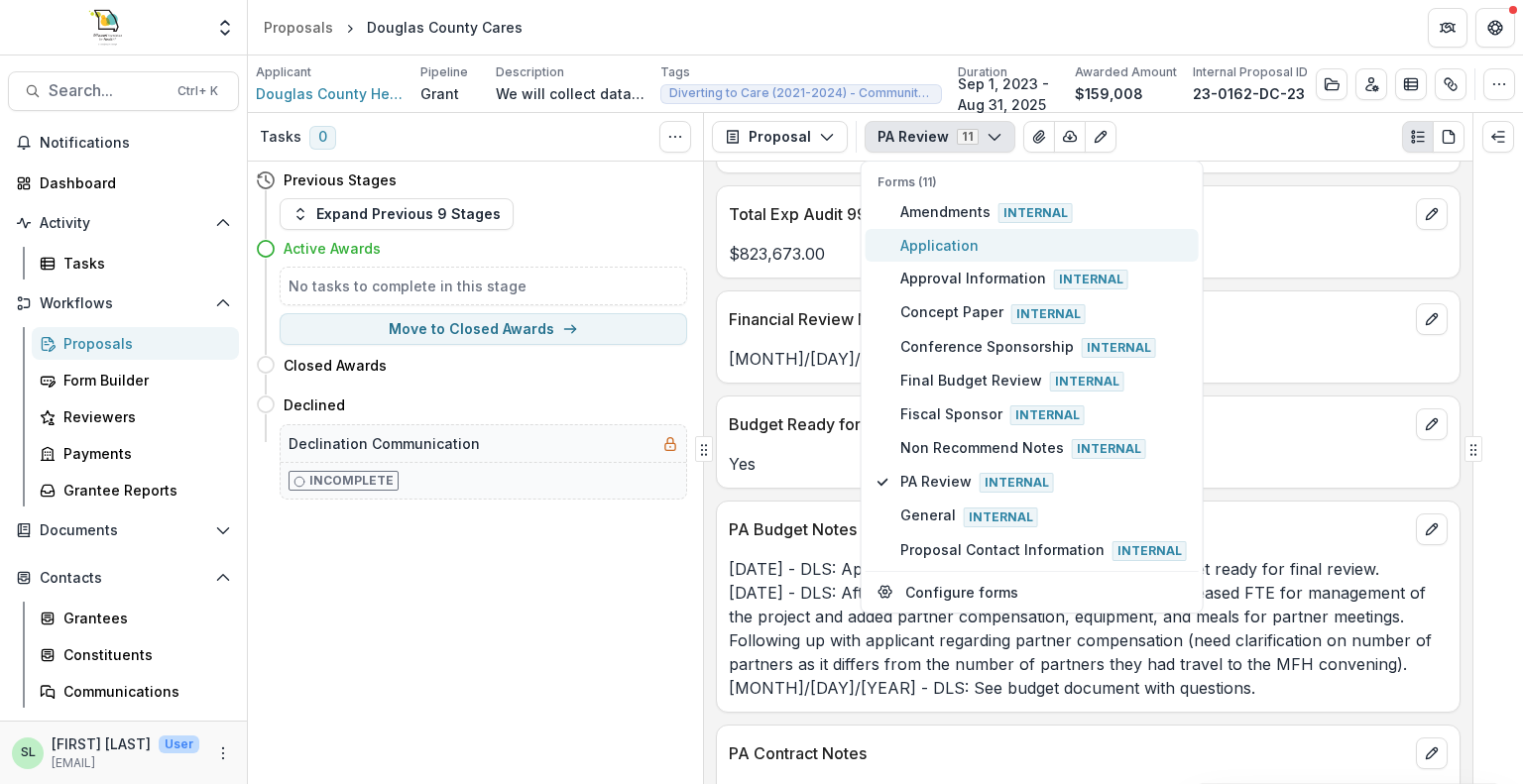 click on "Application" at bounding box center [1043, 245] 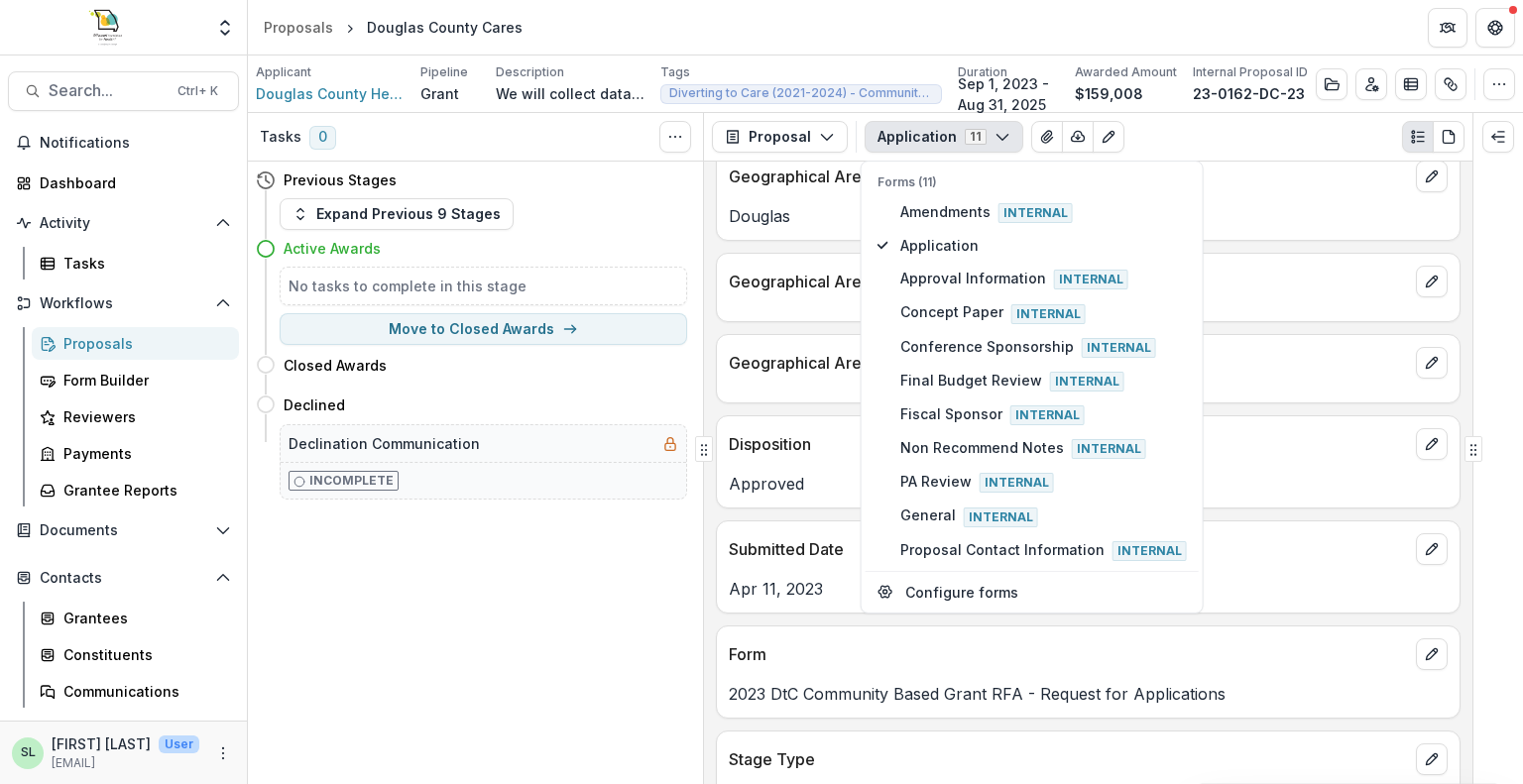 scroll, scrollTop: 3229, scrollLeft: 0, axis: vertical 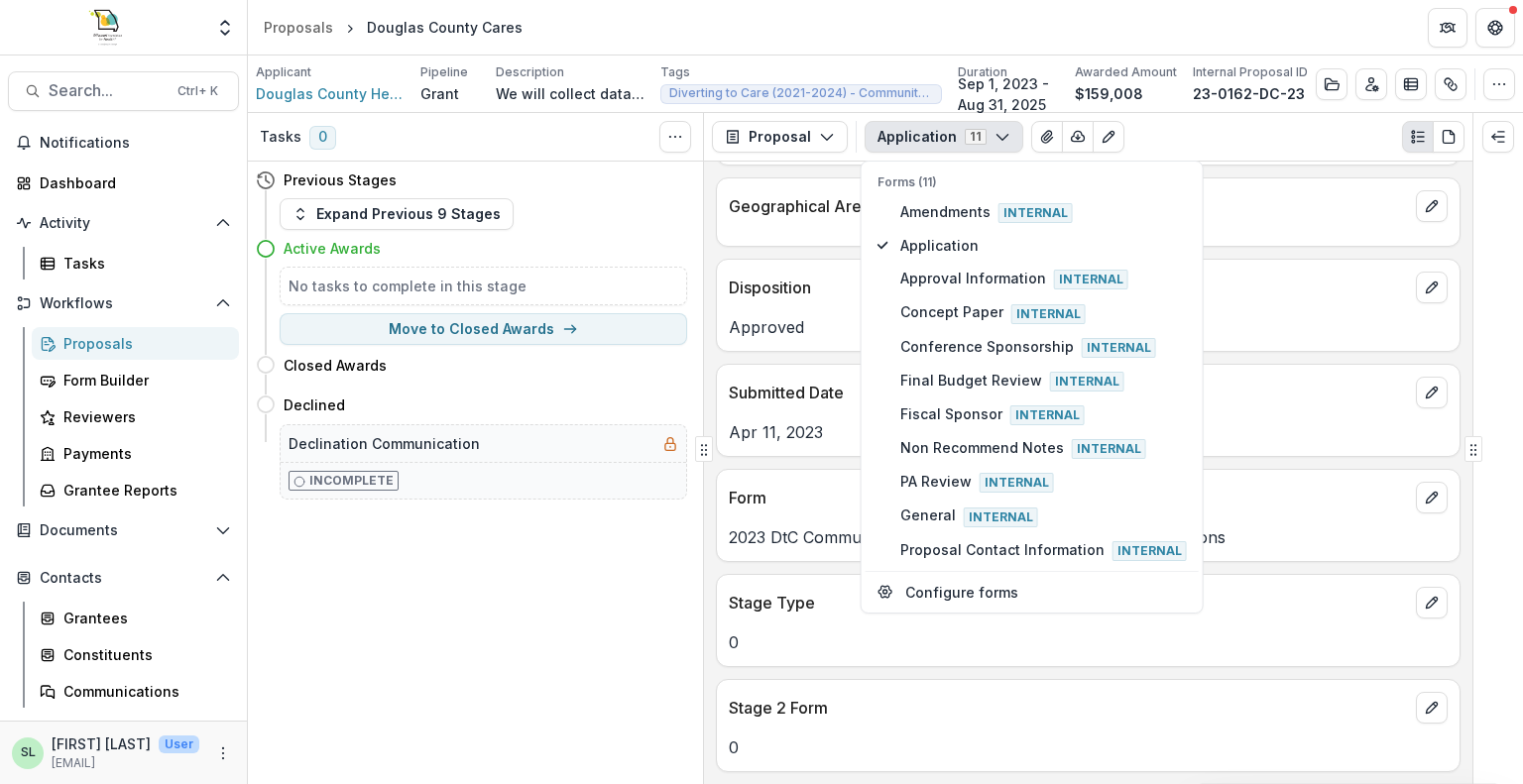 click on "Tasks 0 Show Cancelled Tasks Previous Stages Expand Previous 9 Stages Active Awards No tasks to complete in this stage Move to Closed Awards Closed Awards Move here Declined Move here Declination Communication Incomplete" at bounding box center [475, 448] 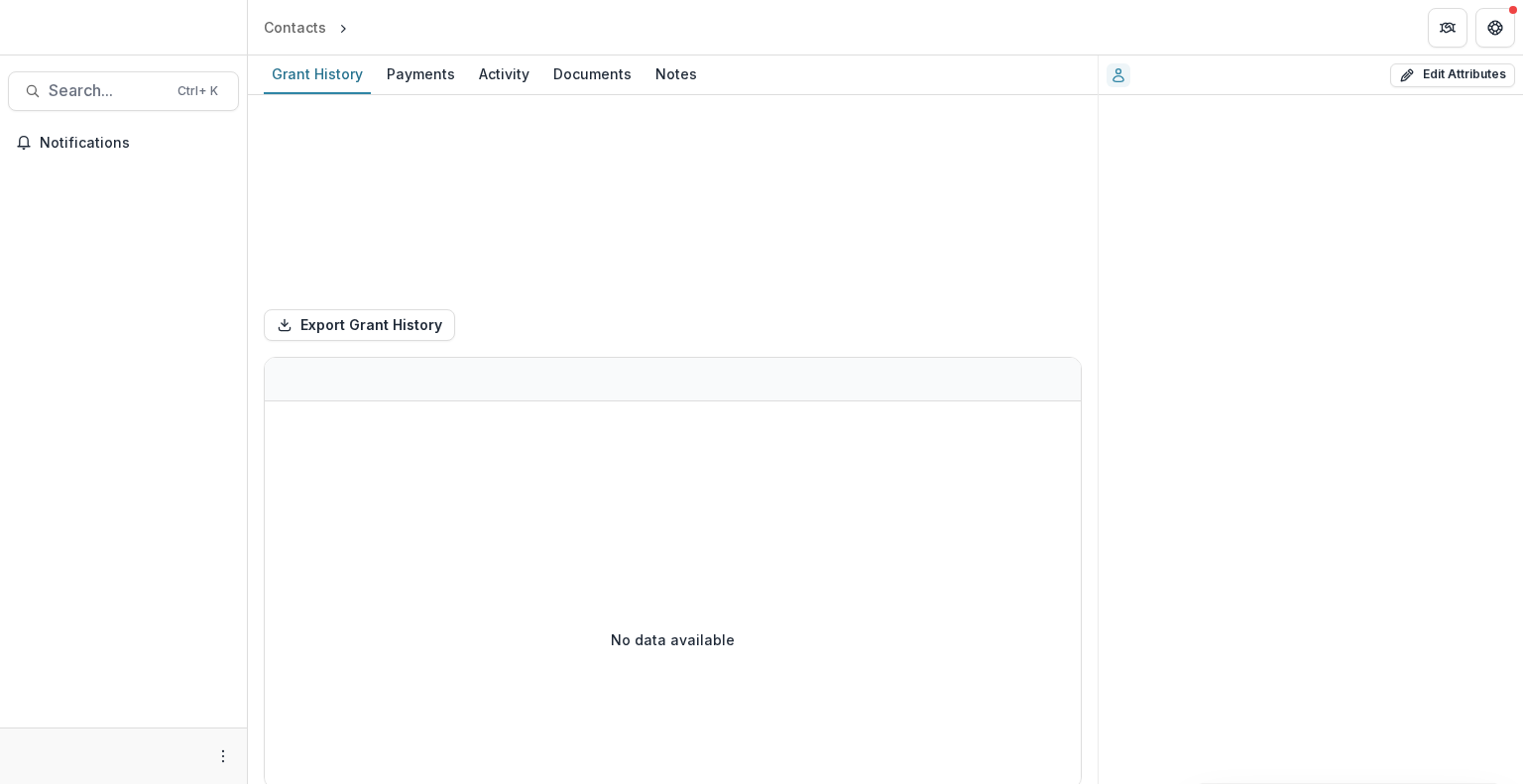 scroll, scrollTop: 0, scrollLeft: 0, axis: both 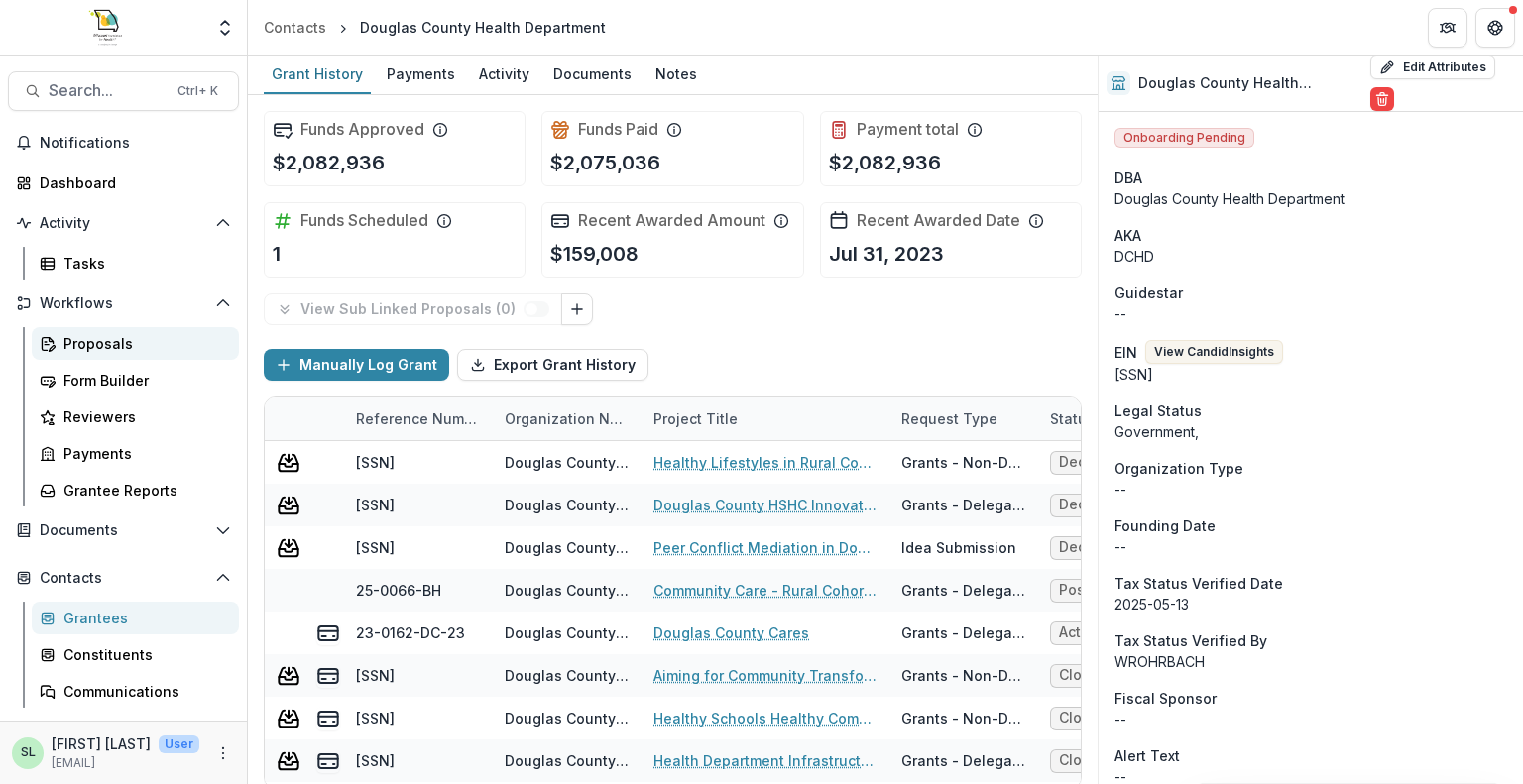 click on "Proposals" at bounding box center (143, 343) 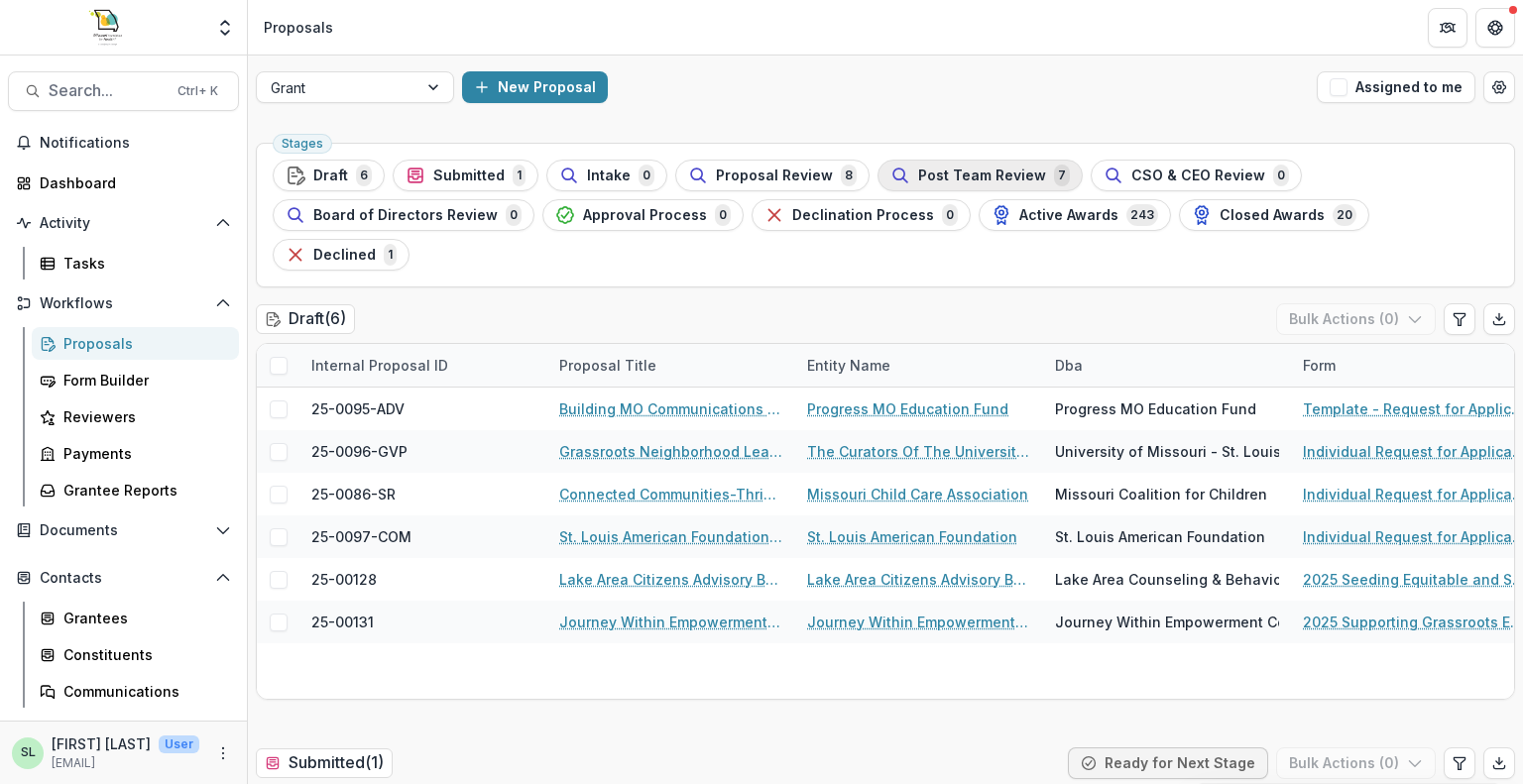 click on "Post Team Review 7" at bounding box center (980, 175) 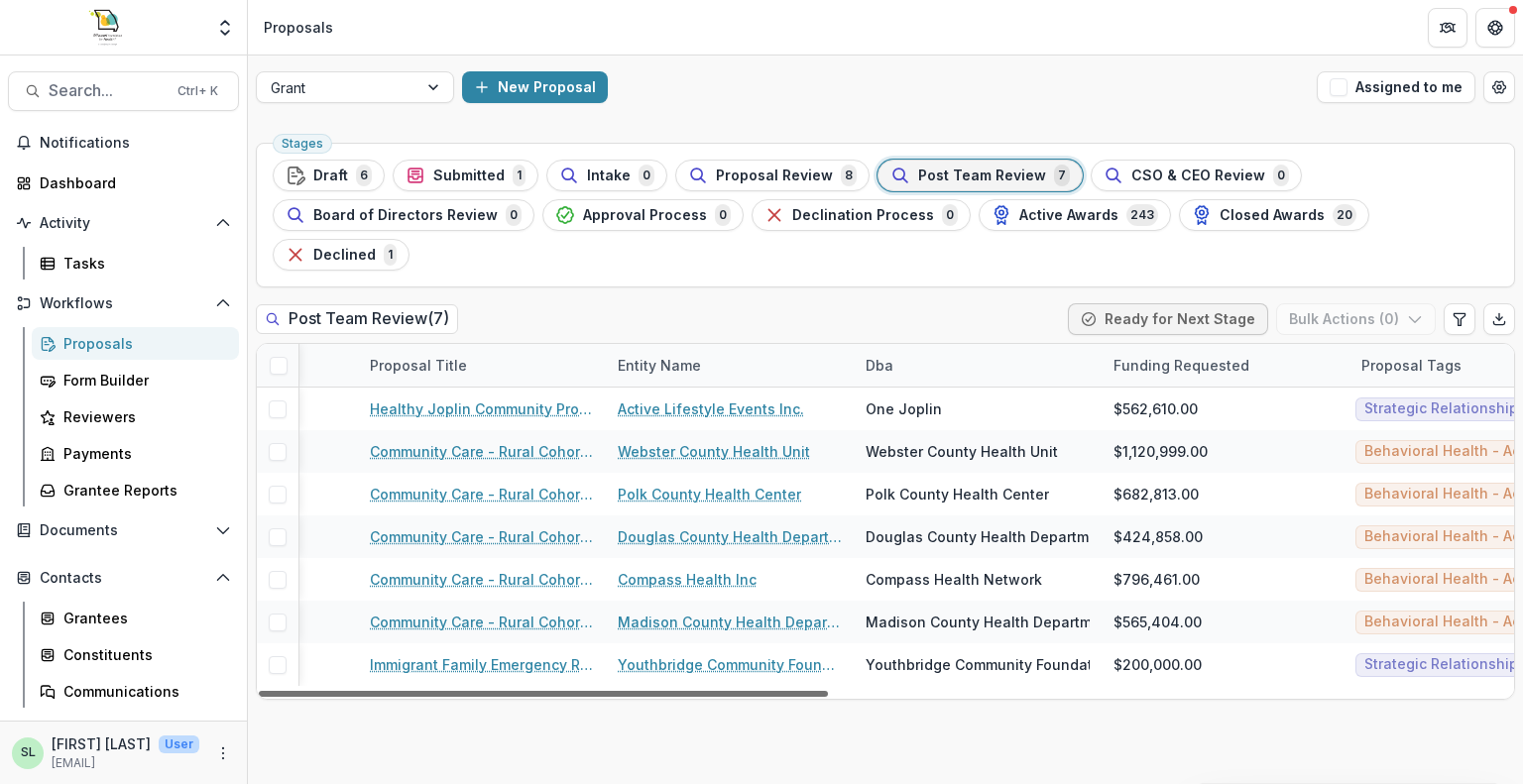 scroll, scrollTop: 0, scrollLeft: 0, axis: both 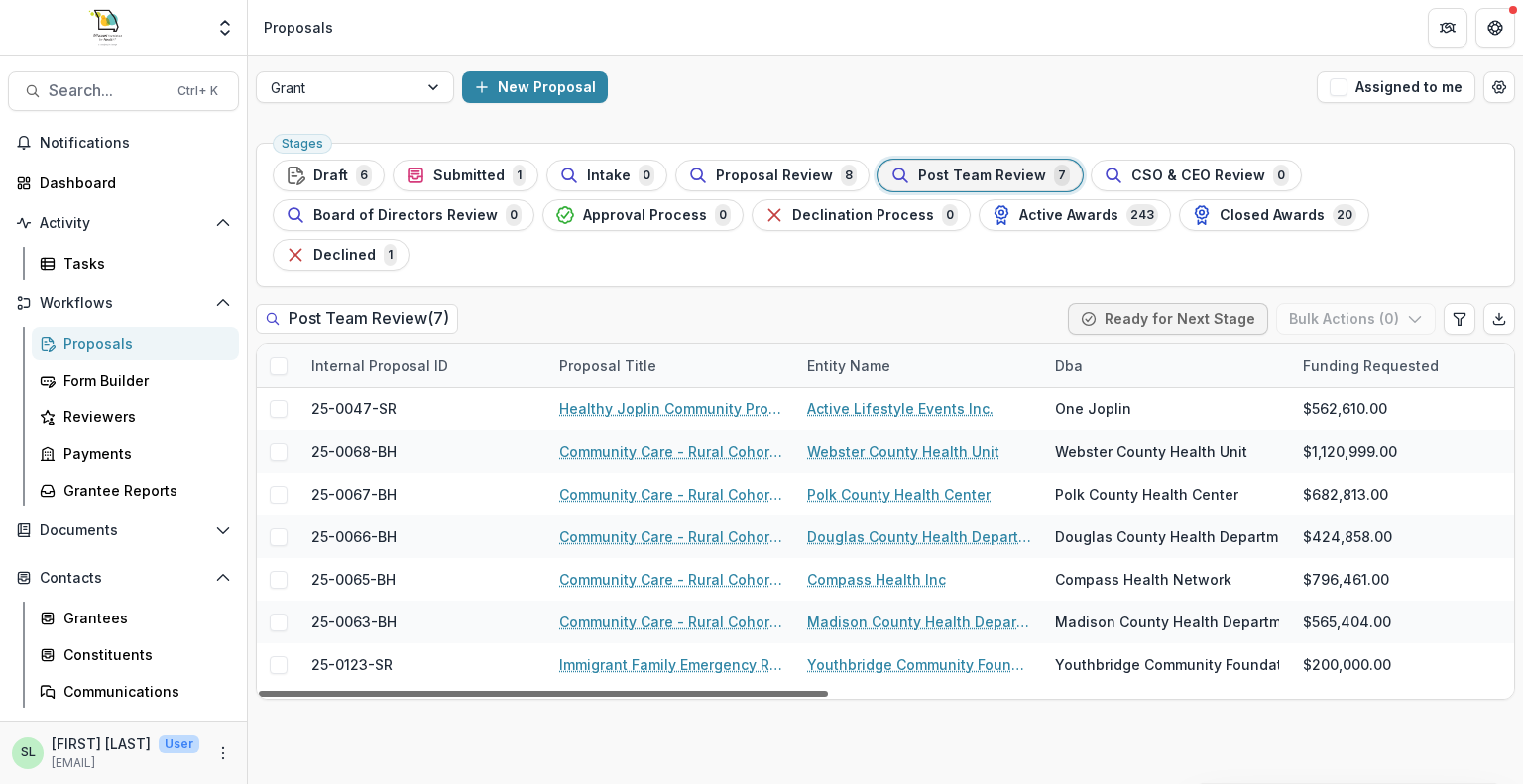 drag, startPoint x: 586, startPoint y: 653, endPoint x: 488, endPoint y: 666, distance: 98.858485 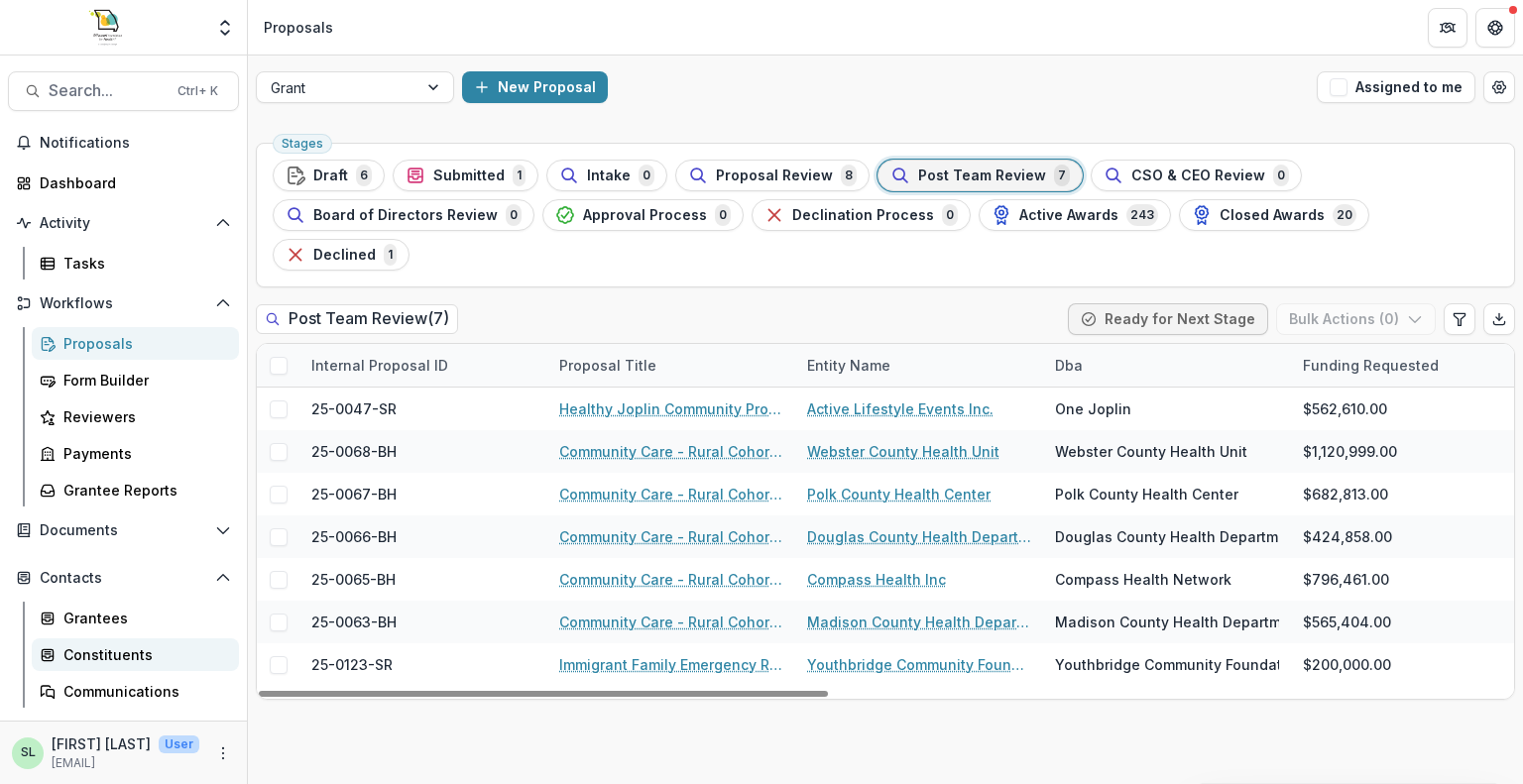 drag, startPoint x: 738, startPoint y: 656, endPoint x: 159, endPoint y: 648, distance: 579.0553 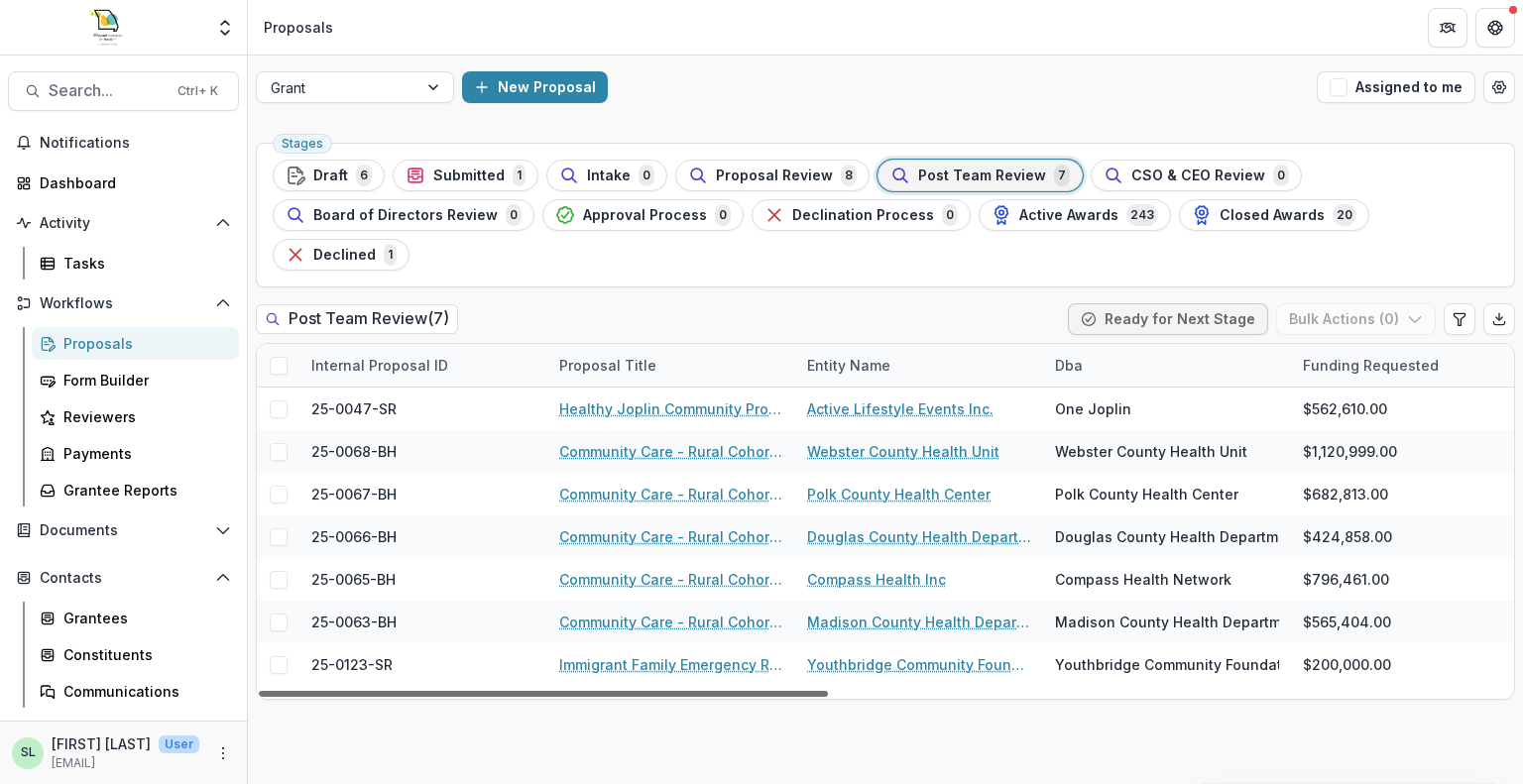 scroll, scrollTop: 0, scrollLeft: 0, axis: both 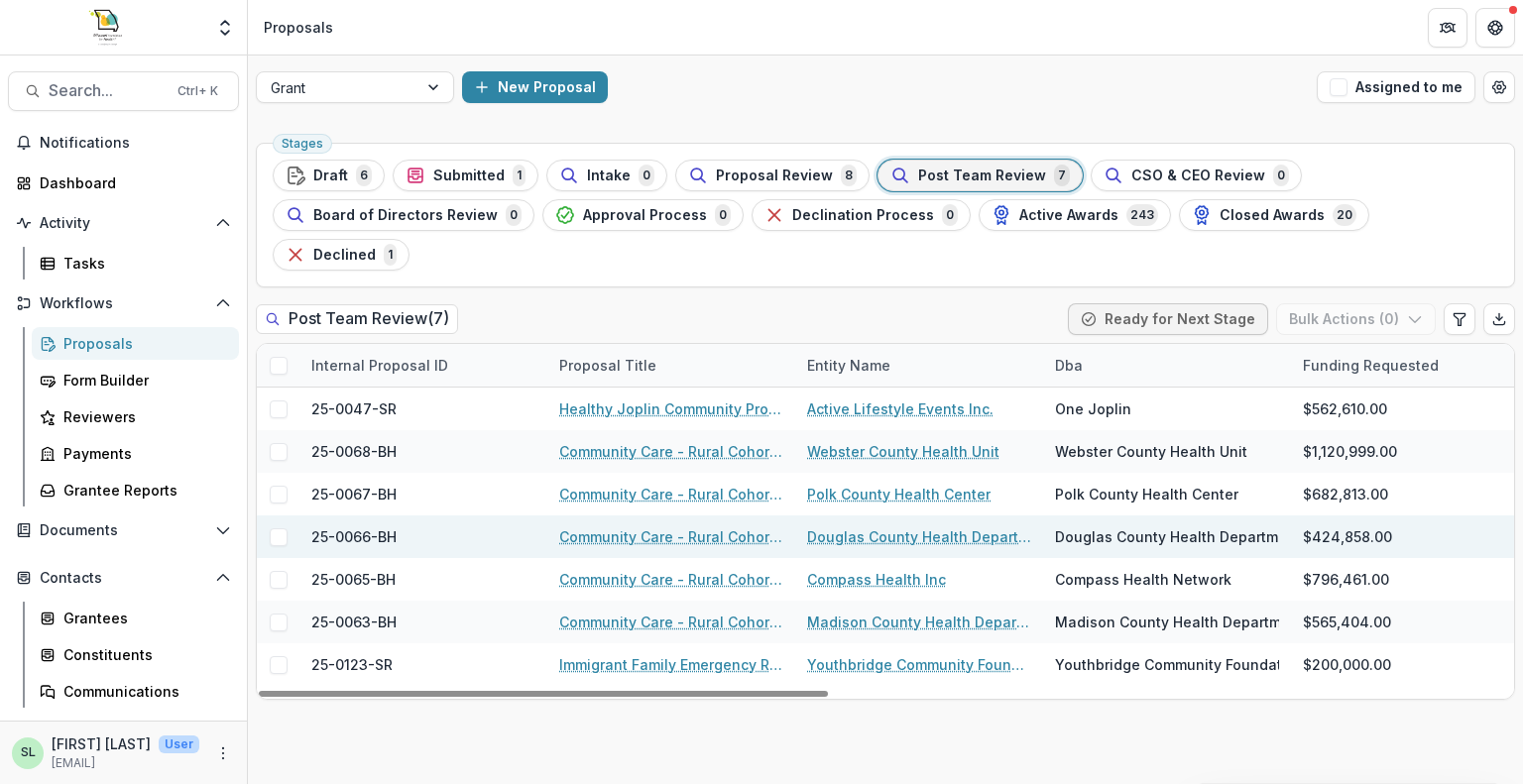 click on "Community Care - Rural Cohort Implementation Grant" at bounding box center (671, 536) 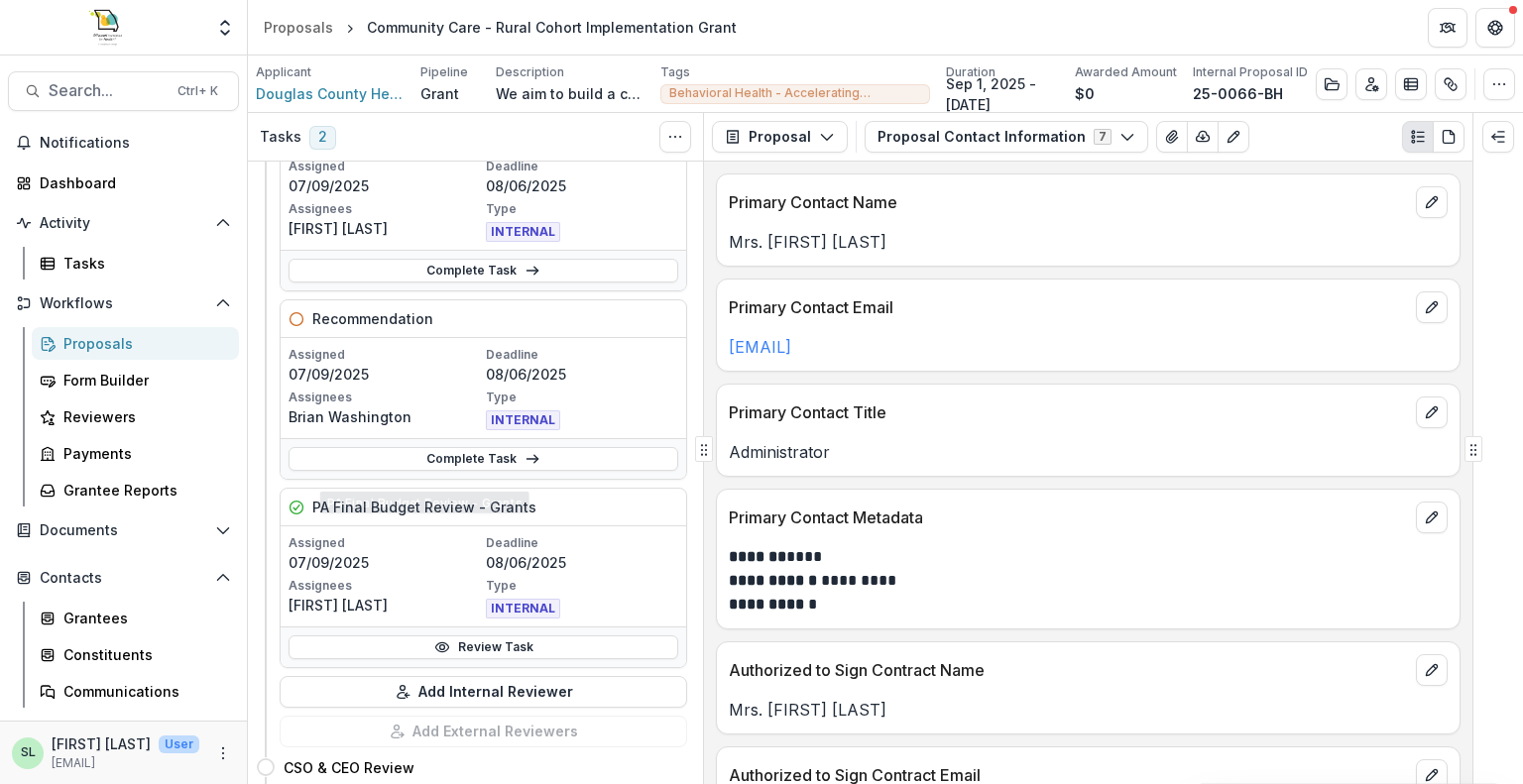 scroll, scrollTop: 198, scrollLeft: 0, axis: vertical 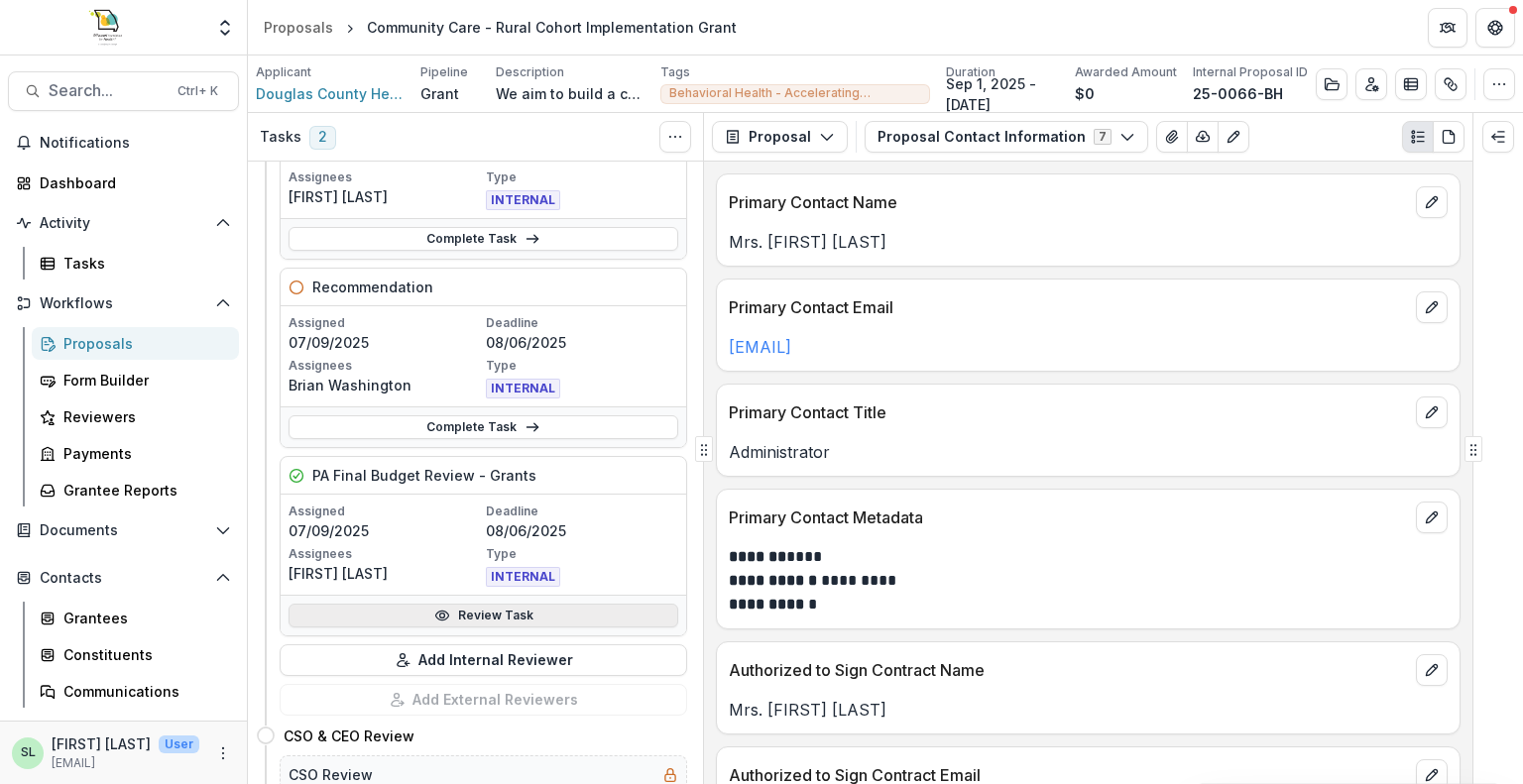 click 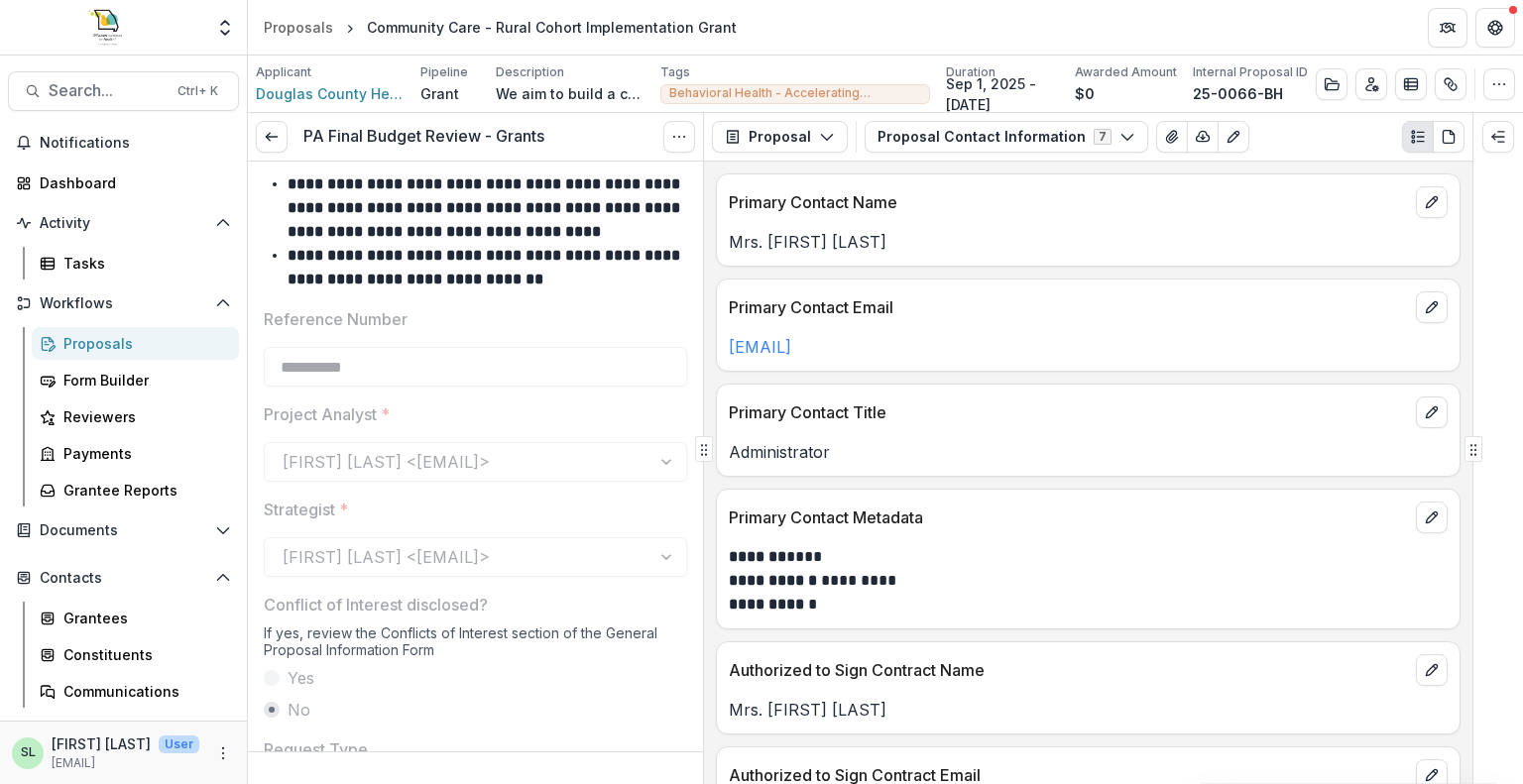 scroll, scrollTop: 0, scrollLeft: 0, axis: both 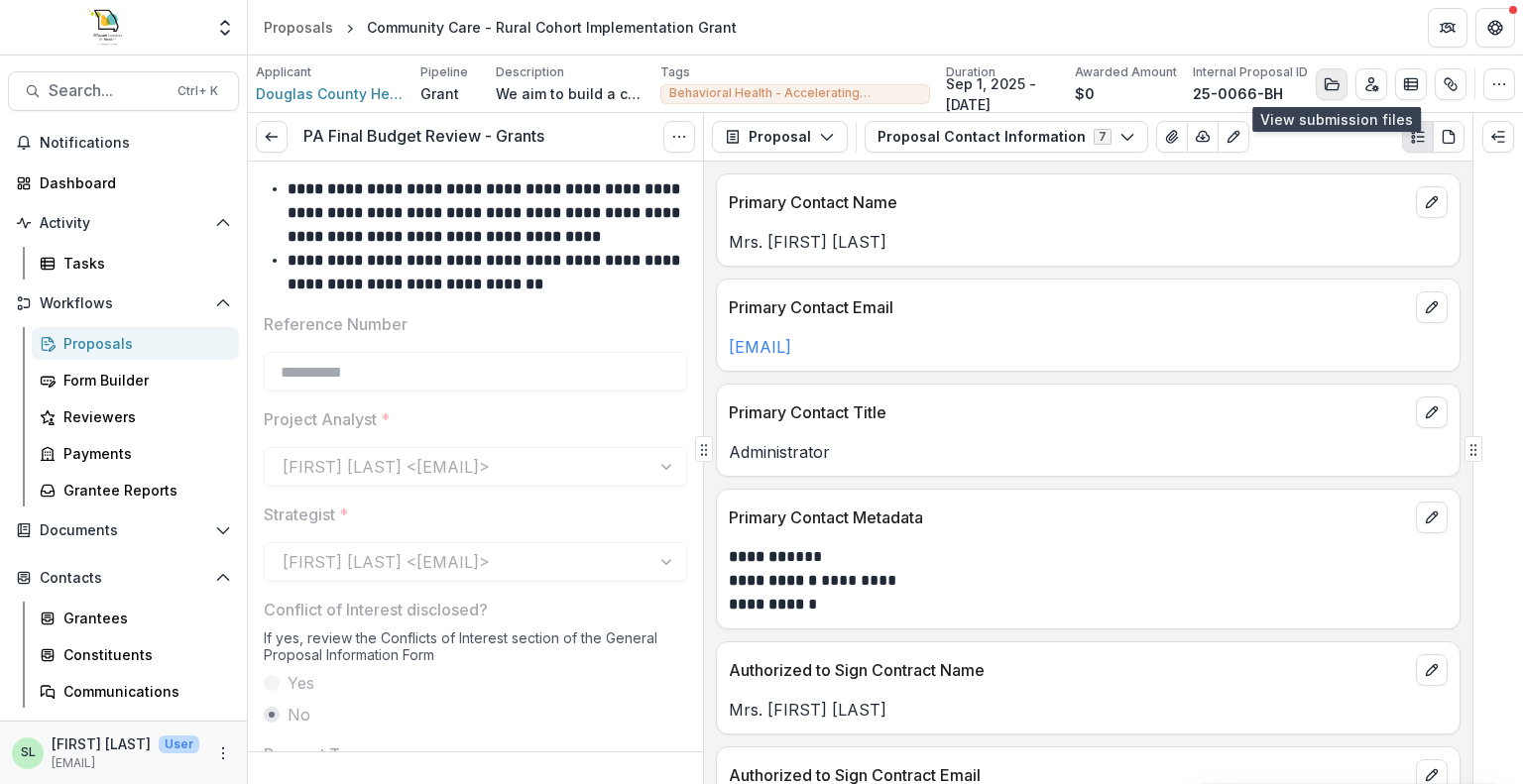 click 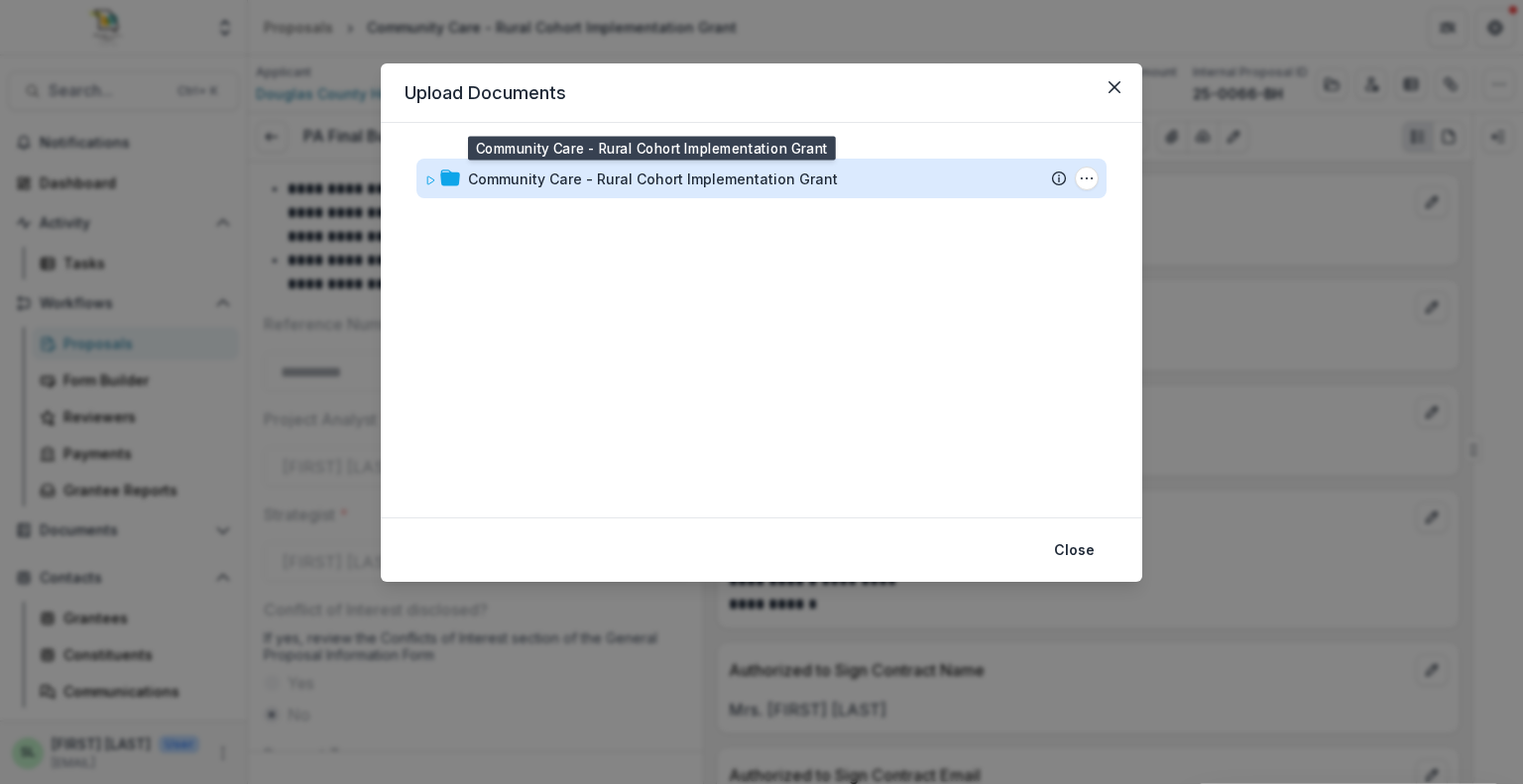 click on "Community Care - Rural Cohort Implementation Grant" at bounding box center [652, 178] 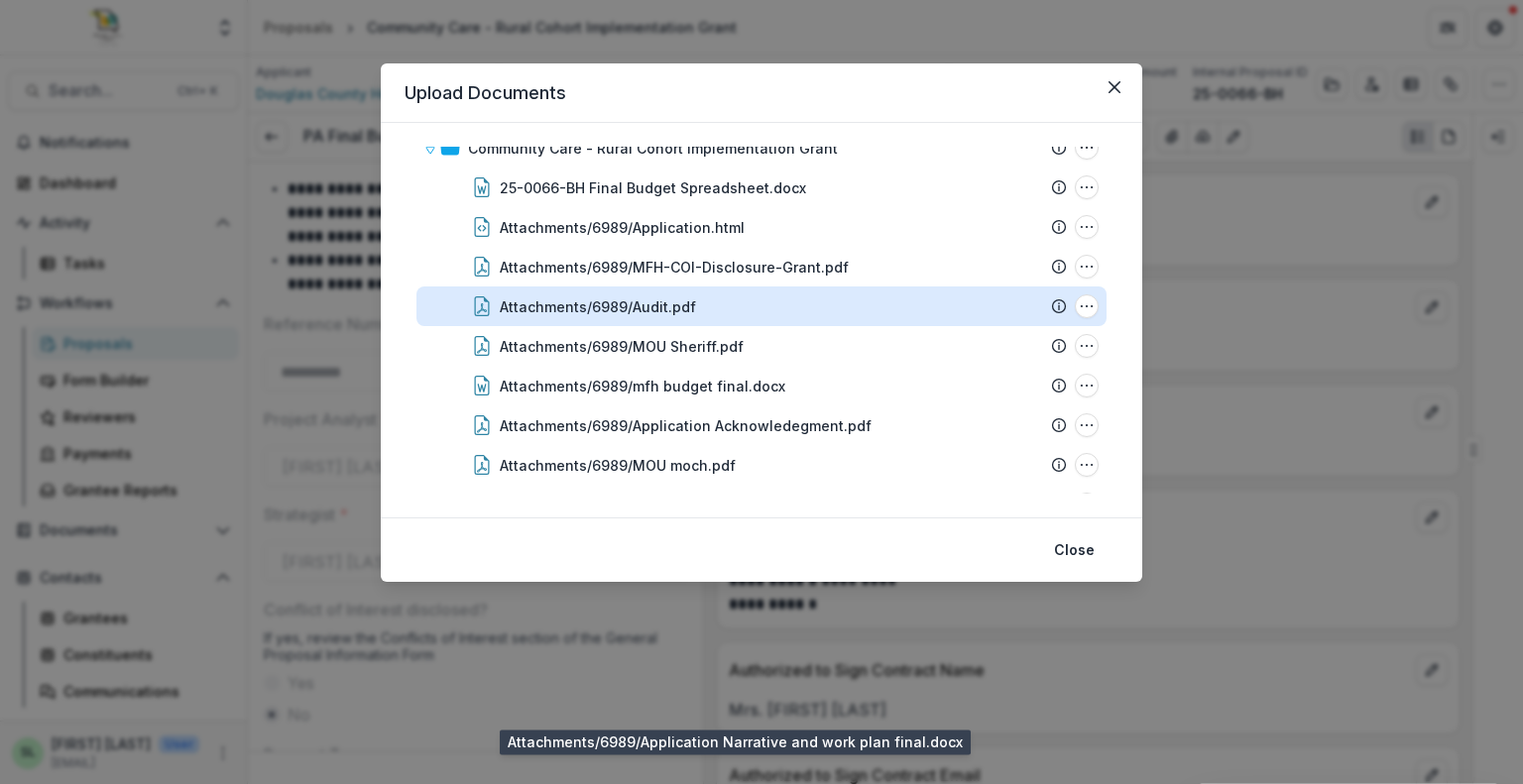 scroll, scrollTop: 0, scrollLeft: 0, axis: both 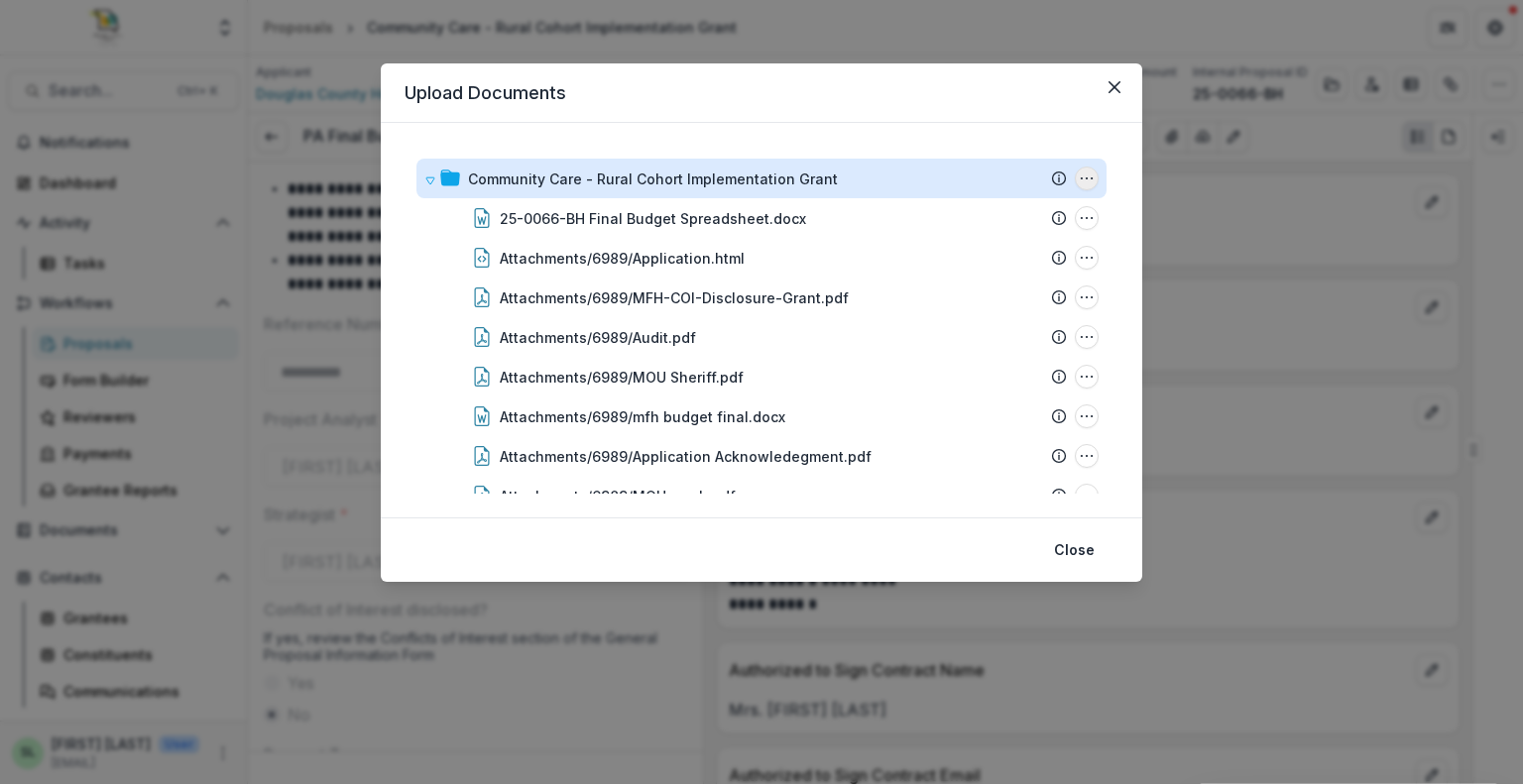 click 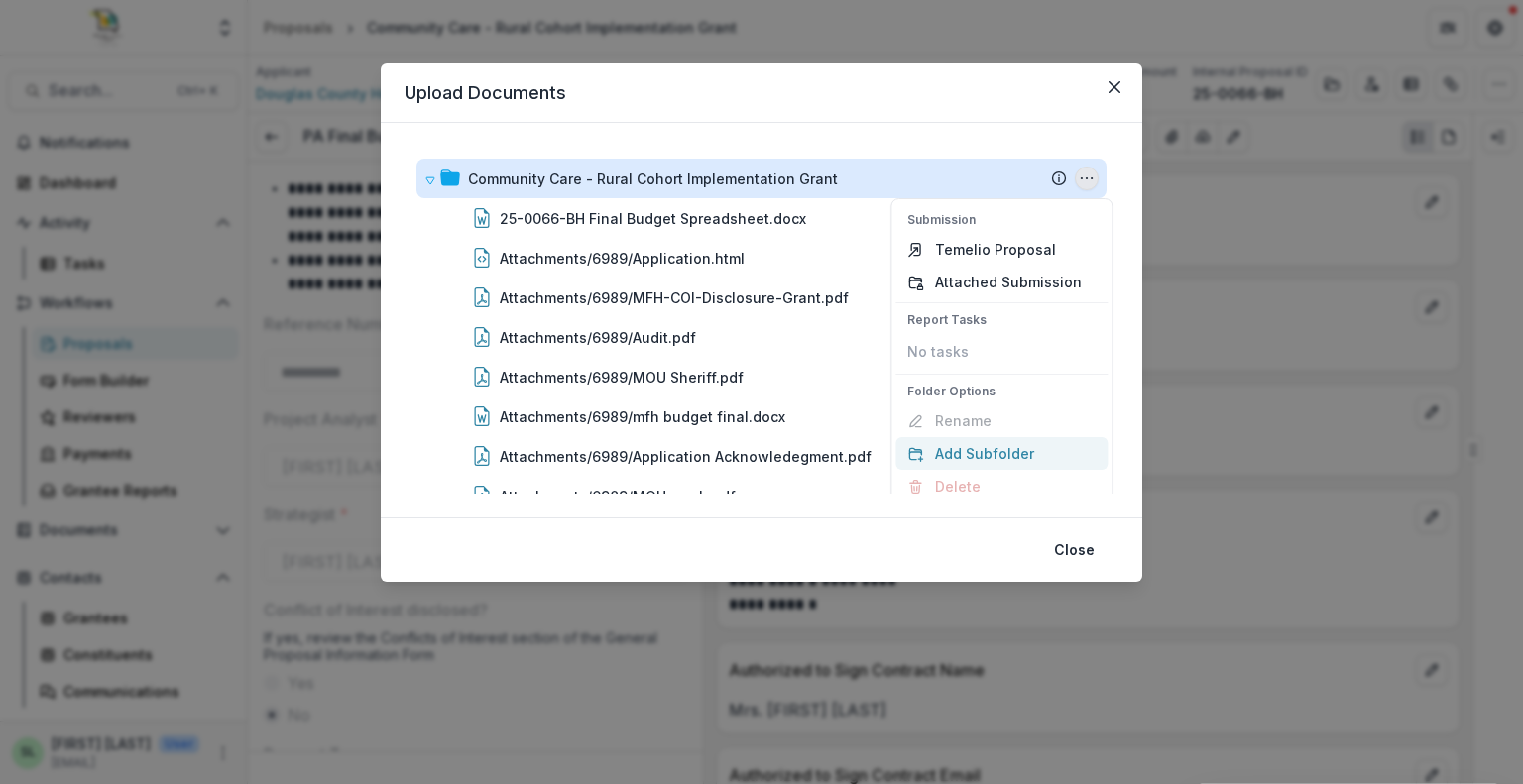 scroll, scrollTop: 13, scrollLeft: 0, axis: vertical 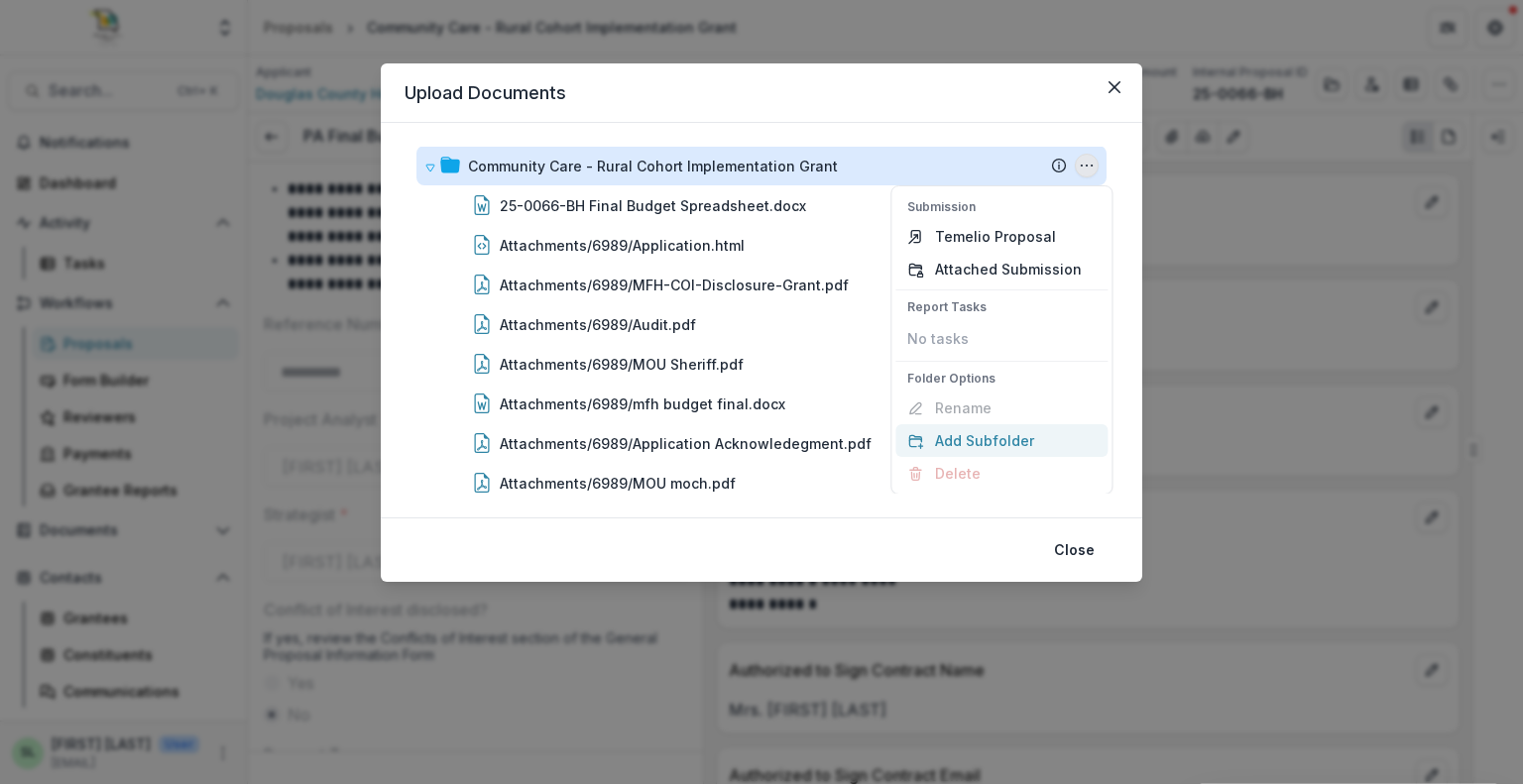 click on "Add Subfolder" at bounding box center [1001, 440] 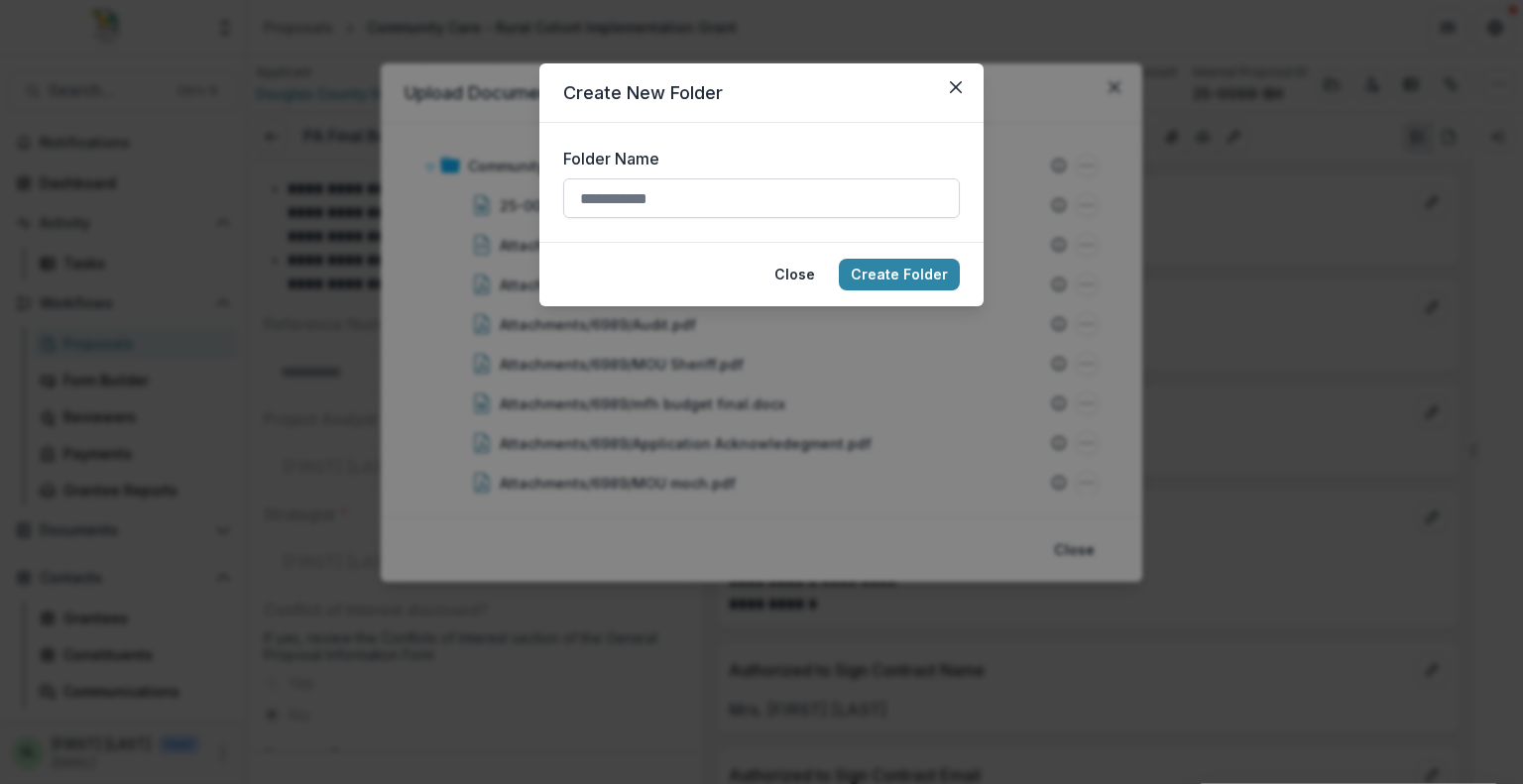 click on "Folder Name" at bounding box center (762, 198) 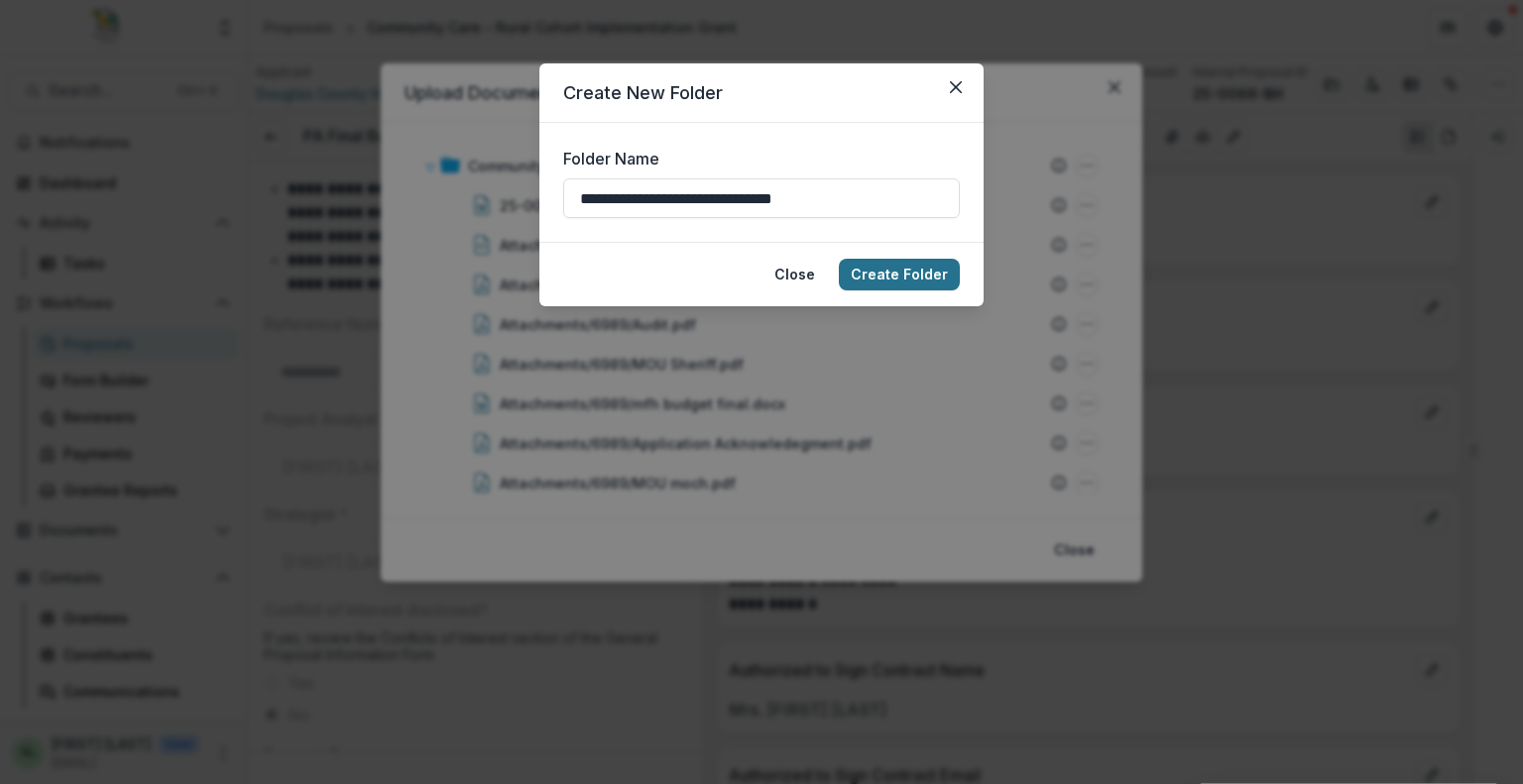 type on "**********" 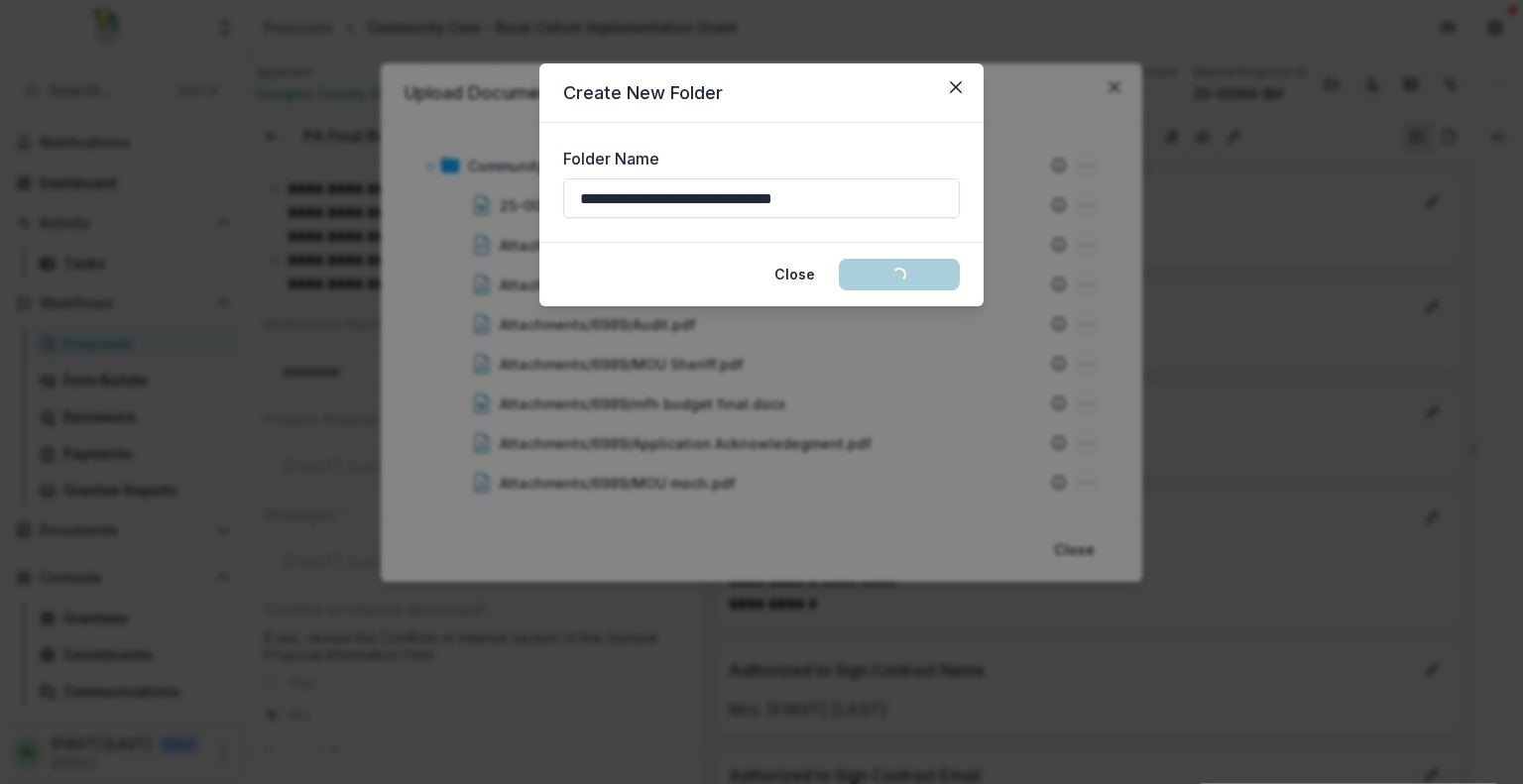 type 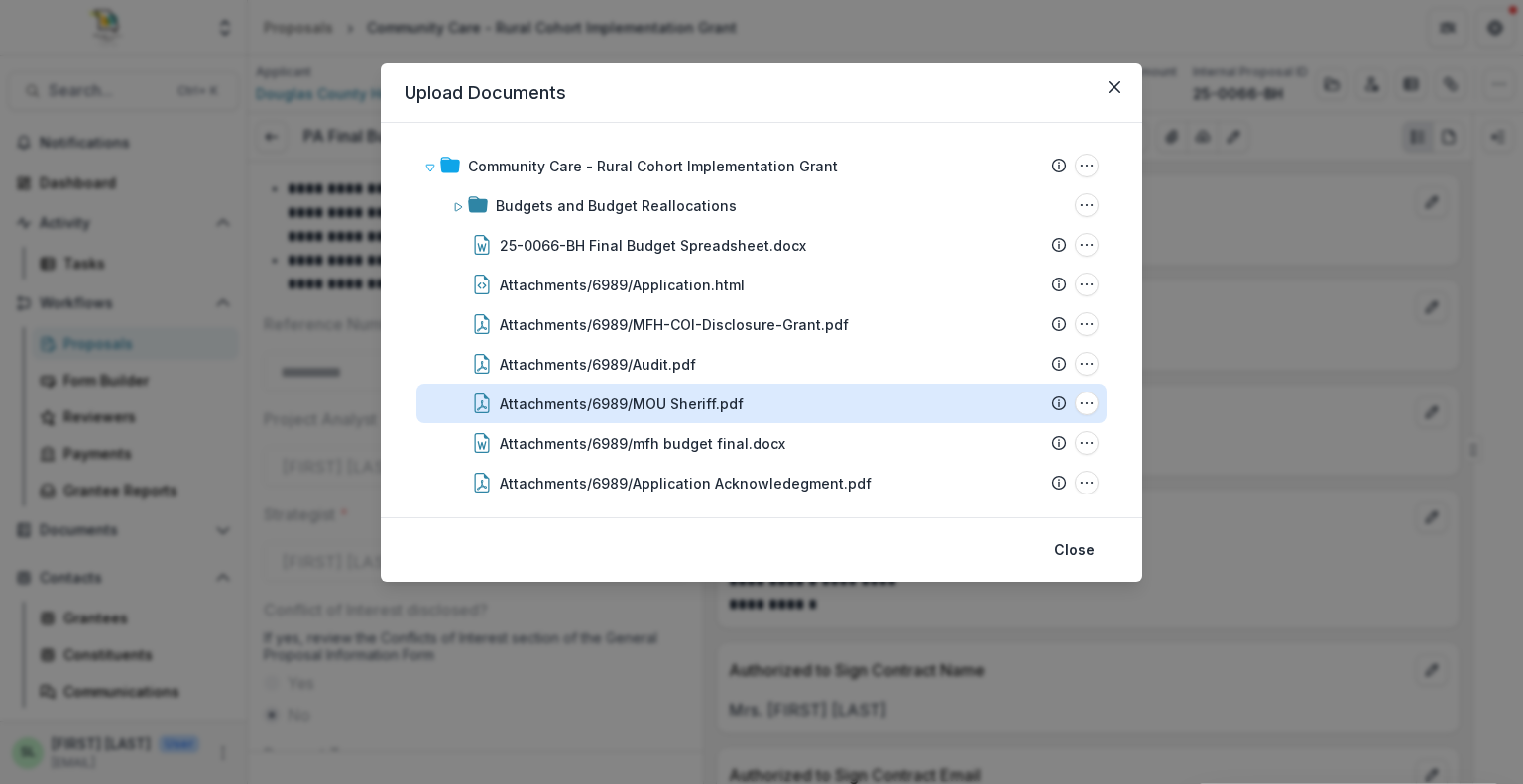 scroll, scrollTop: 0, scrollLeft: 0, axis: both 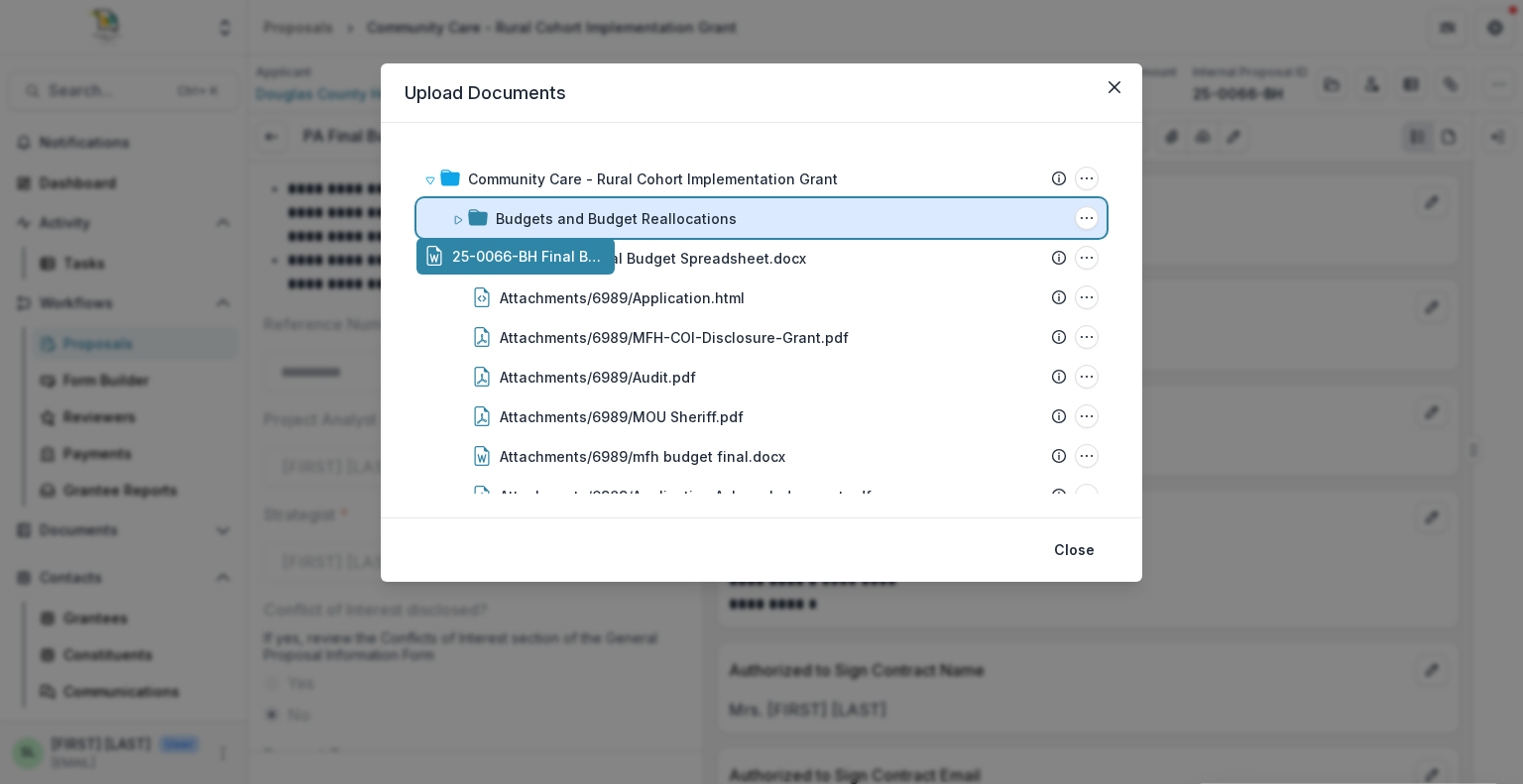drag, startPoint x: 670, startPoint y: 257, endPoint x: 669, endPoint y: 221, distance: 36.013886 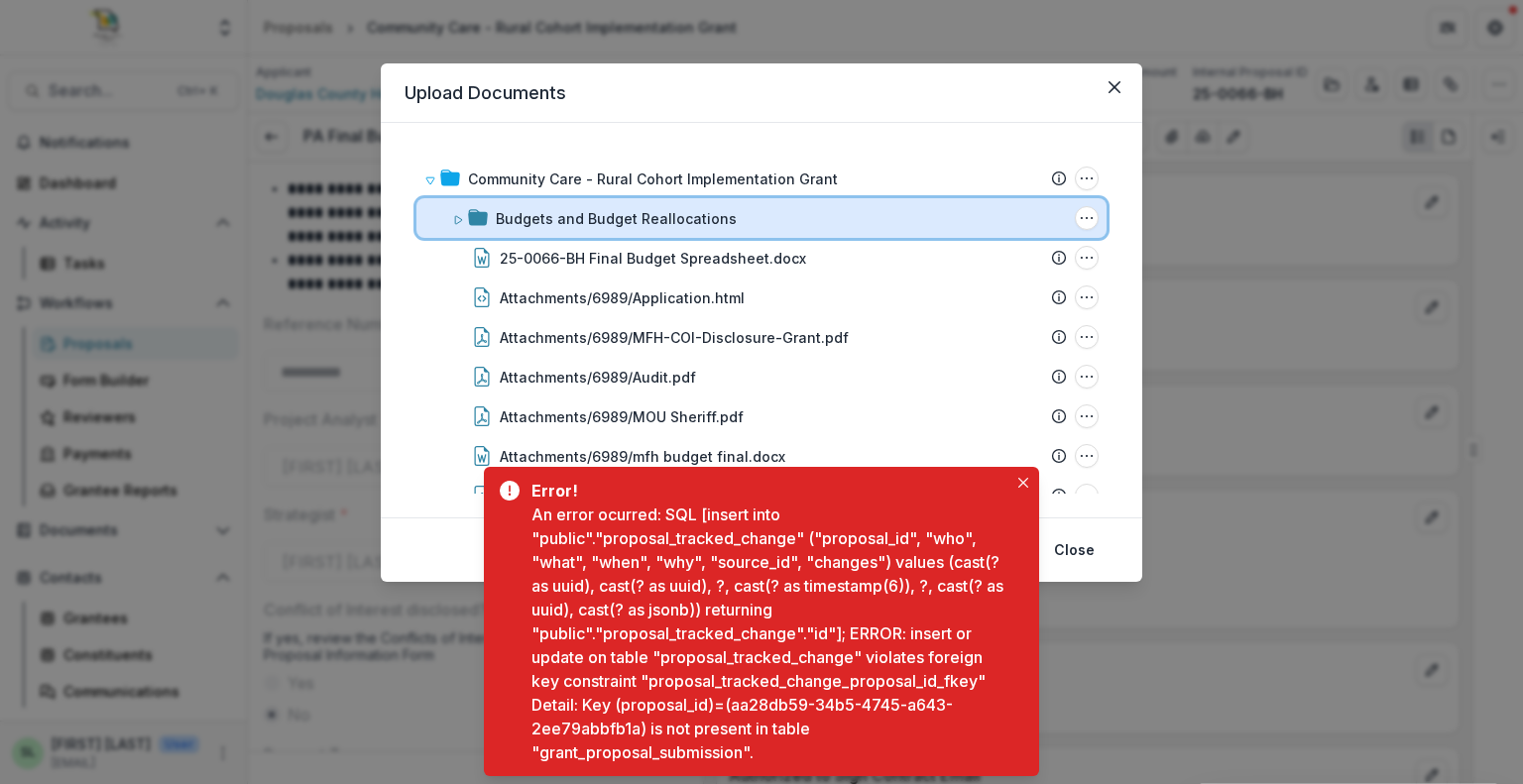 click 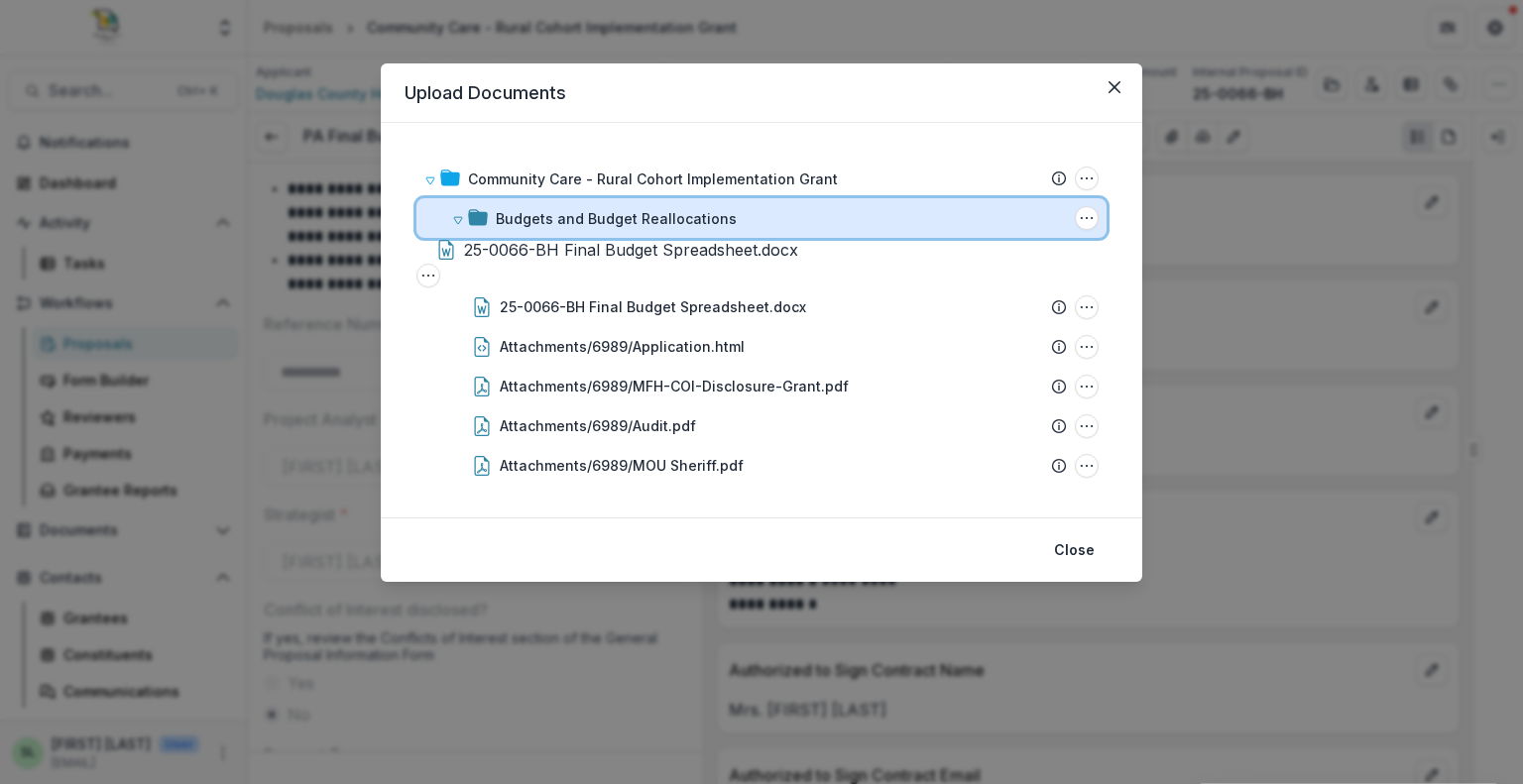 click 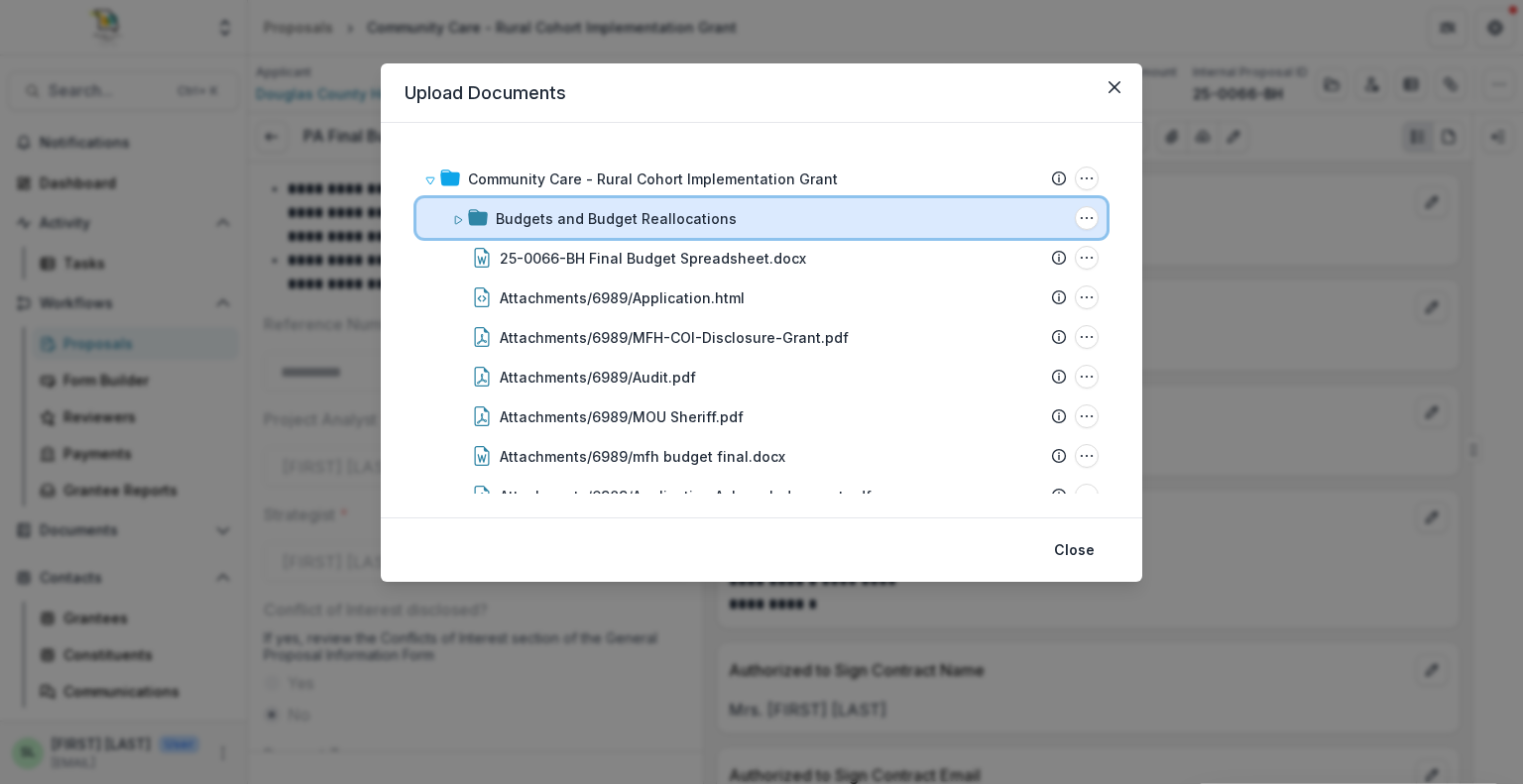 click 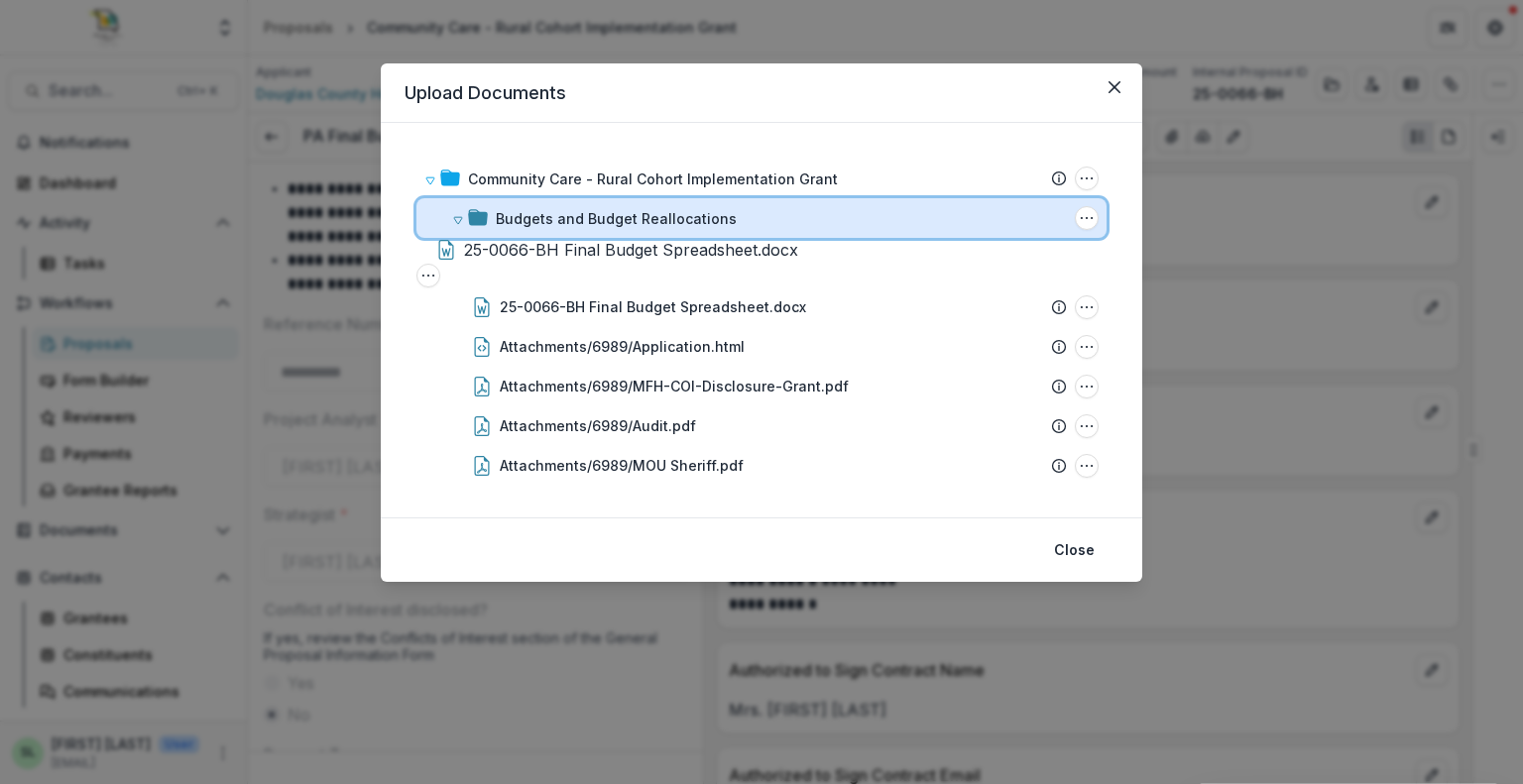 click 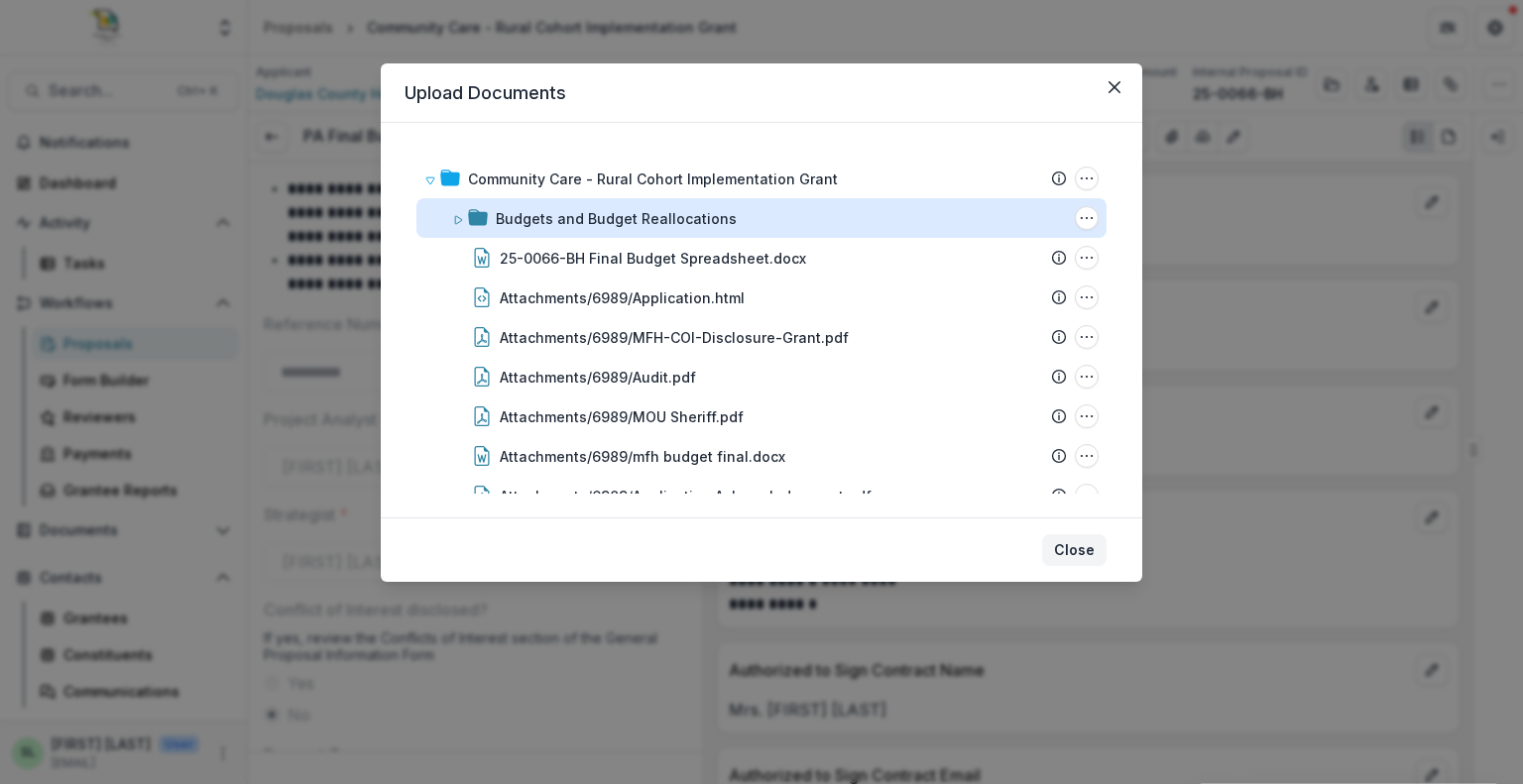 click on "Close" at bounding box center [1074, 550] 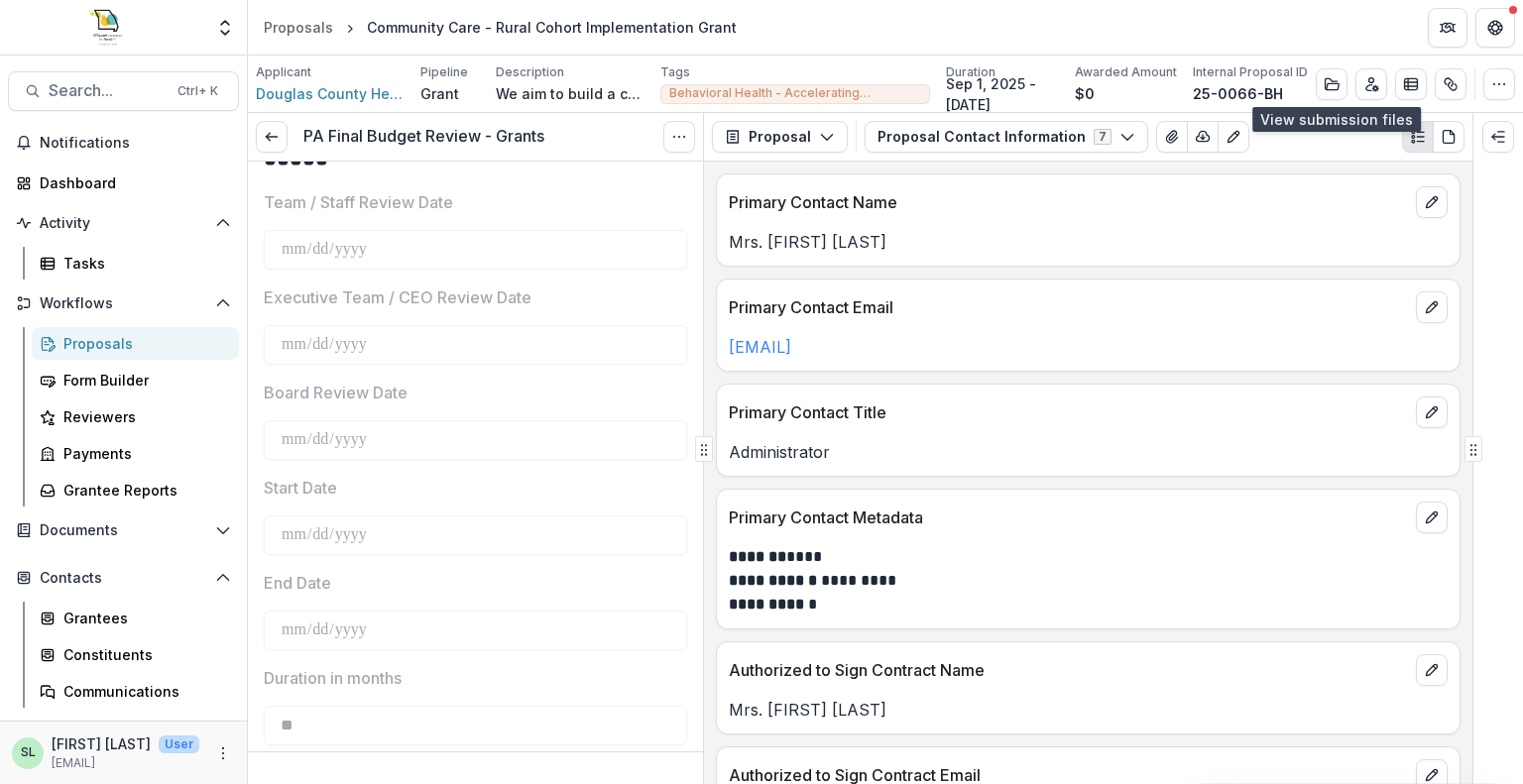 scroll, scrollTop: 1388, scrollLeft: 0, axis: vertical 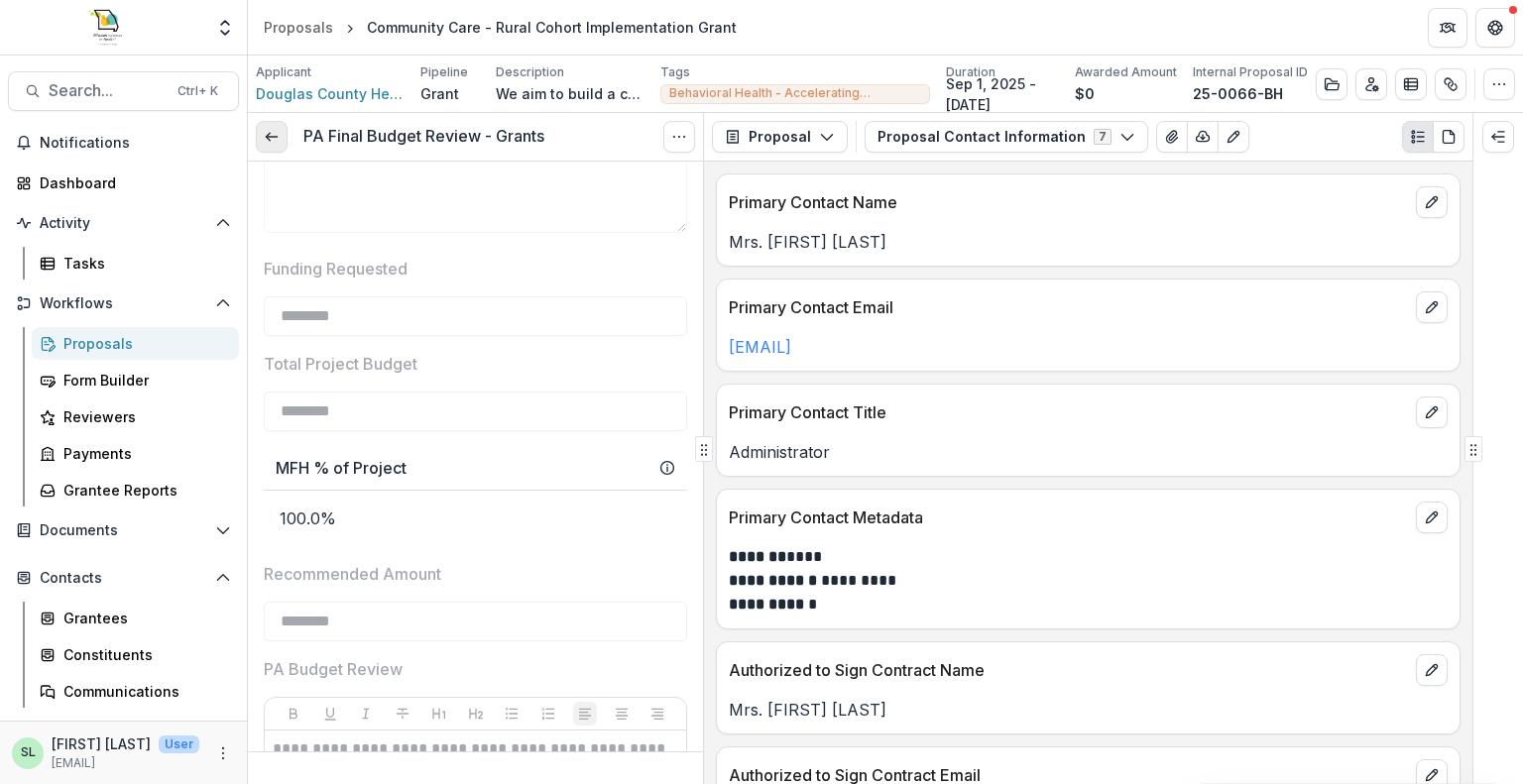 click 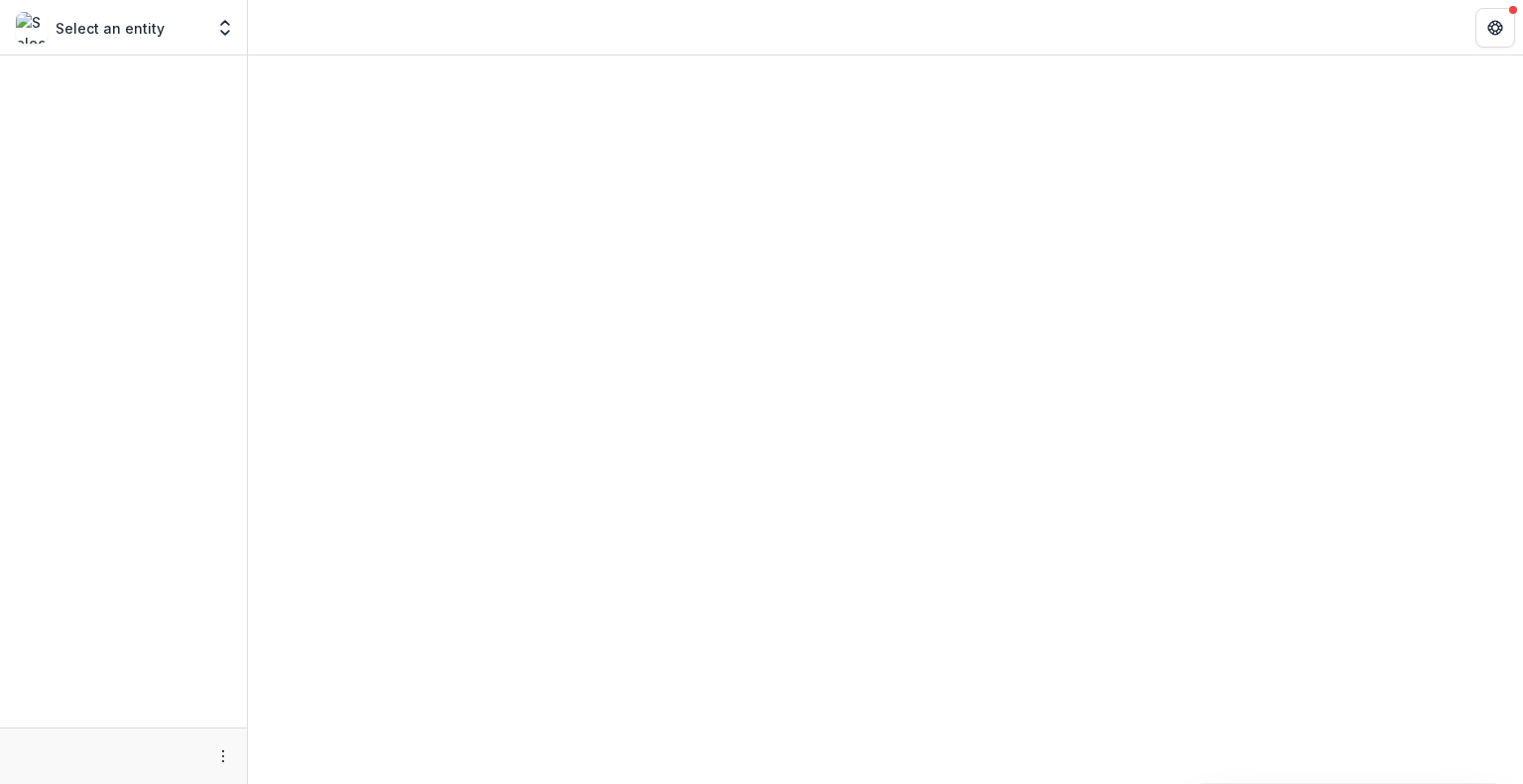 scroll, scrollTop: 0, scrollLeft: 0, axis: both 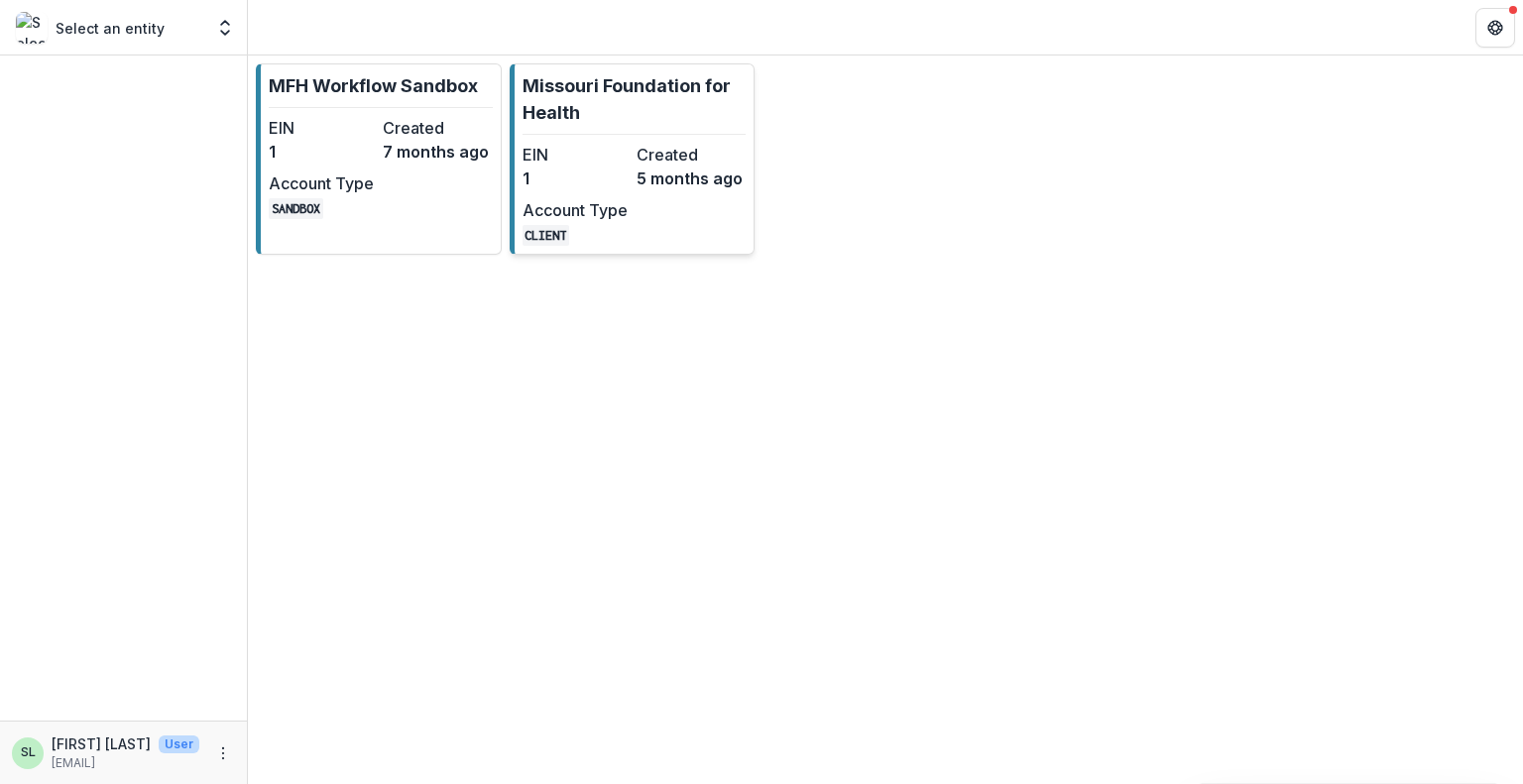 click on "Account Type" at bounding box center [575, 210] 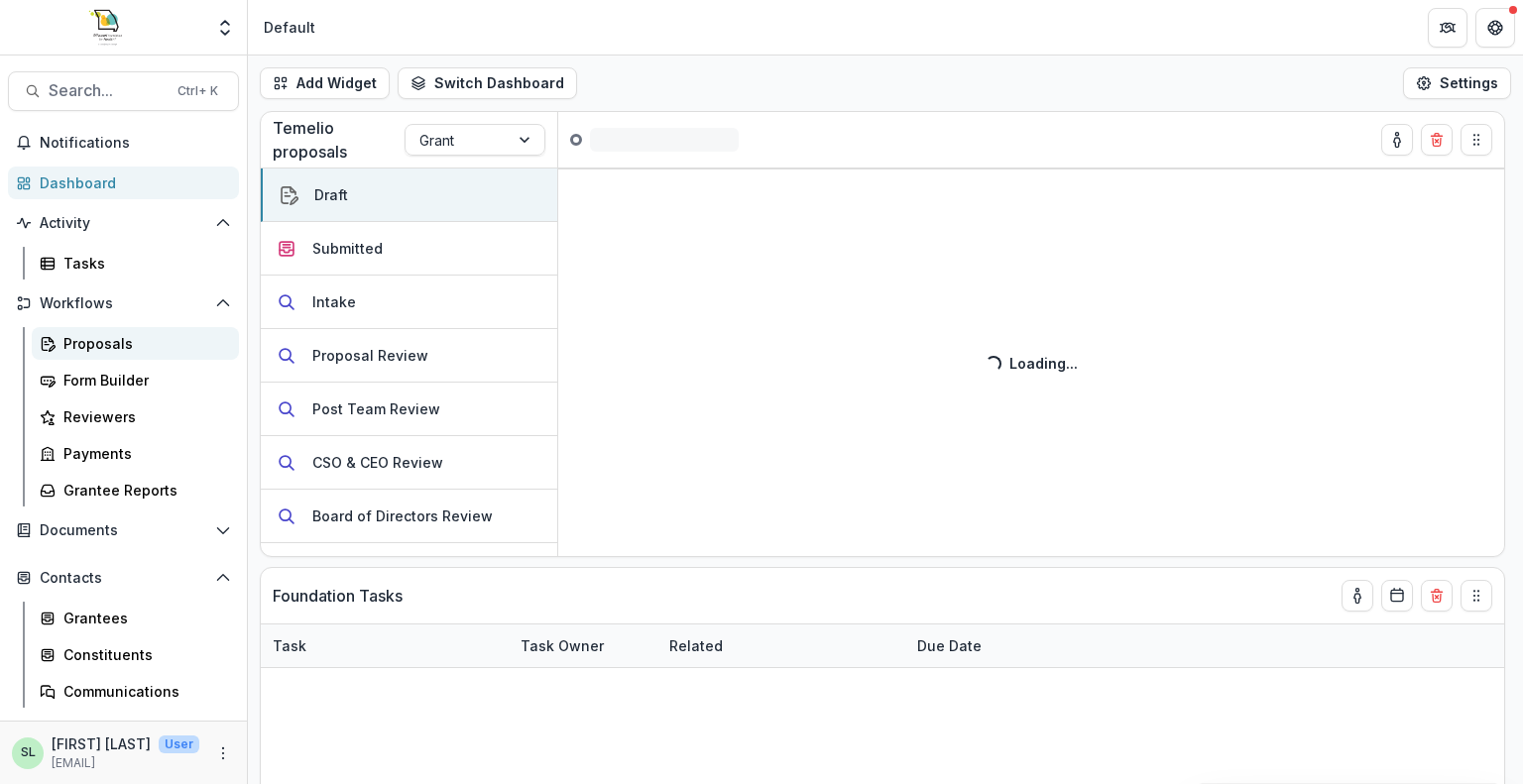click on "Proposals" at bounding box center [143, 343] 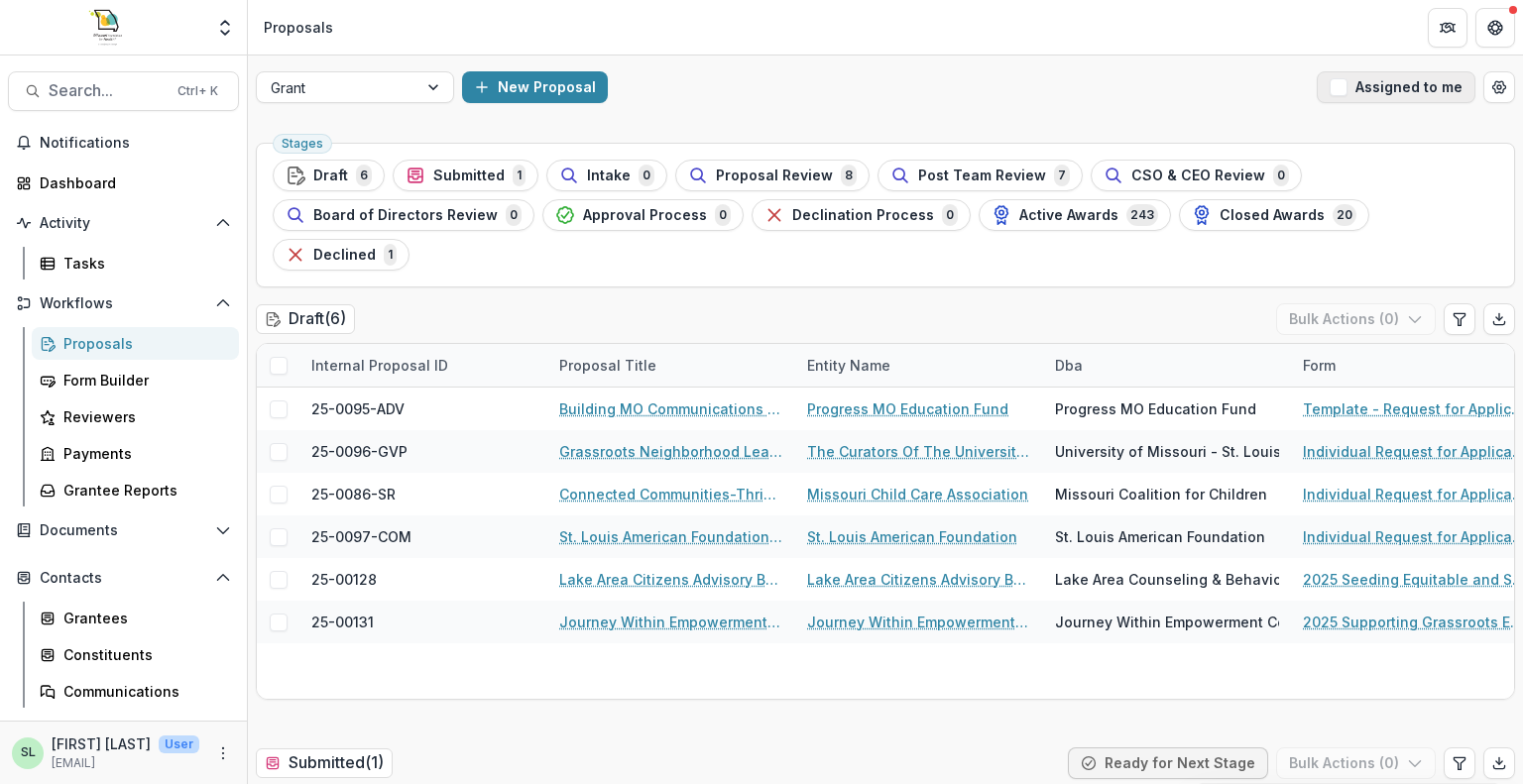 click on "Assigned to me" at bounding box center (1396, 87) 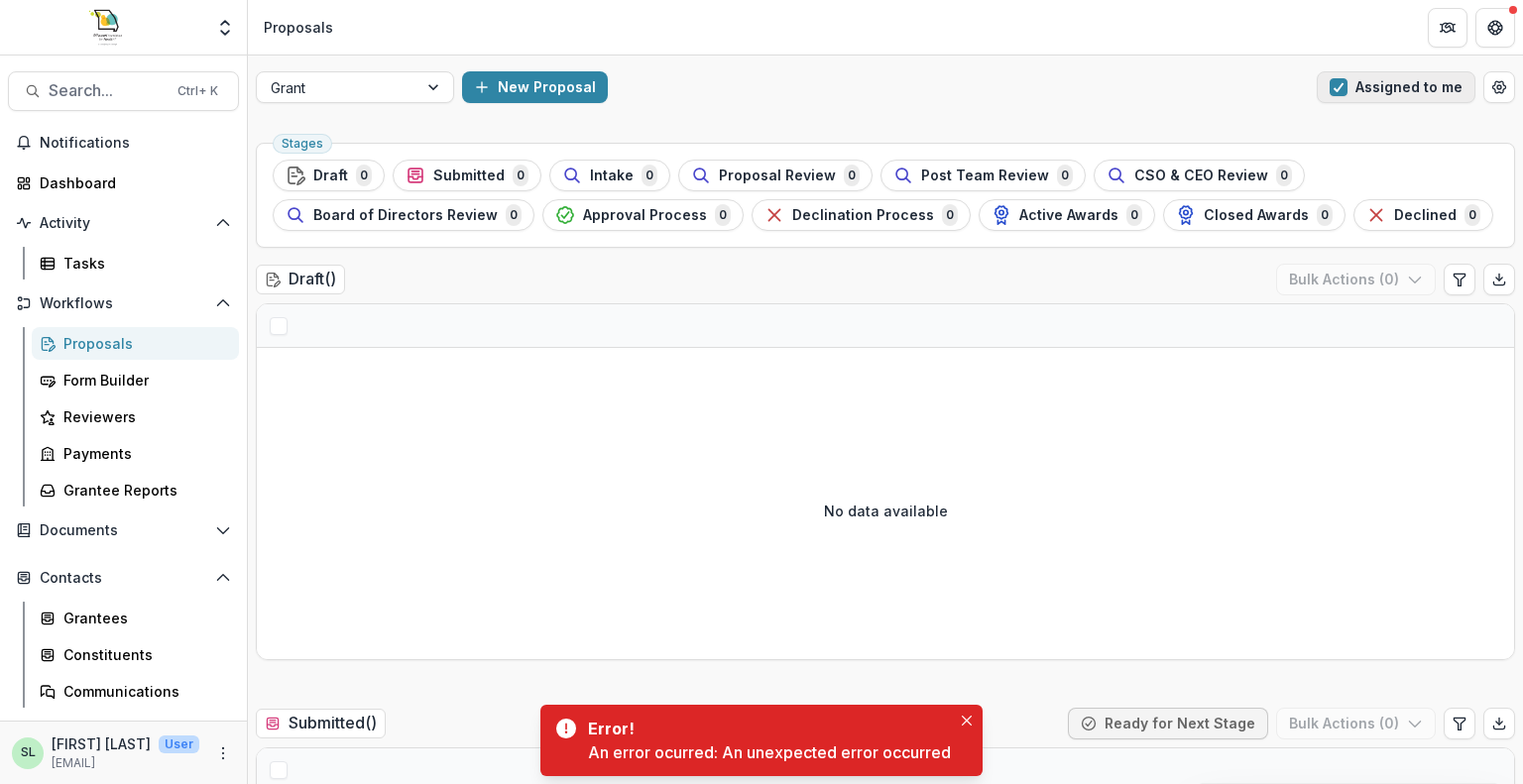 click on "Assigned to me" at bounding box center [1396, 87] 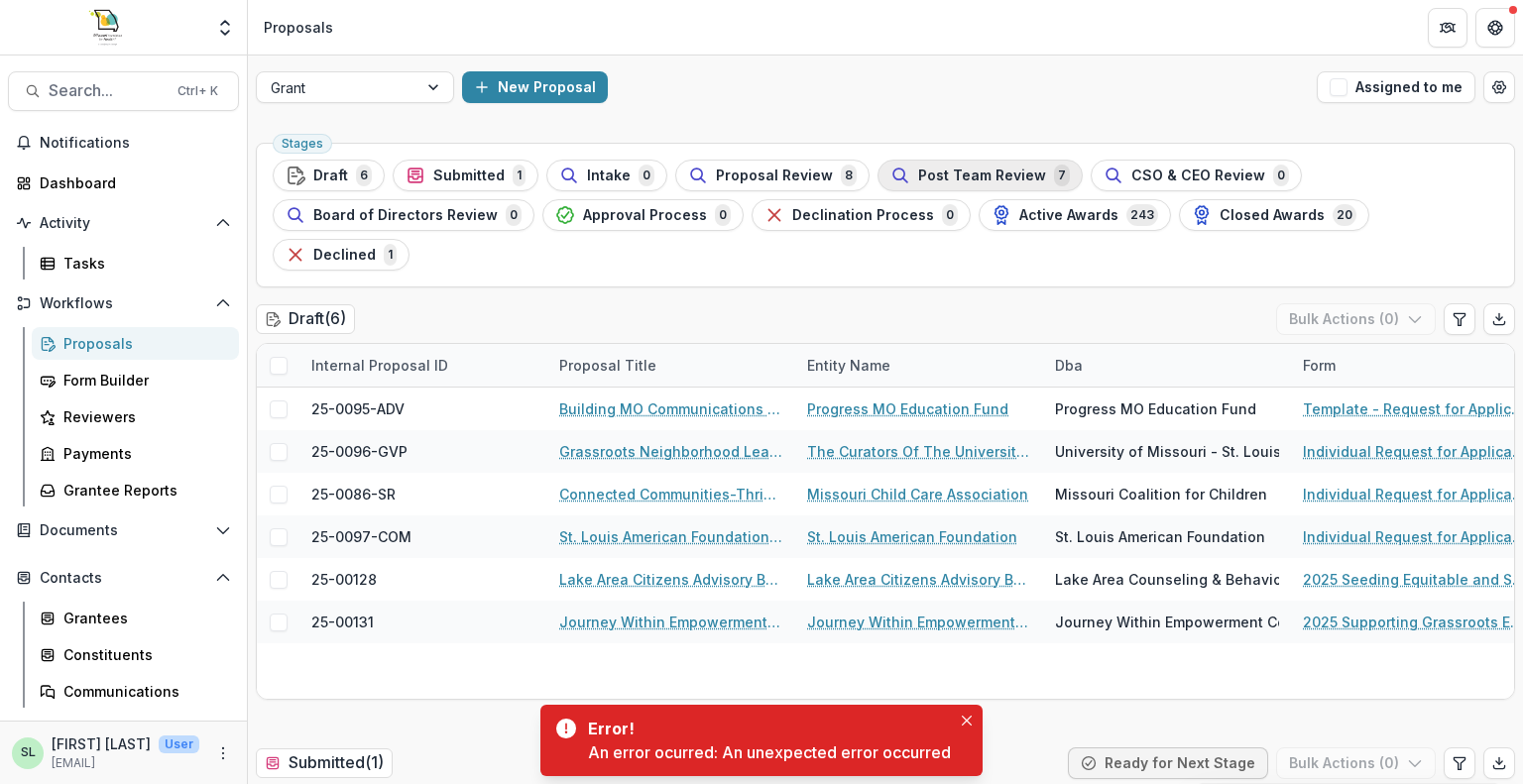 click on "Post Team Review" at bounding box center [982, 175] 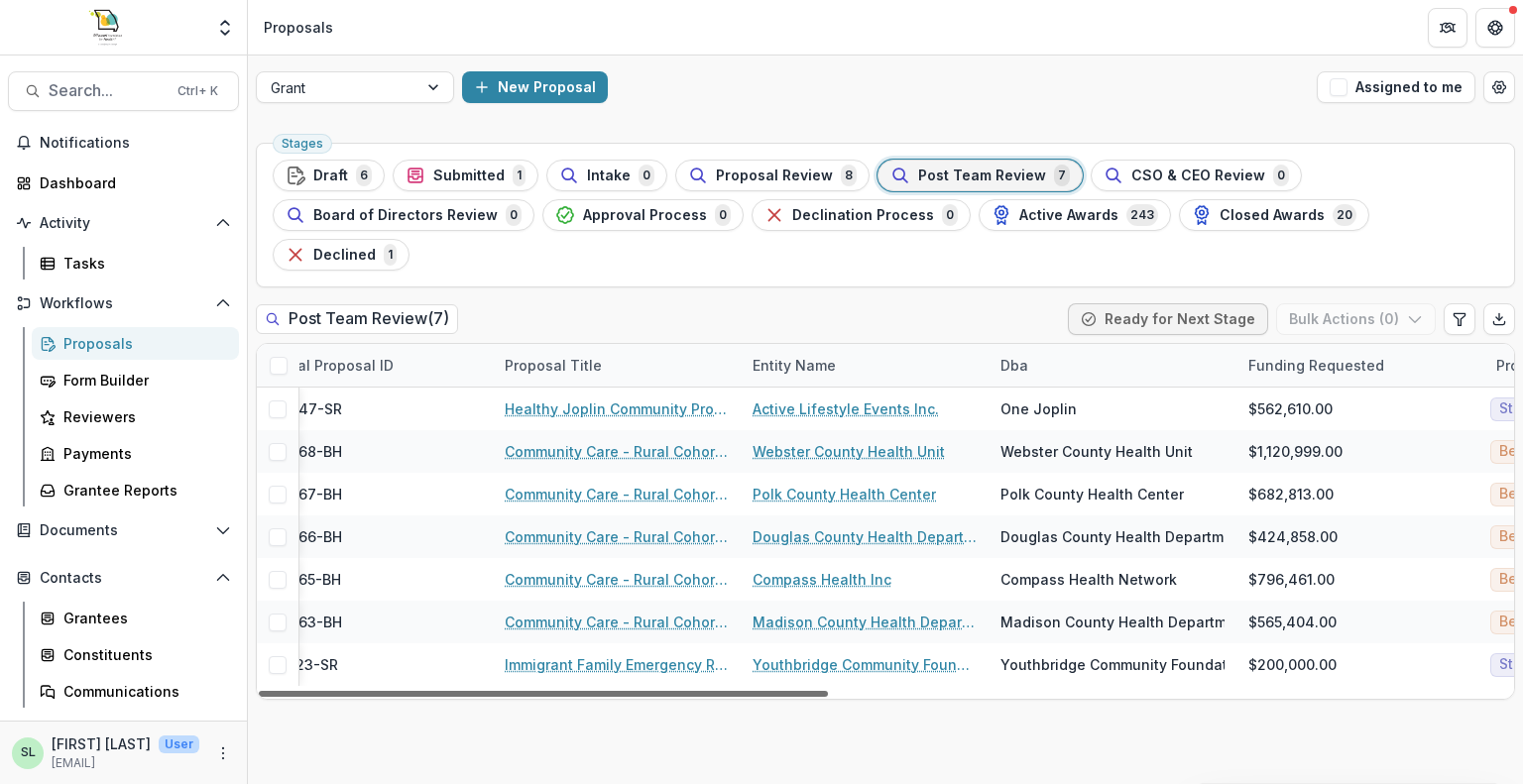 scroll, scrollTop: 0, scrollLeft: 0, axis: both 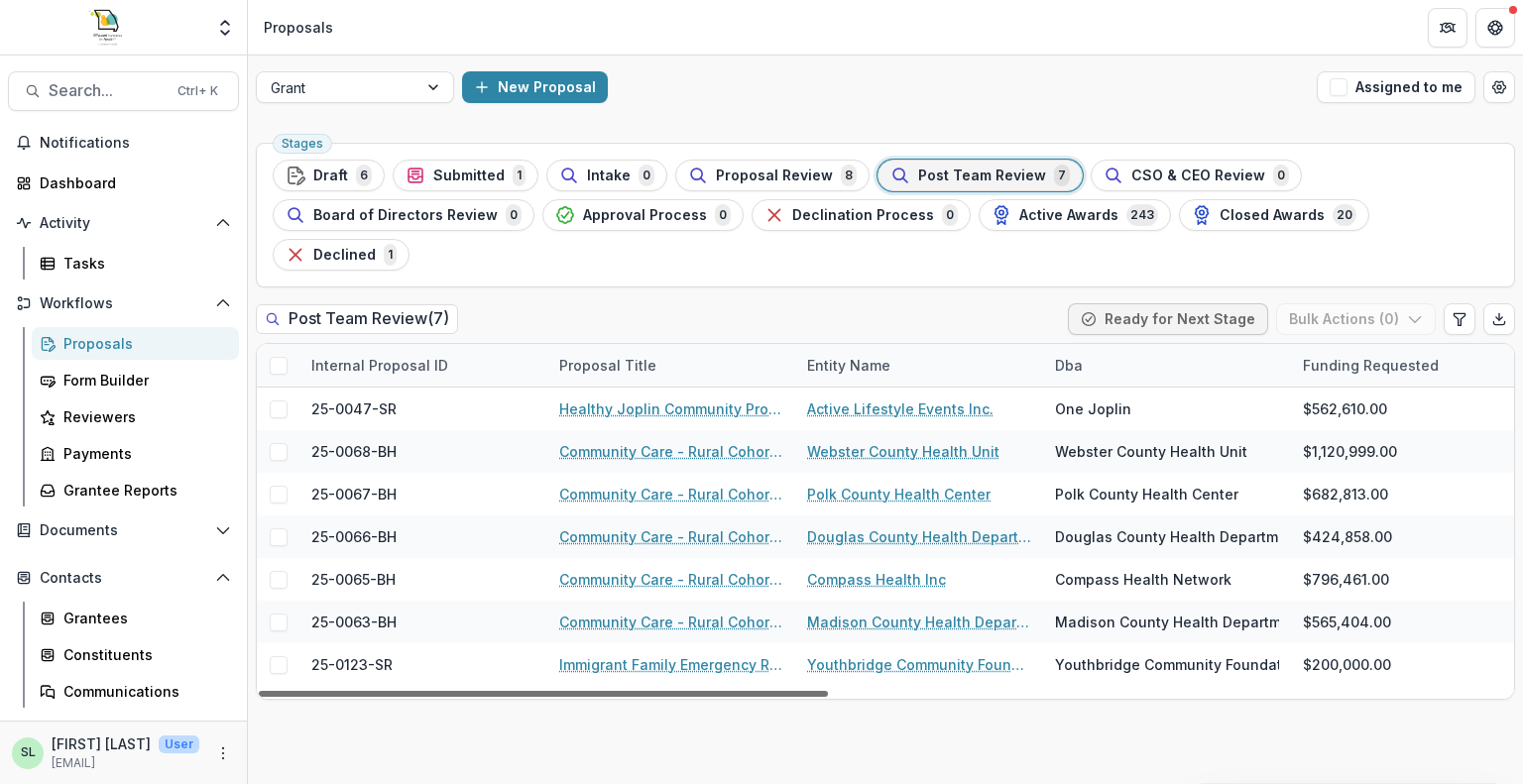 drag, startPoint x: 740, startPoint y: 654, endPoint x: 686, endPoint y: 665, distance: 55.108983 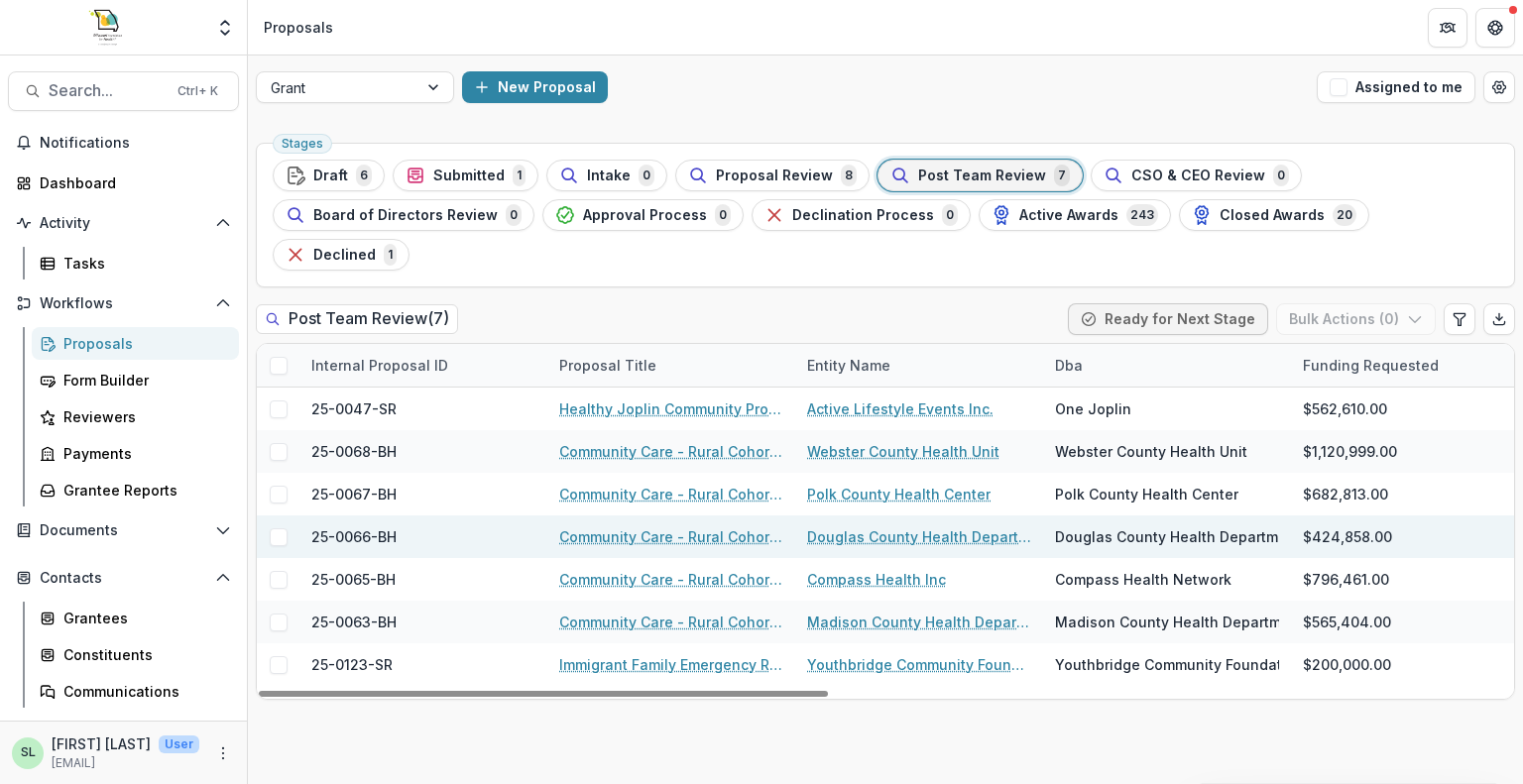 click on "Community Care - Rural Cohort Implementation Grant" at bounding box center (671, 536) 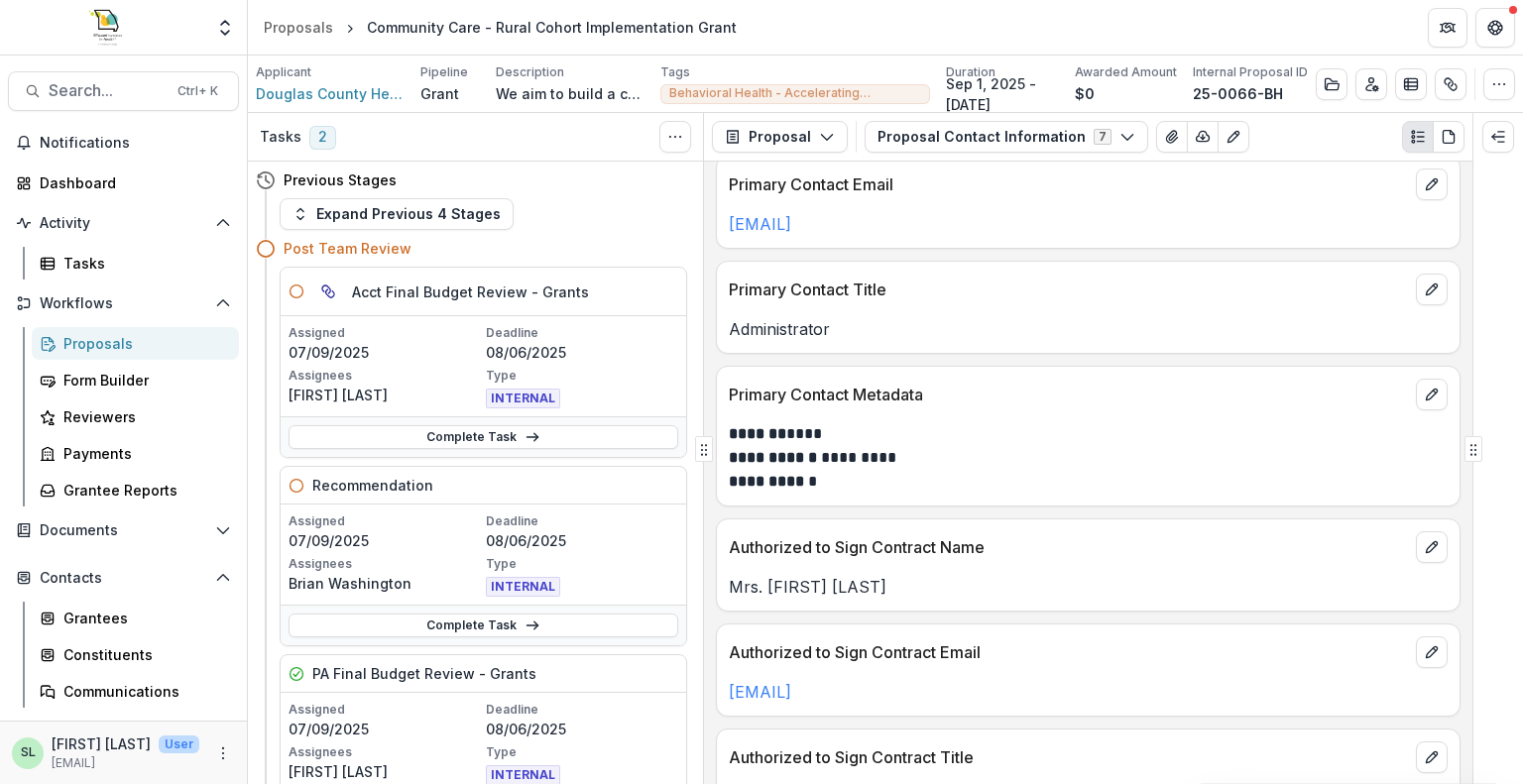 scroll, scrollTop: 0, scrollLeft: 0, axis: both 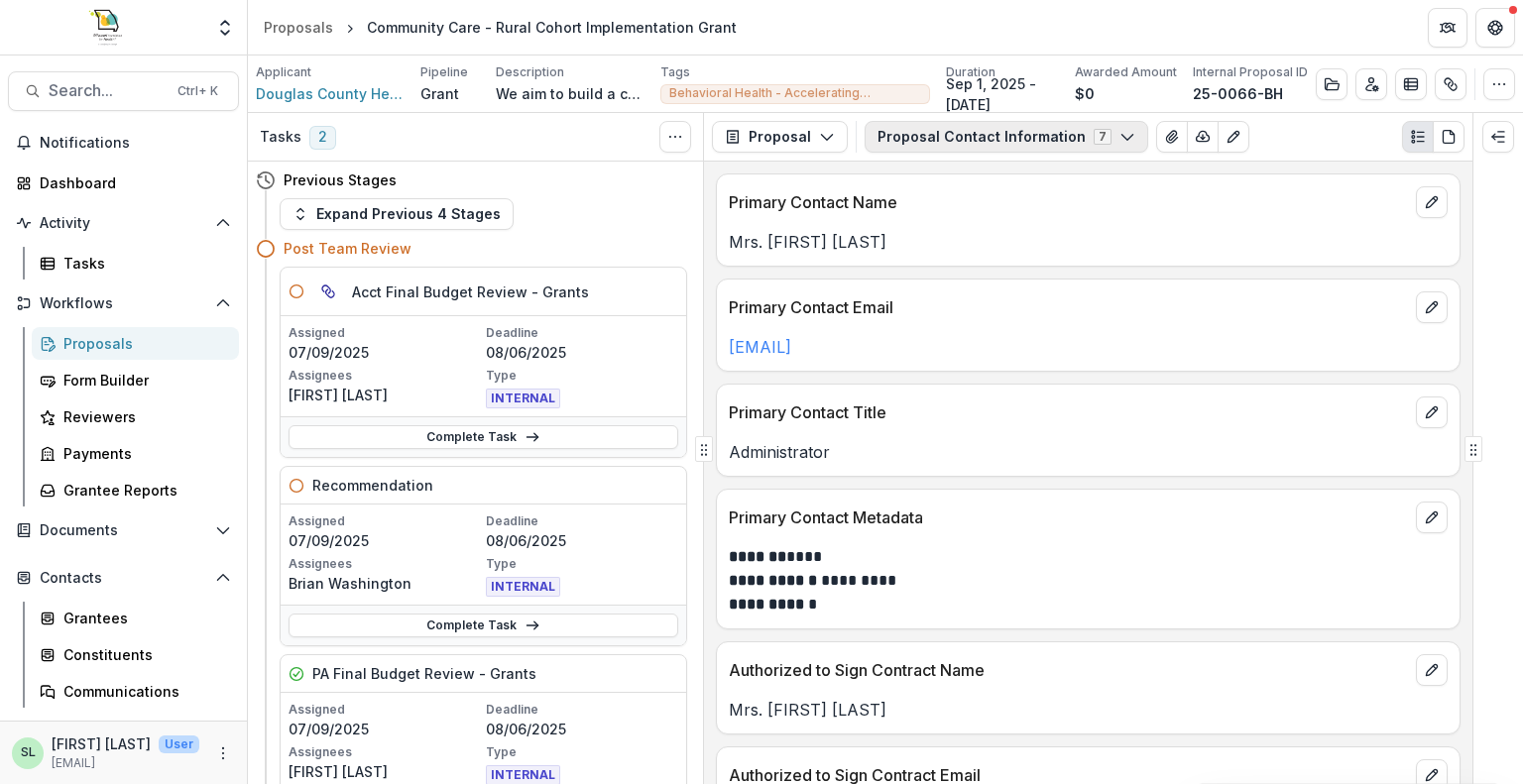 click on "Proposal Contact Information 7" at bounding box center [1006, 137] 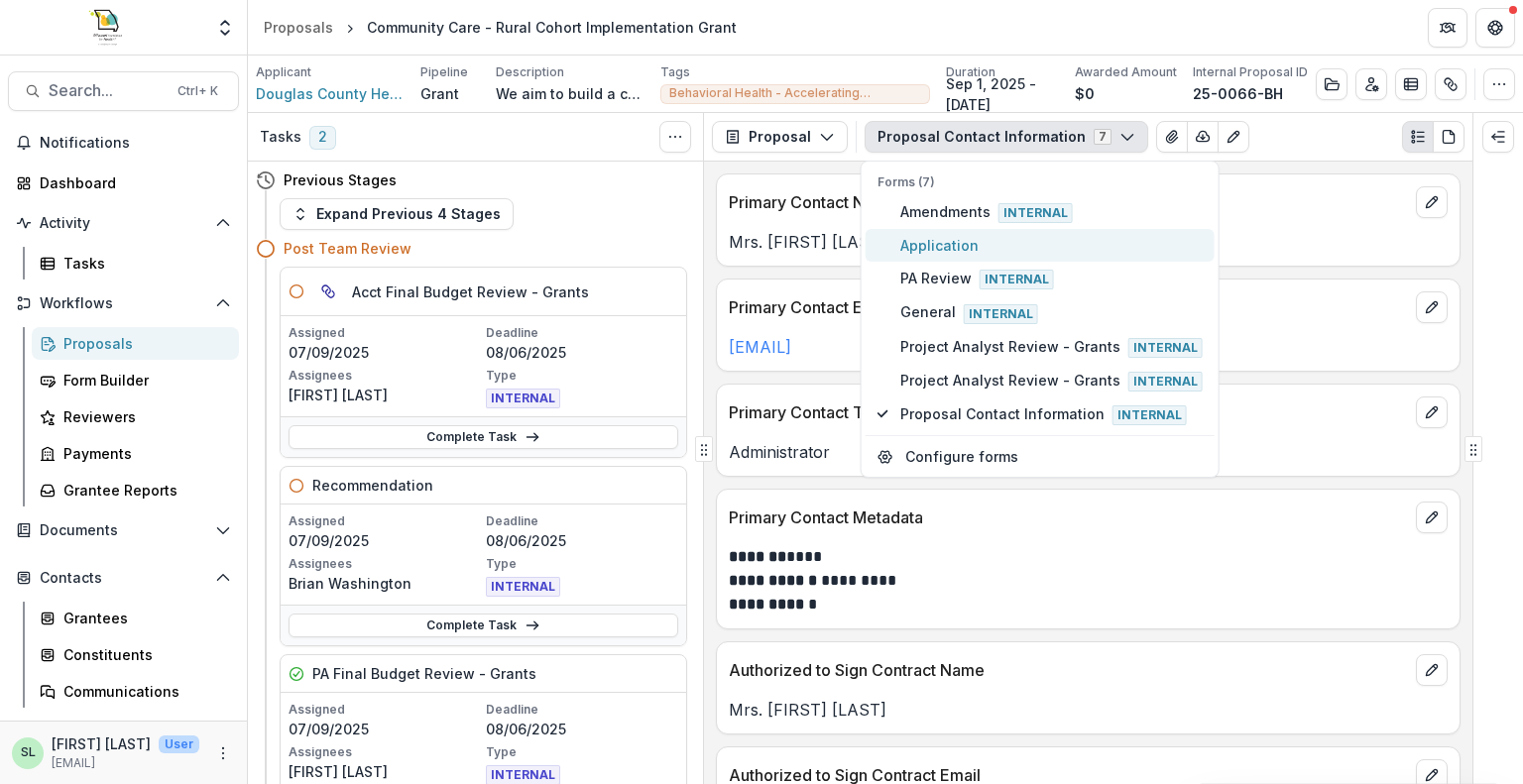 click on "Application" at bounding box center [1051, 245] 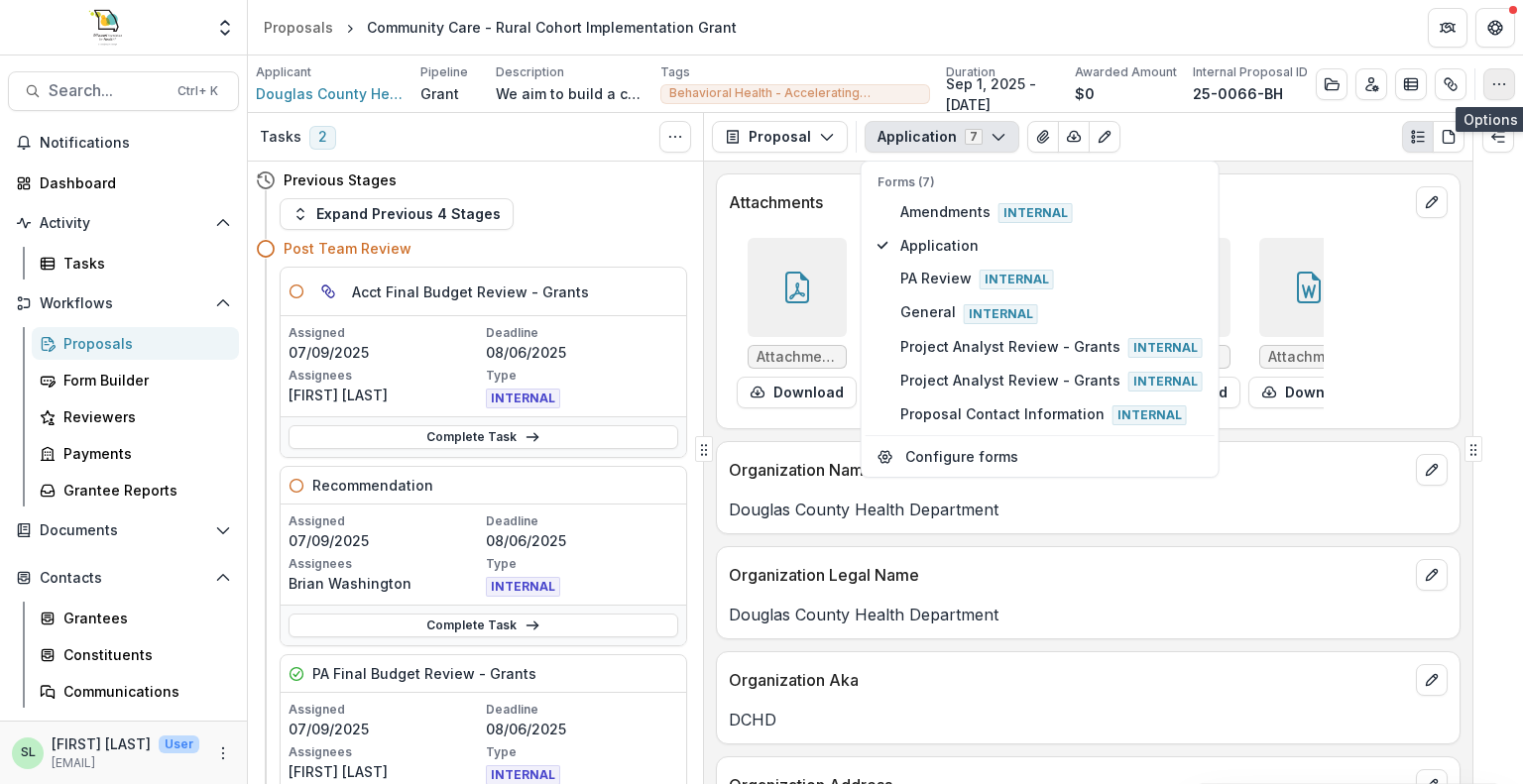 click 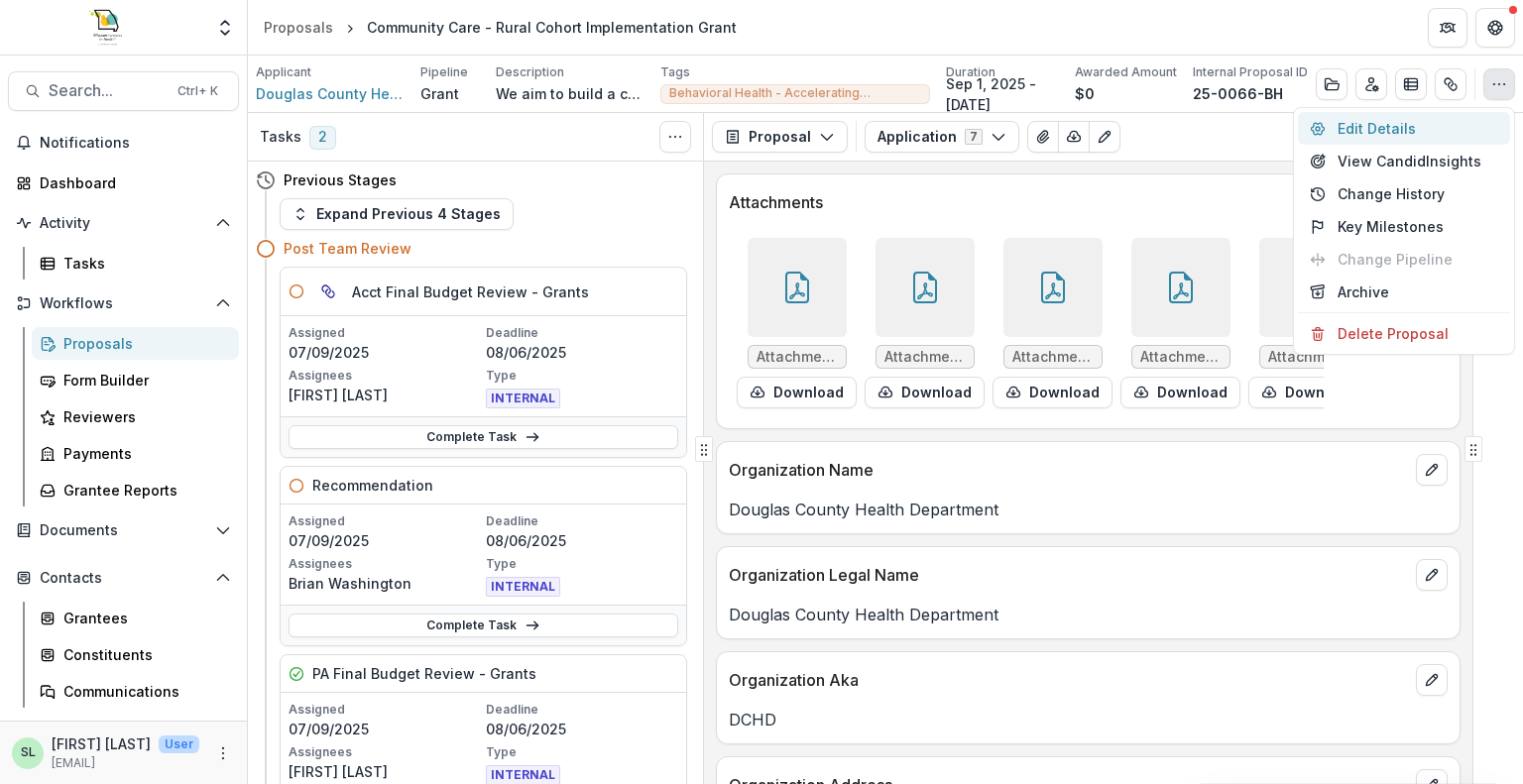 click on "Edit Details" at bounding box center (1404, 128) 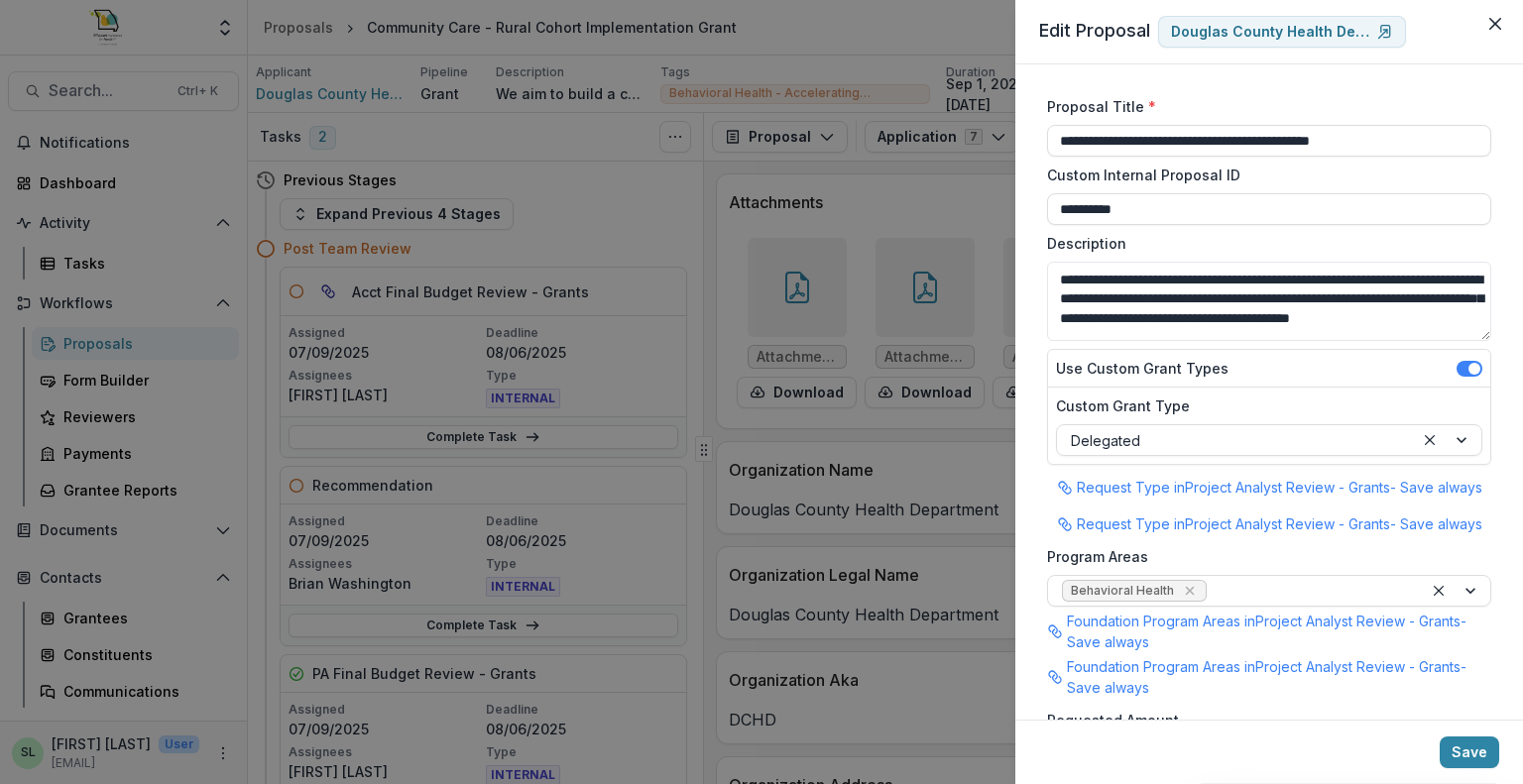 scroll, scrollTop: 0, scrollLeft: 0, axis: both 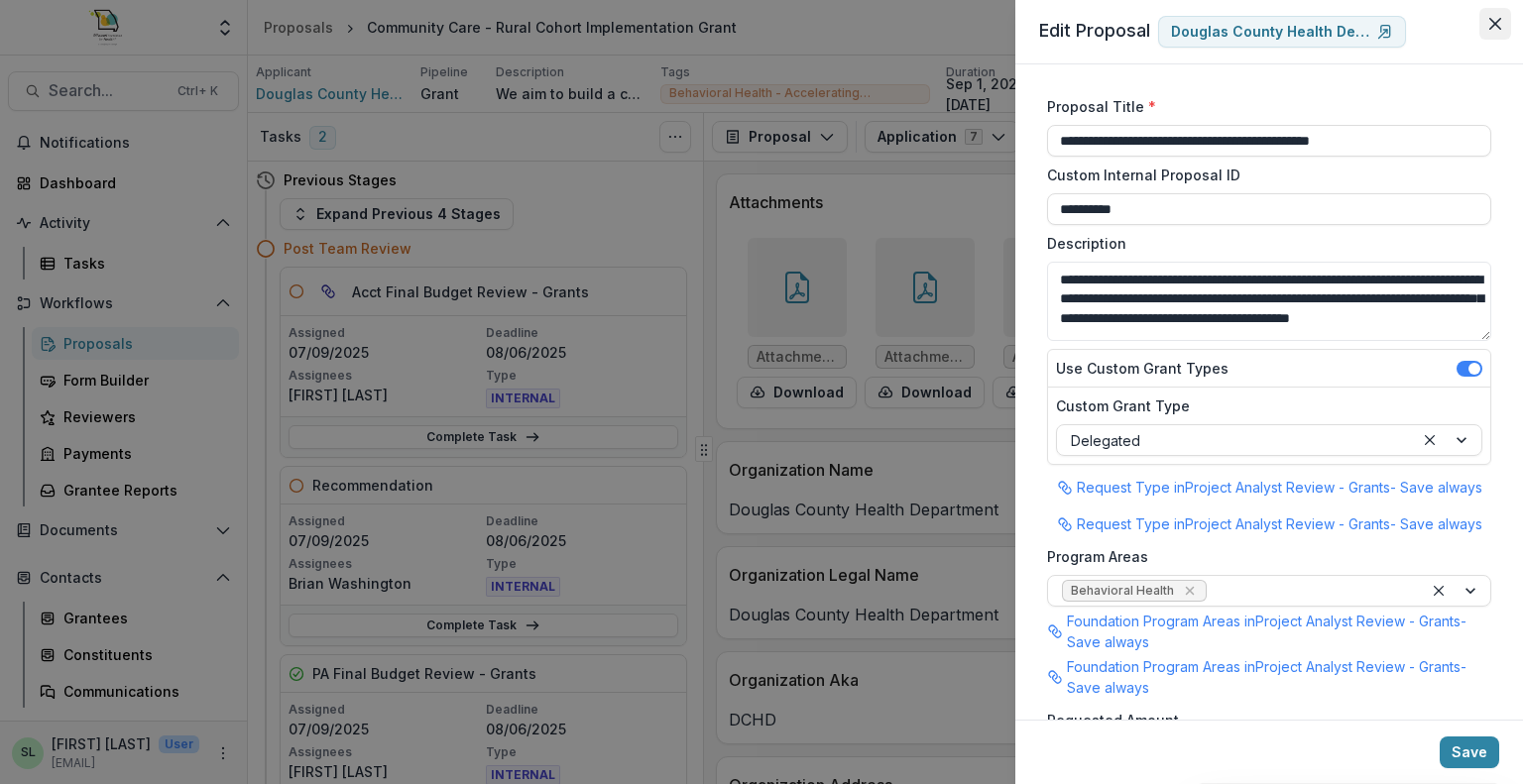 click 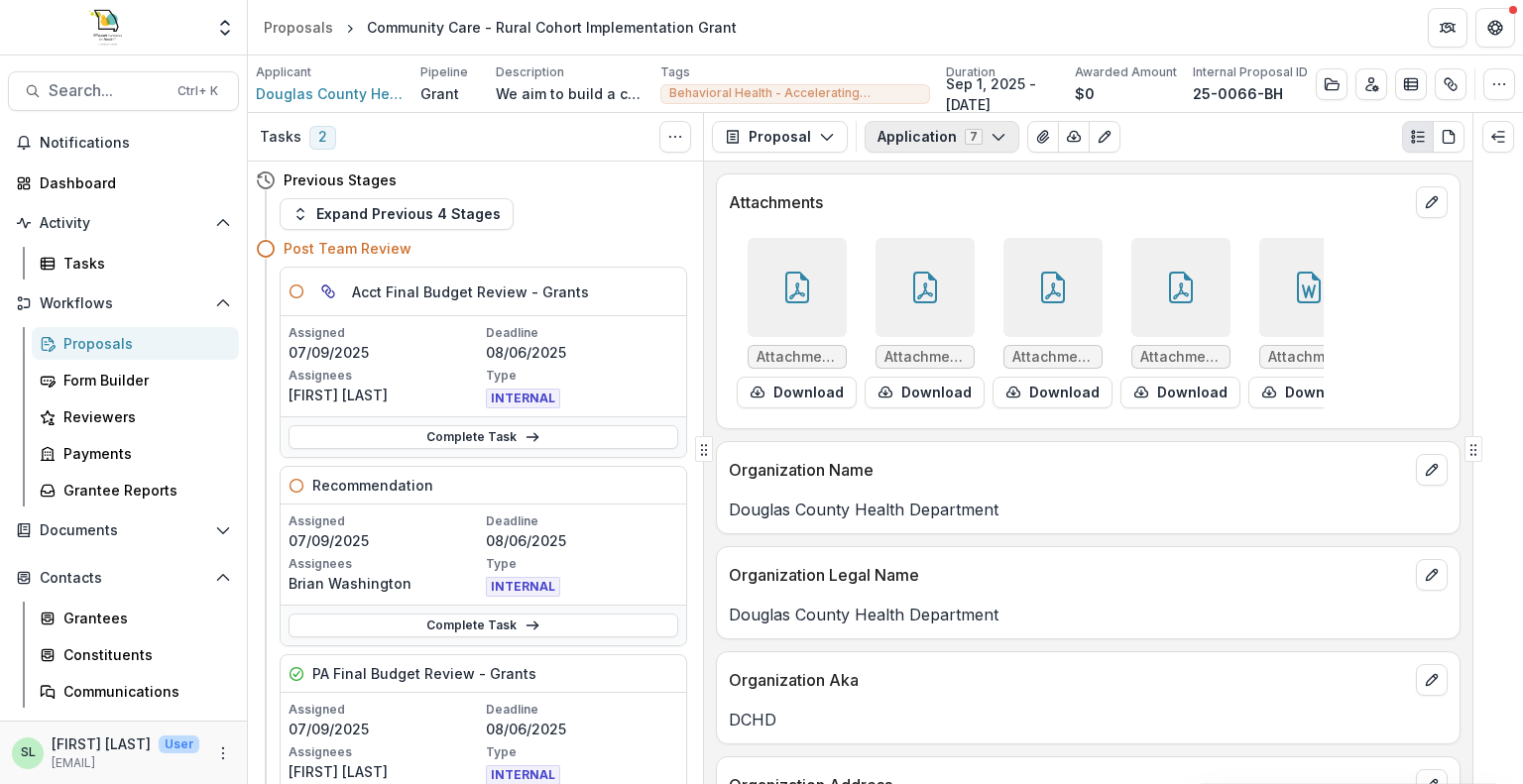 click on "Application 7" at bounding box center [942, 137] 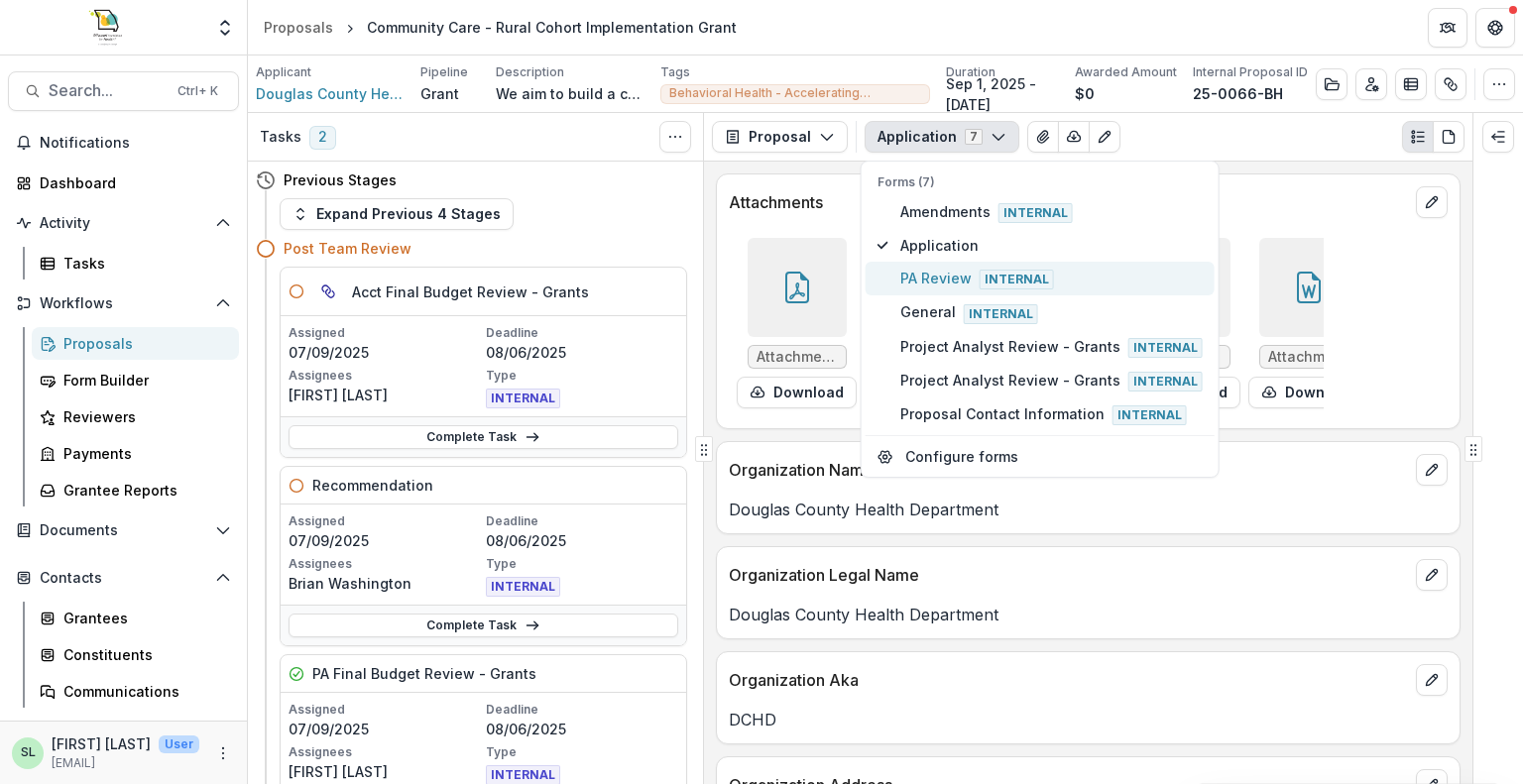 click on "PA Review Internal" at bounding box center [1051, 279] 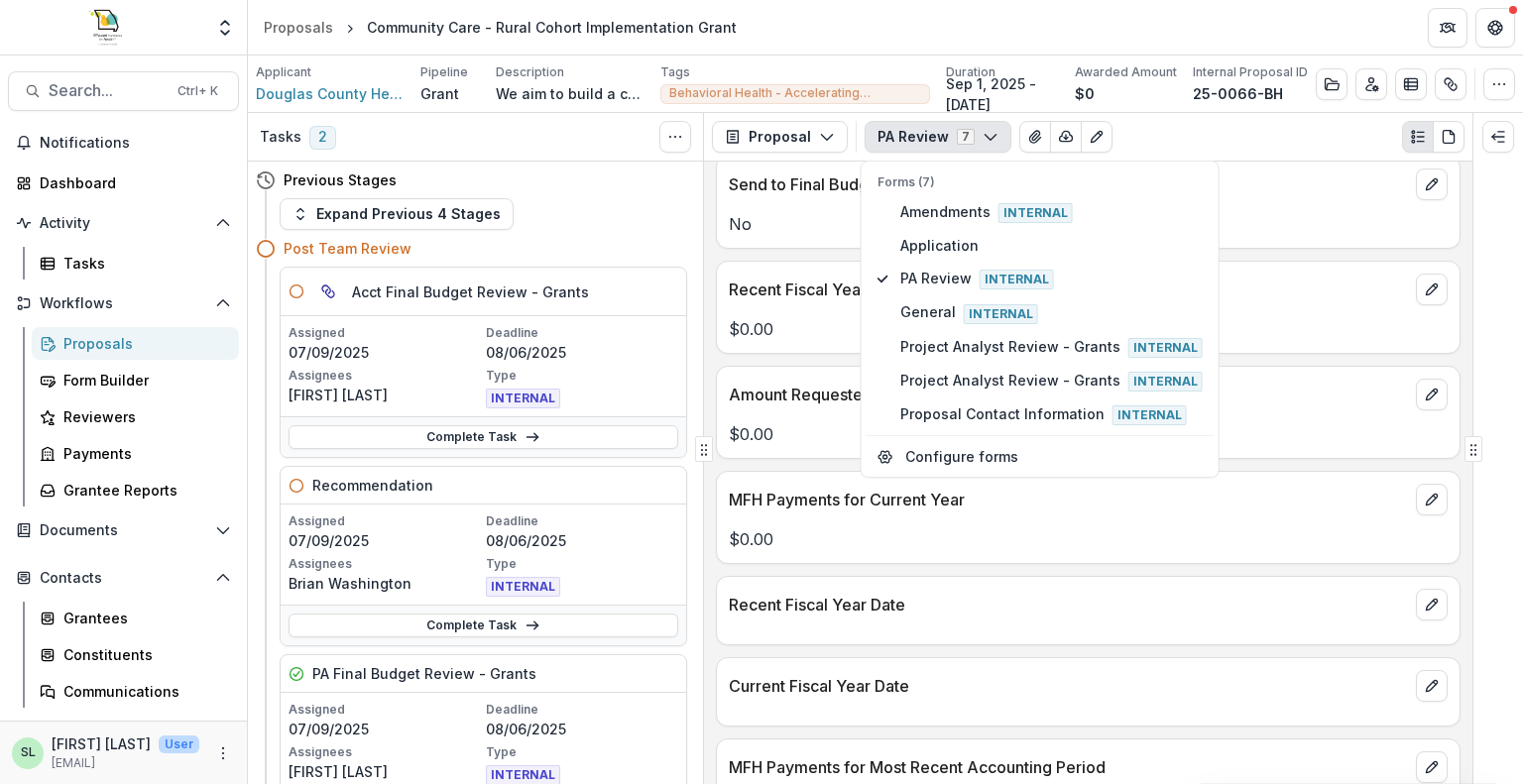 scroll, scrollTop: 1154, scrollLeft: 0, axis: vertical 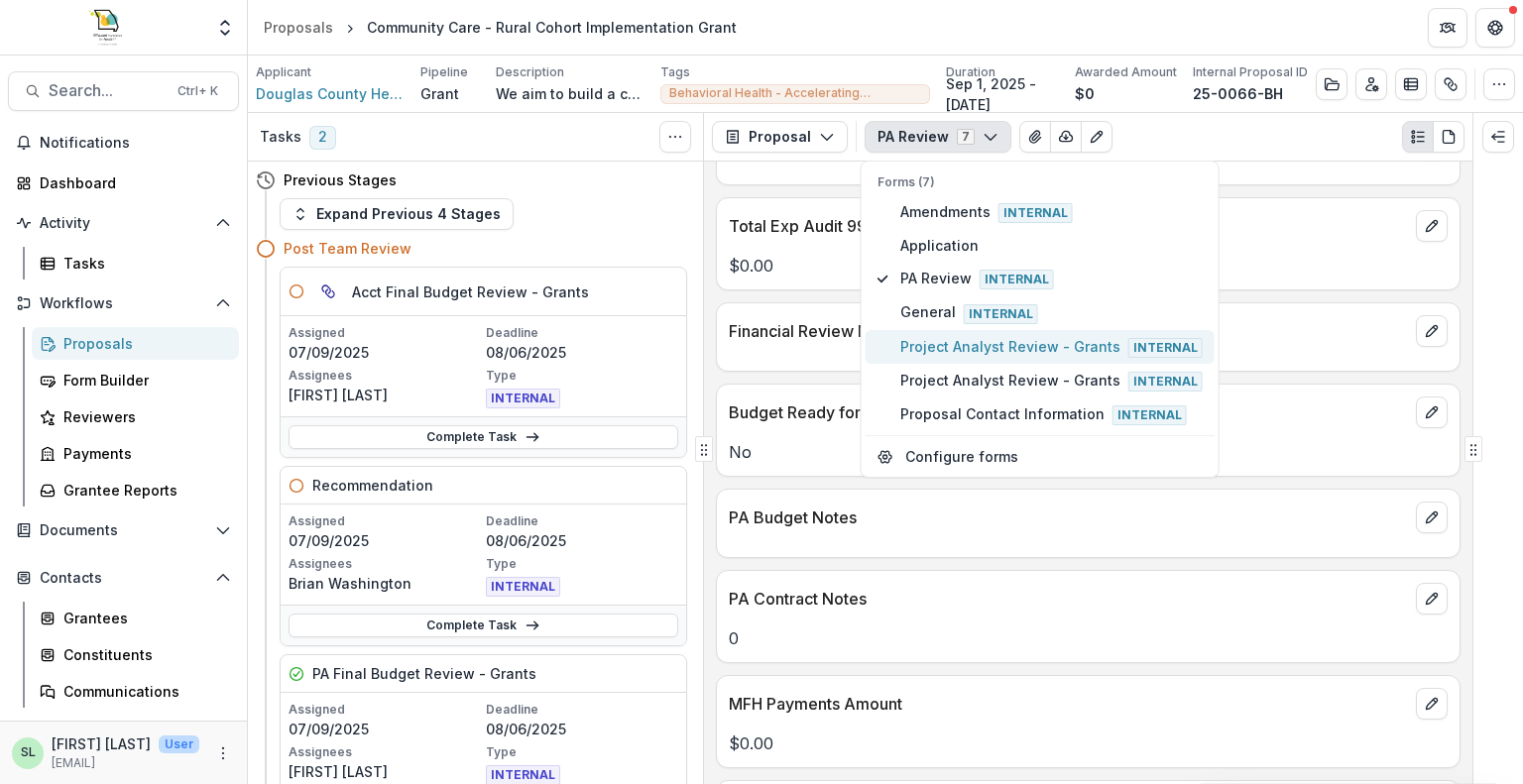 click on "Project Analyst Review - Grants Internal" at bounding box center (1051, 347) 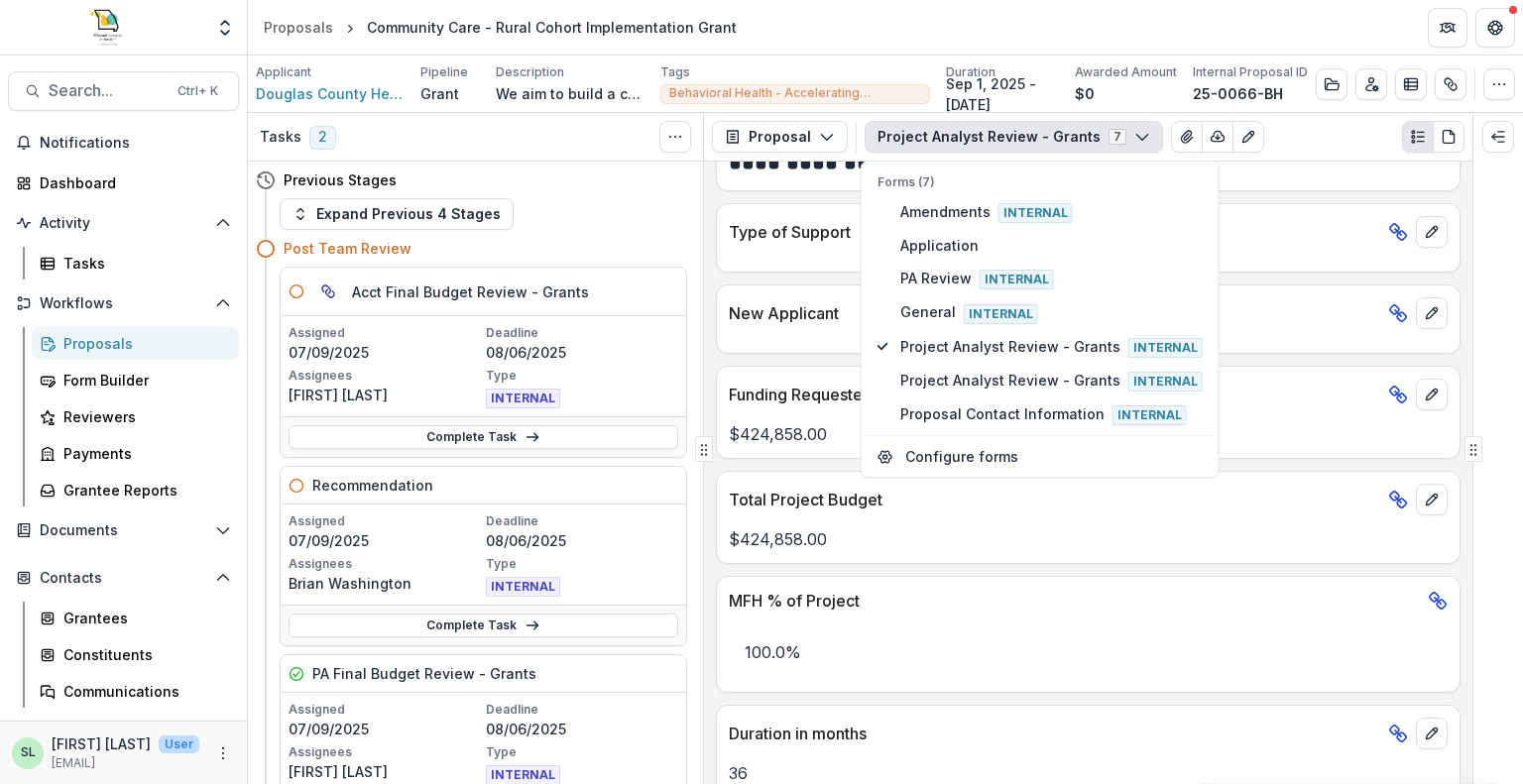 scroll, scrollTop: 1225, scrollLeft: 0, axis: vertical 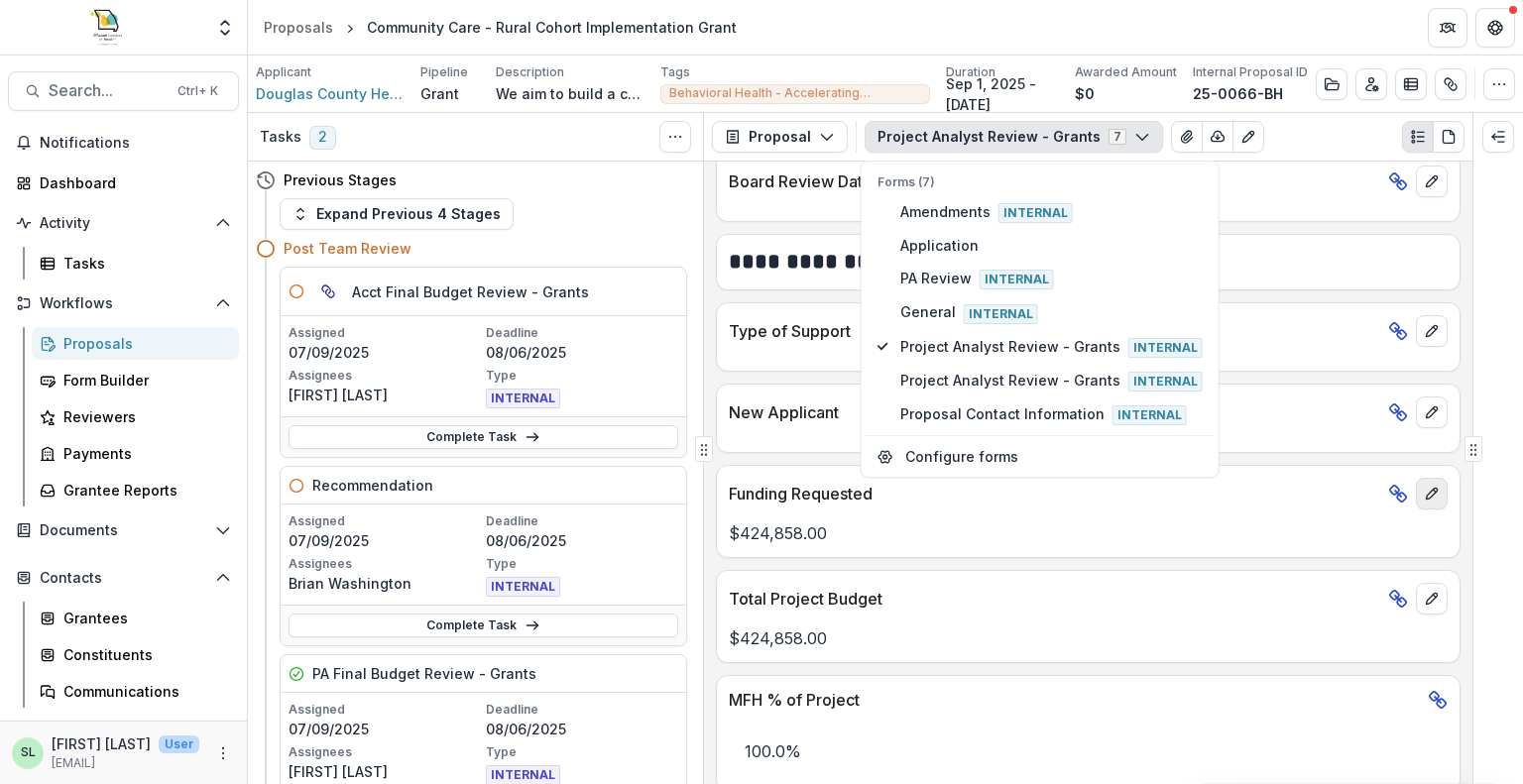 click 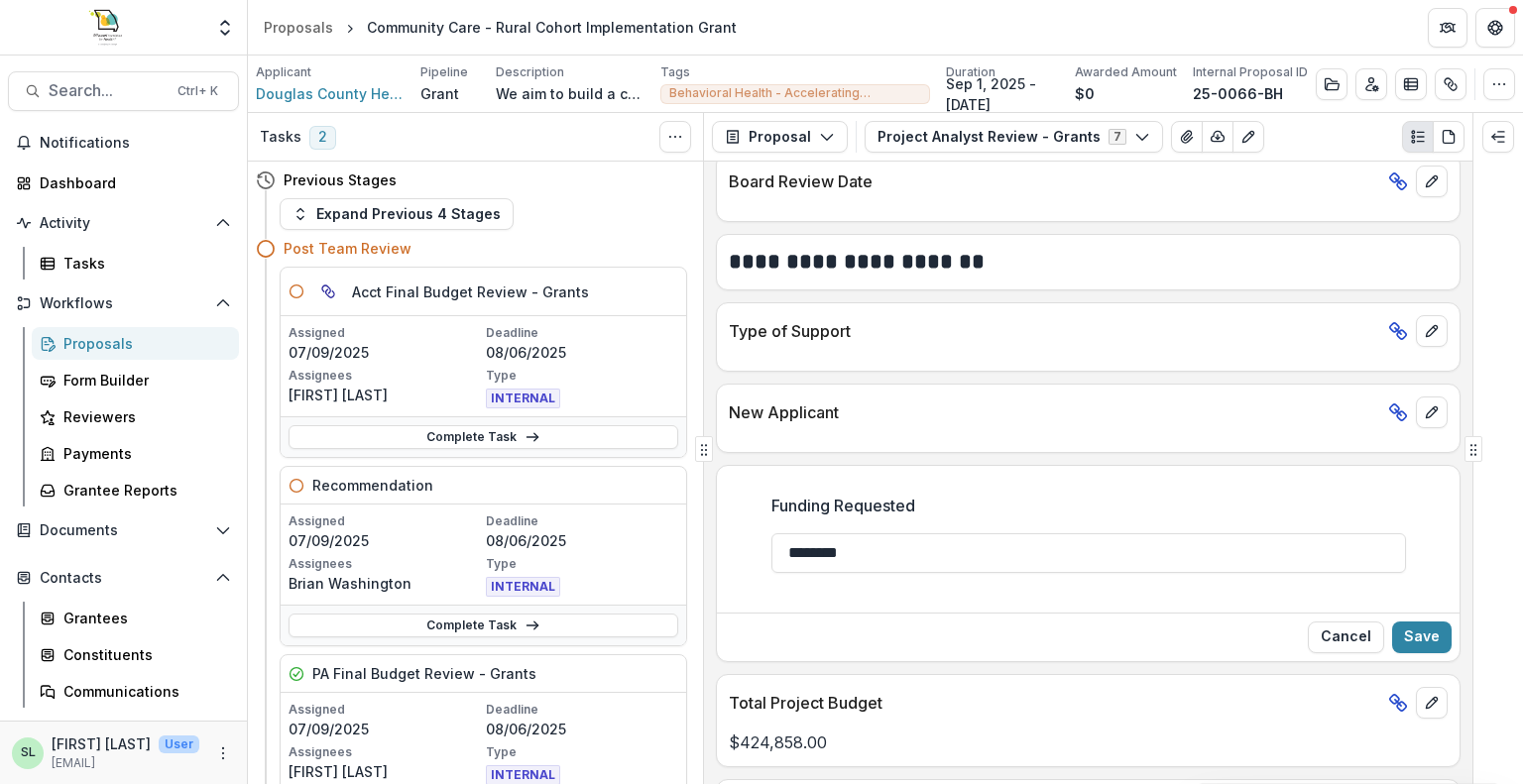 drag, startPoint x: 877, startPoint y: 542, endPoint x: 686, endPoint y: 542, distance: 191 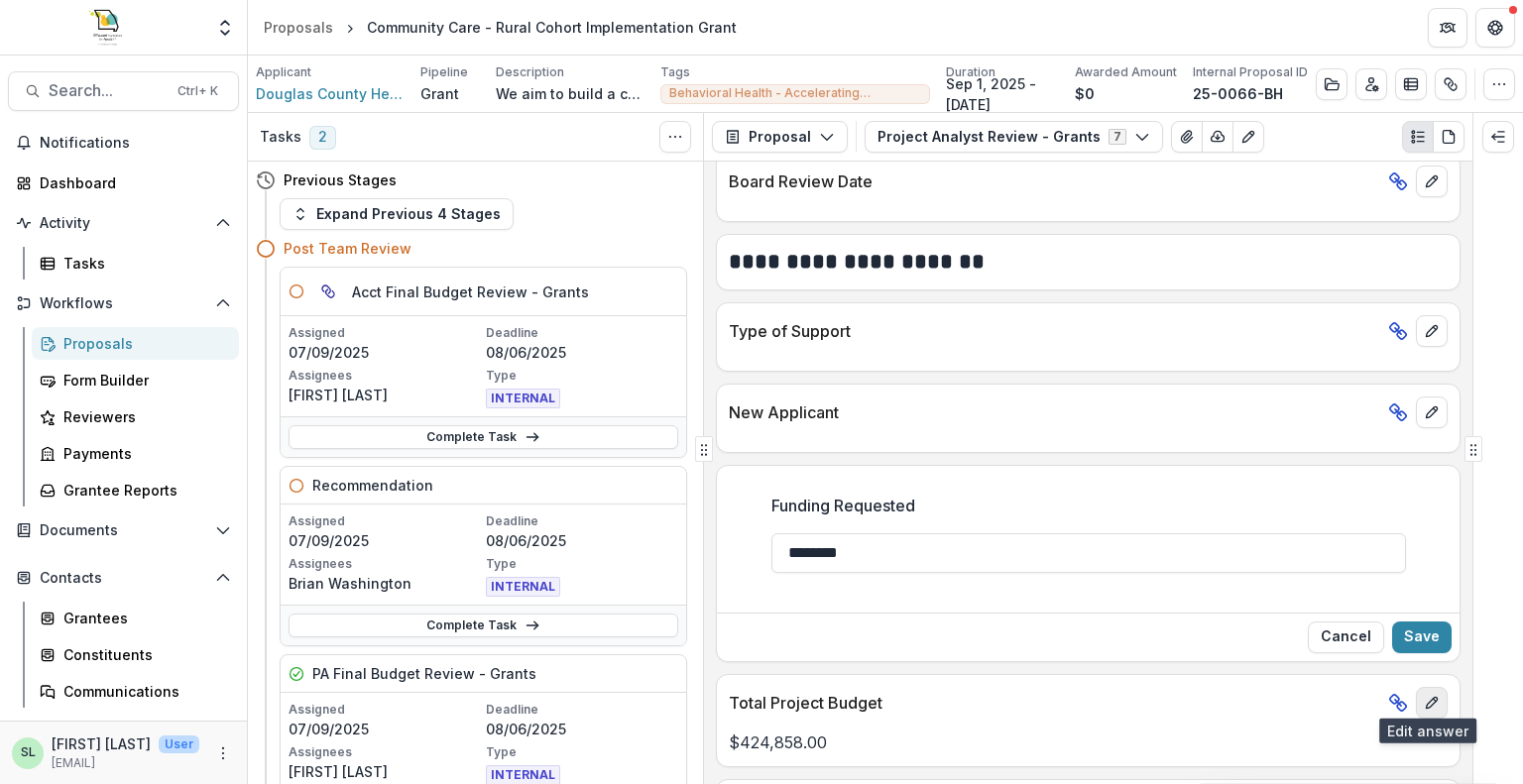type on "********" 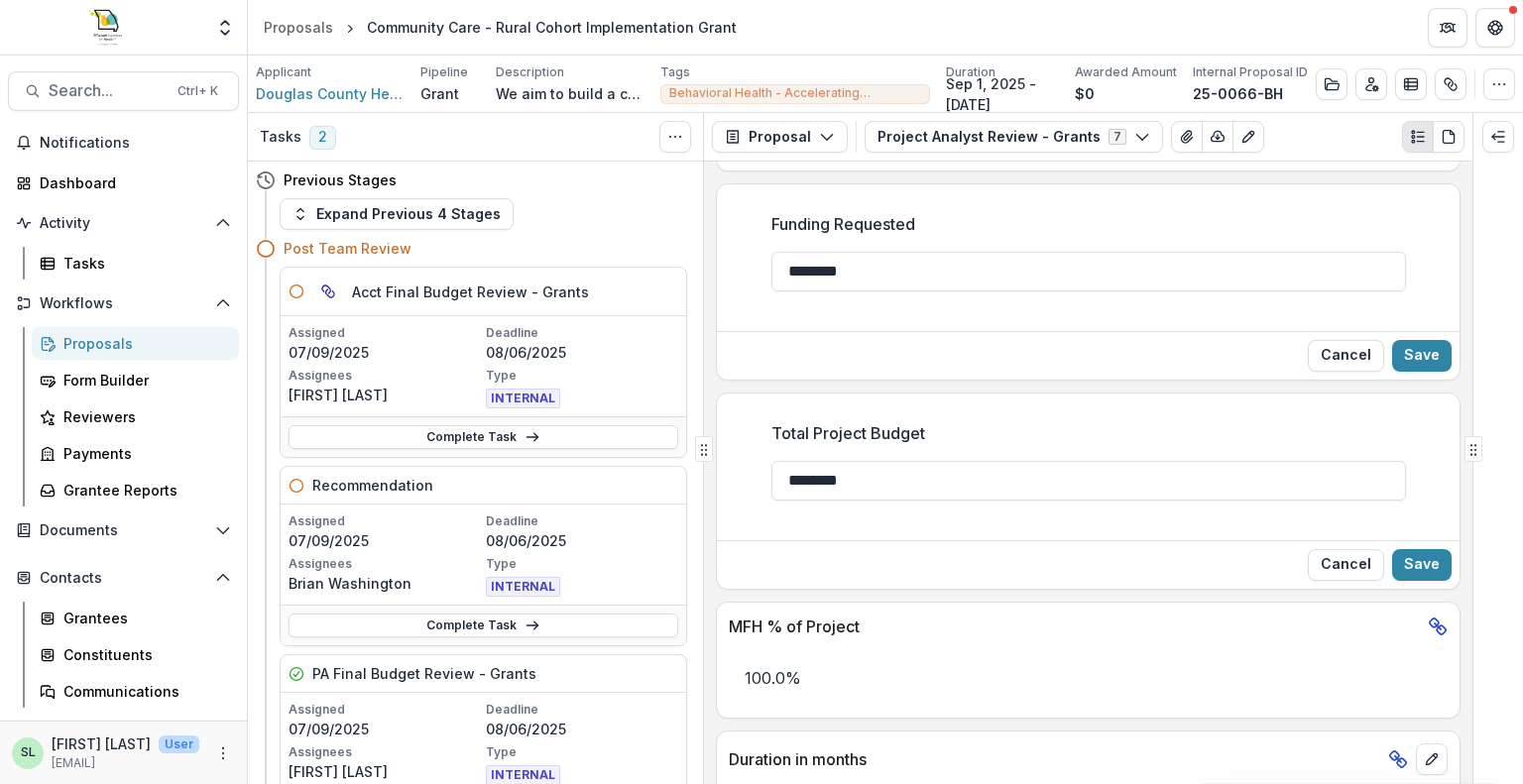 scroll, scrollTop: 1522, scrollLeft: 0, axis: vertical 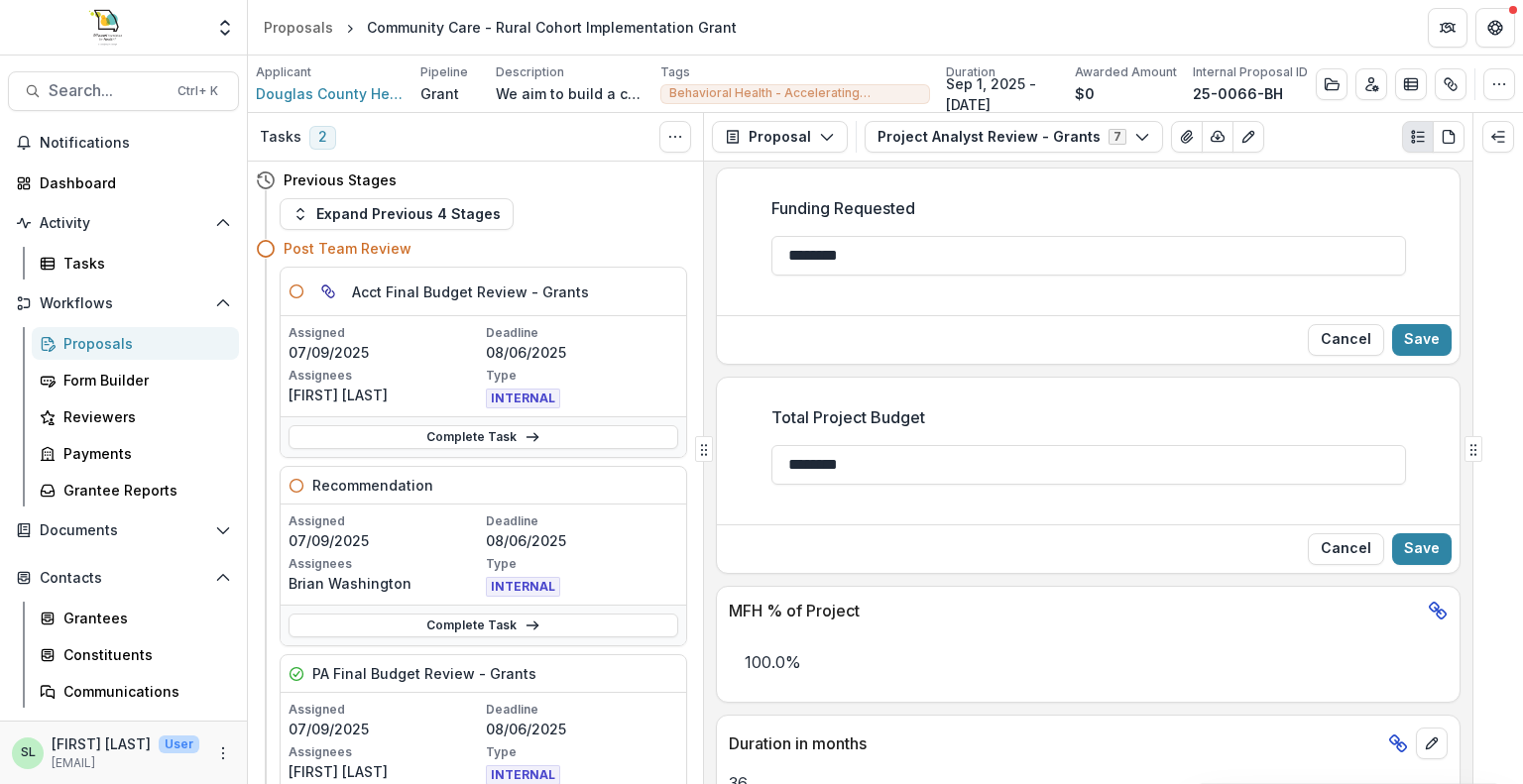 drag, startPoint x: 879, startPoint y: 454, endPoint x: 566, endPoint y: 452, distance: 313.00639 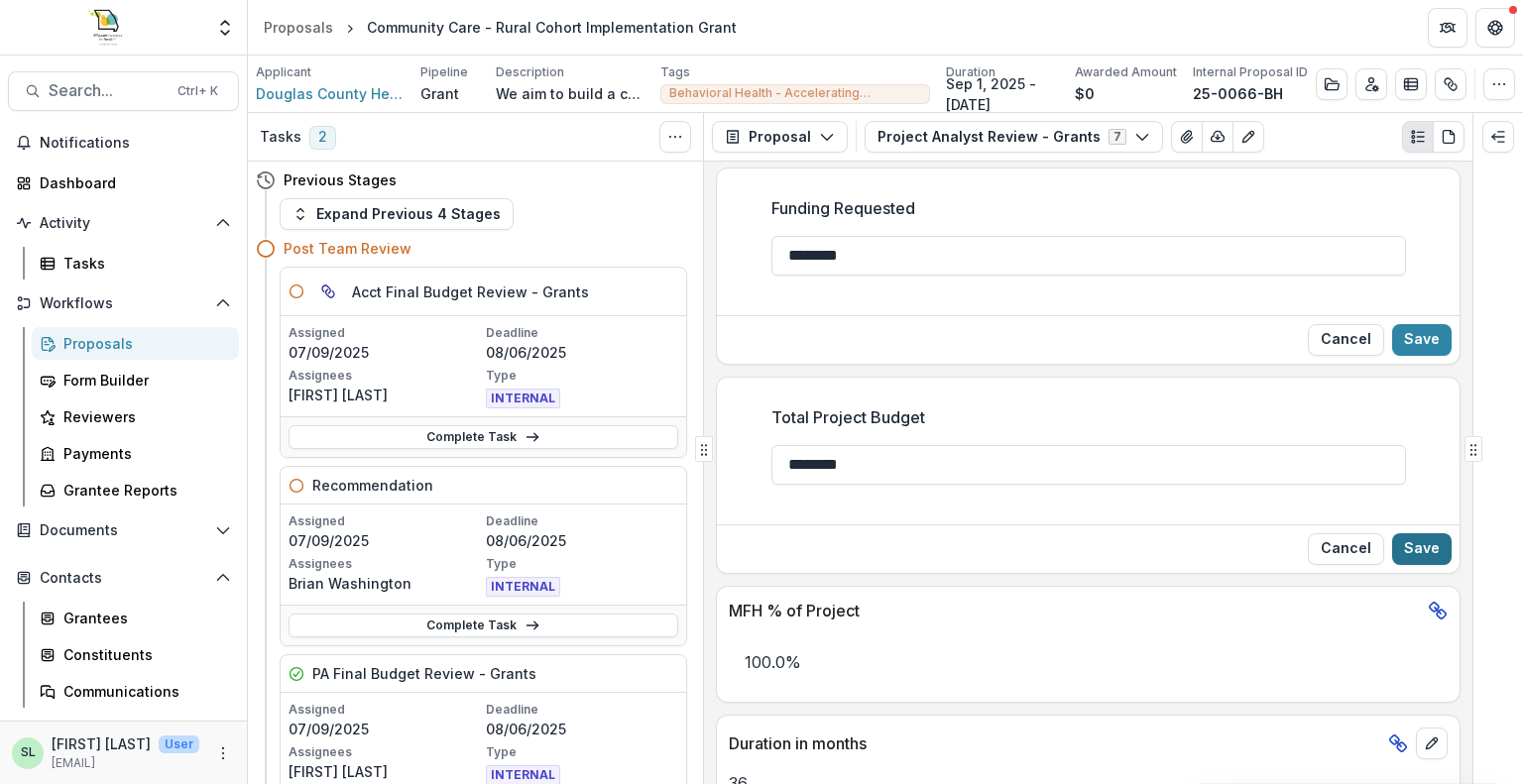 click on "Save" at bounding box center [1422, 549] 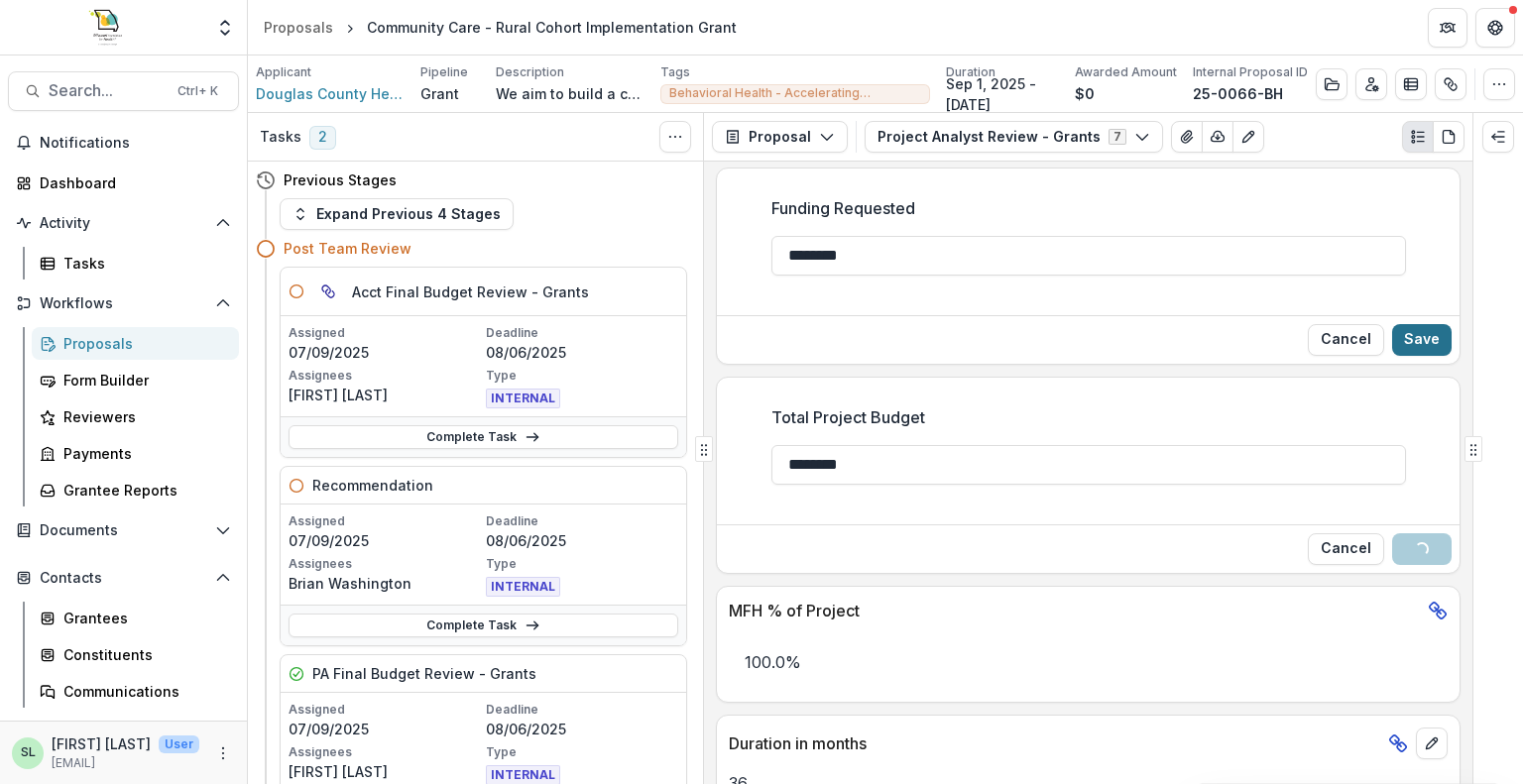 click on "Save" at bounding box center [1422, 340] 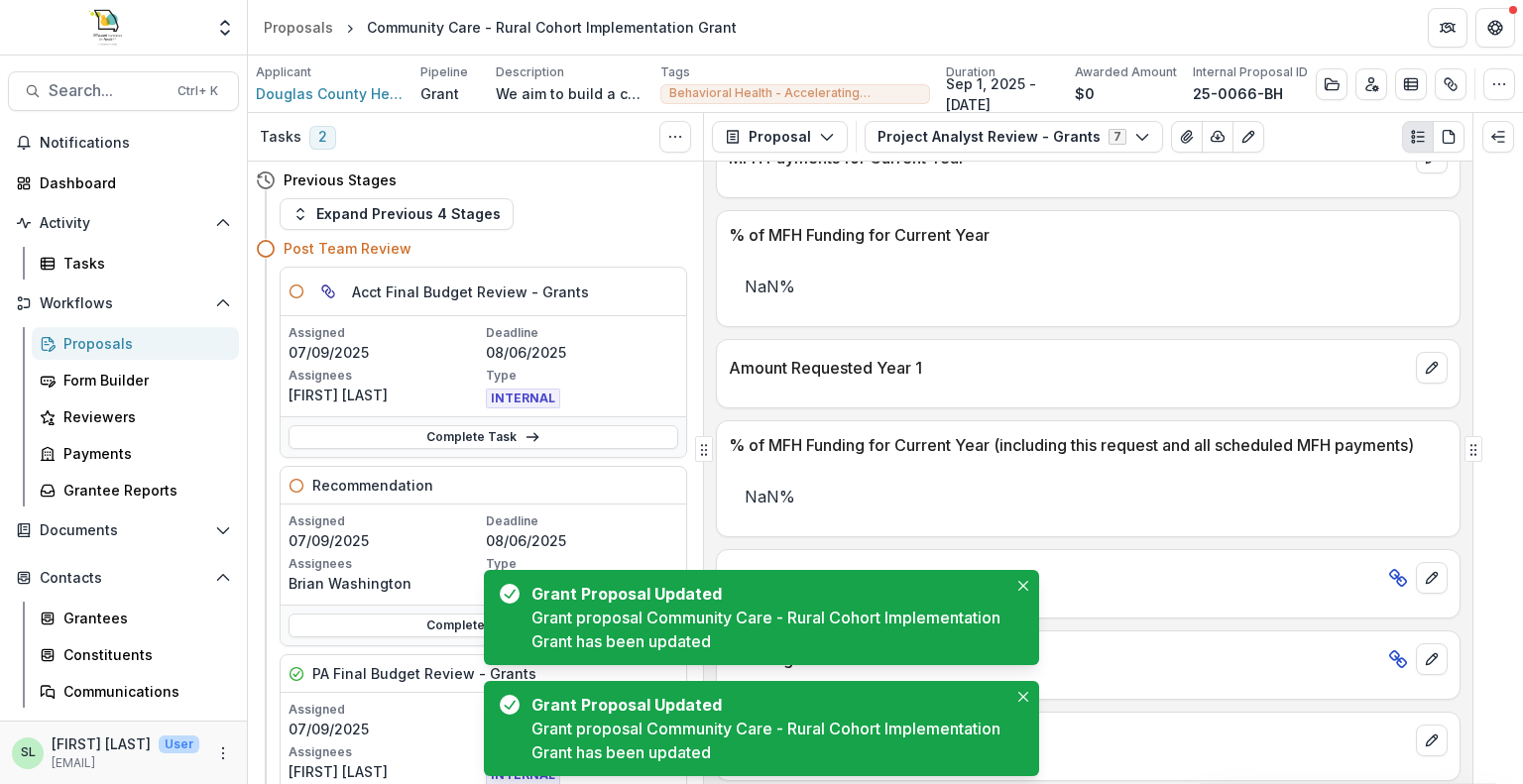 scroll, scrollTop: 2986, scrollLeft: 0, axis: vertical 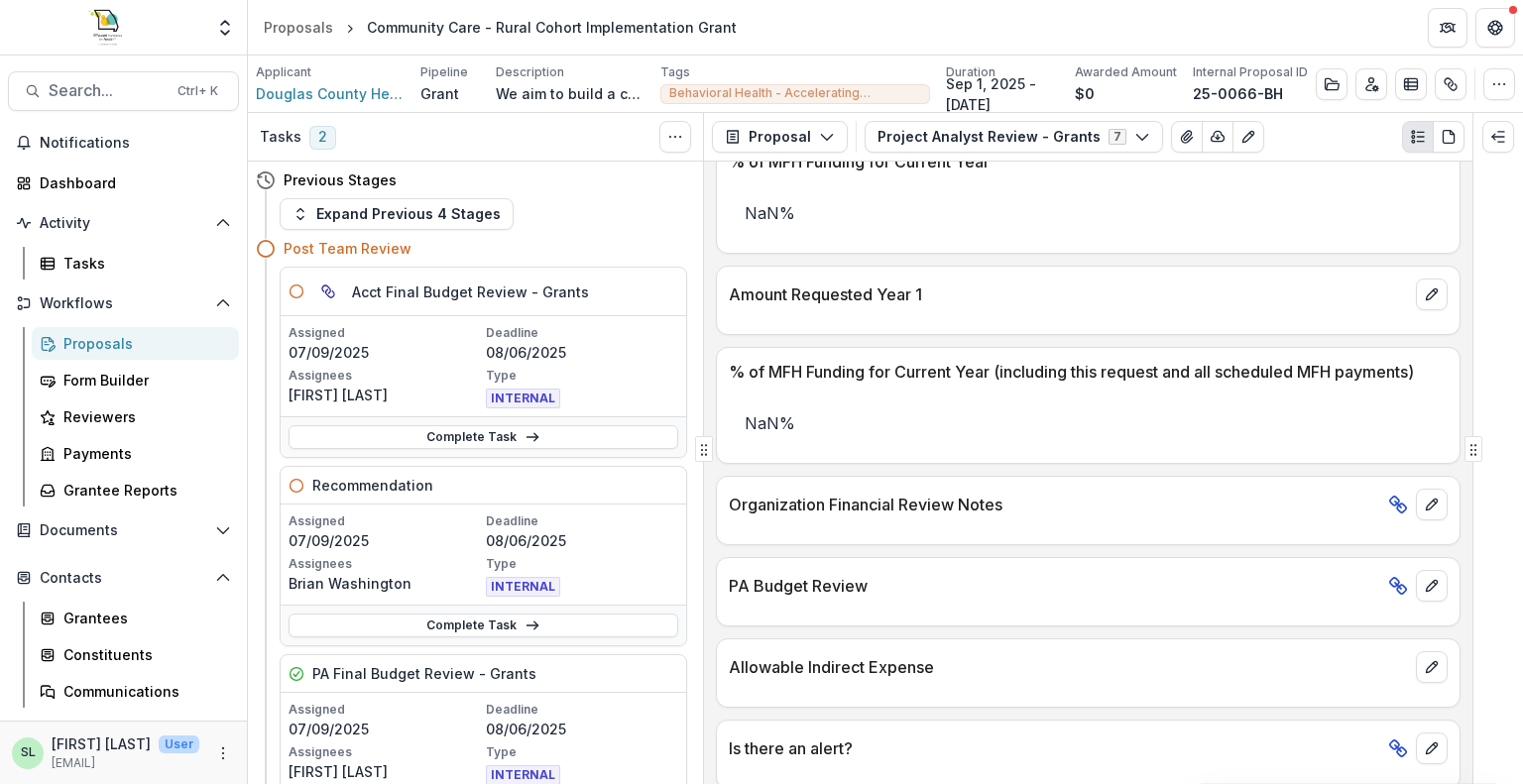 click on "Proposals" at bounding box center (143, 343) 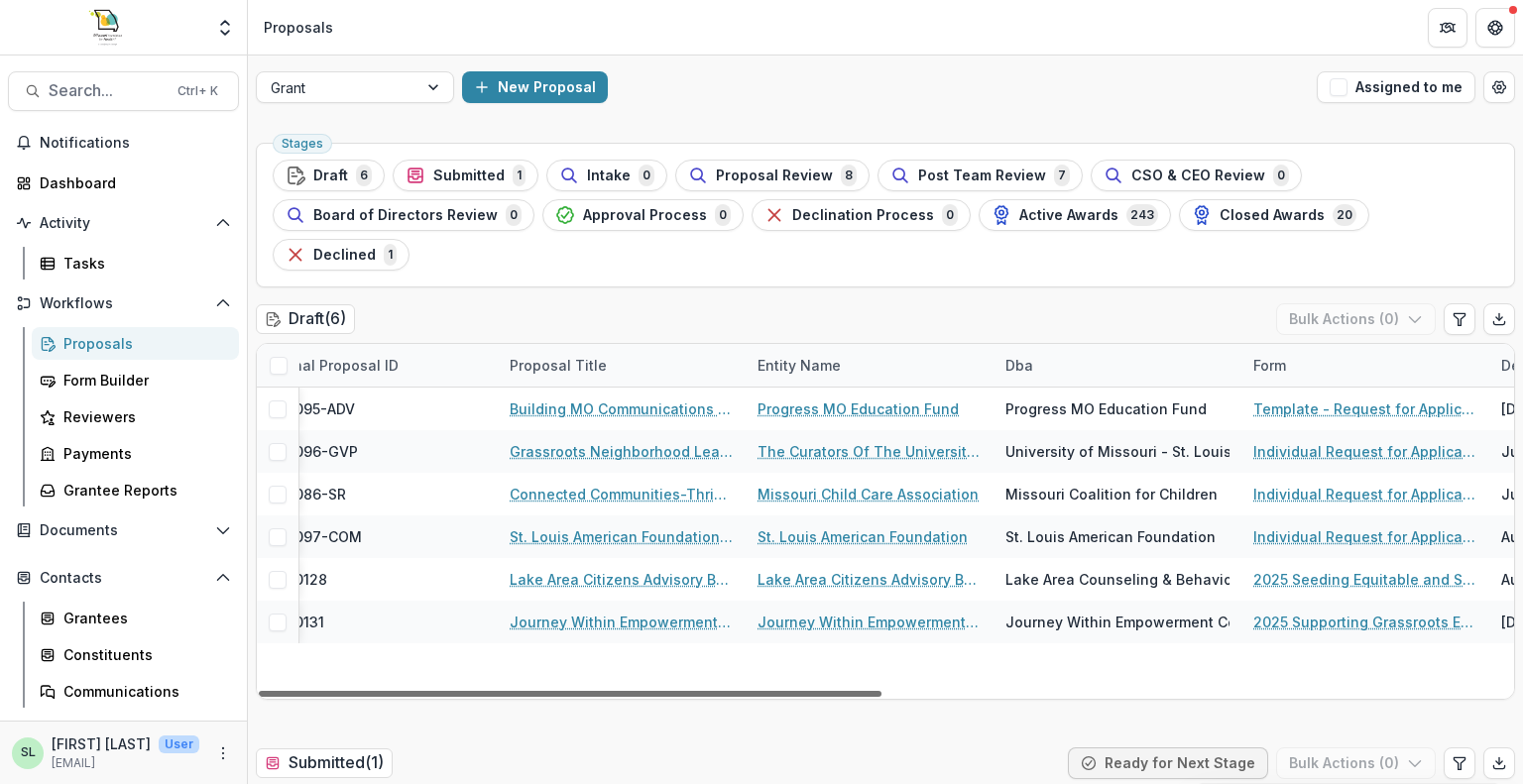 scroll, scrollTop: 0, scrollLeft: 0, axis: both 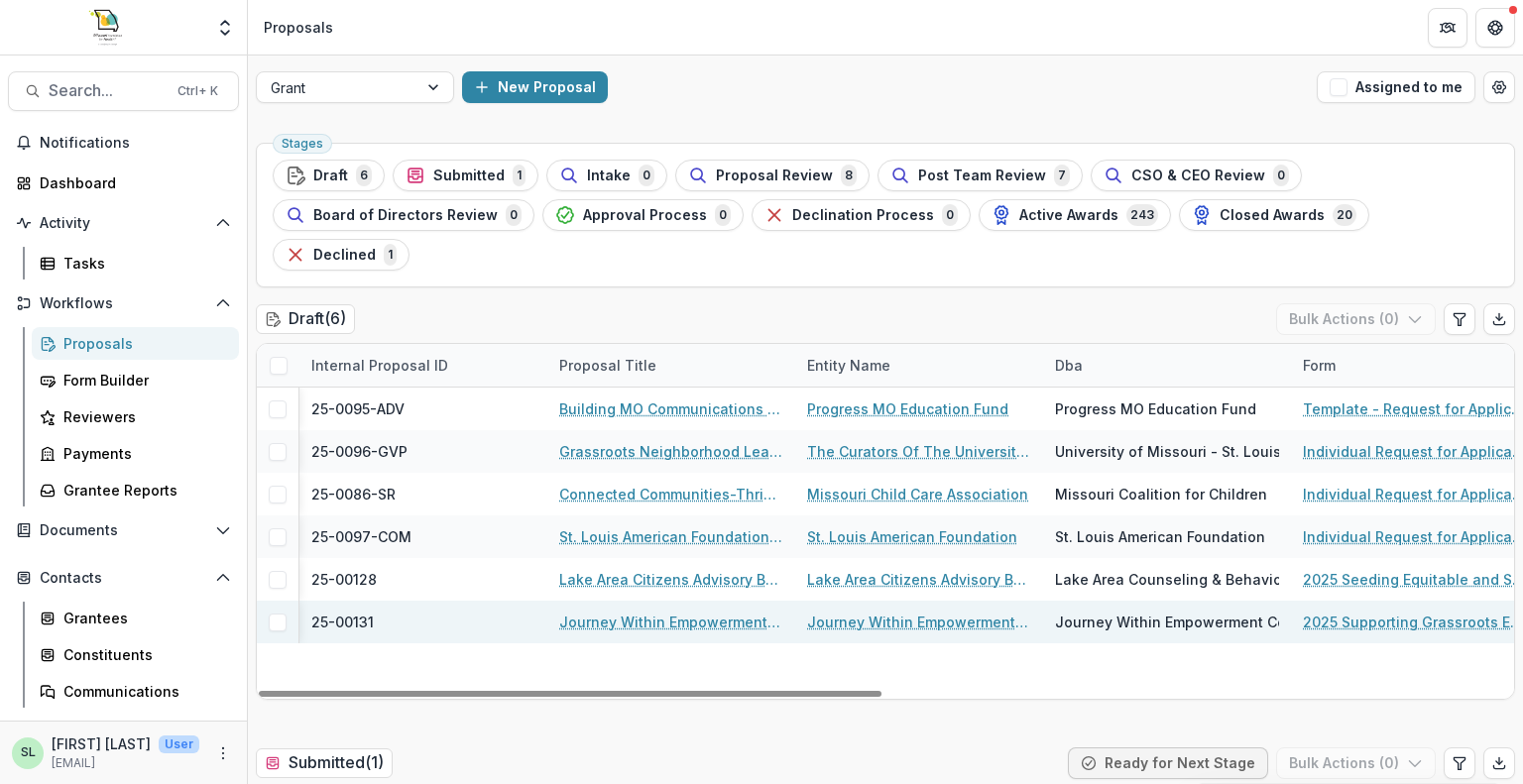 drag, startPoint x: 778, startPoint y: 655, endPoint x: 644, endPoint y: 569, distance: 159.2231 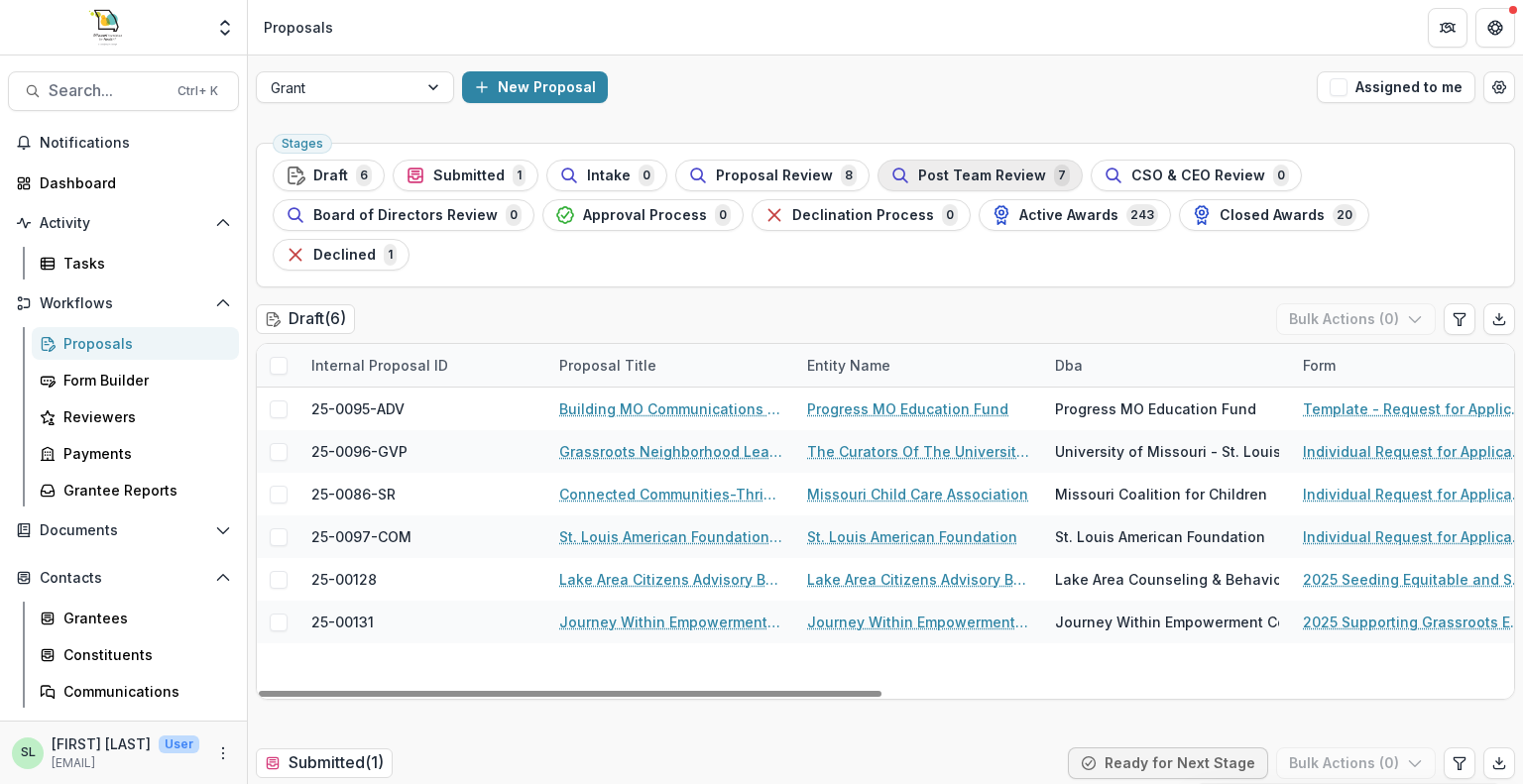 click on "Post Team Review" at bounding box center [982, 175] 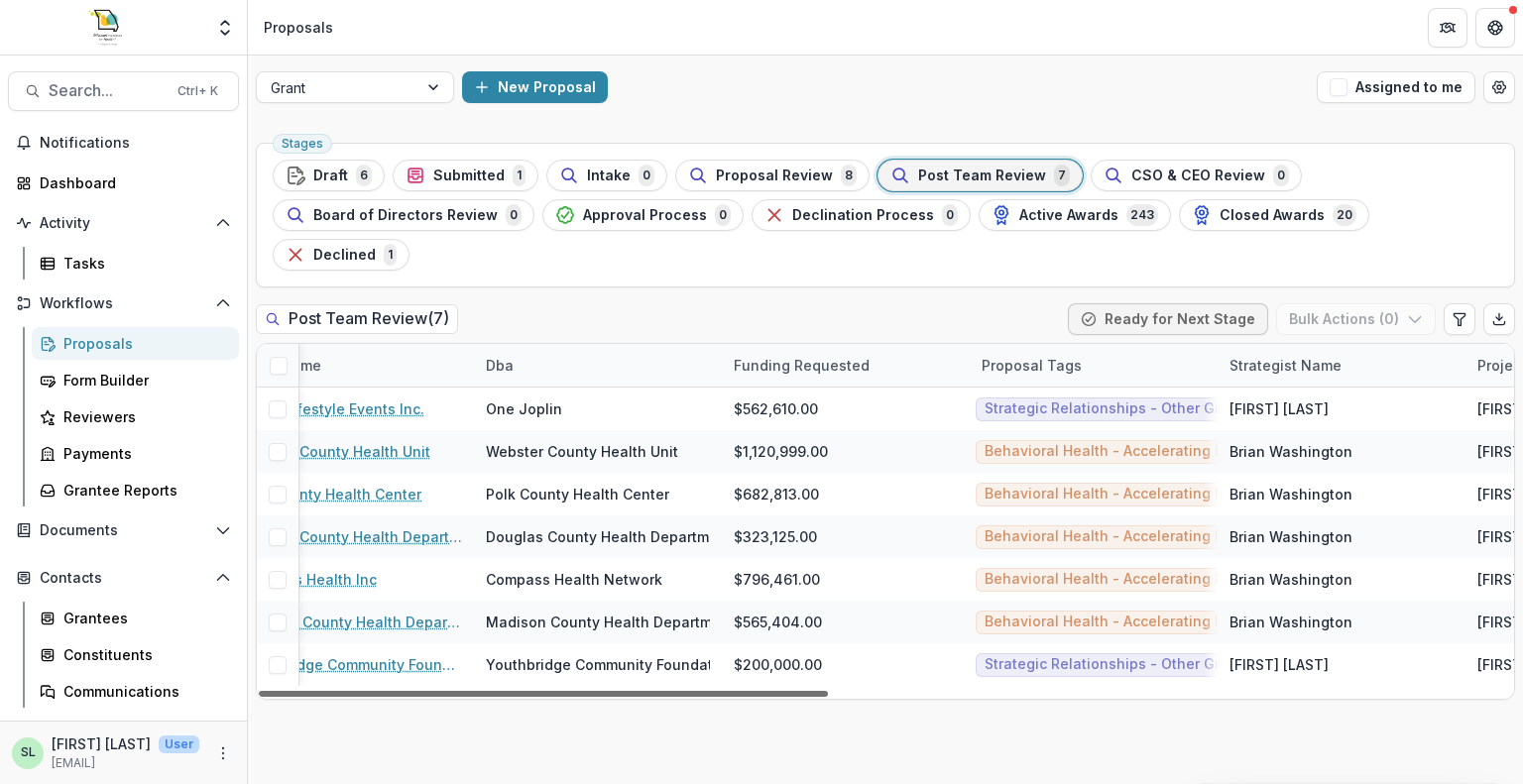 scroll, scrollTop: 0, scrollLeft: 0, axis: both 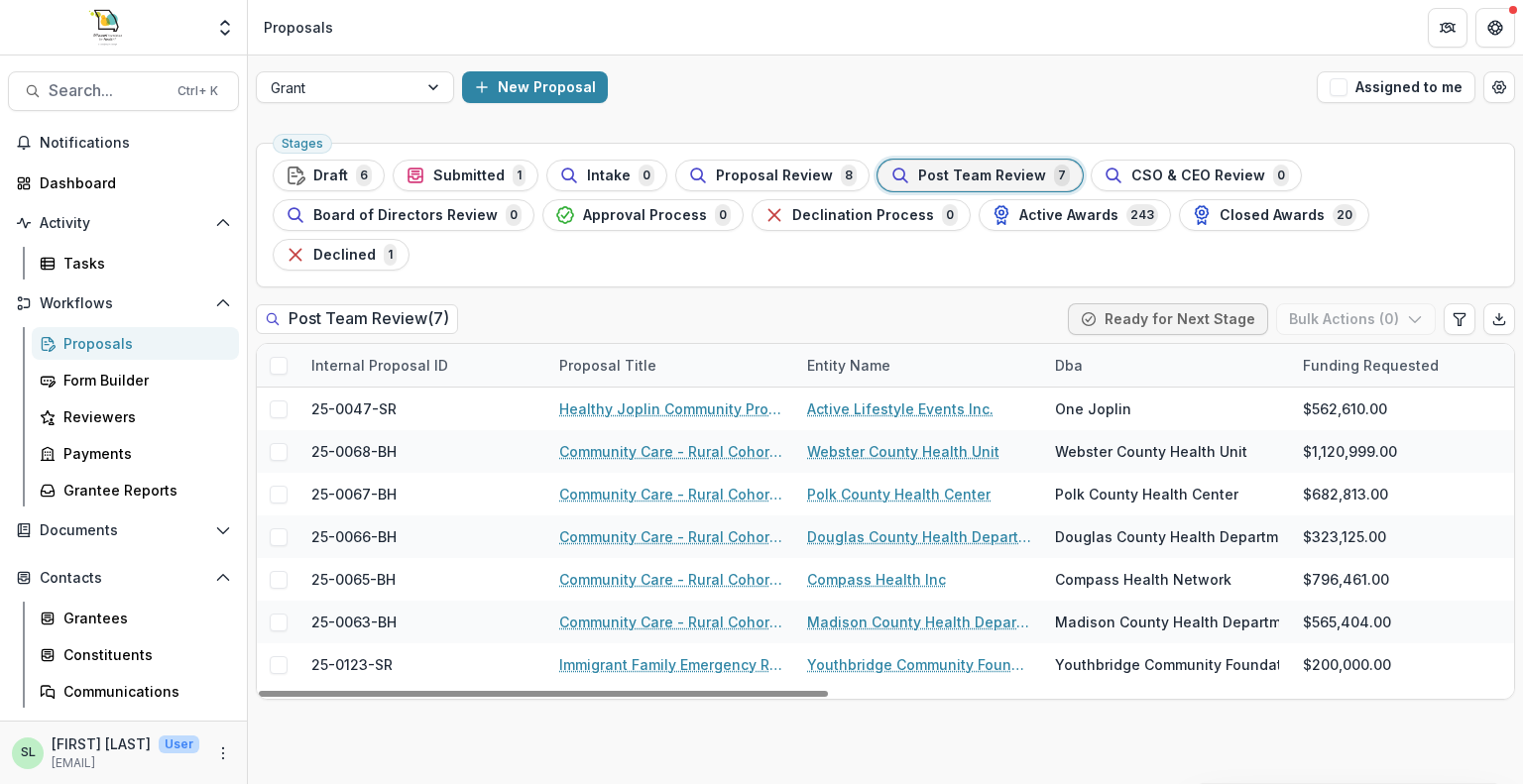 drag, startPoint x: 734, startPoint y: 651, endPoint x: 117, endPoint y: 471, distance: 642.72 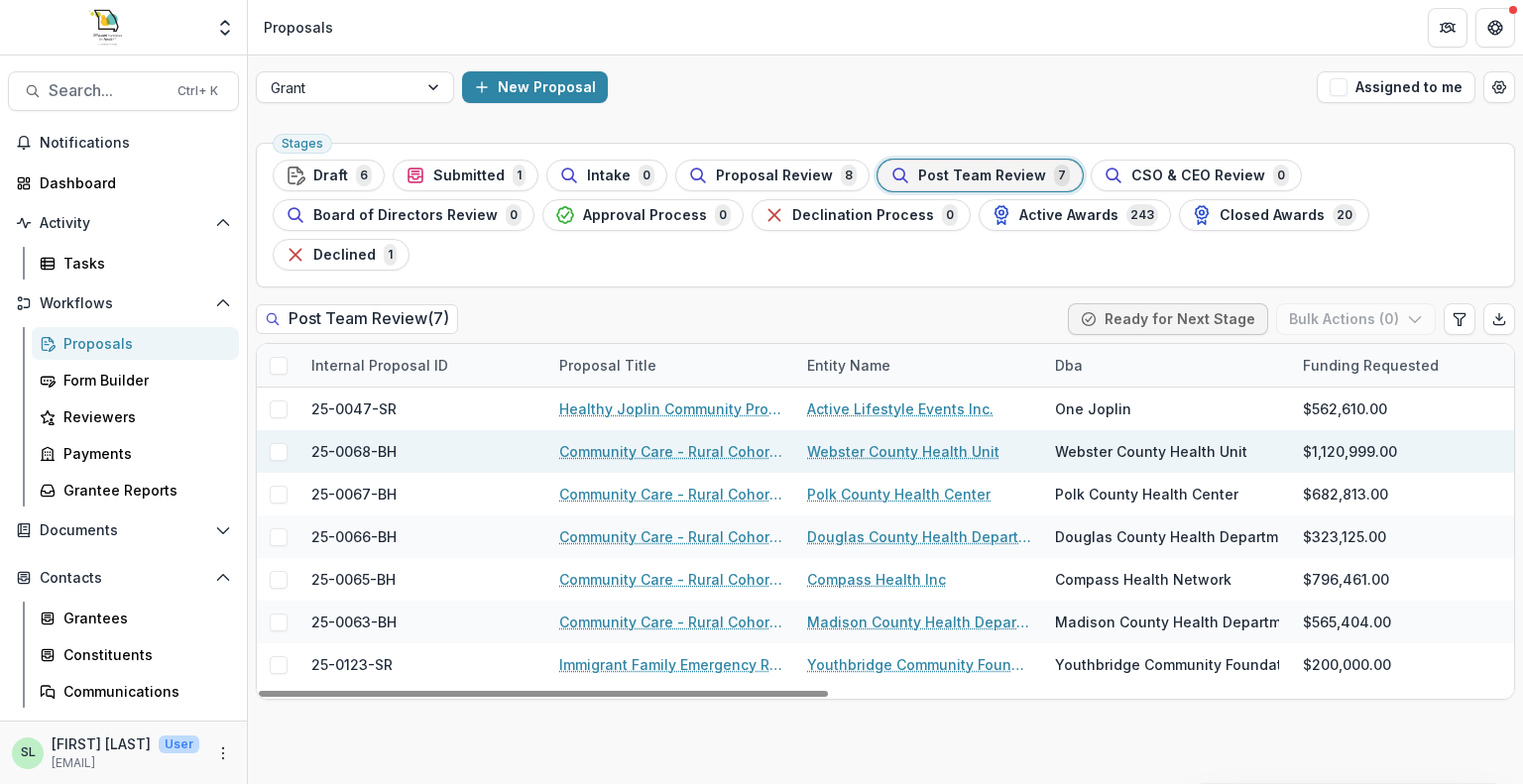 click on "Community Care - Rural Cohort Implementation Grant" at bounding box center [671, 451] 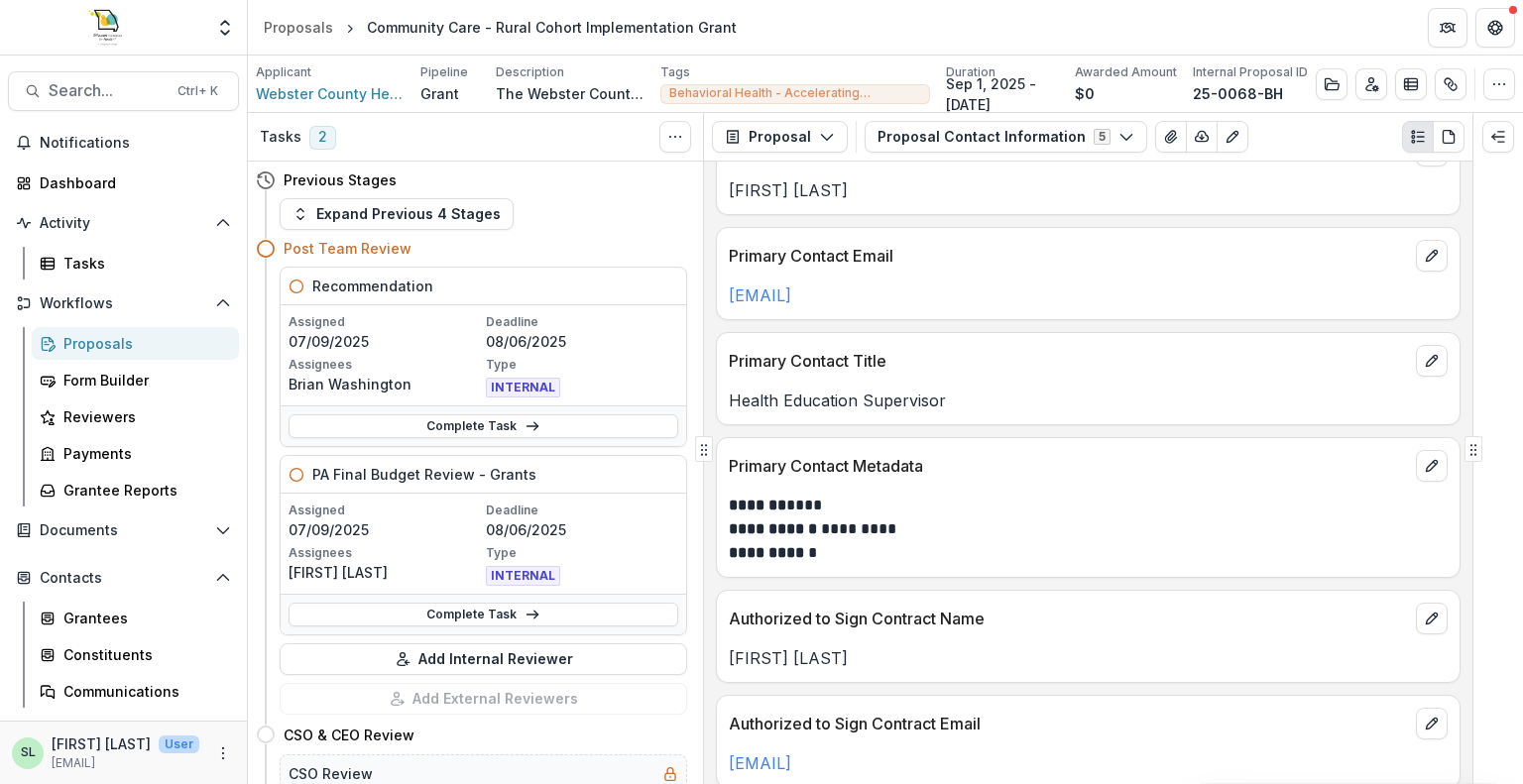 scroll, scrollTop: 0, scrollLeft: 0, axis: both 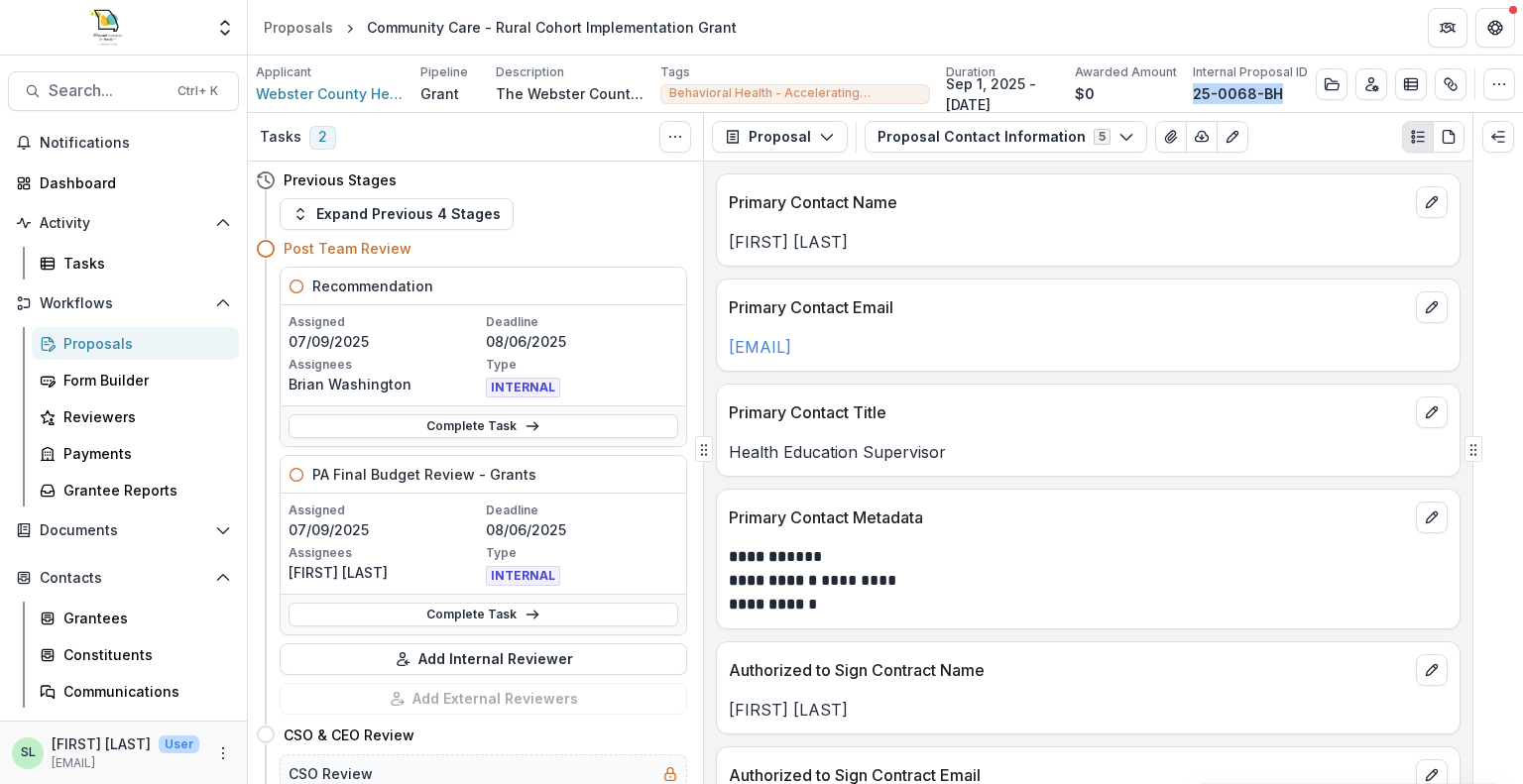 drag, startPoint x: 1198, startPoint y: 88, endPoint x: 1285, endPoint y: 90, distance: 87.02299 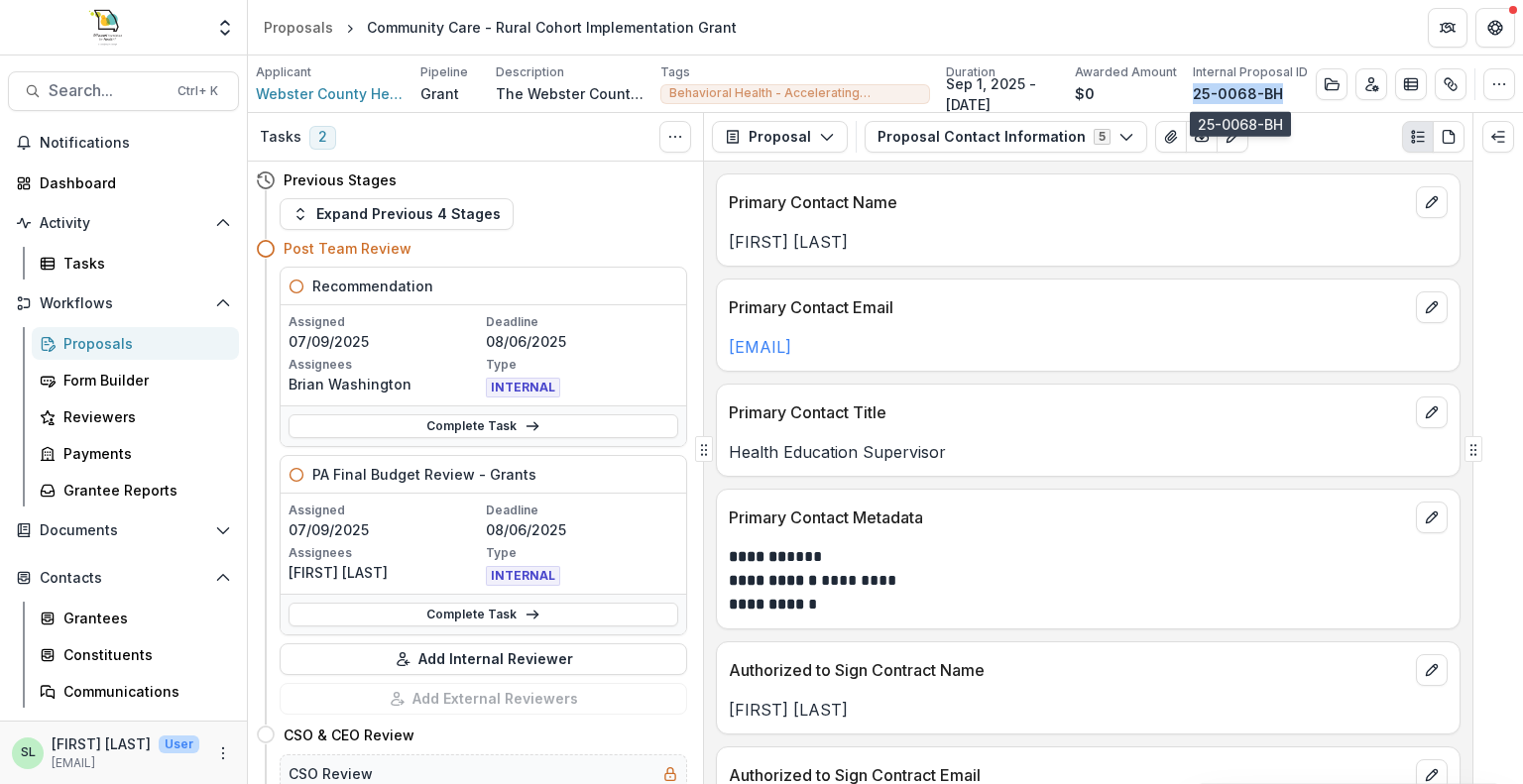 copy on "25-0068-BH" 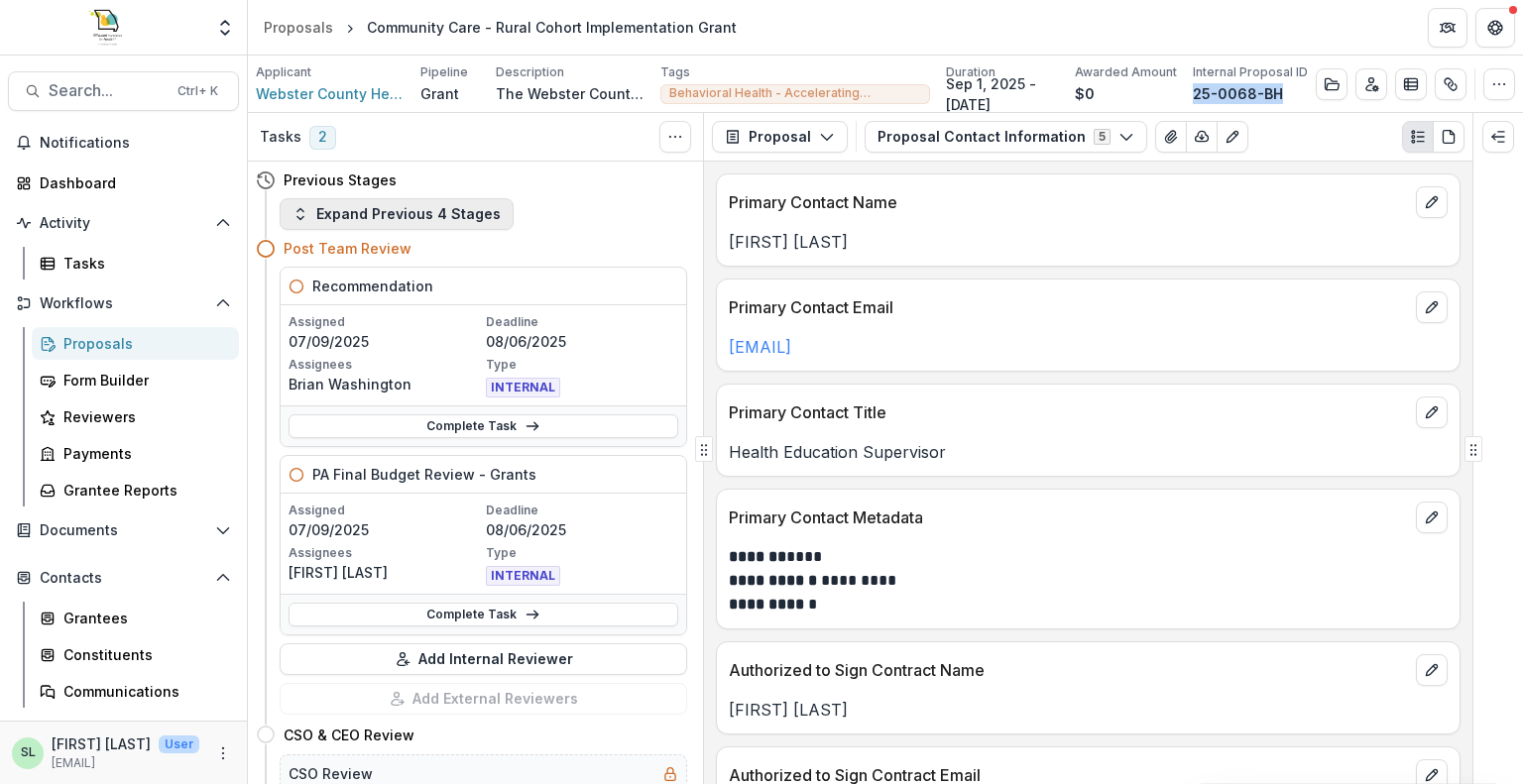 click on "Expand Previous 4 Stages" at bounding box center (397, 214) 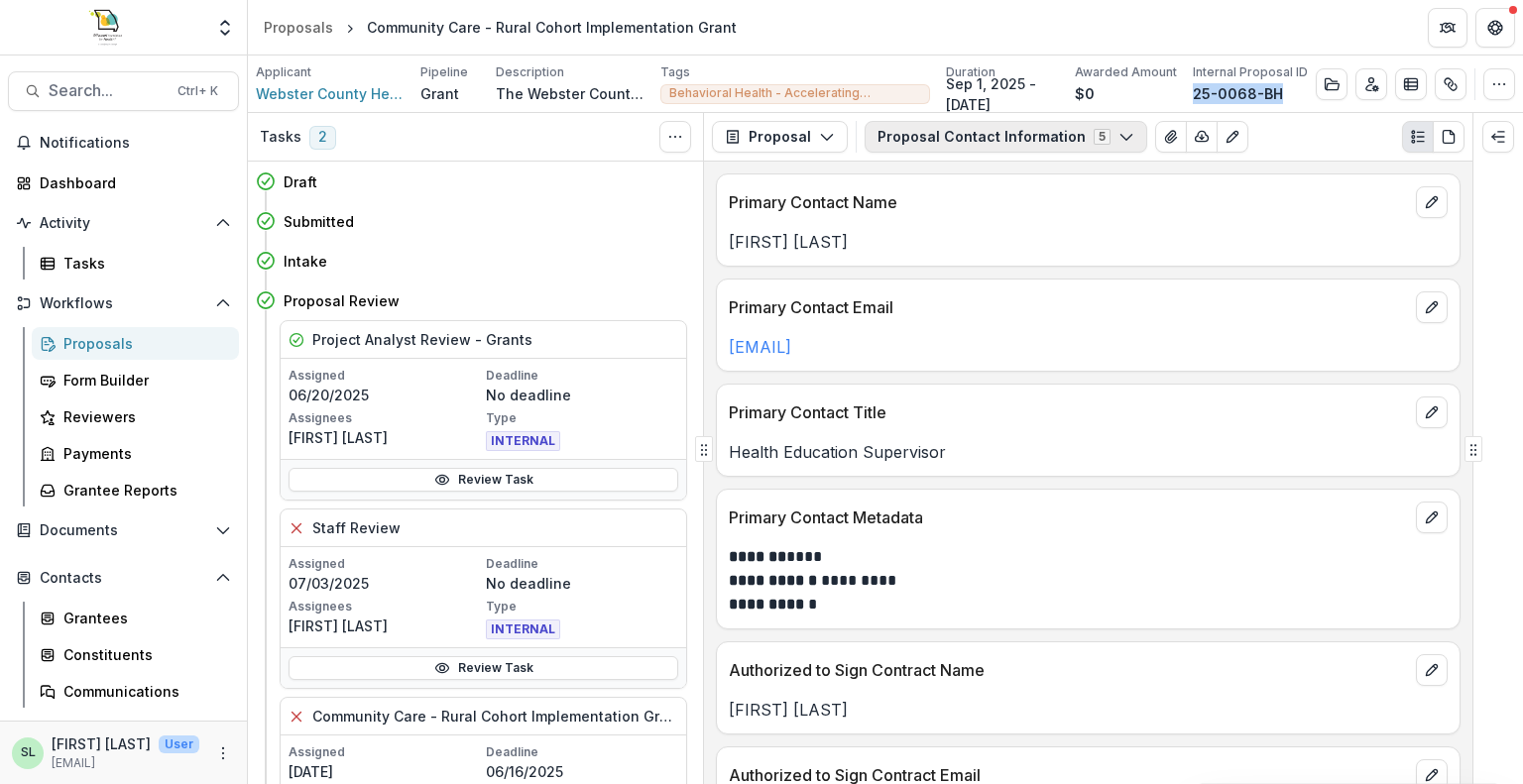 click on "Proposal Contact Information 5" at bounding box center [1005, 137] 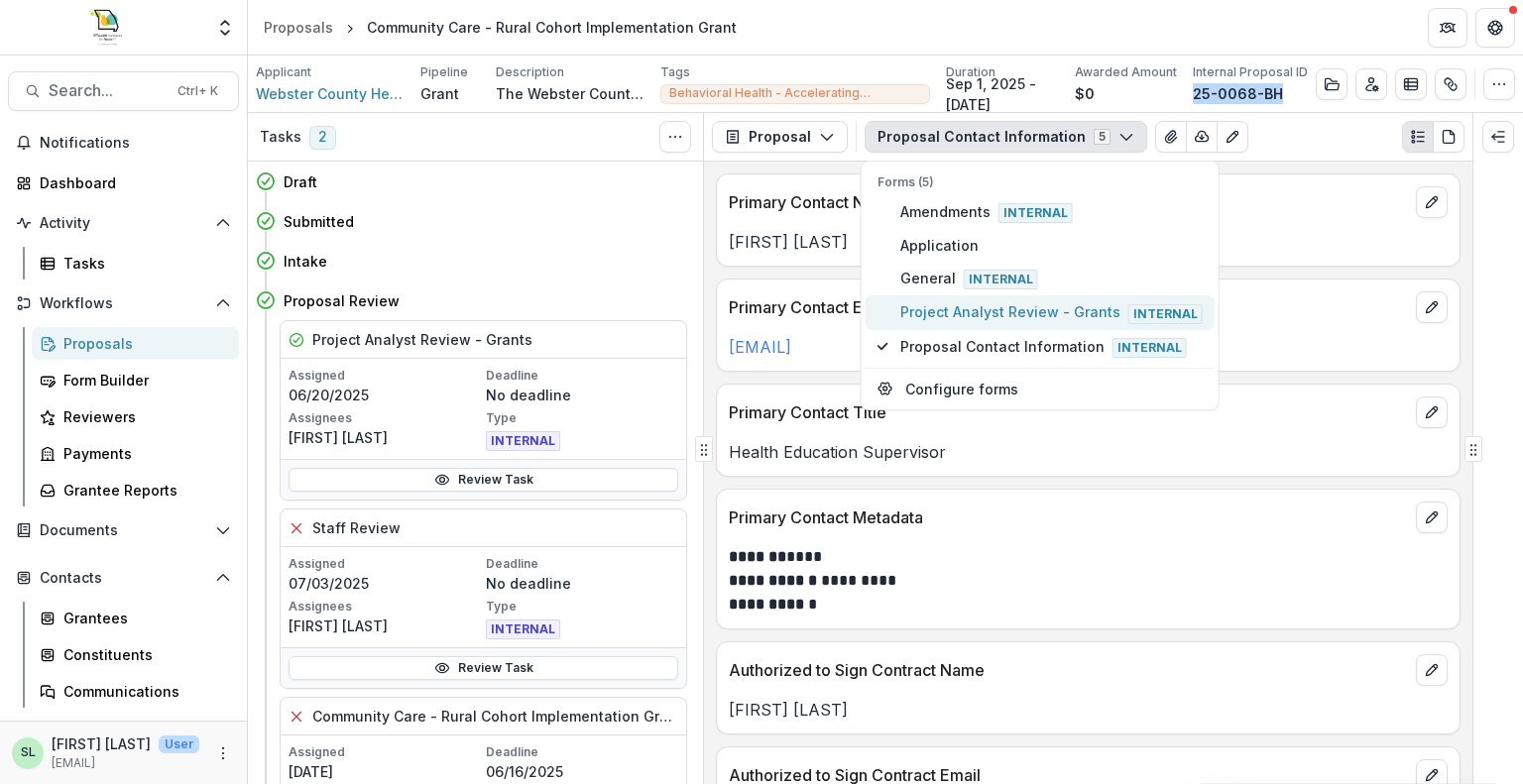 click on "Project Analyst Review - Grants Internal" at bounding box center (1051, 312) 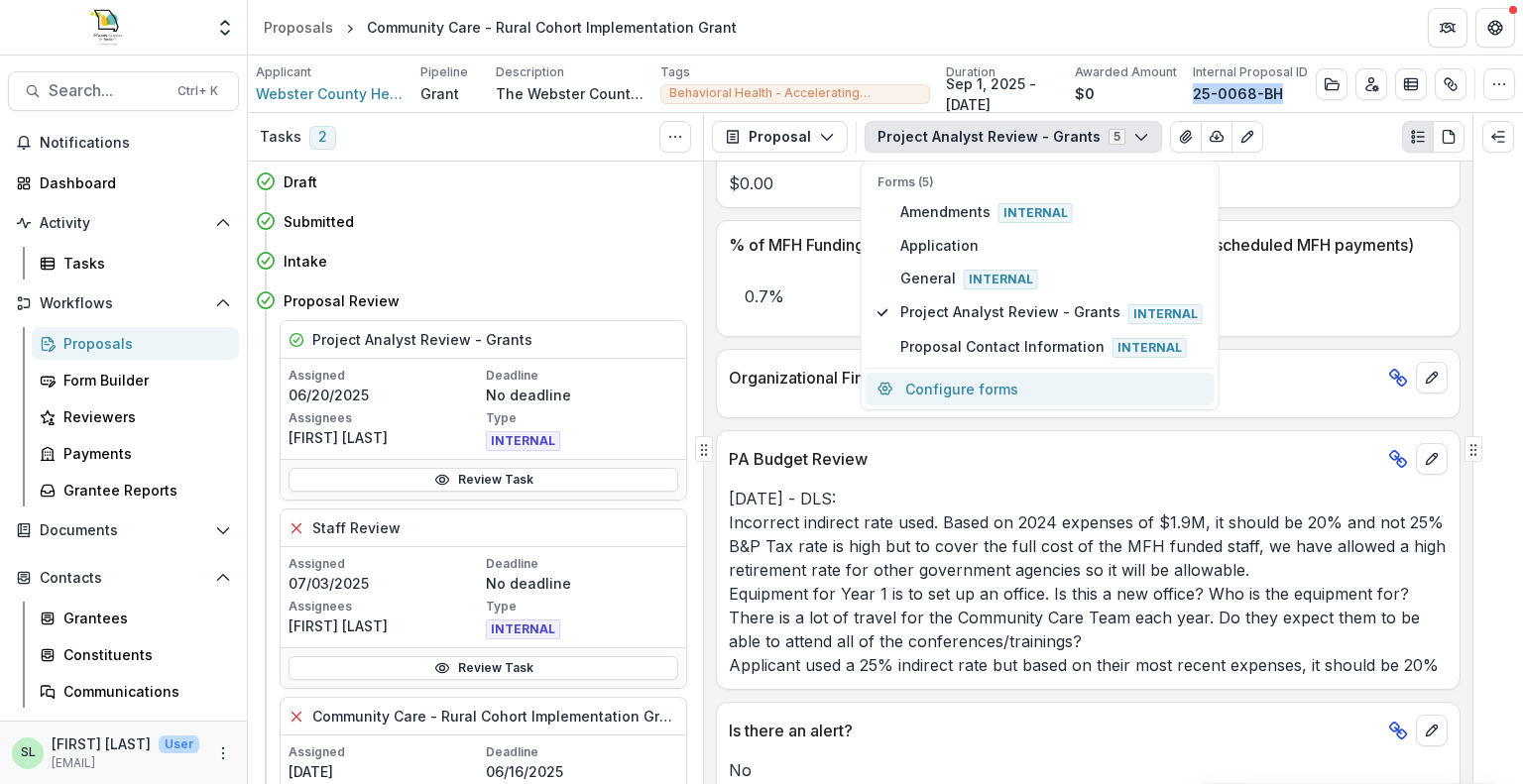 scroll, scrollTop: 3301, scrollLeft: 0, axis: vertical 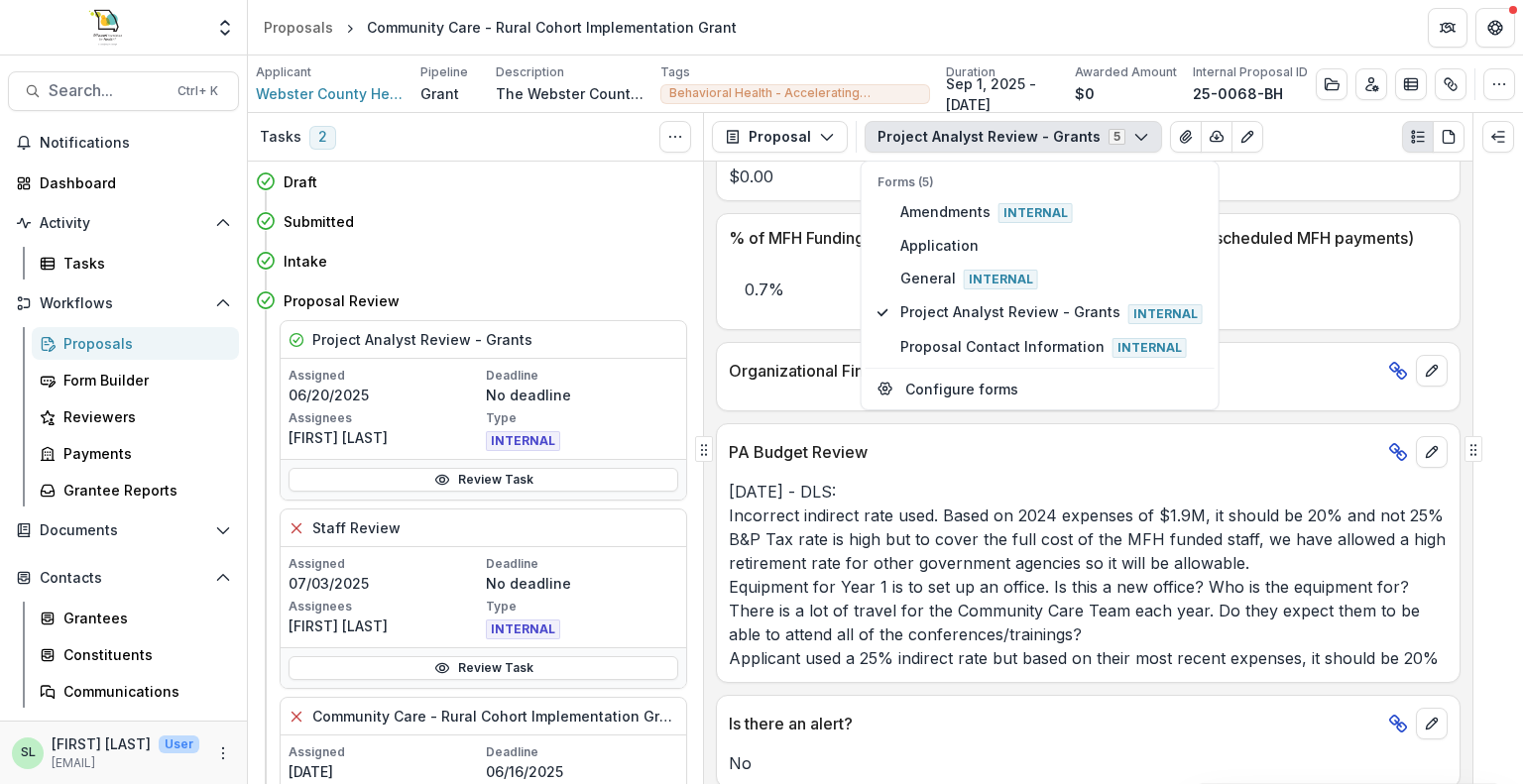 click on "[DATE] - DLS:
Incorrect indirect rate used. Based on [YEAR] expenses of $[NUMBER]M, it should be [PERCENT]% and not [PERCENT]%
B&P Tax rate is high but to cover the full cost of the MFH funded staff, we have allowed a high retirement rate for other government agencies so it will be allowable.
Equipment for Year [NUMBER] is to set up an office. Is this a new office? Who is the equipment for?
There is a lot of travel for the Community Care Team each year. Do they expect them to be able to attend all of the conferences/trainings?
Applicant used a [PERCENT]% indirect rate but based on their most recent expenses, it should be [PERCENT]%" at bounding box center [1088, 575] 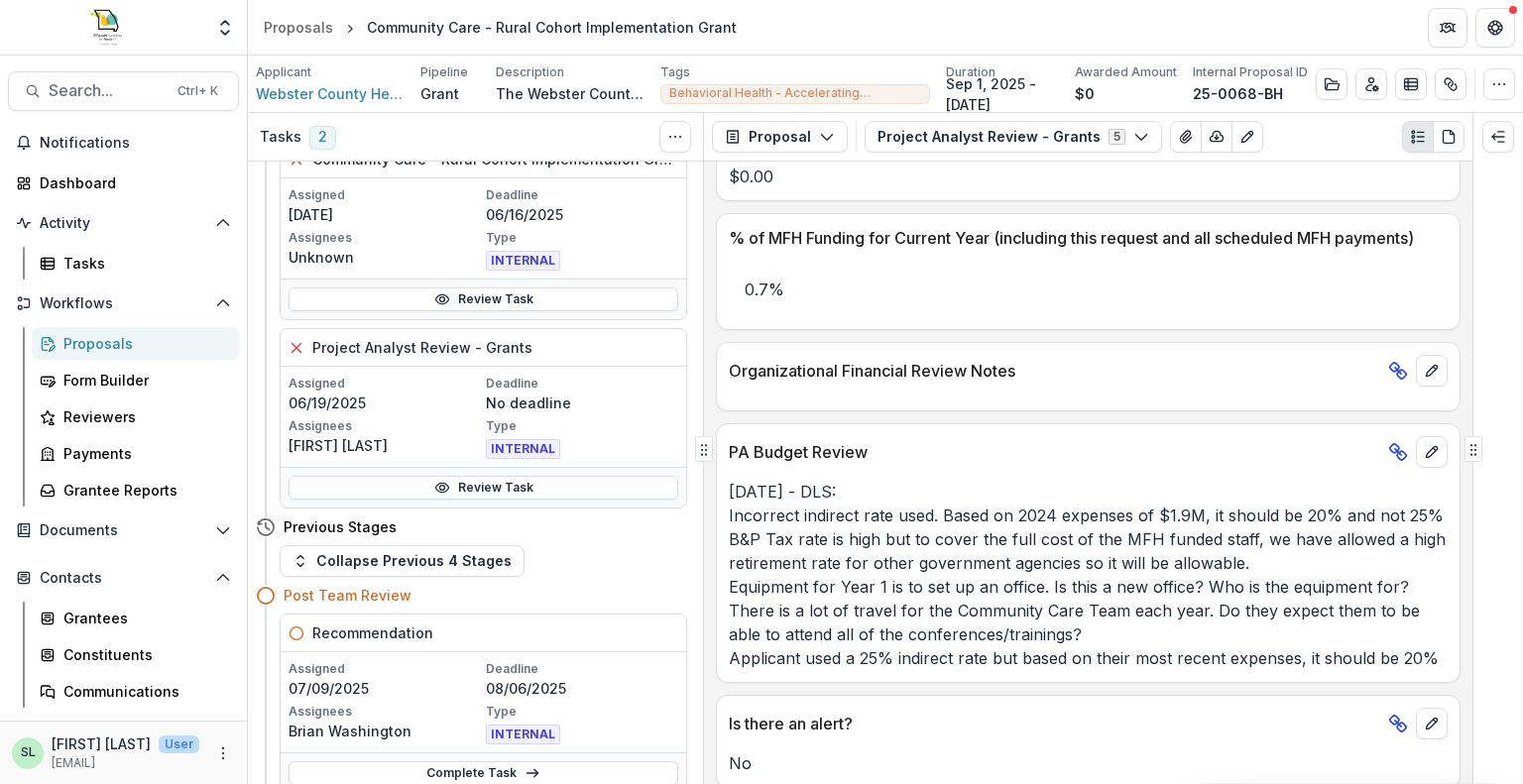 scroll, scrollTop: 1388, scrollLeft: 0, axis: vertical 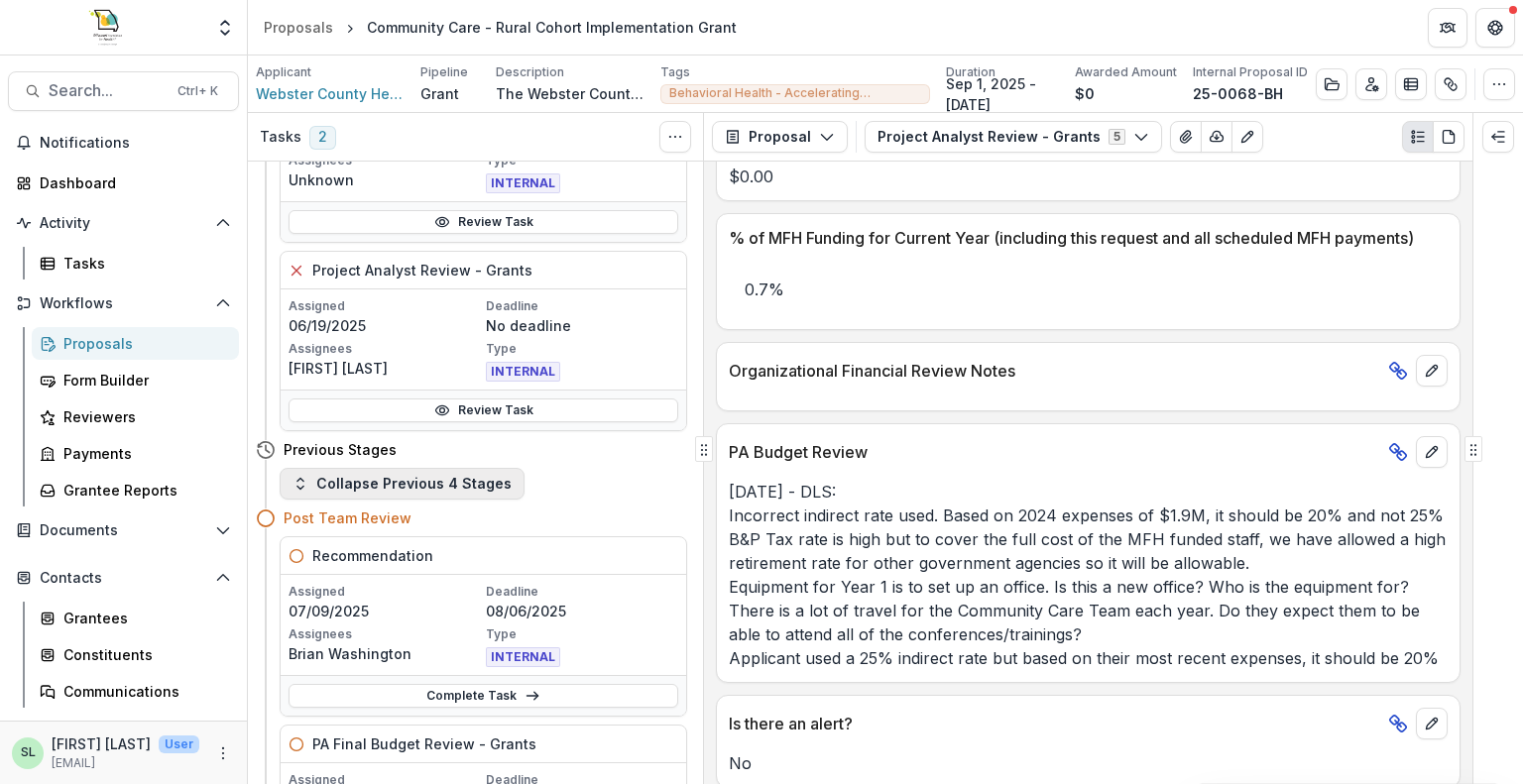 click on "Collapse Previous 4 Stages" at bounding box center (402, 484) 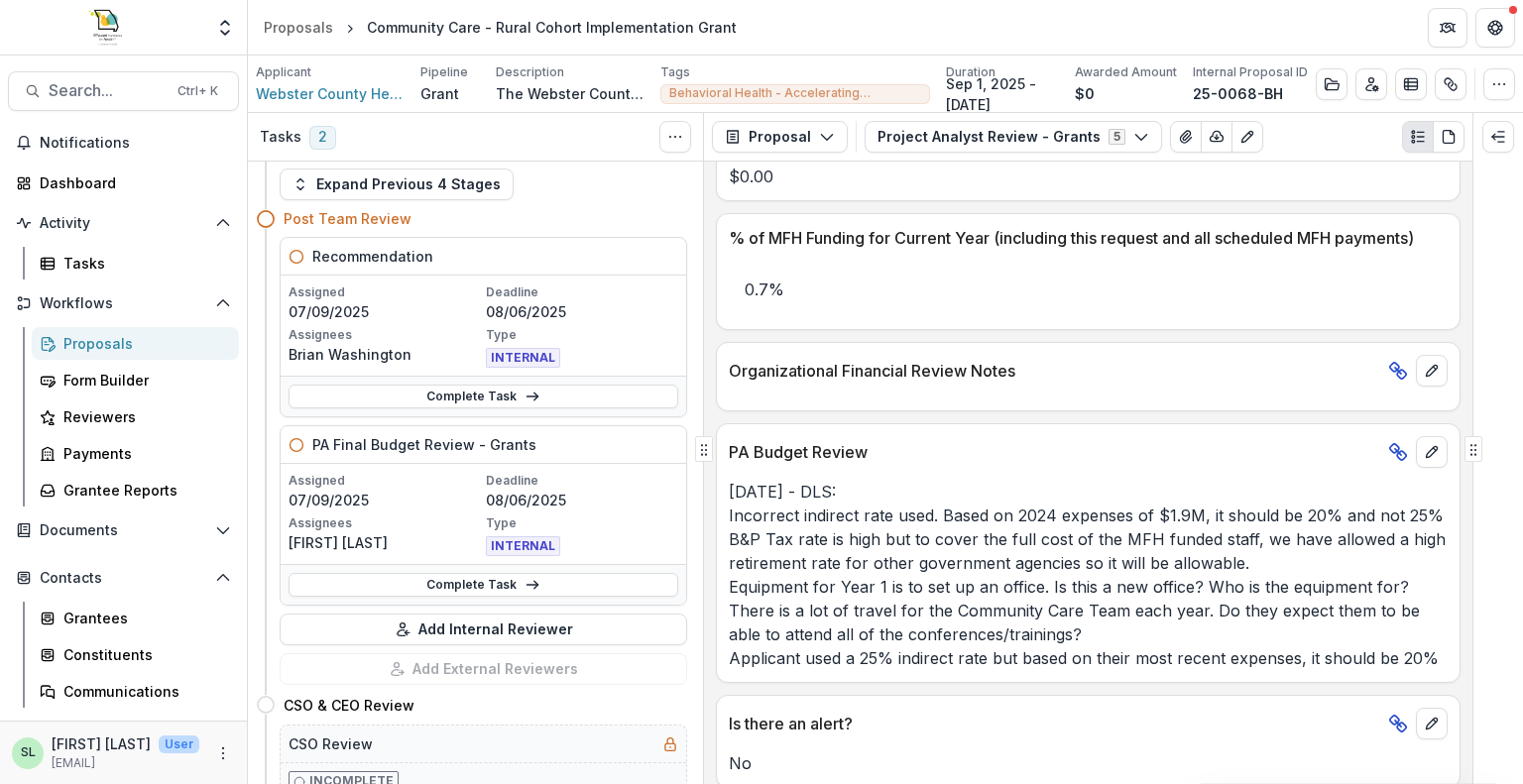 scroll, scrollTop: 0, scrollLeft: 0, axis: both 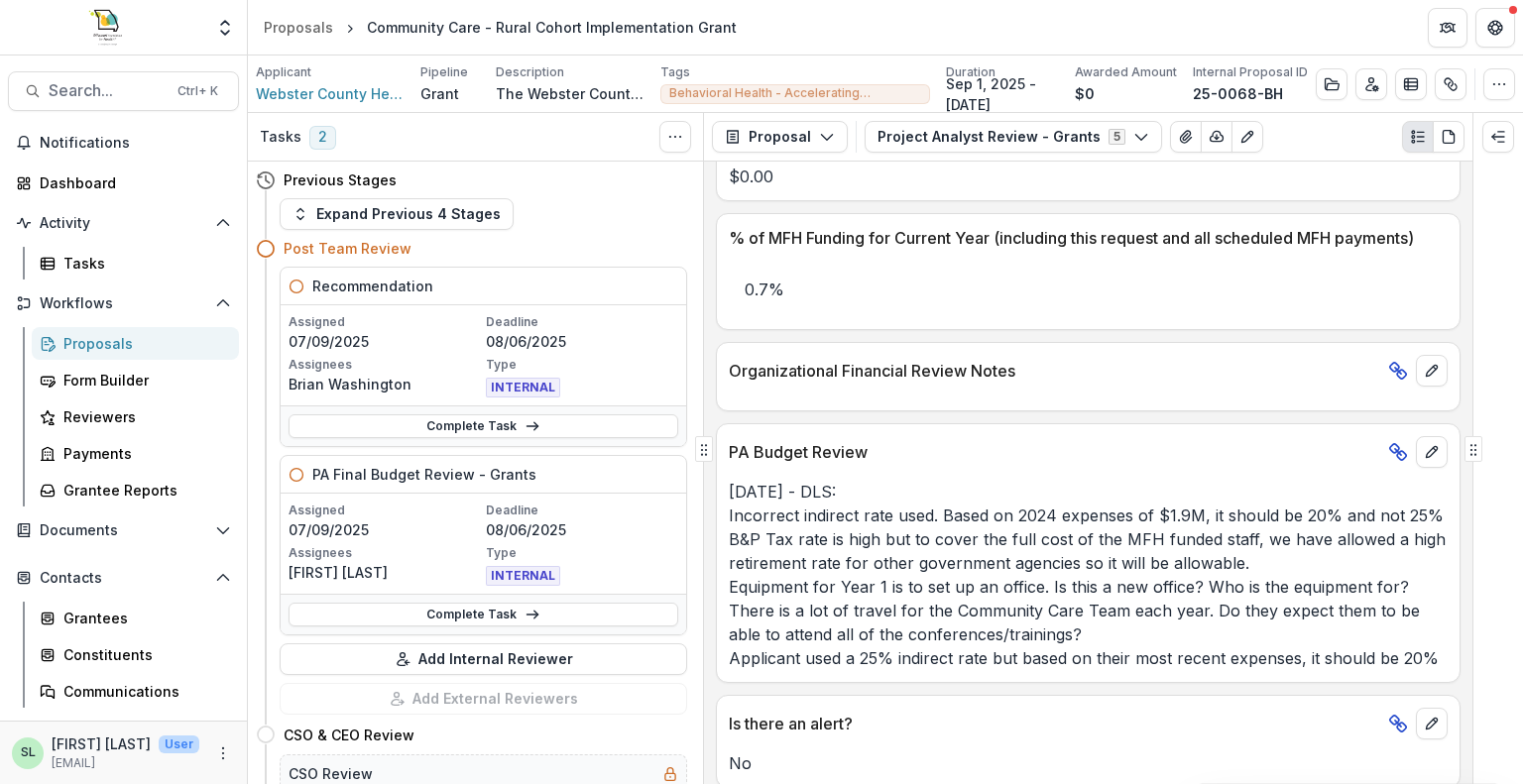click on "Proposals" at bounding box center [143, 343] 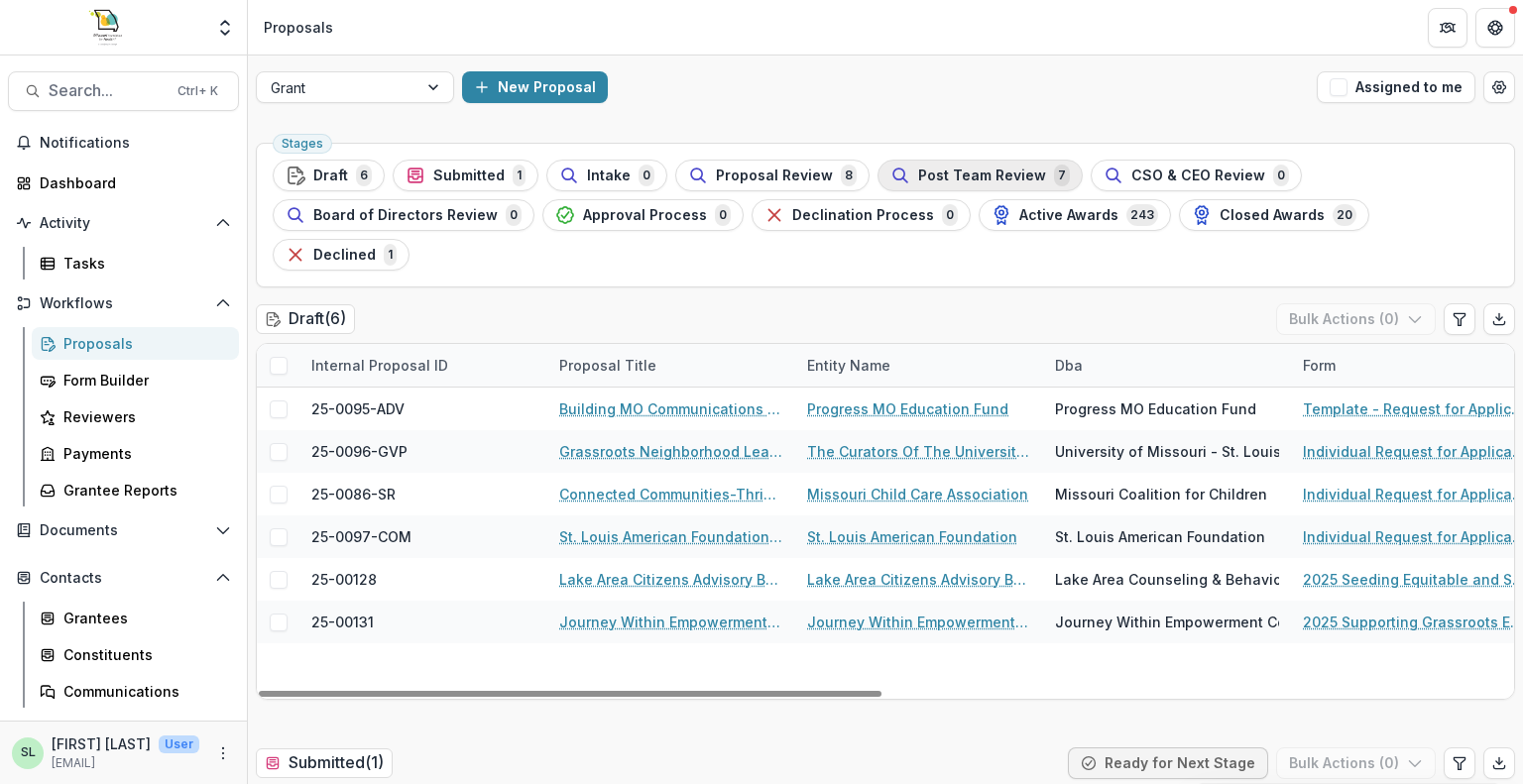 click on "Post Team Review" at bounding box center [982, 175] 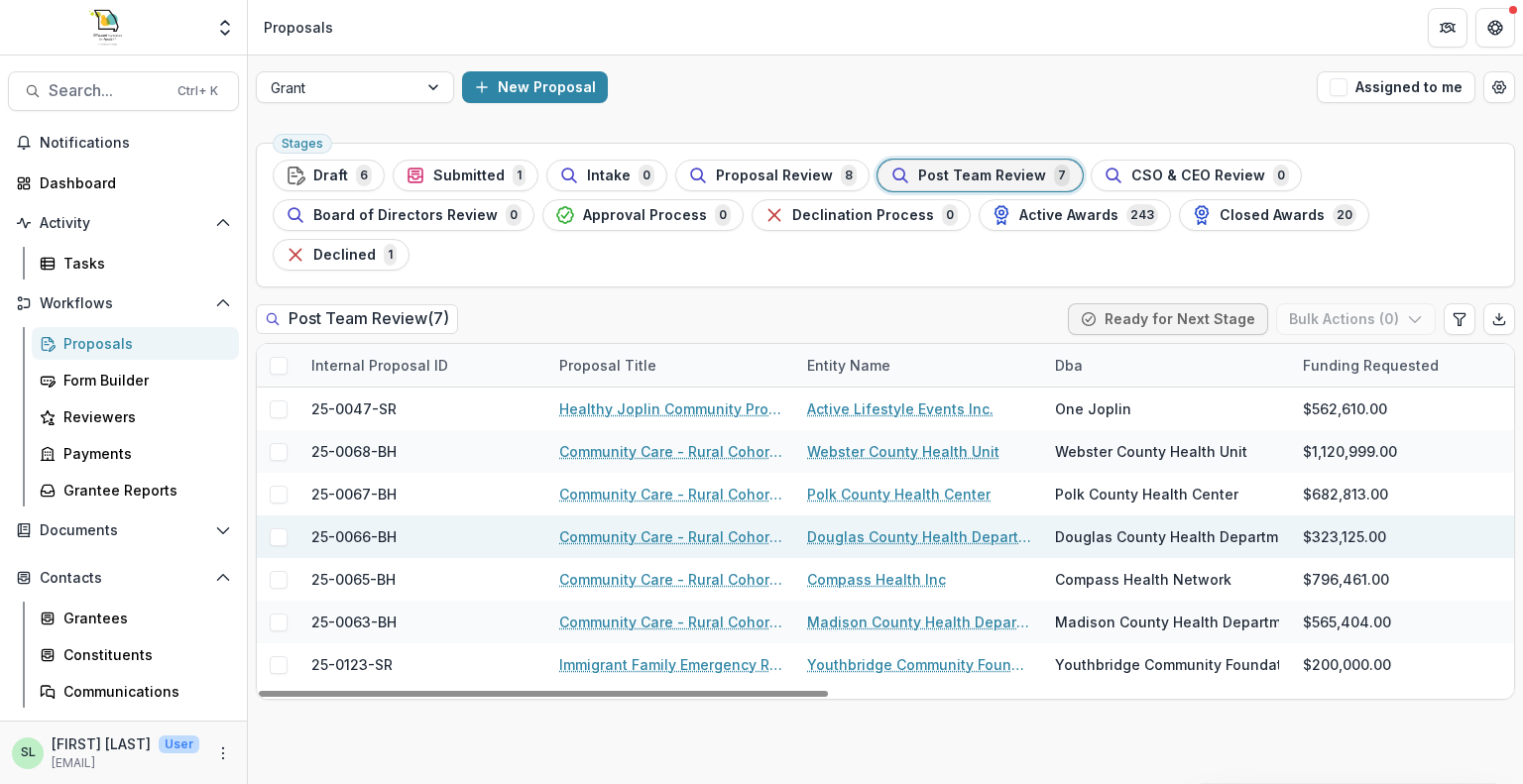 click on "Community Care - Rural Cohort Implementation Grant" at bounding box center [671, 536] 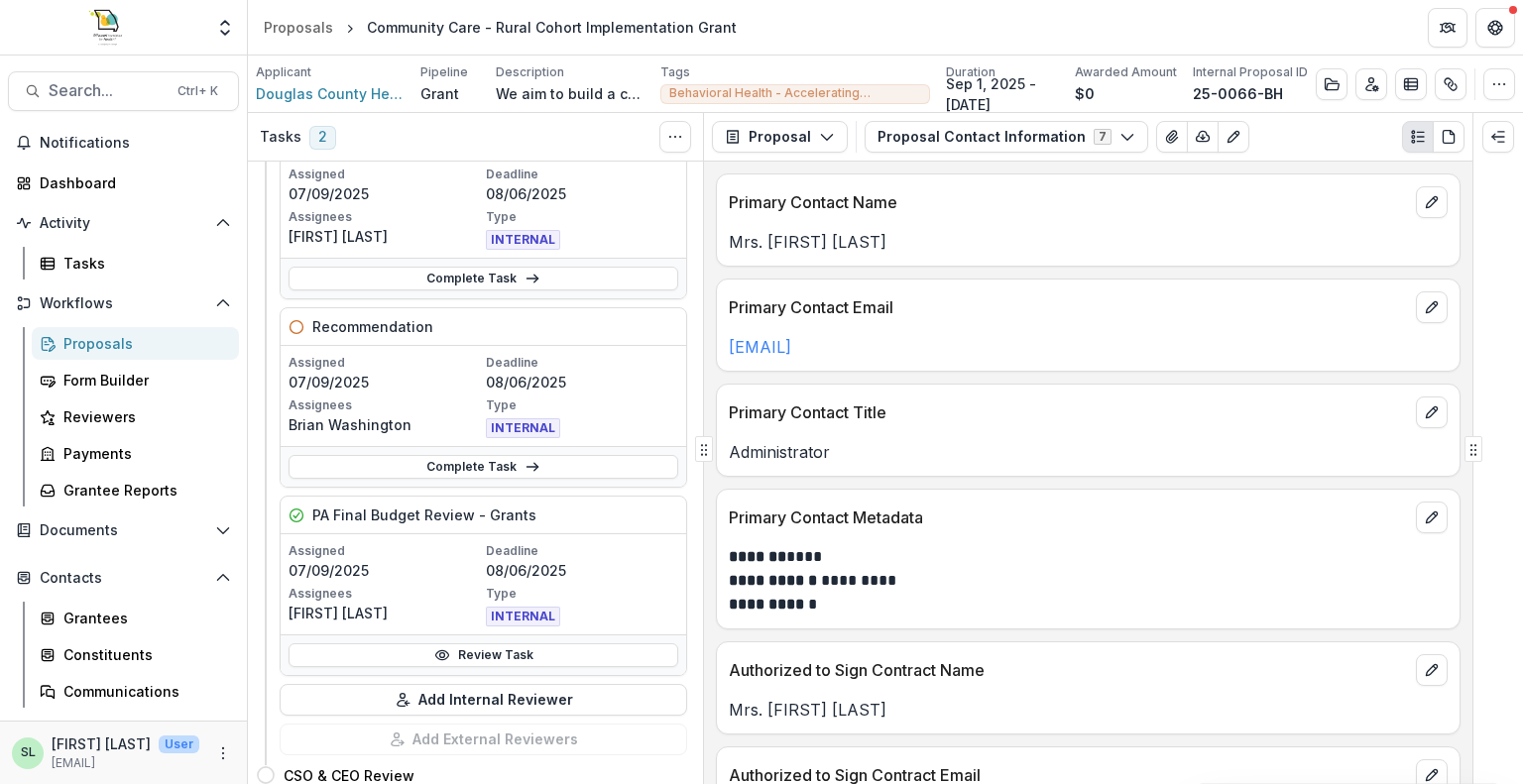 scroll, scrollTop: 0, scrollLeft: 0, axis: both 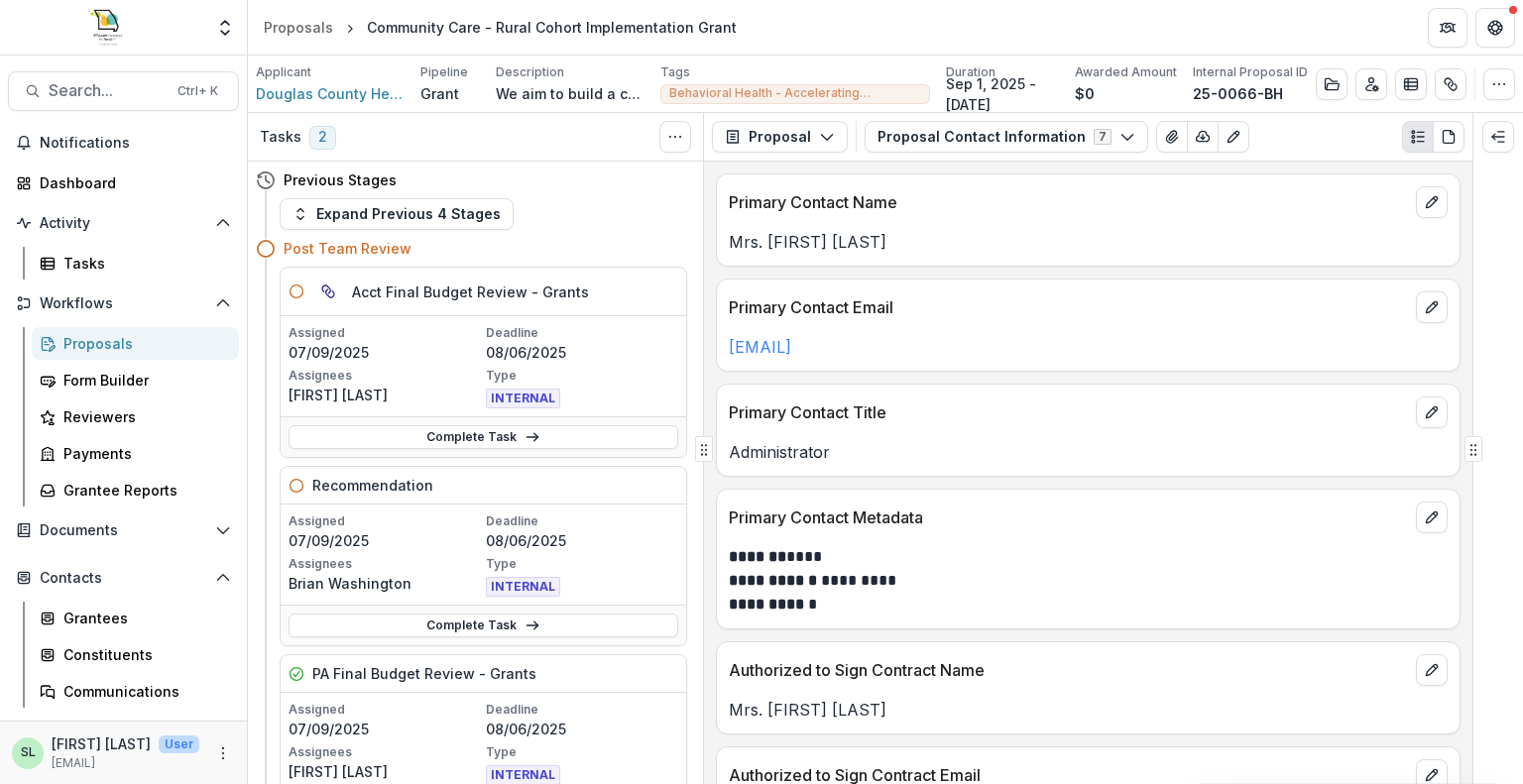 click on "Proposals" at bounding box center (143, 343) 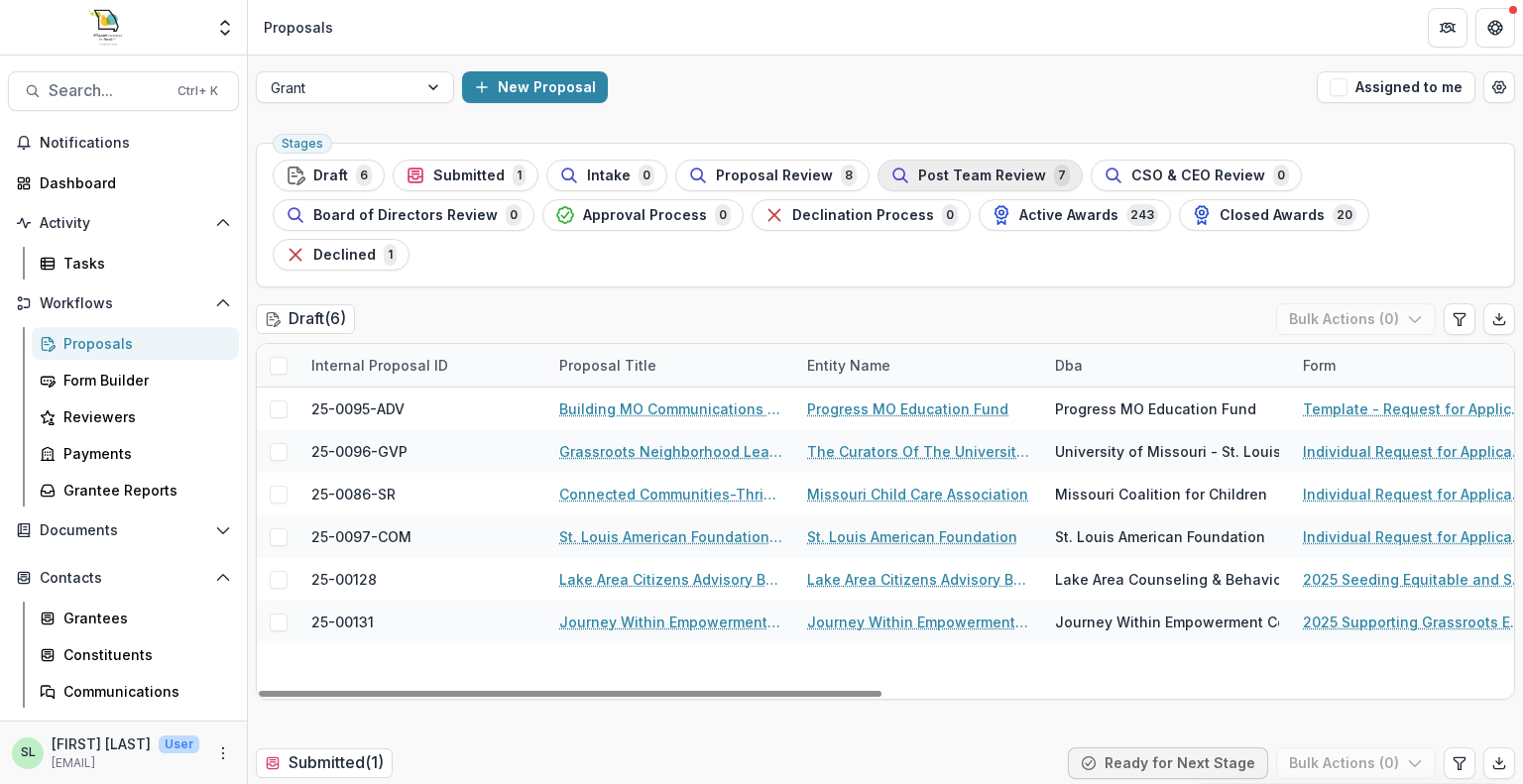 click on "Post Team Review" at bounding box center [982, 175] 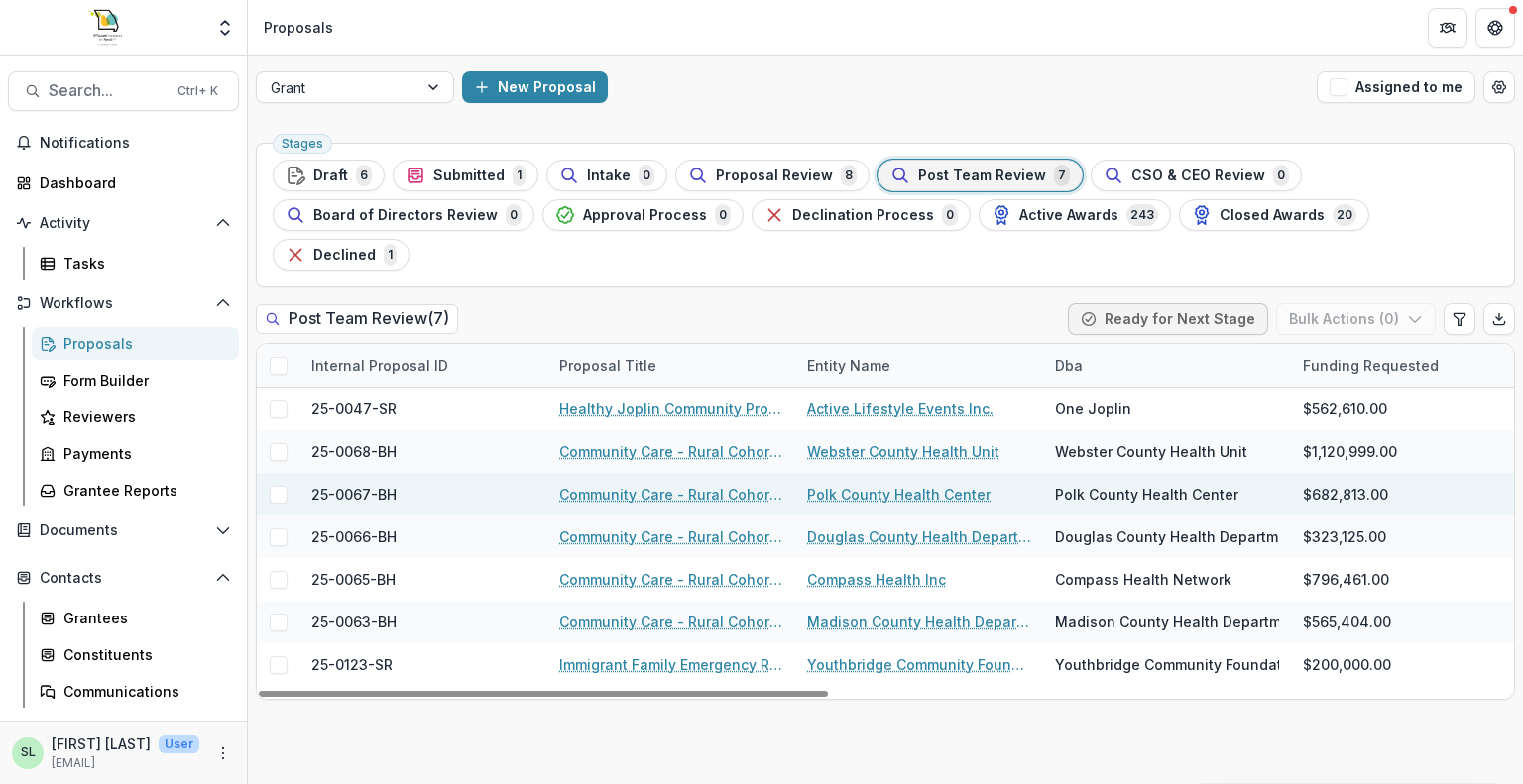click on "Community Care - Rural Cohort Implementation Grant" at bounding box center [671, 494] 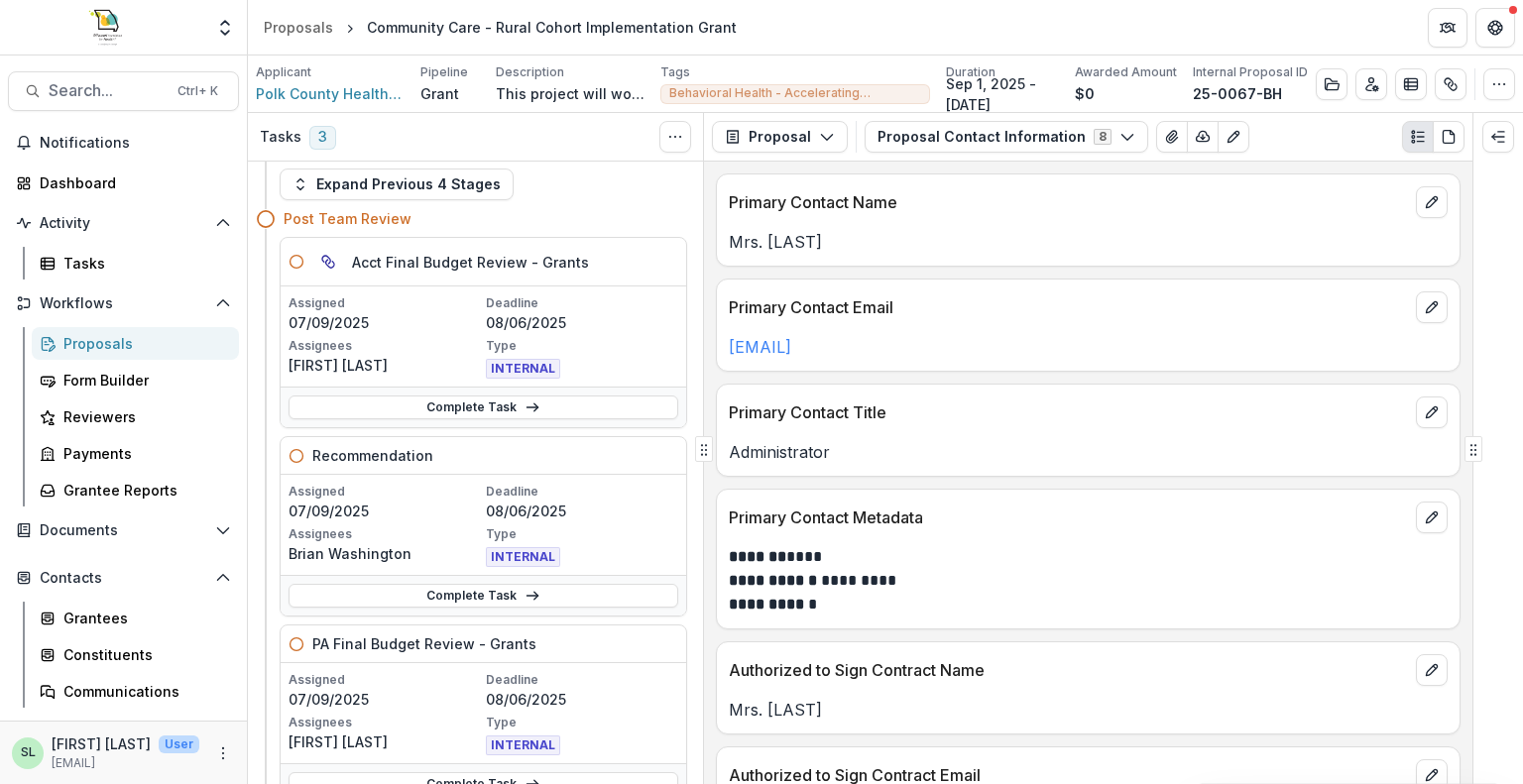 scroll, scrollTop: 0, scrollLeft: 0, axis: both 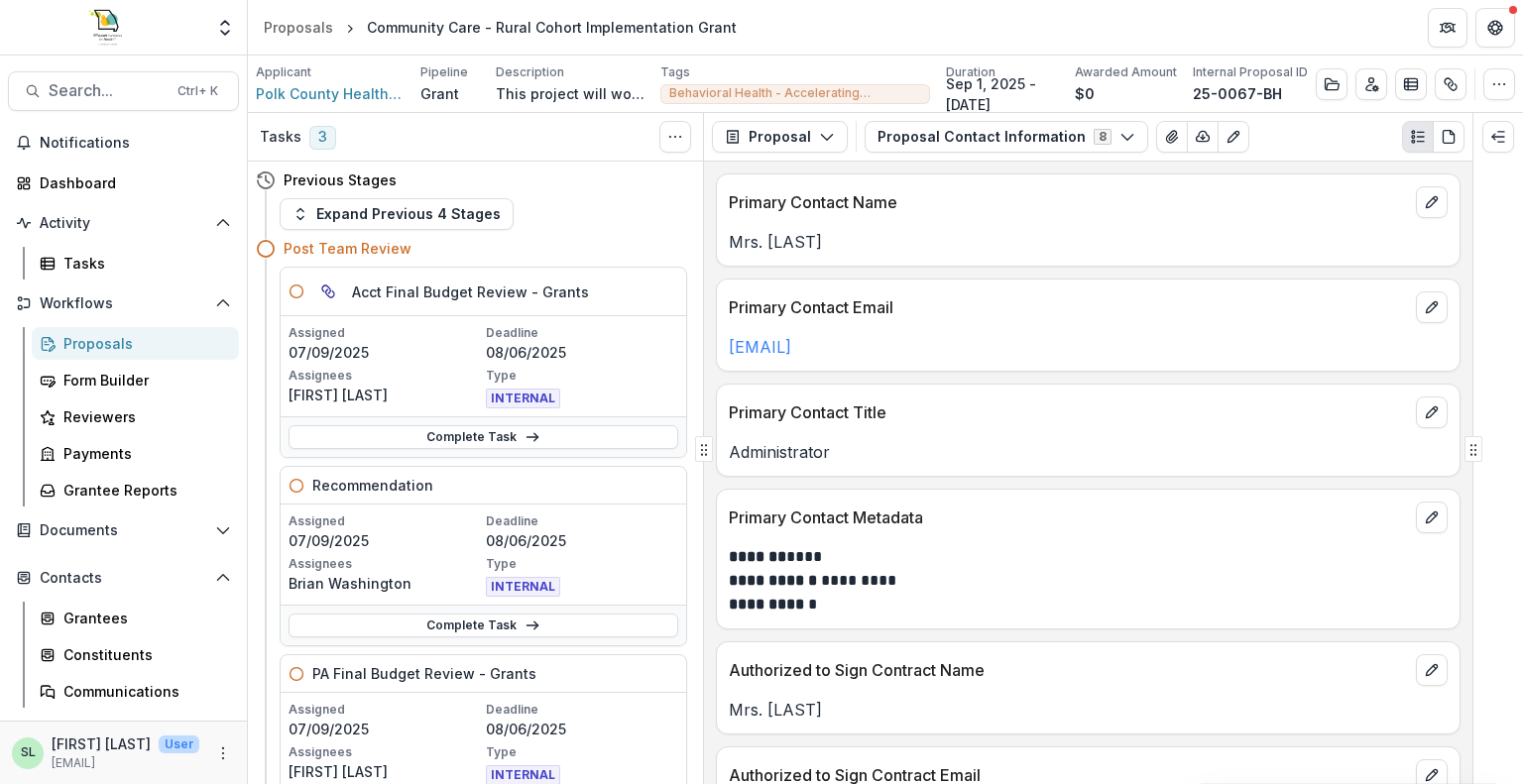 click on "Proposals" at bounding box center [143, 343] 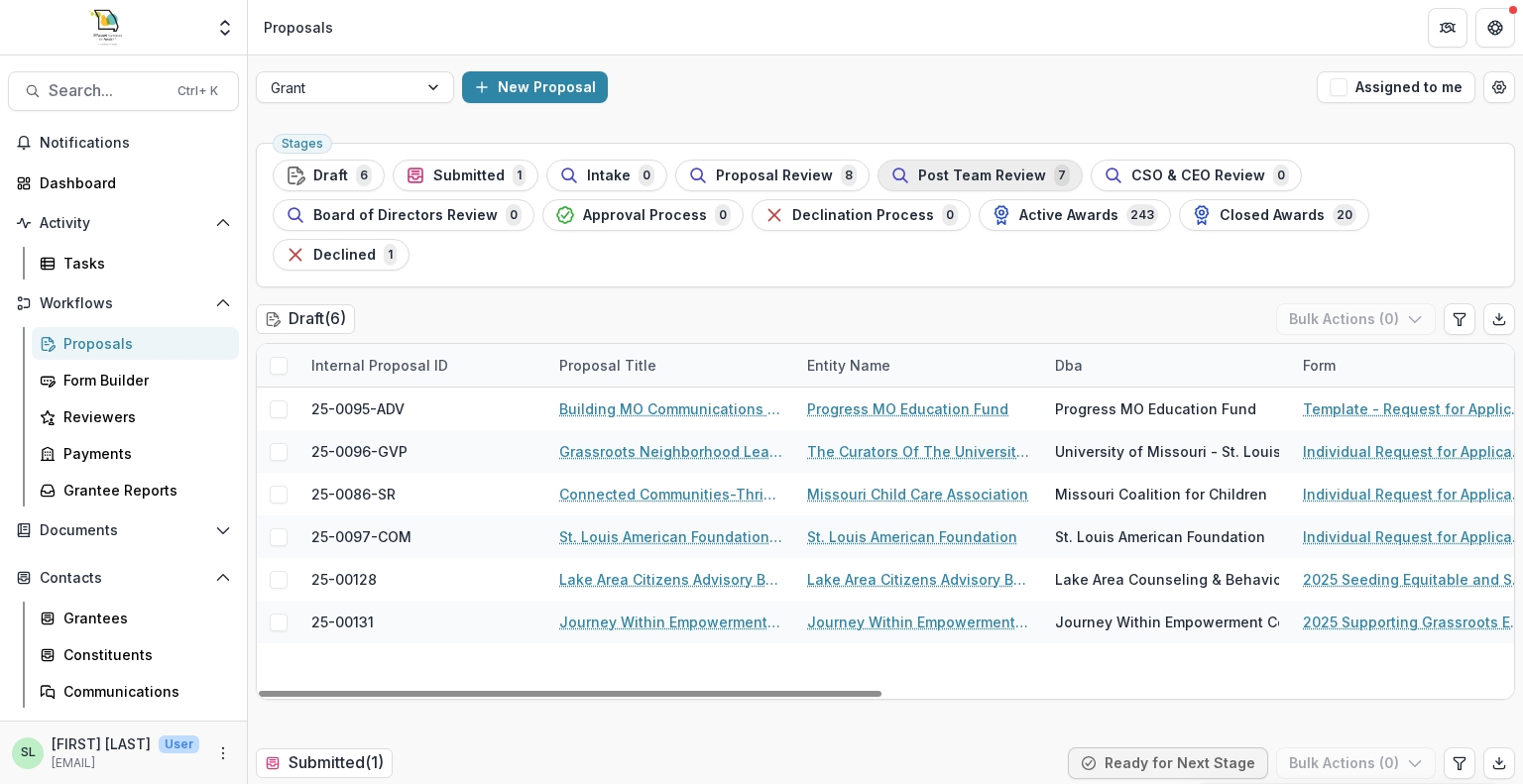 click on "Post Team Review" at bounding box center [982, 175] 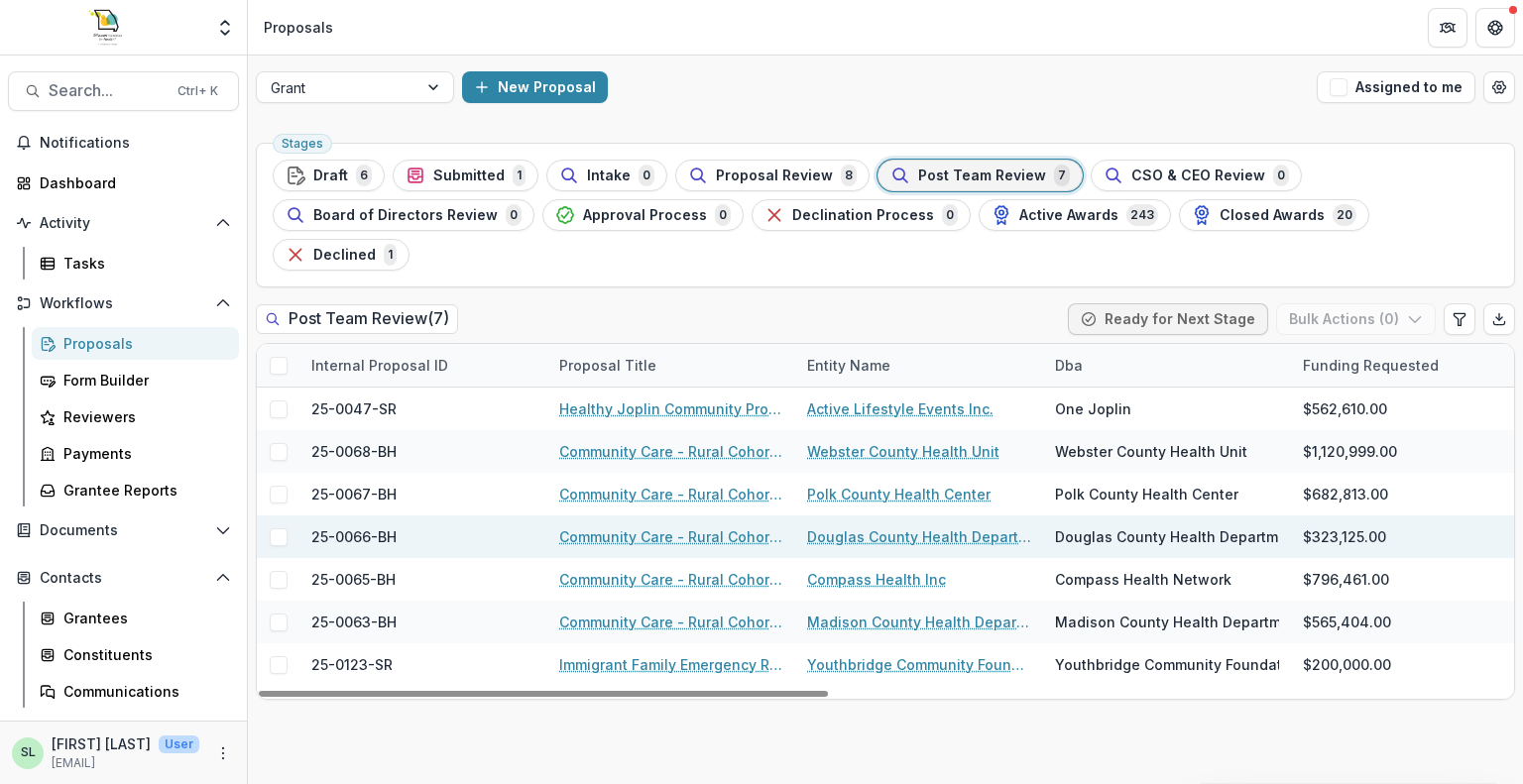click on "Community Care - Rural Cohort Implementation Grant" at bounding box center (671, 536) 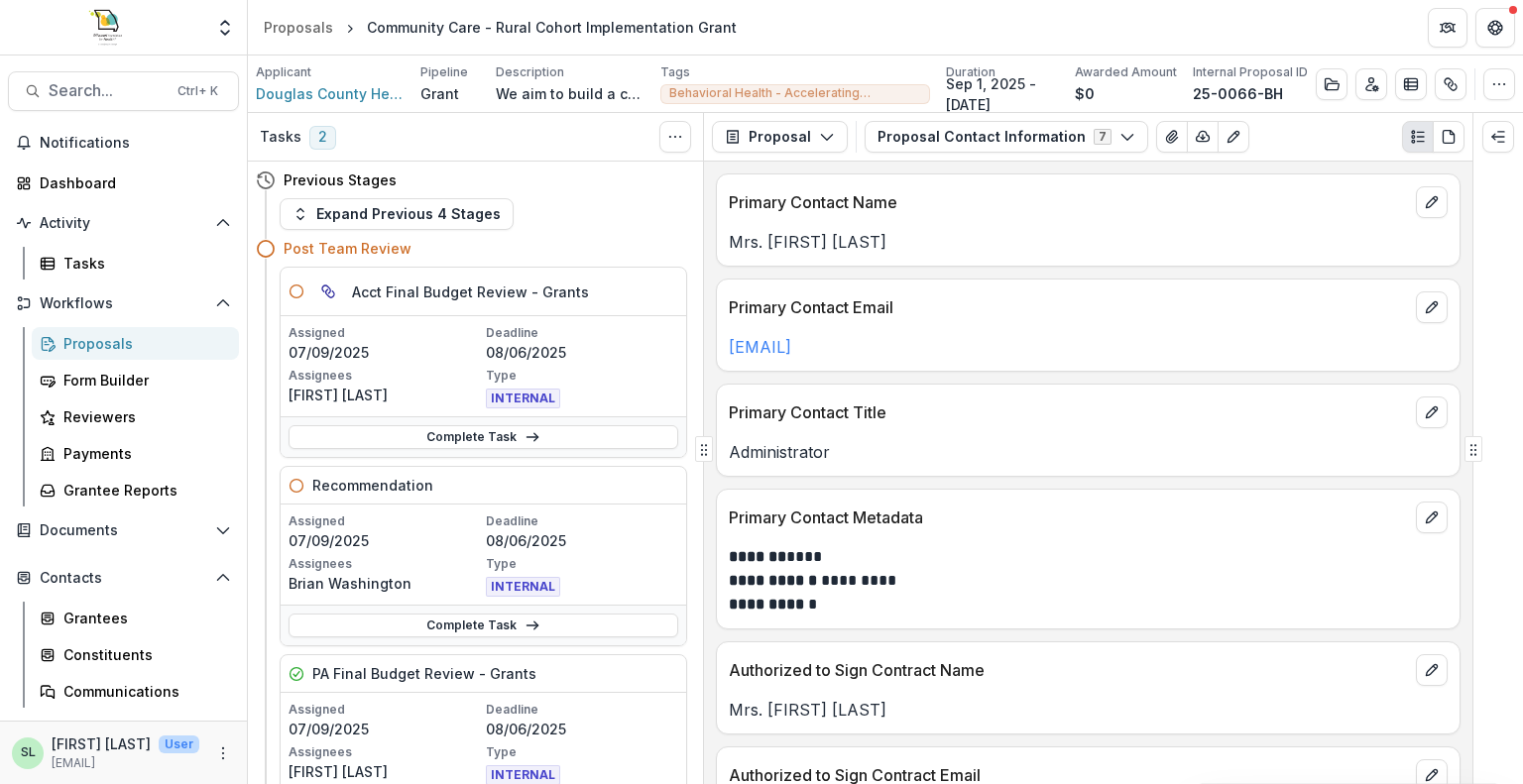 click on "Proposals" at bounding box center (143, 343) 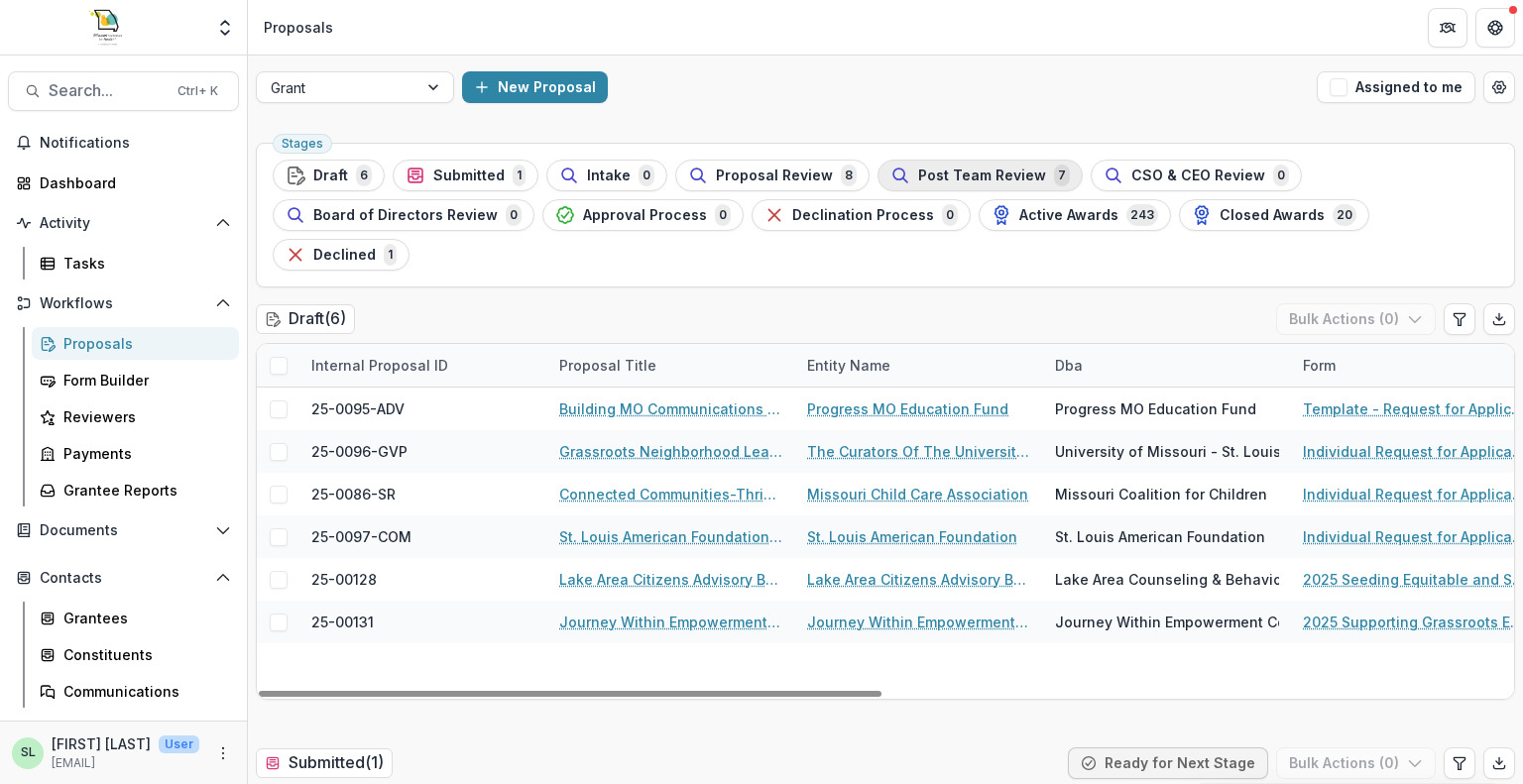 click on "Post Team Review" at bounding box center (982, 175) 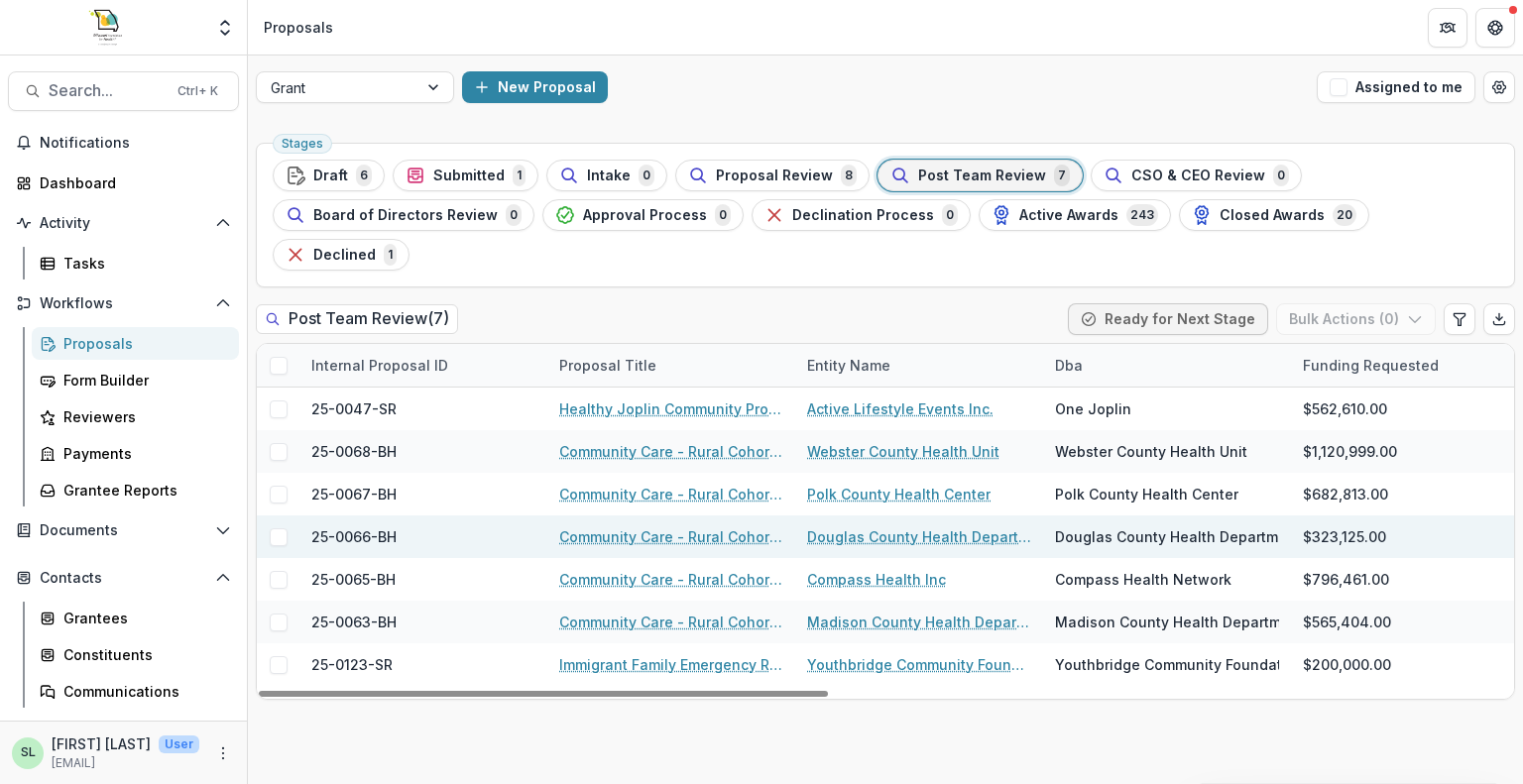 click on "Community Care - Rural Cohort Implementation Grant" at bounding box center [671, 536] 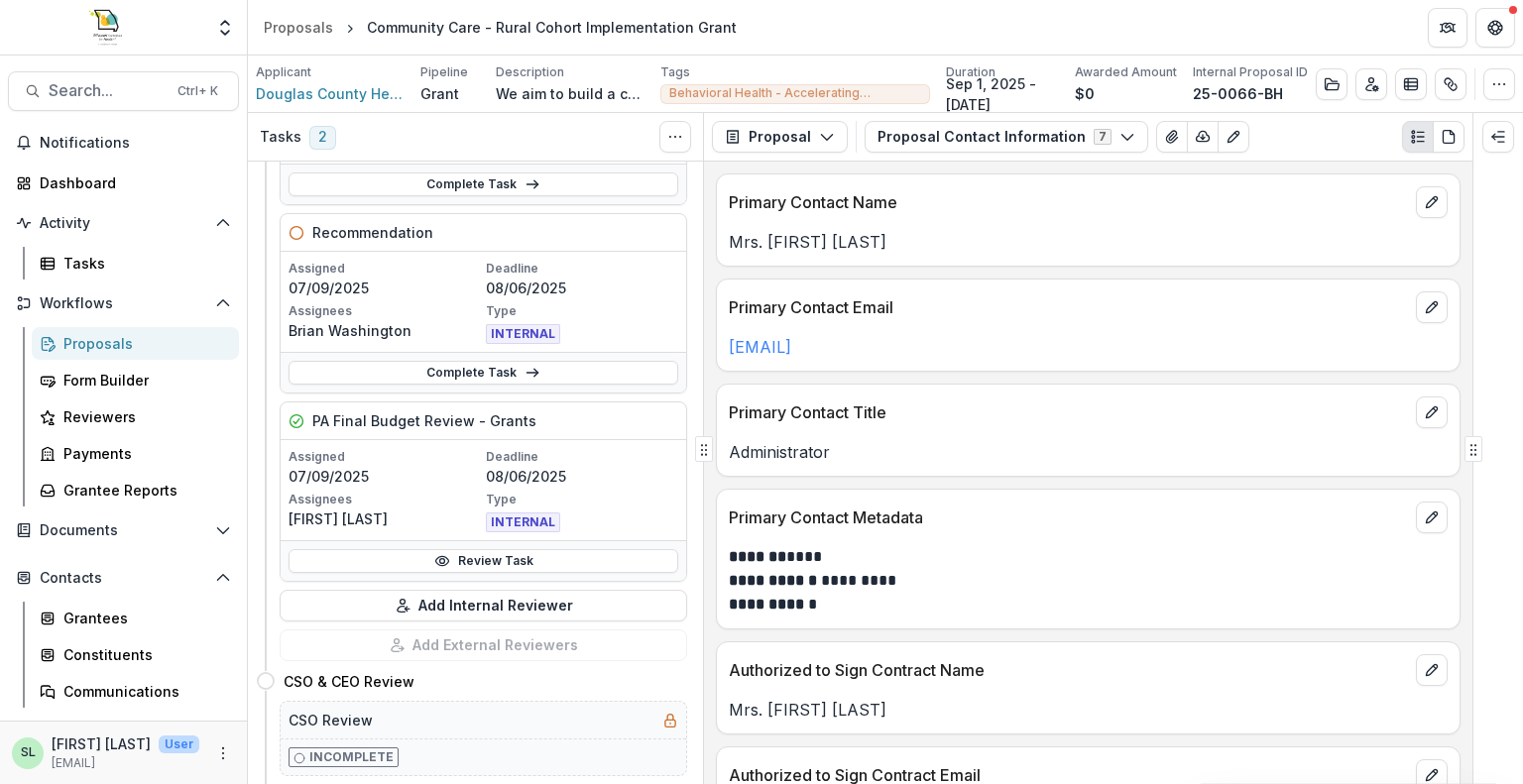 scroll, scrollTop: 297, scrollLeft: 0, axis: vertical 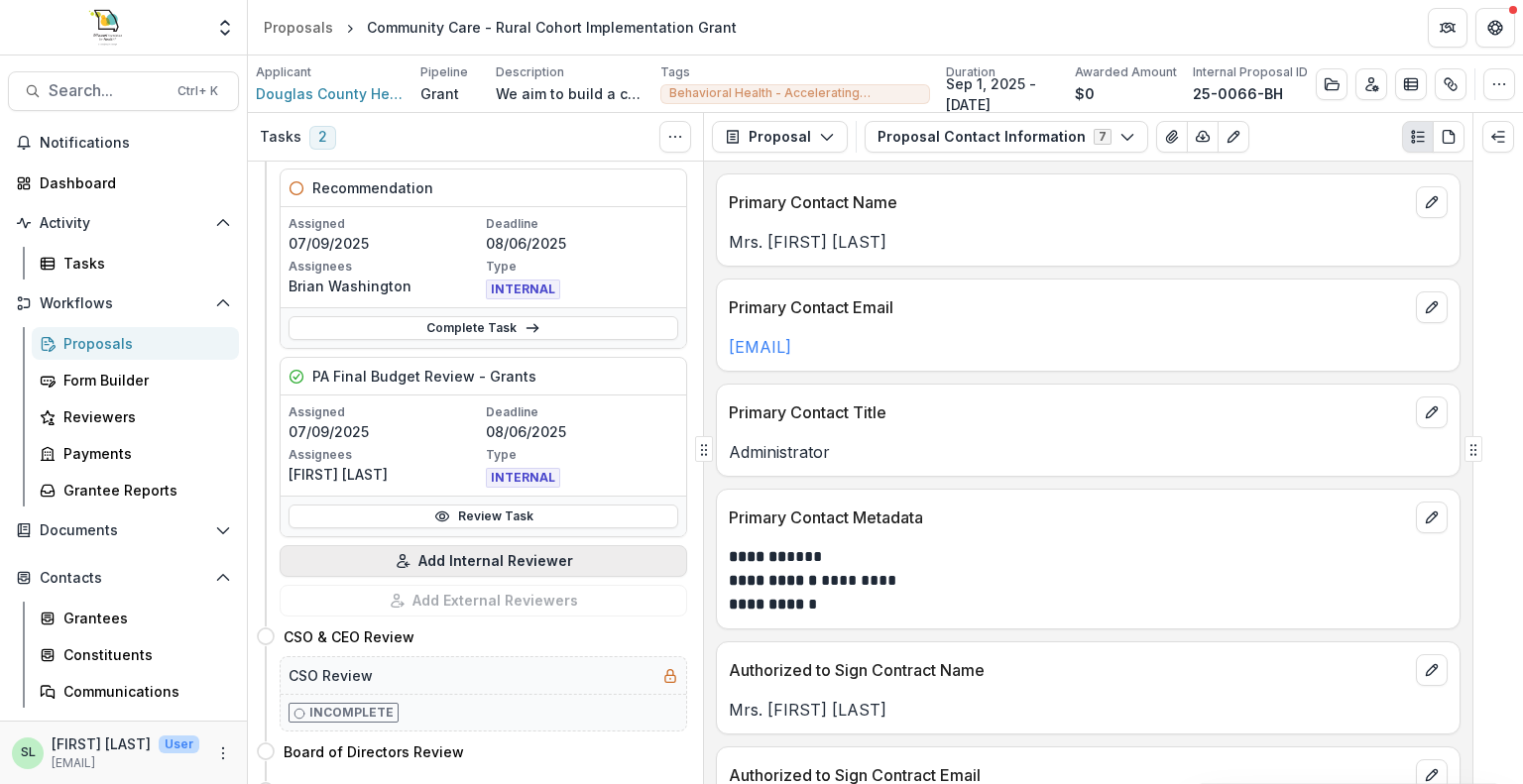 click on "Add Internal Reviewer" at bounding box center (483, 561) 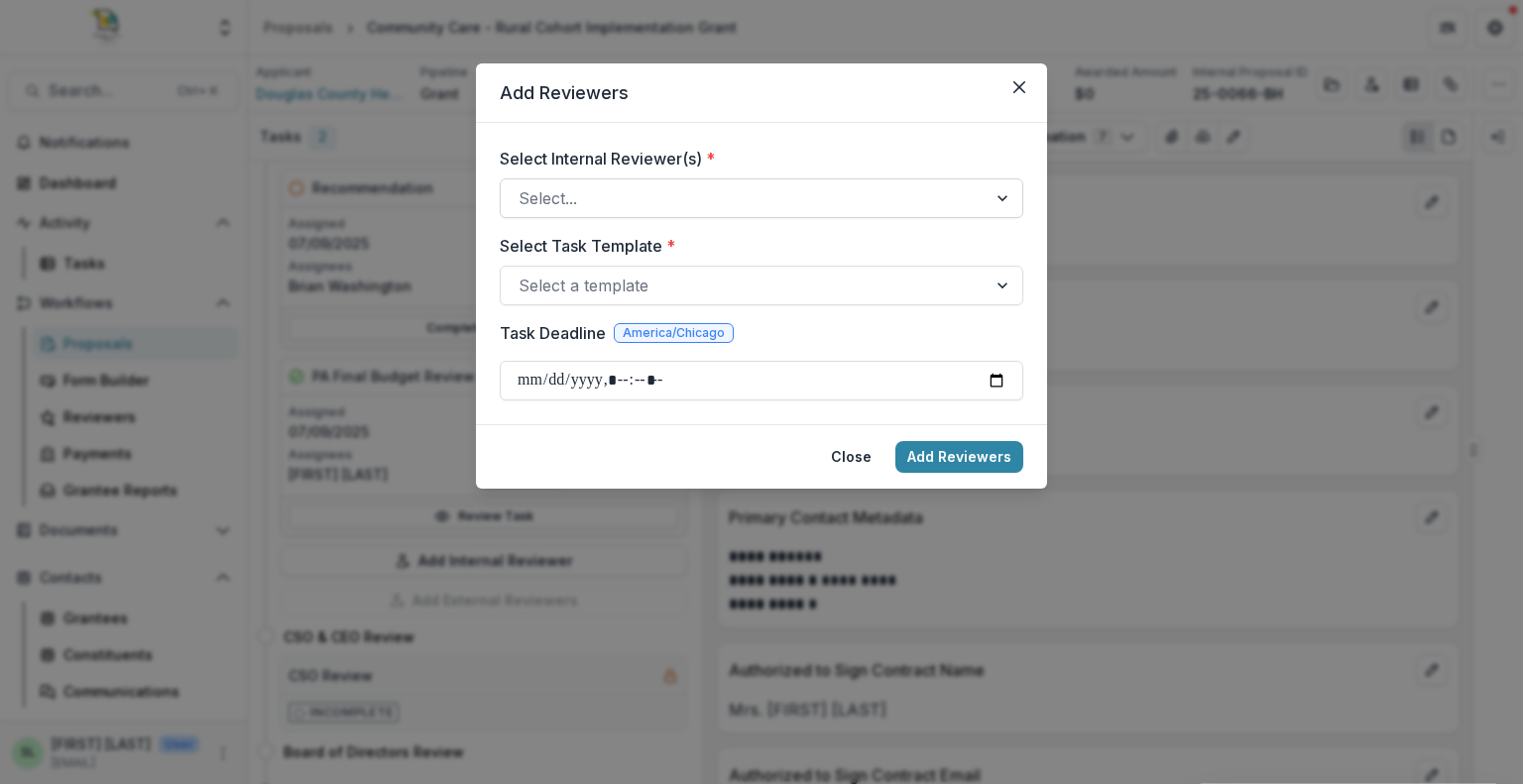 click at bounding box center [744, 198] 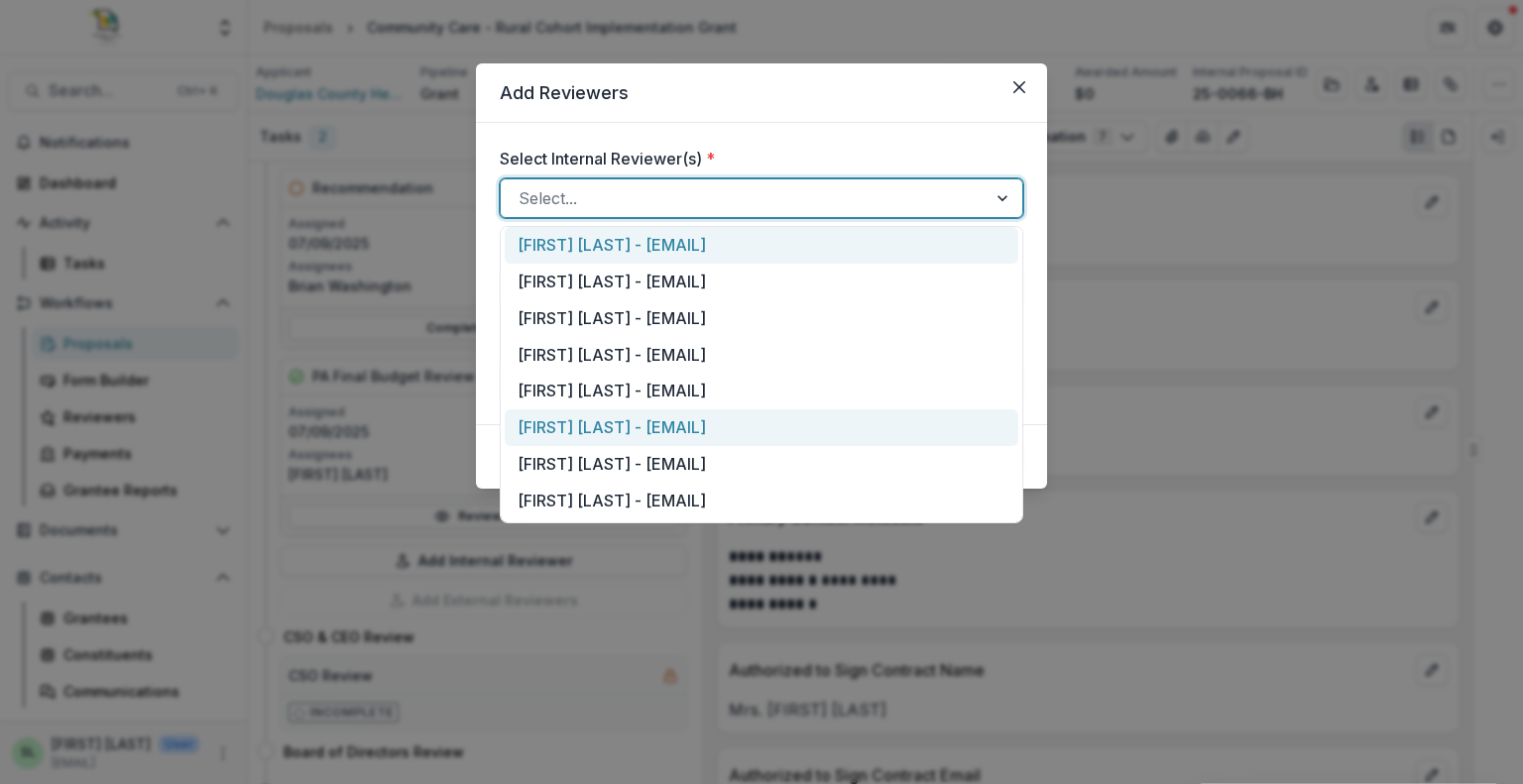 scroll, scrollTop: 198, scrollLeft: 0, axis: vertical 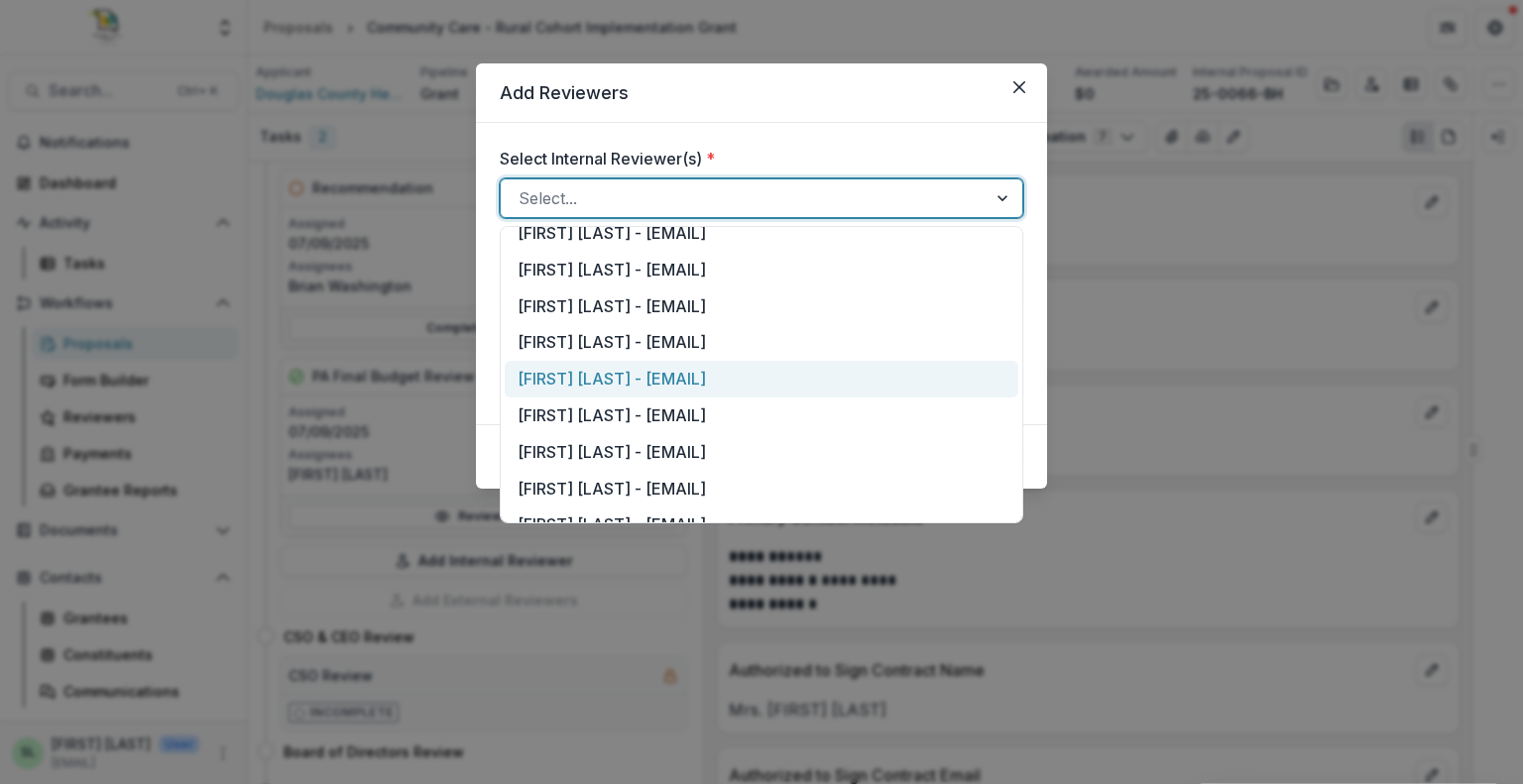 click on "[FIRST] [LAST] - [EMAIL]" at bounding box center (762, 379) 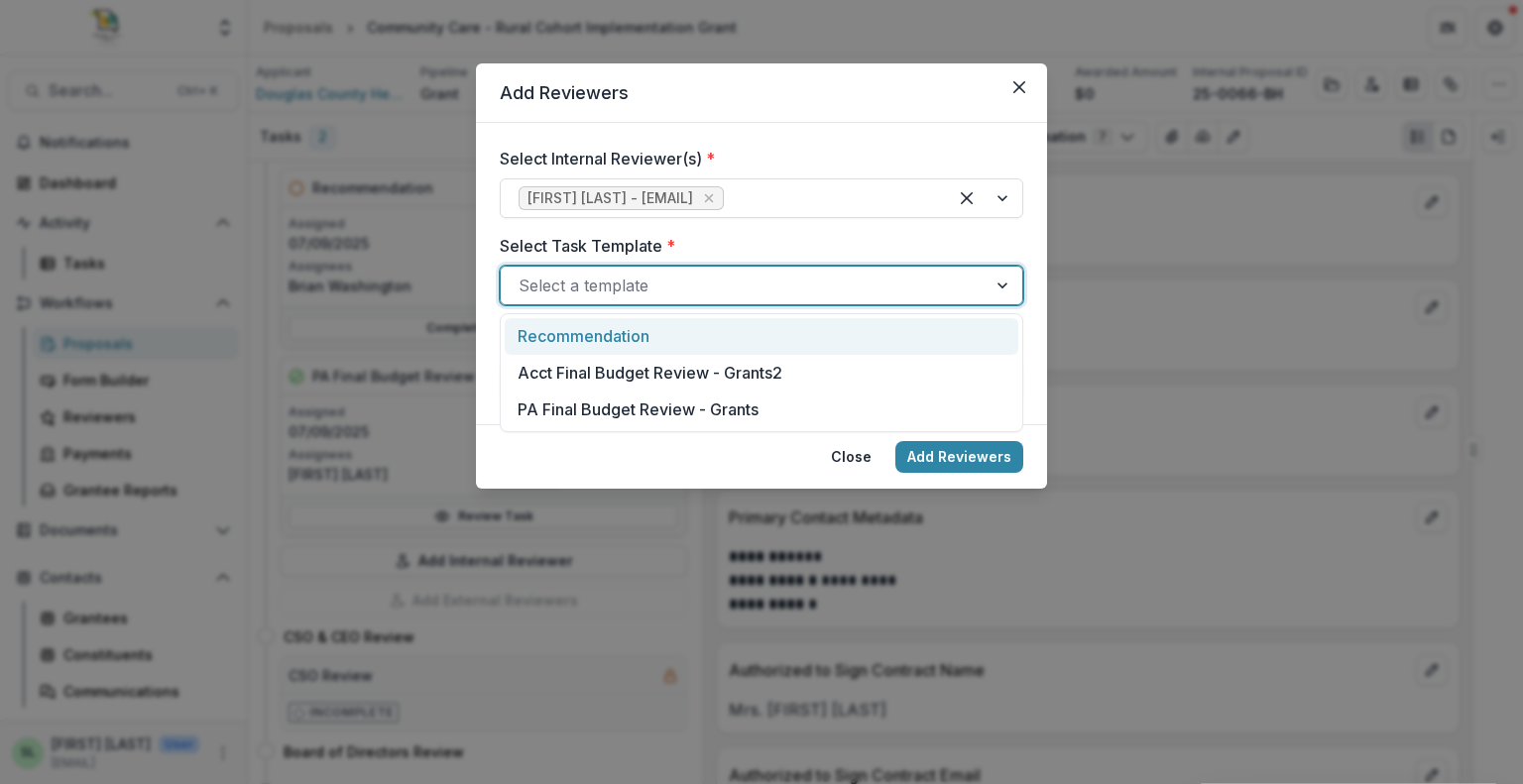 click at bounding box center [744, 285] 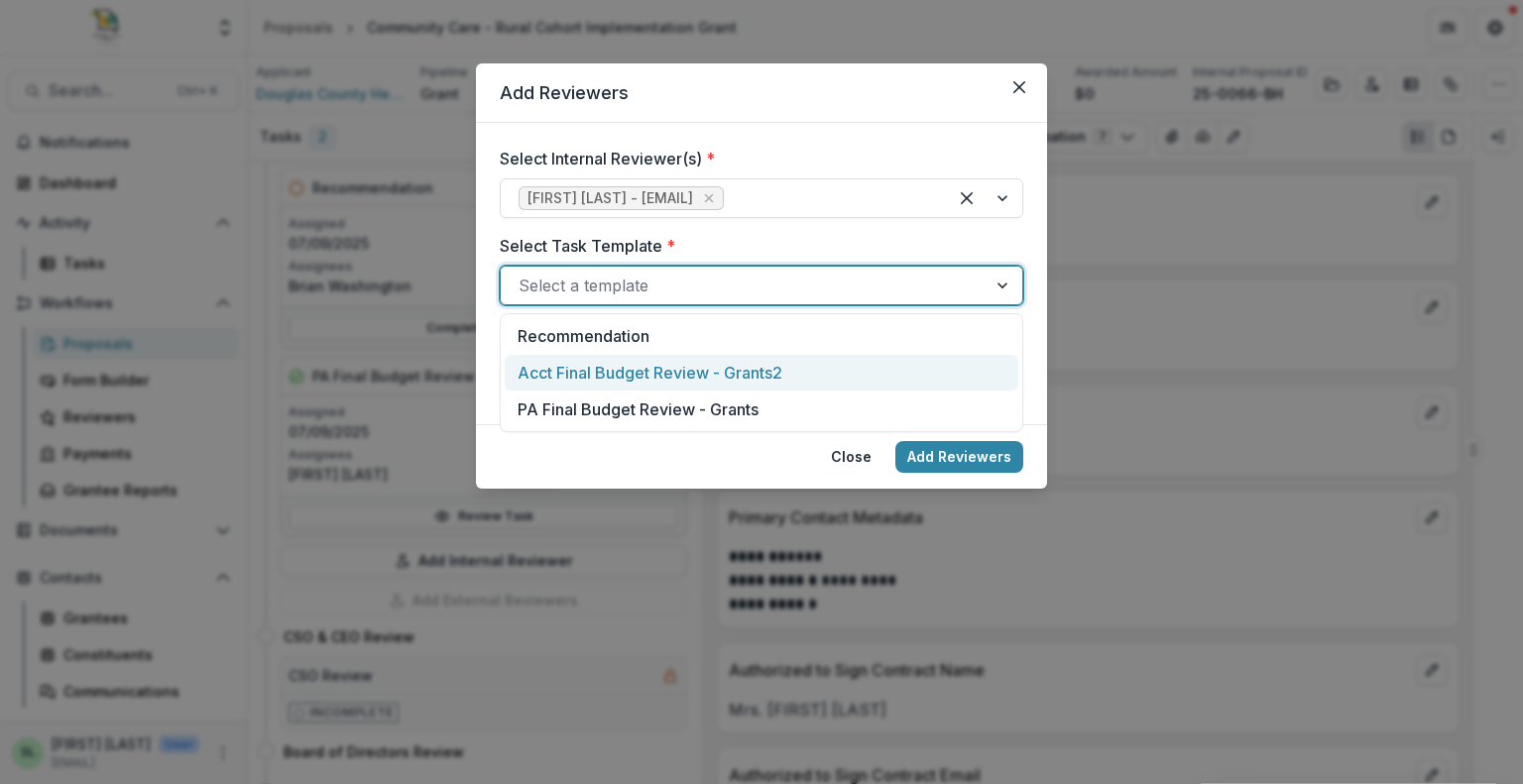 click on "Acct Final Budget Review - Grants2" at bounding box center [762, 373] 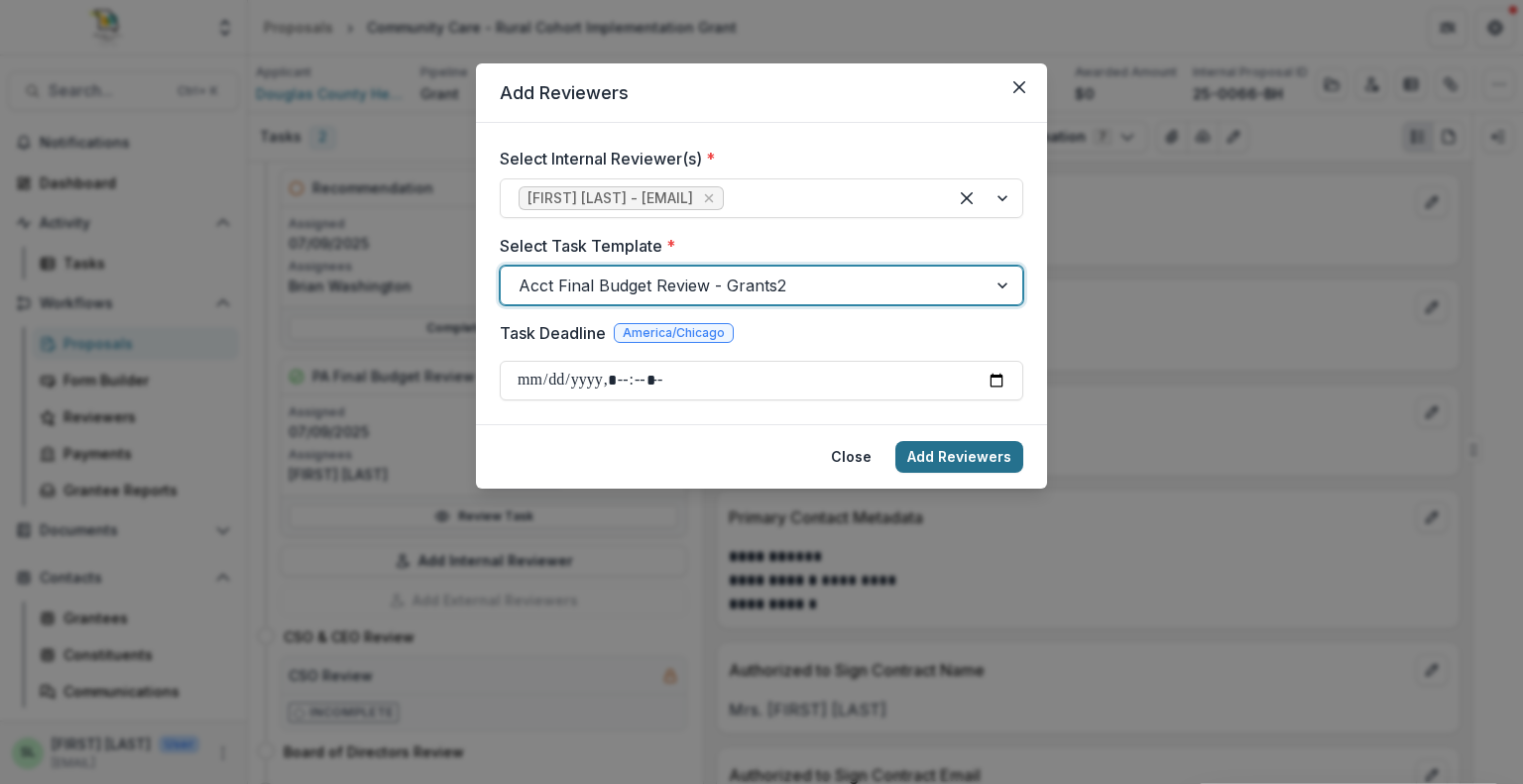 click on "Add Reviewers" at bounding box center [959, 457] 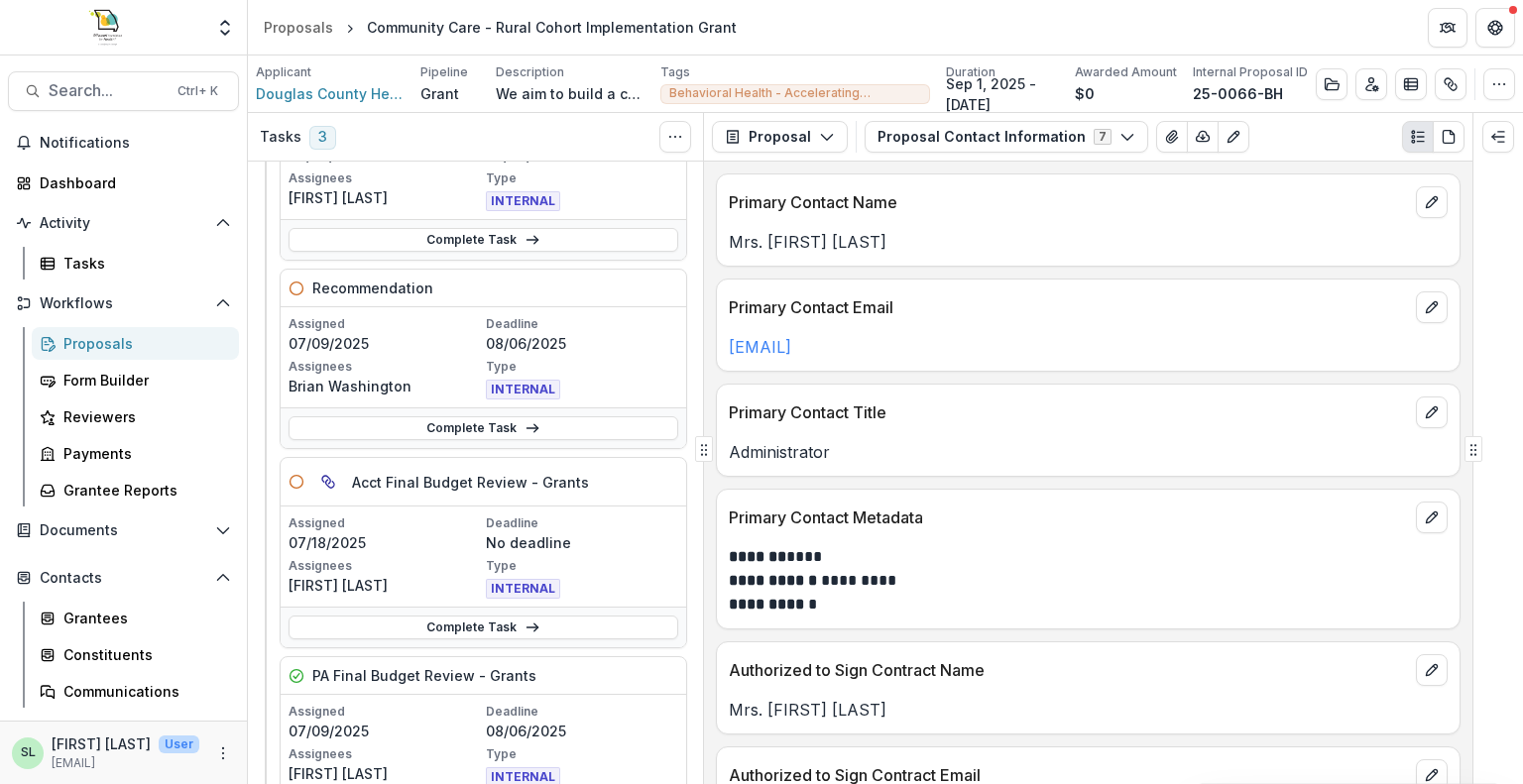 scroll, scrollTop: 198, scrollLeft: 0, axis: vertical 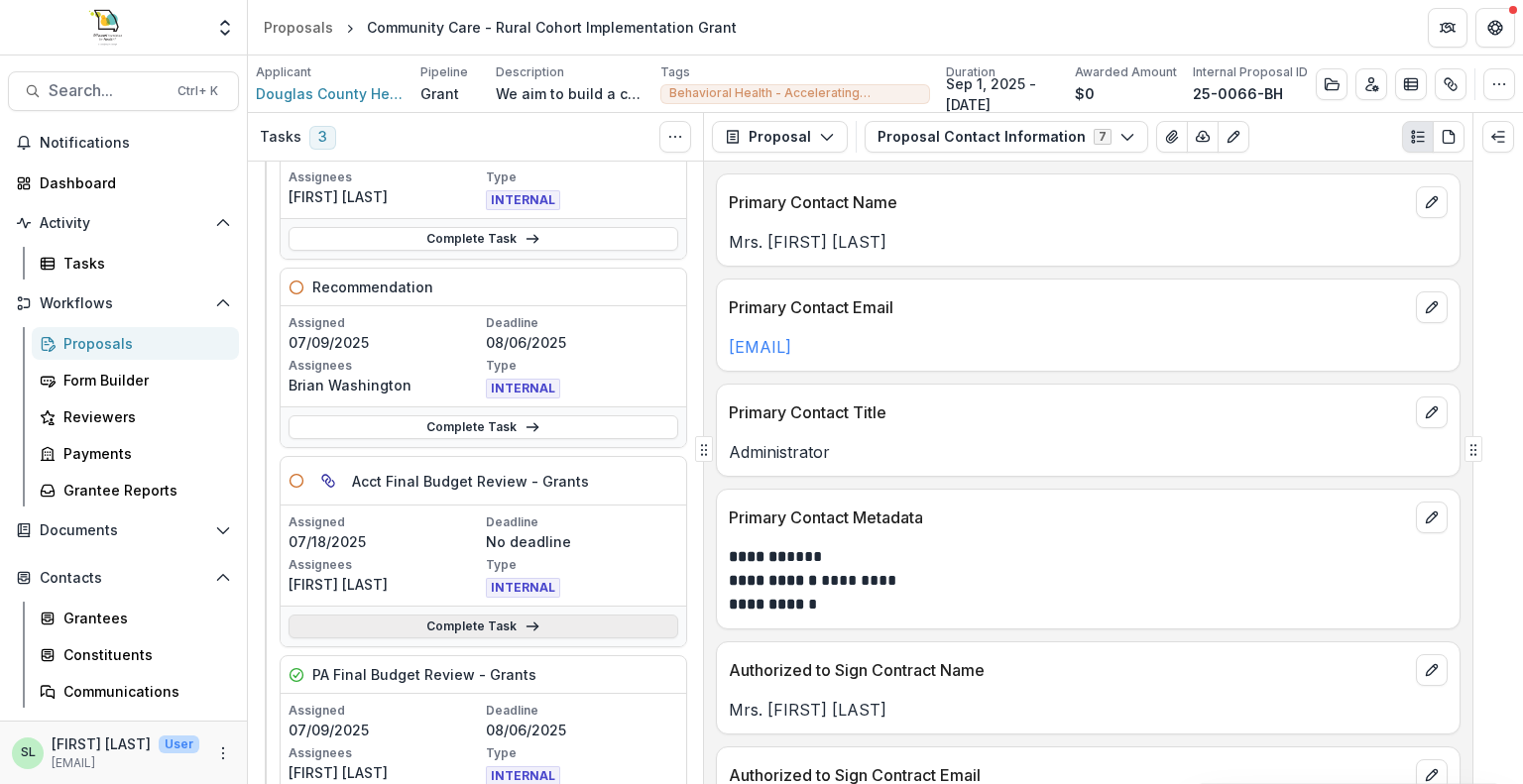 click on "Complete Task" at bounding box center [483, 626] 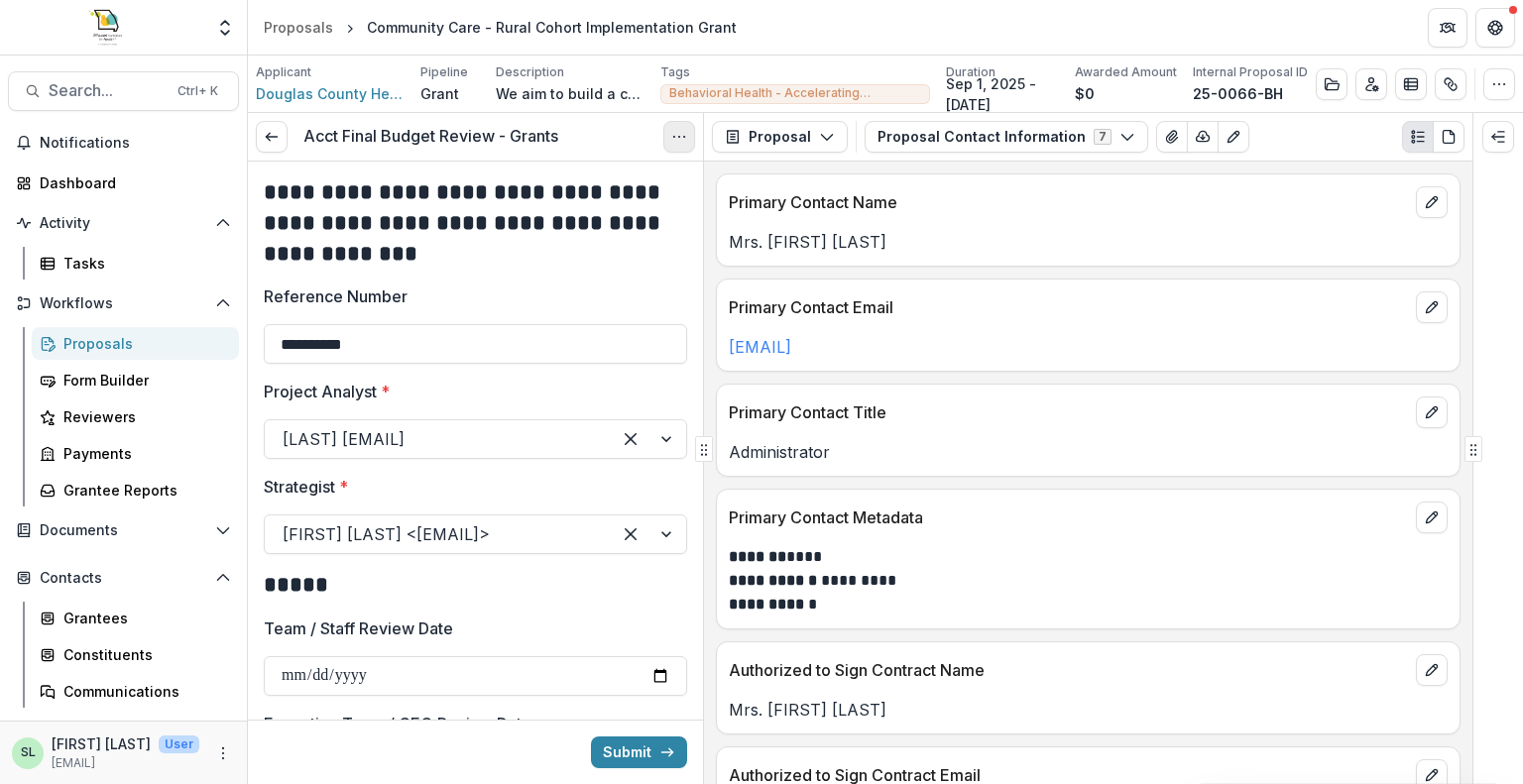 click 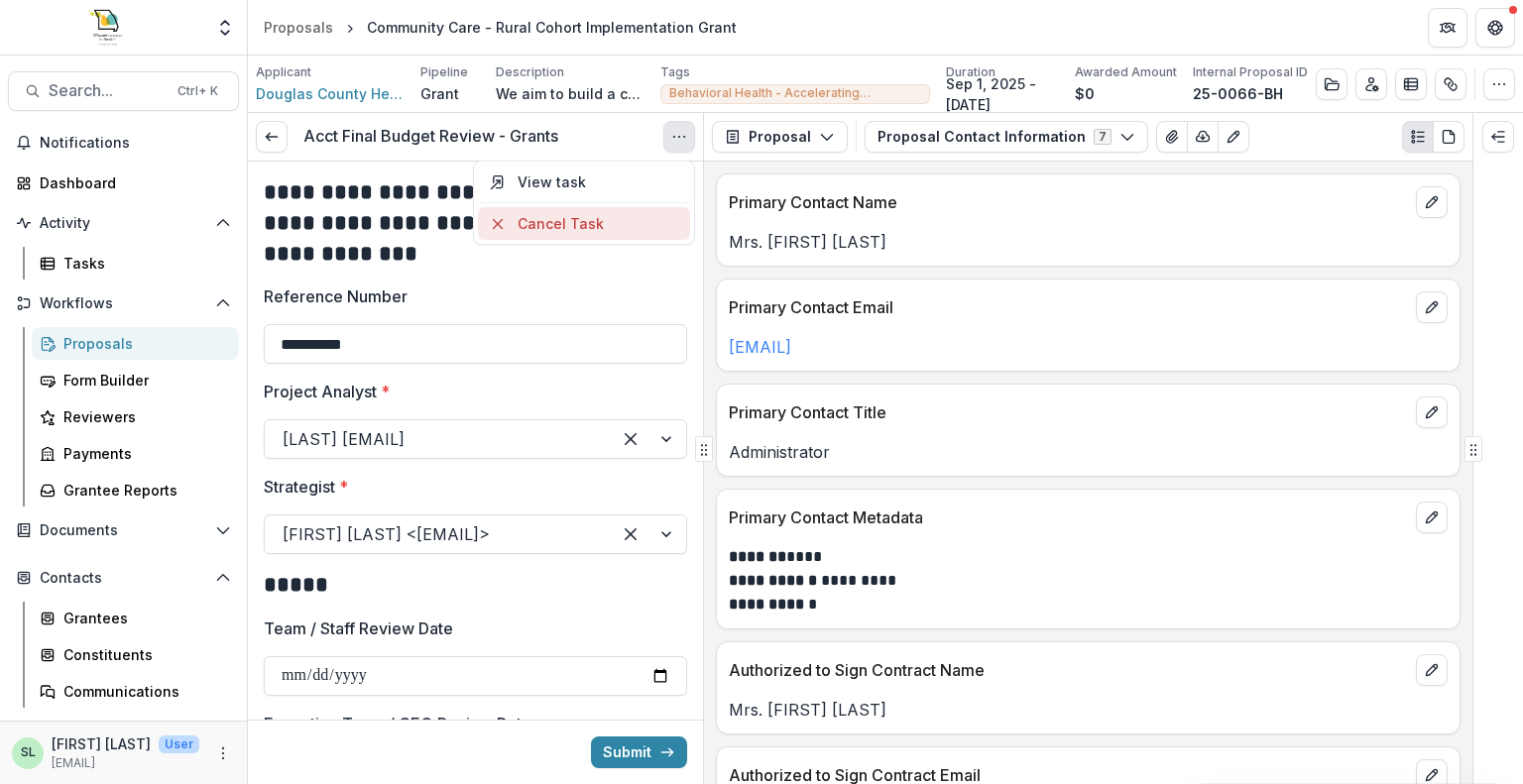 click on "Cancel Task" at bounding box center [584, 223] 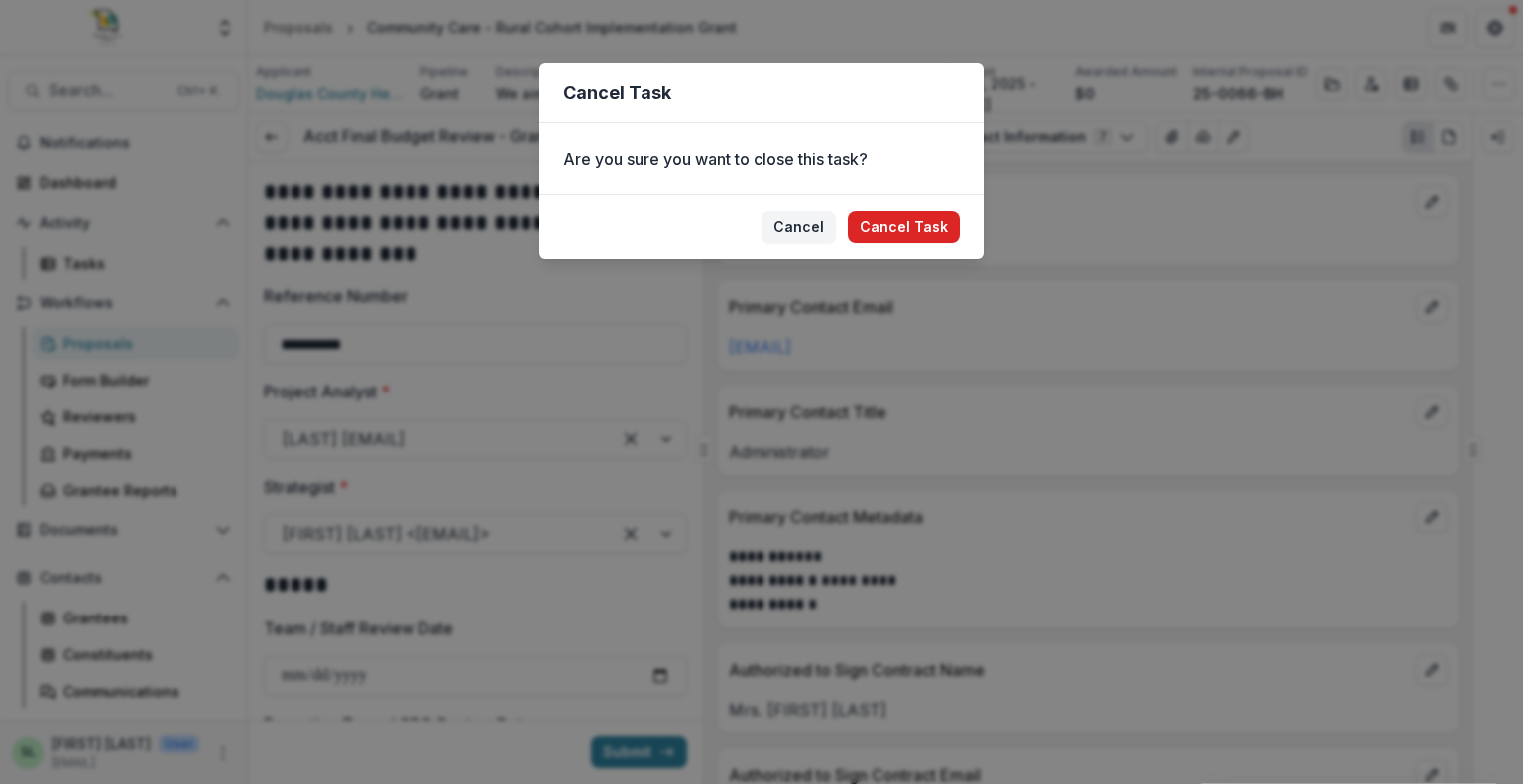click on "Cancel Task" at bounding box center (903, 227) 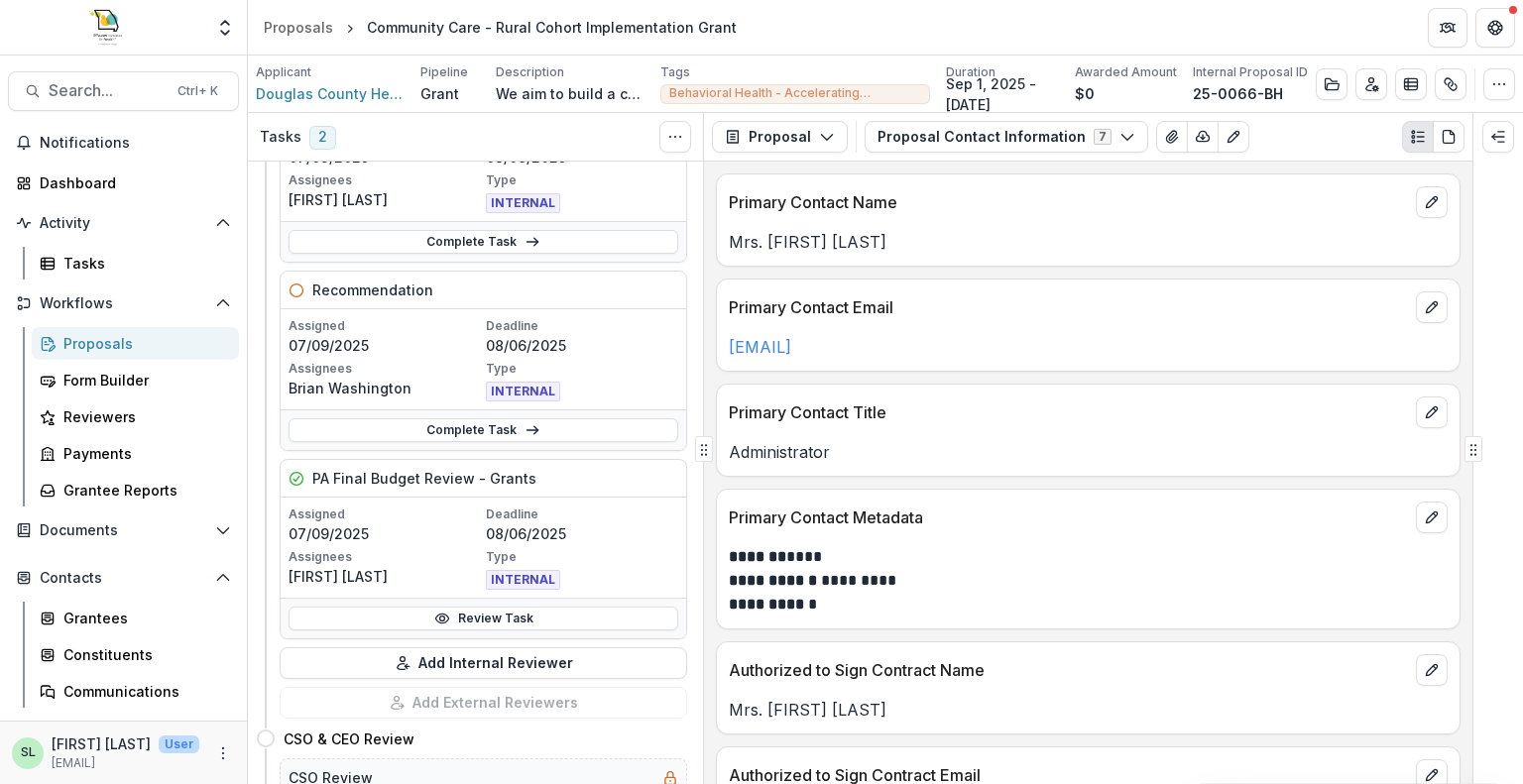 scroll, scrollTop: 198, scrollLeft: 0, axis: vertical 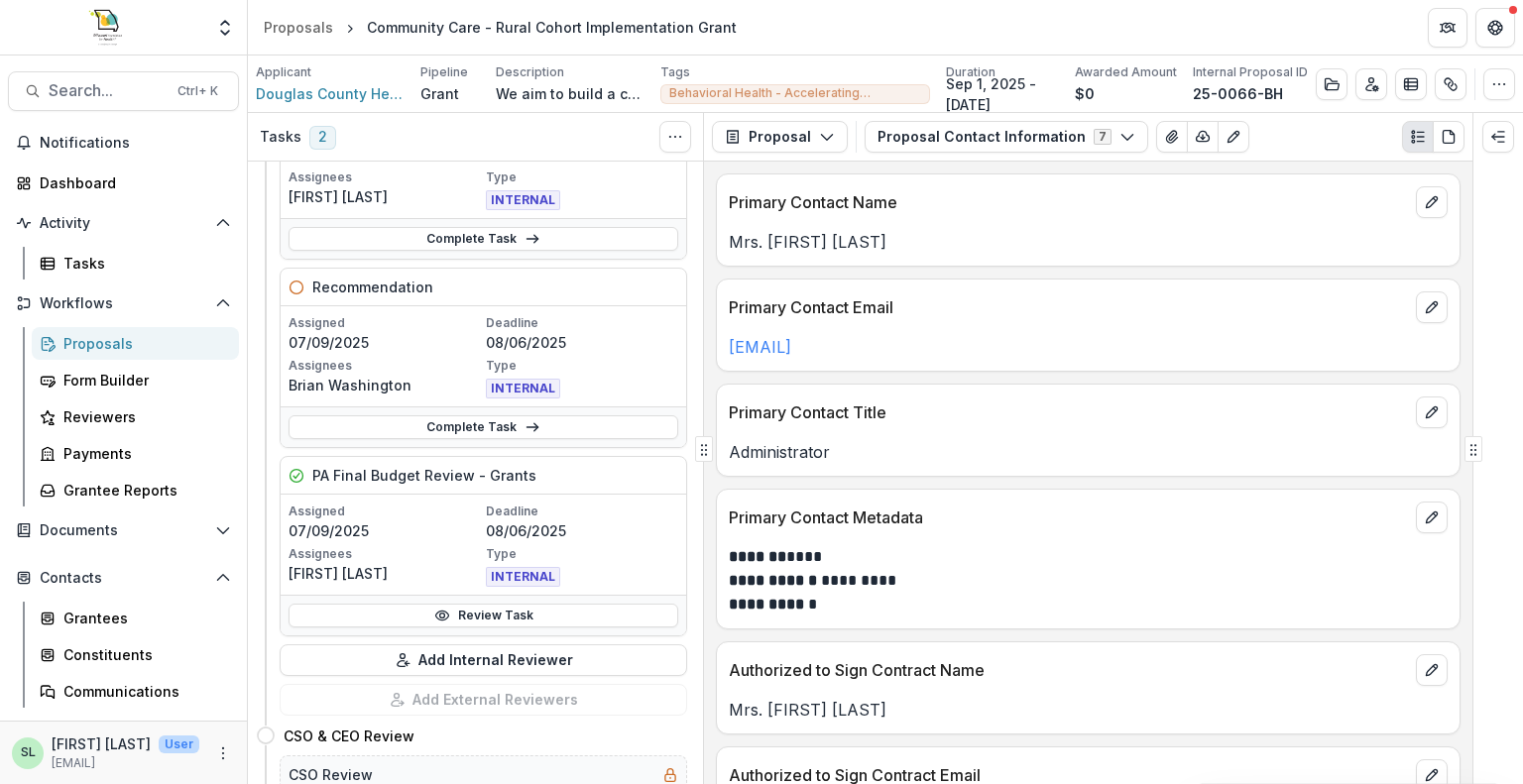 click on "Proposals" at bounding box center [143, 343] 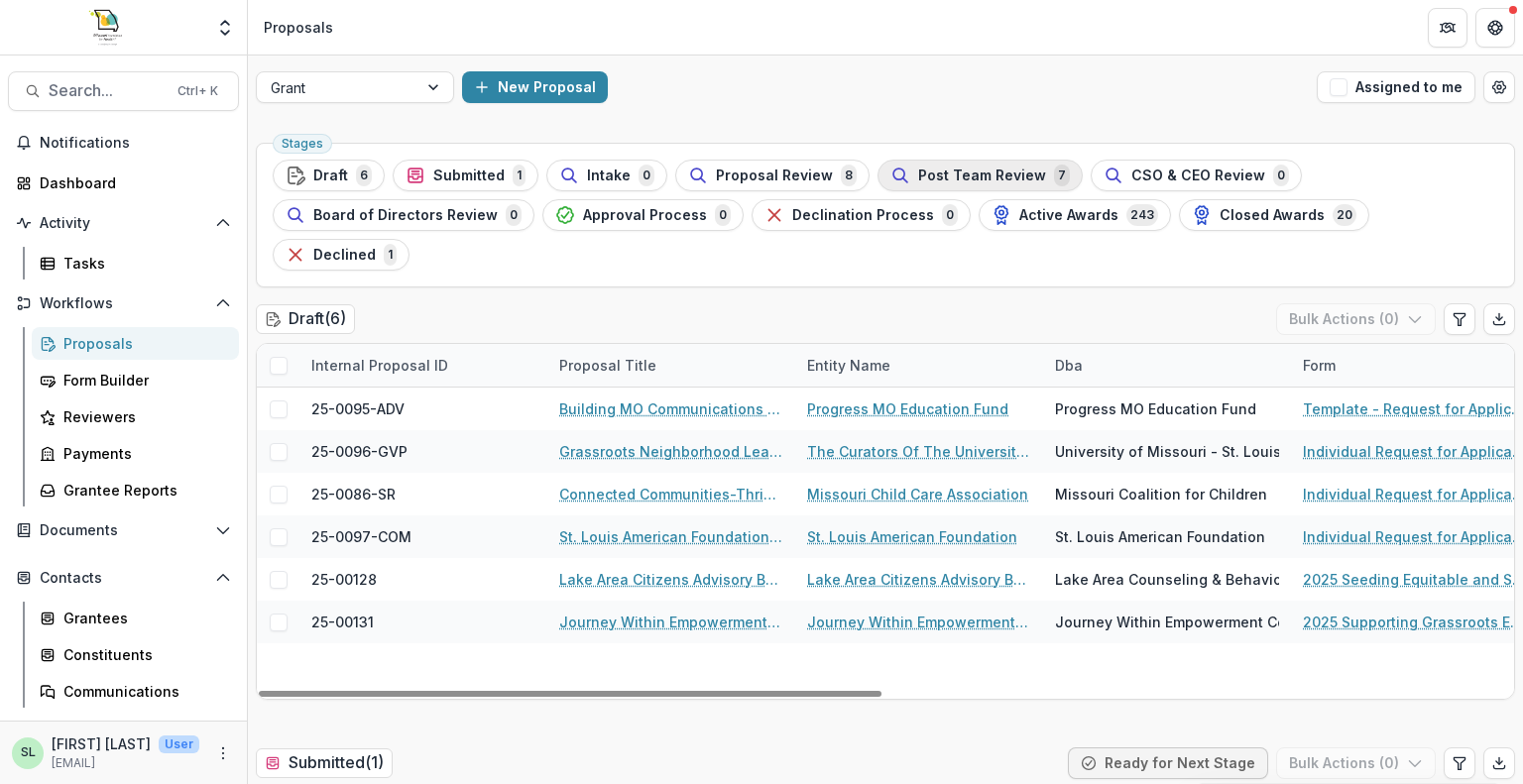 click on "Post Team Review 7" at bounding box center [980, 175] 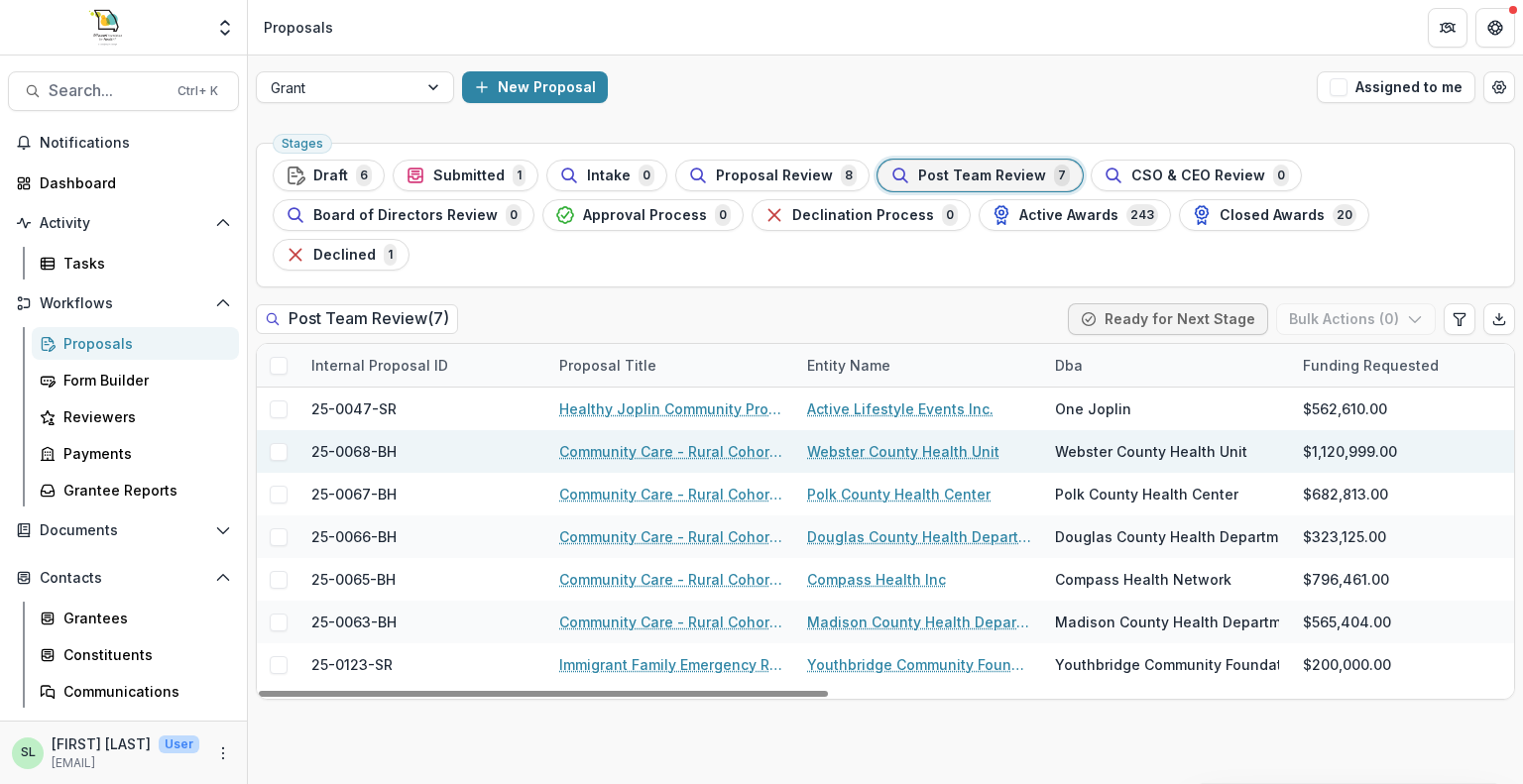 click on "Community Care - Rural Cohort Implementation Grant" at bounding box center [671, 451] 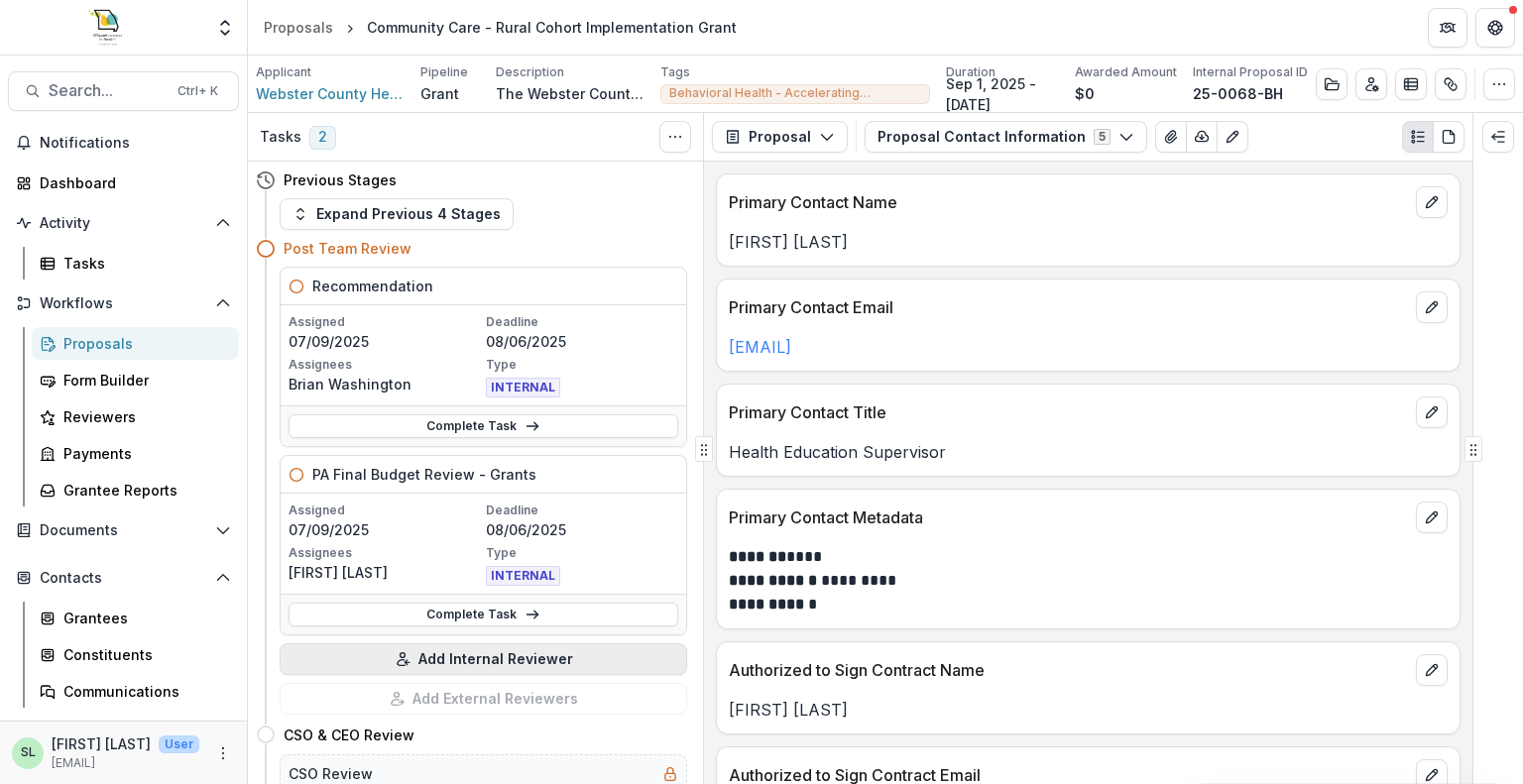 click on "Add Internal Reviewer" at bounding box center [483, 659] 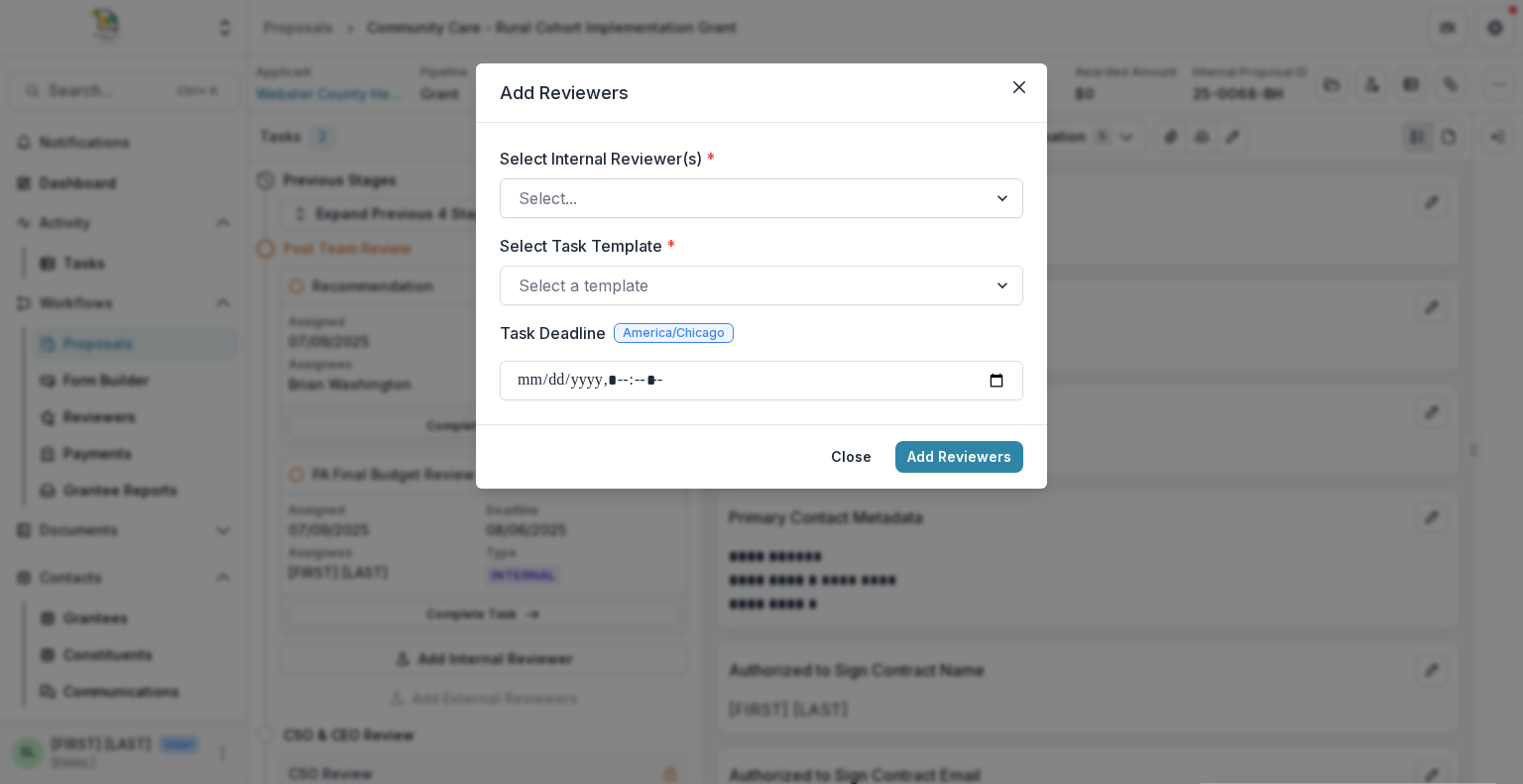 click at bounding box center (744, 198) 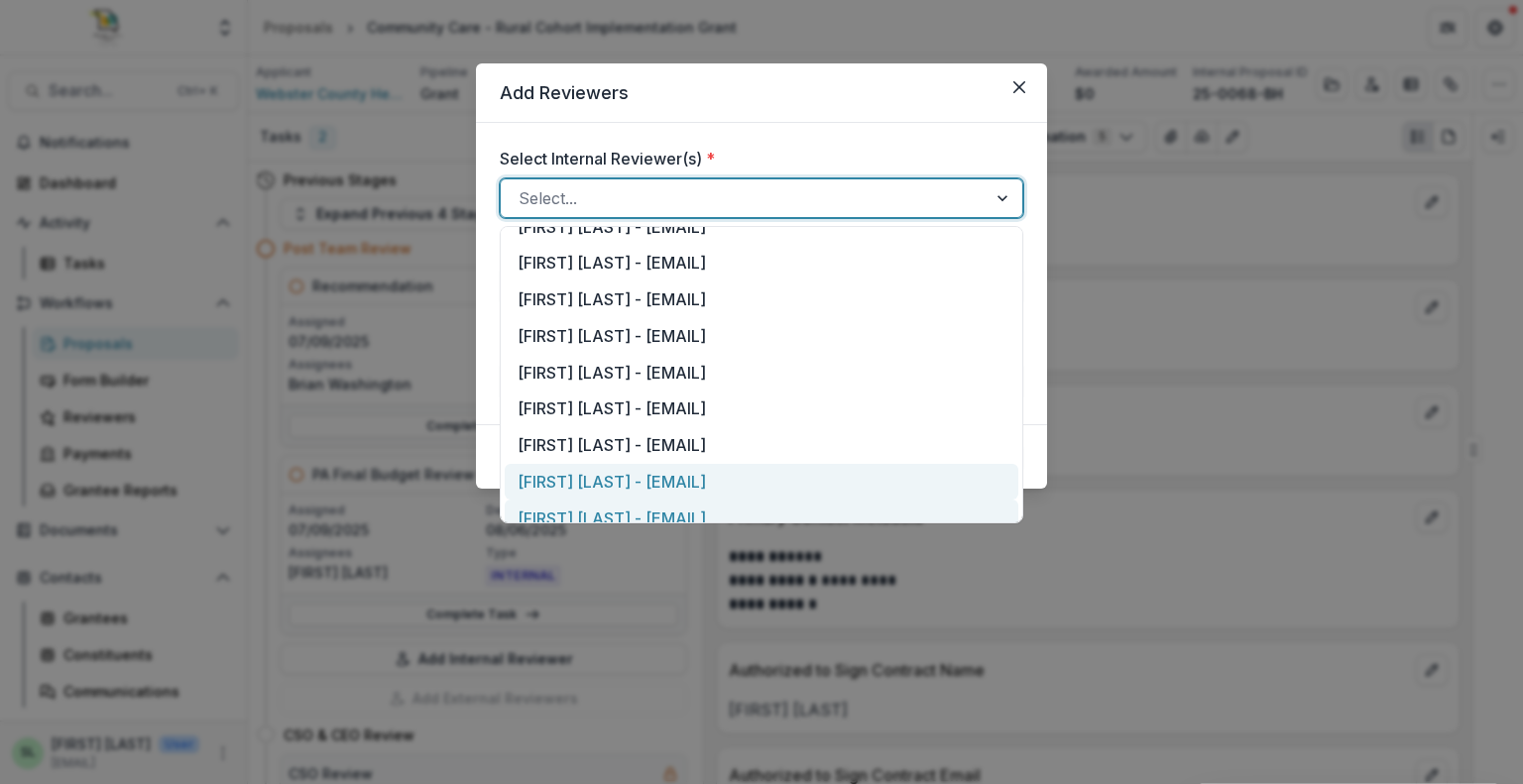 scroll, scrollTop: 198, scrollLeft: 0, axis: vertical 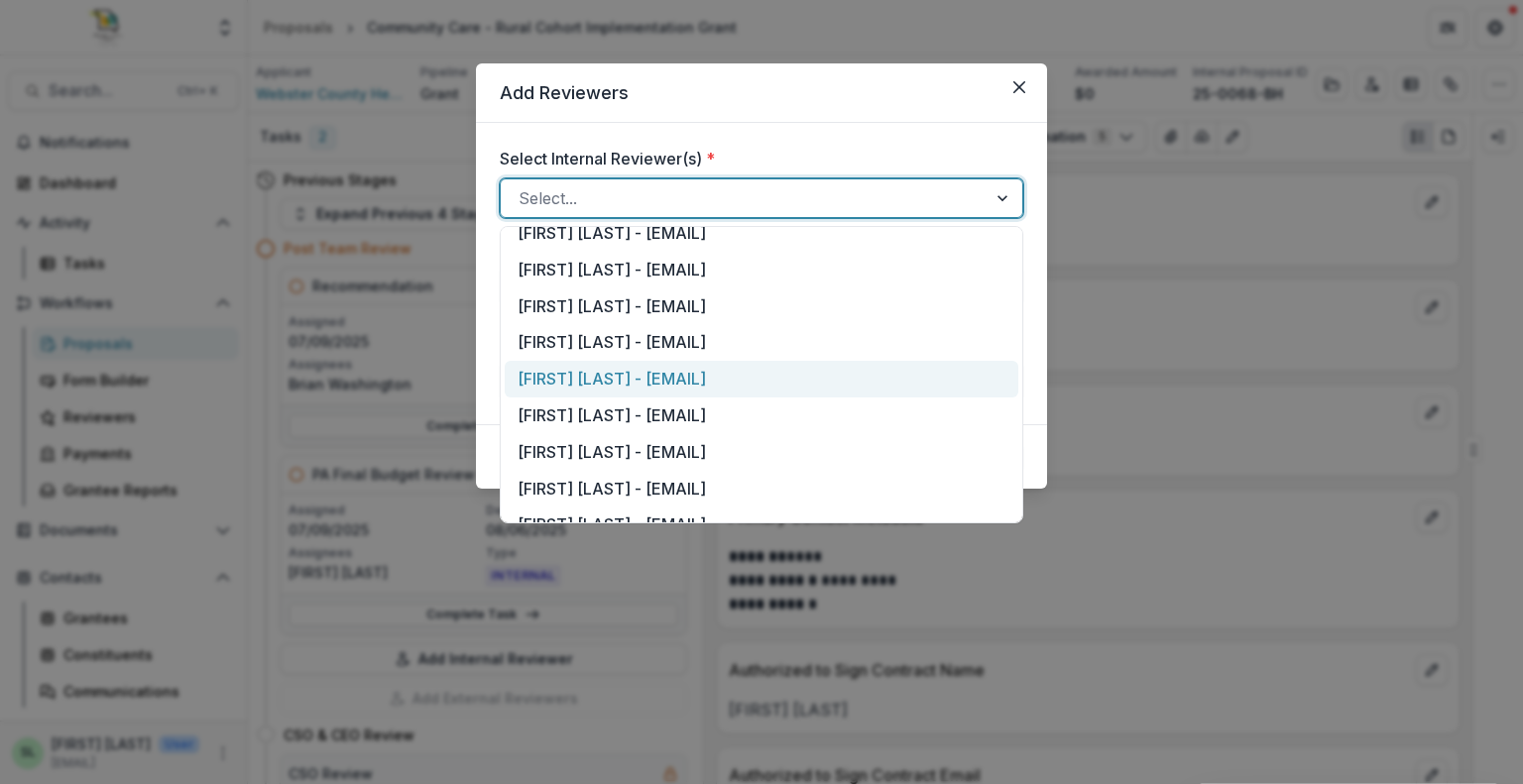 click on "[FIRST] [LAST] - [EMAIL]" at bounding box center (762, 379) 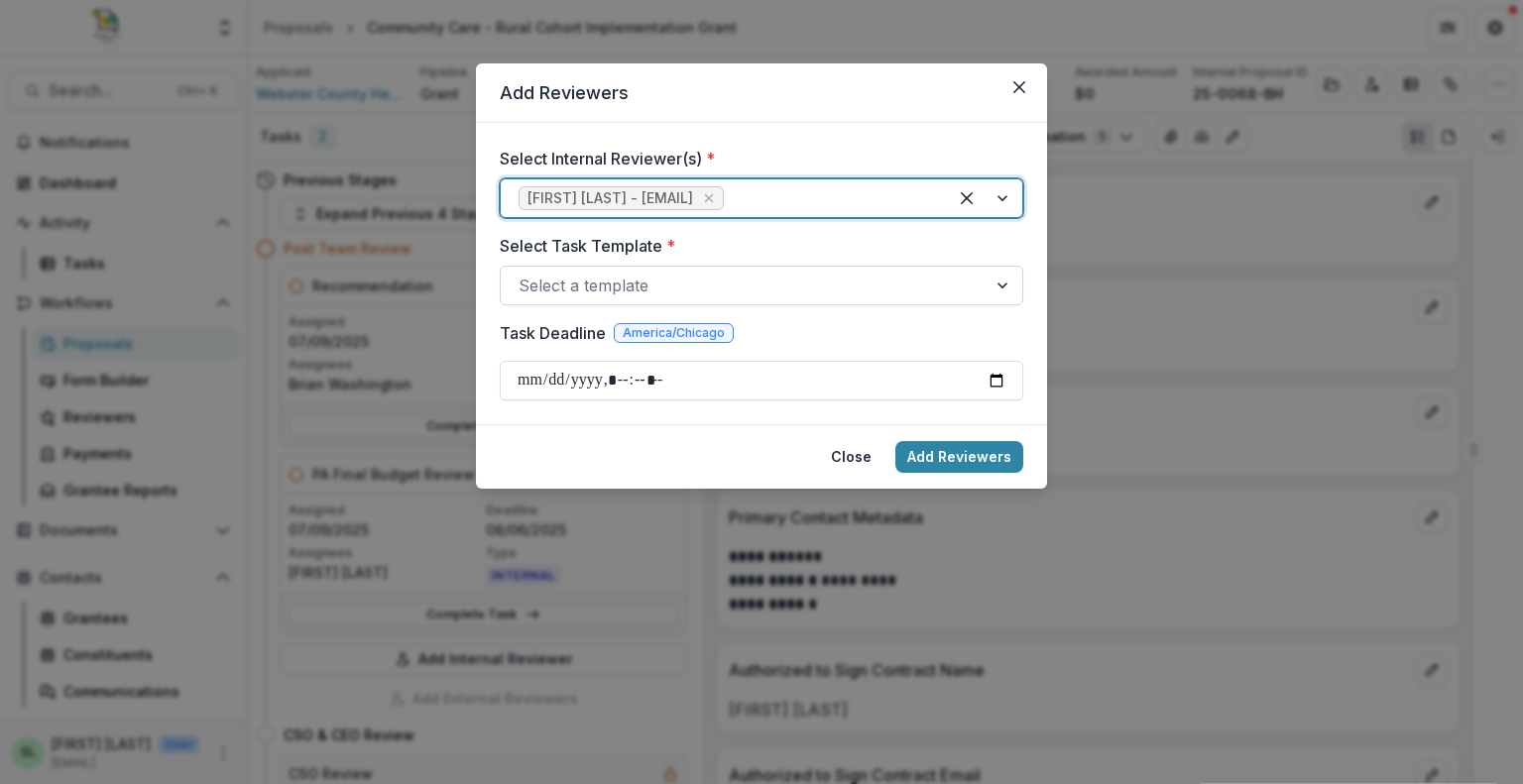 click at bounding box center (744, 285) 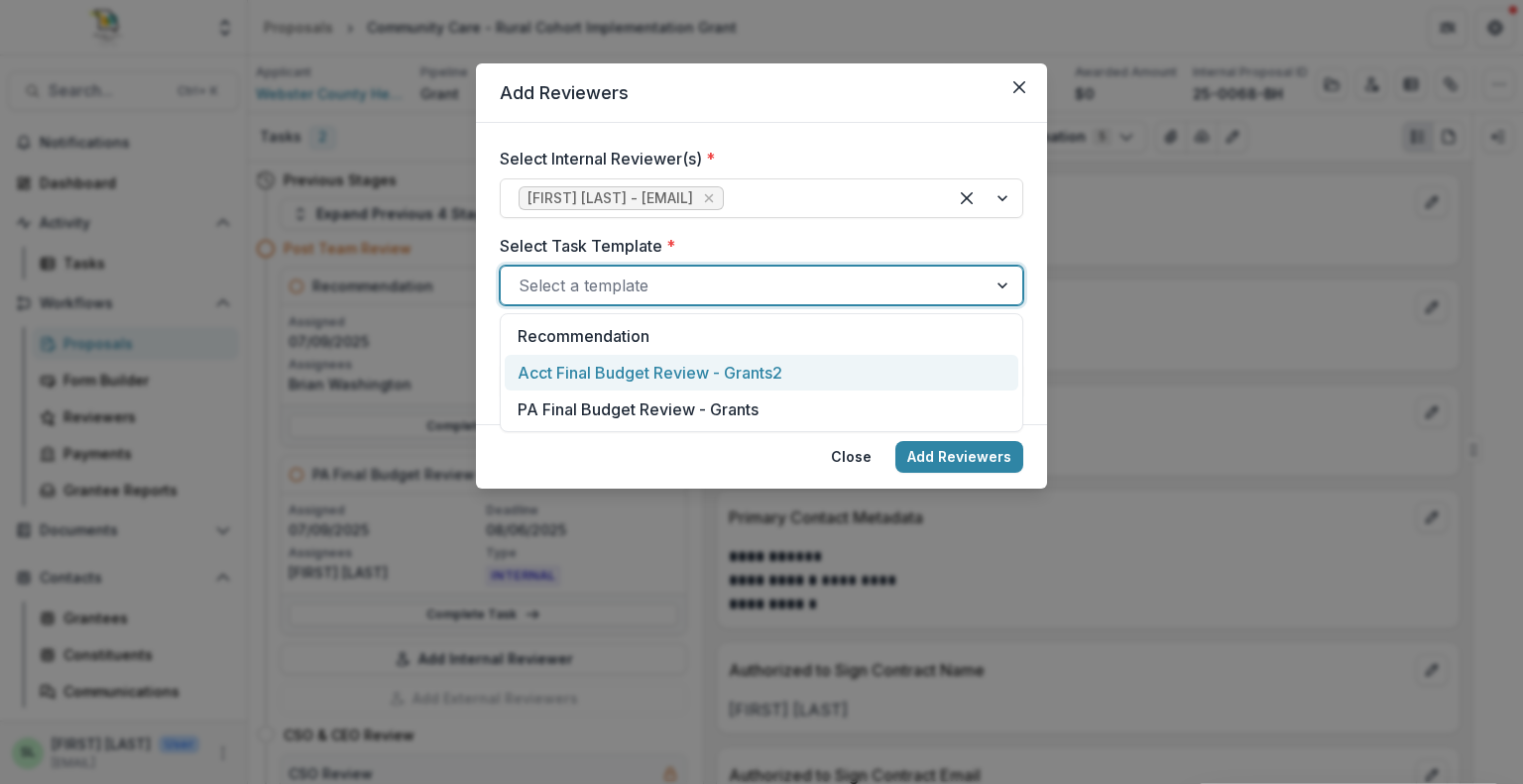 click on "Acct Final Budget Review - Grants2" at bounding box center (762, 373) 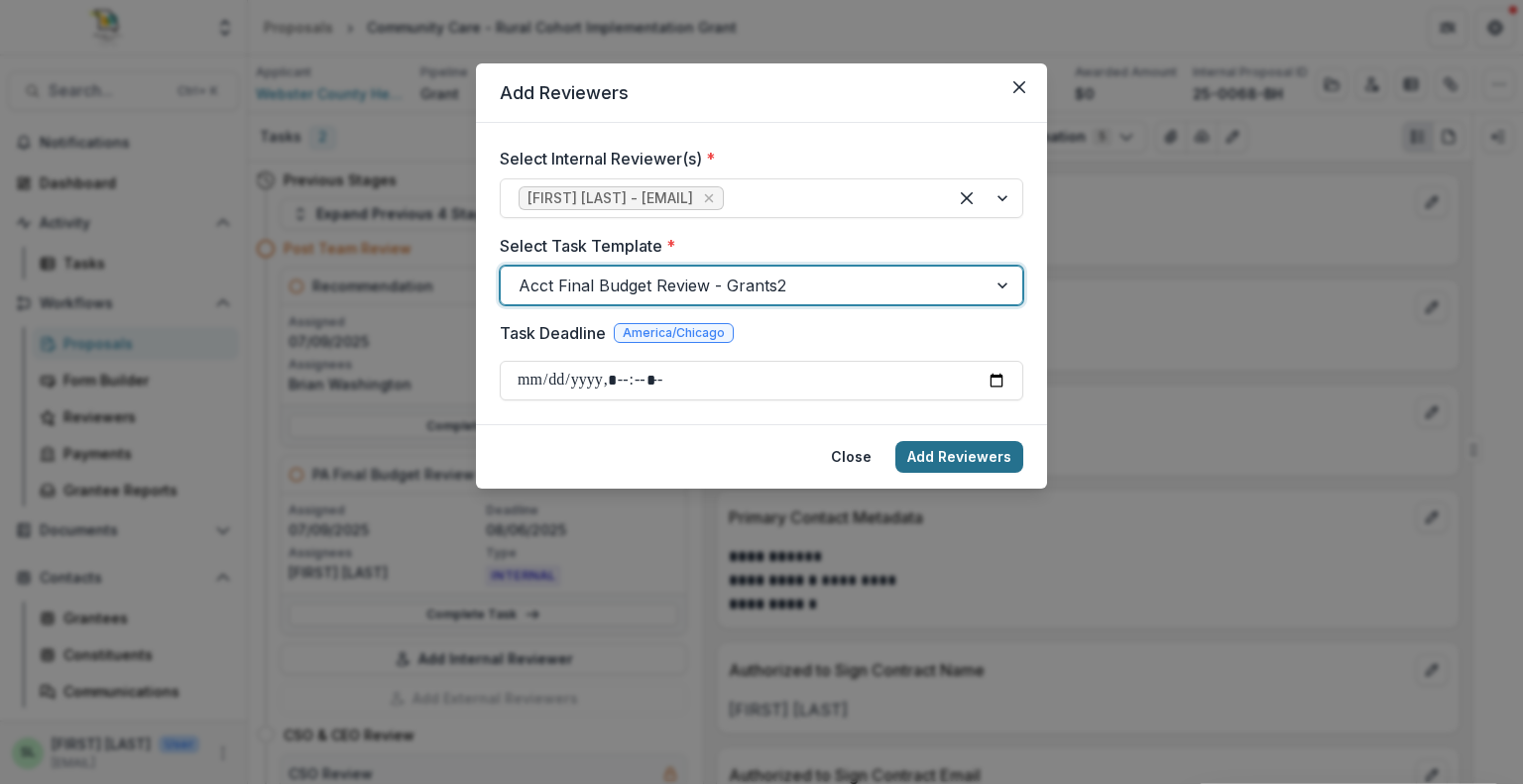 click on "Add Reviewers" at bounding box center (959, 457) 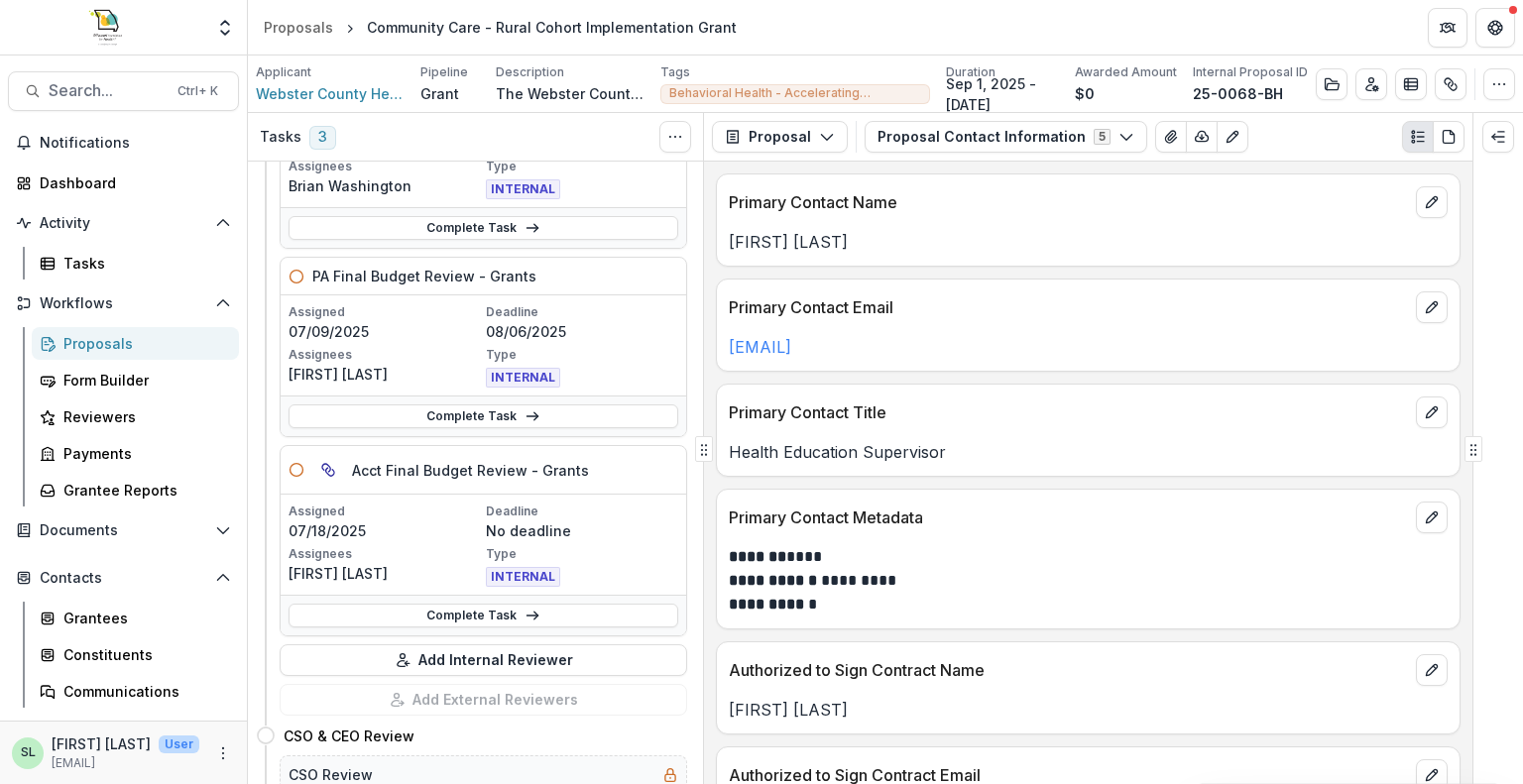 scroll, scrollTop: 0, scrollLeft: 0, axis: both 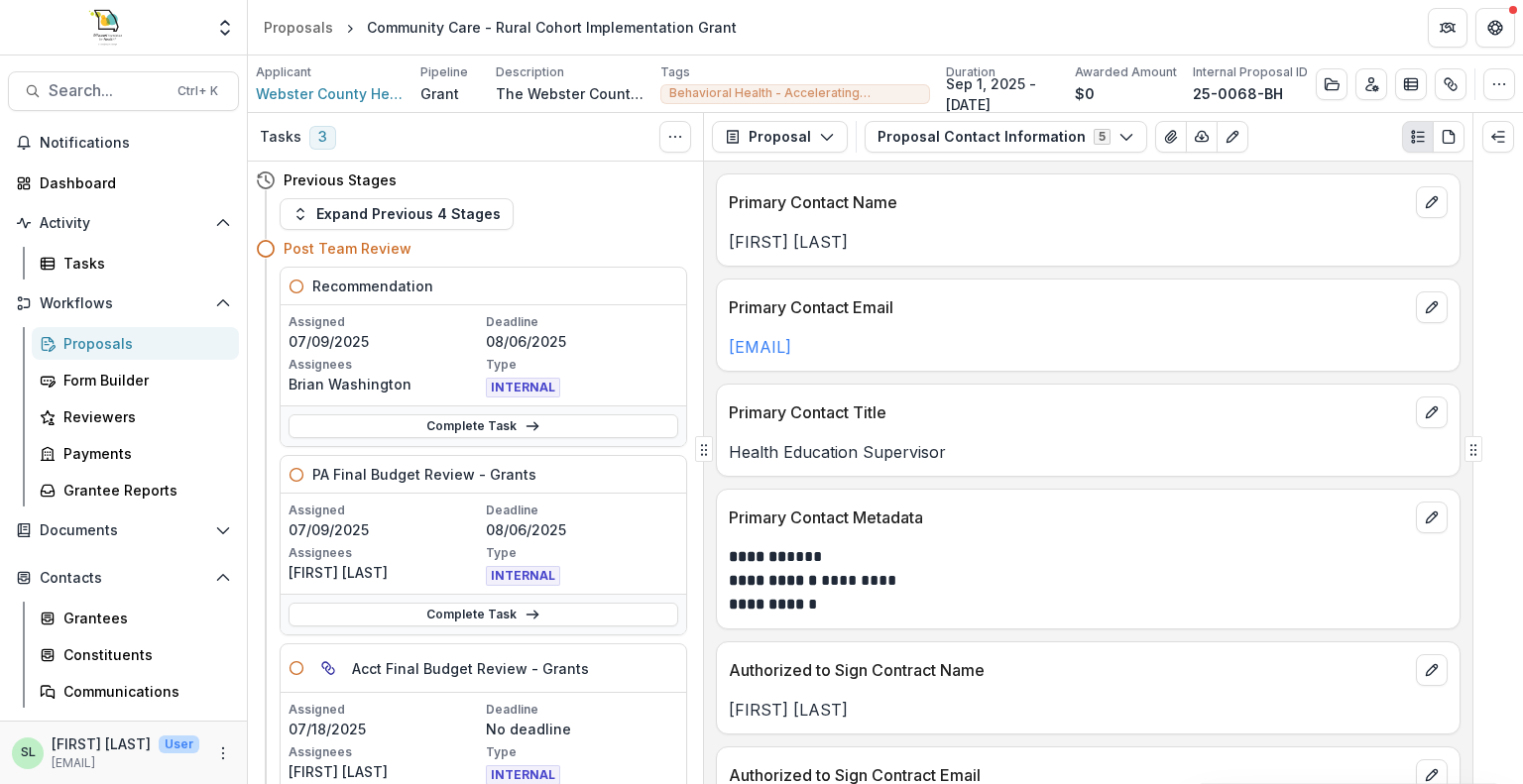 click on "Proposals" at bounding box center (143, 343) 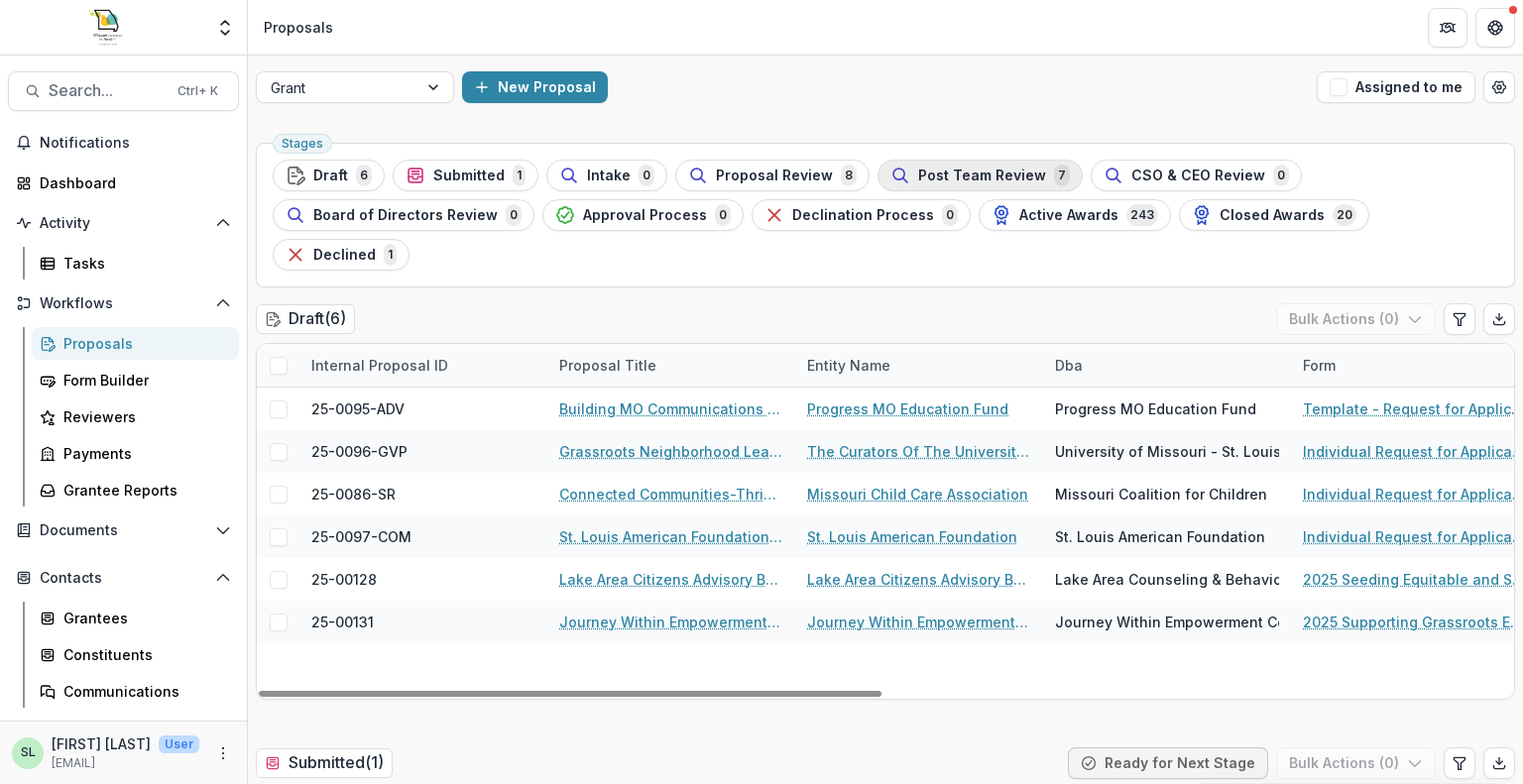 click on "Post Team Review 7" at bounding box center (980, 175) 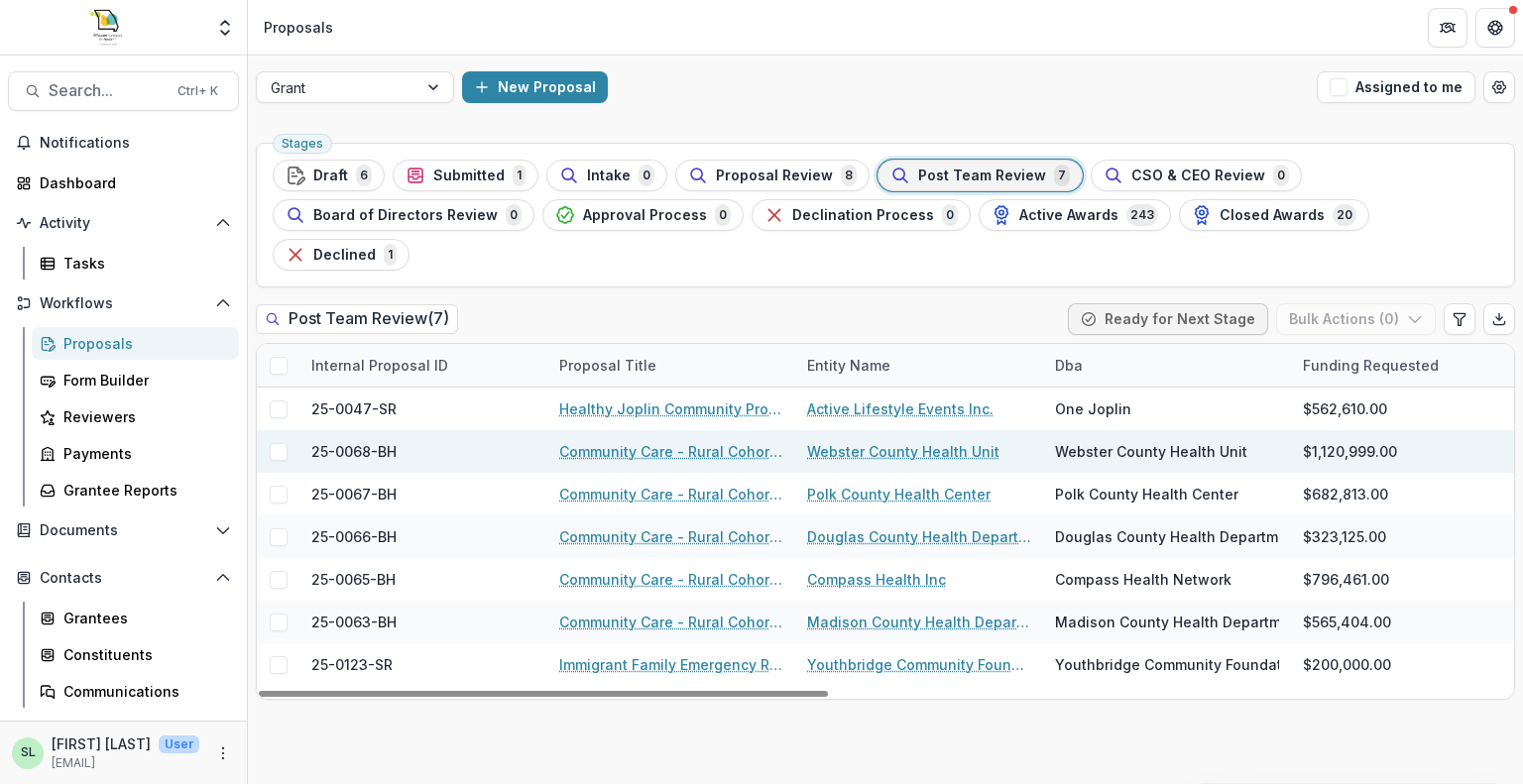 click on "Community Care - Rural Cohort Implementation Grant" at bounding box center [671, 451] 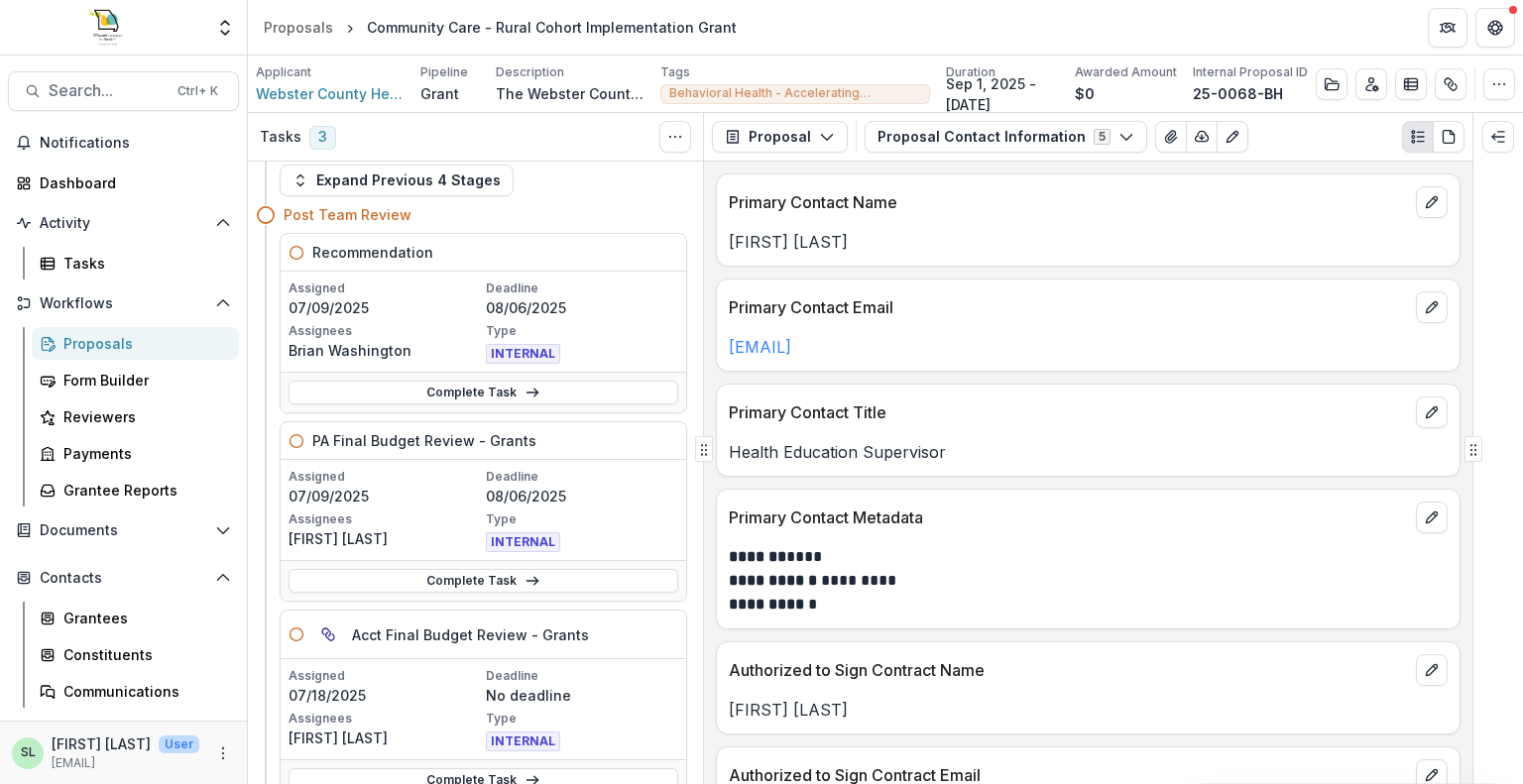 scroll, scrollTop: 0, scrollLeft: 0, axis: both 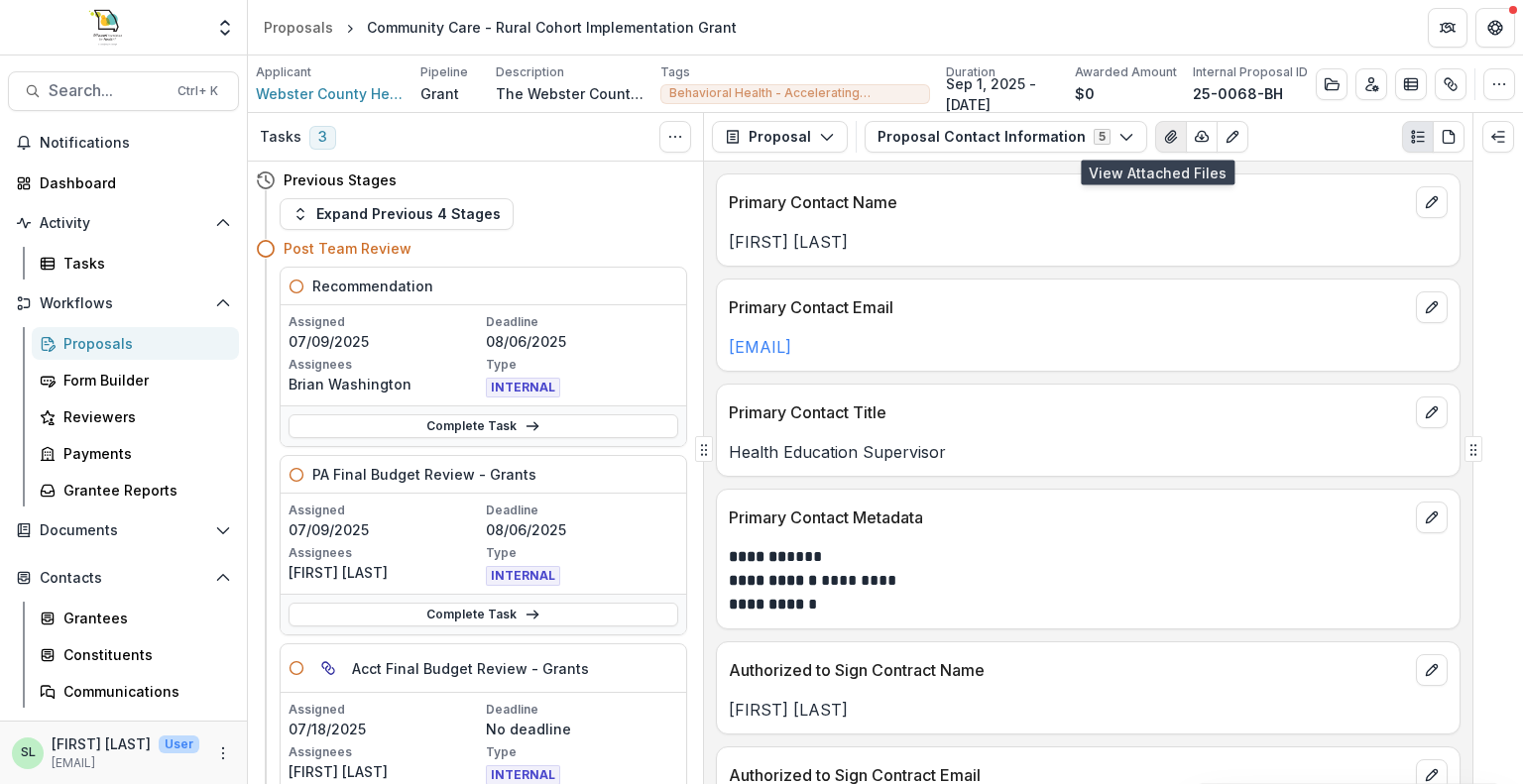click at bounding box center [1171, 137] 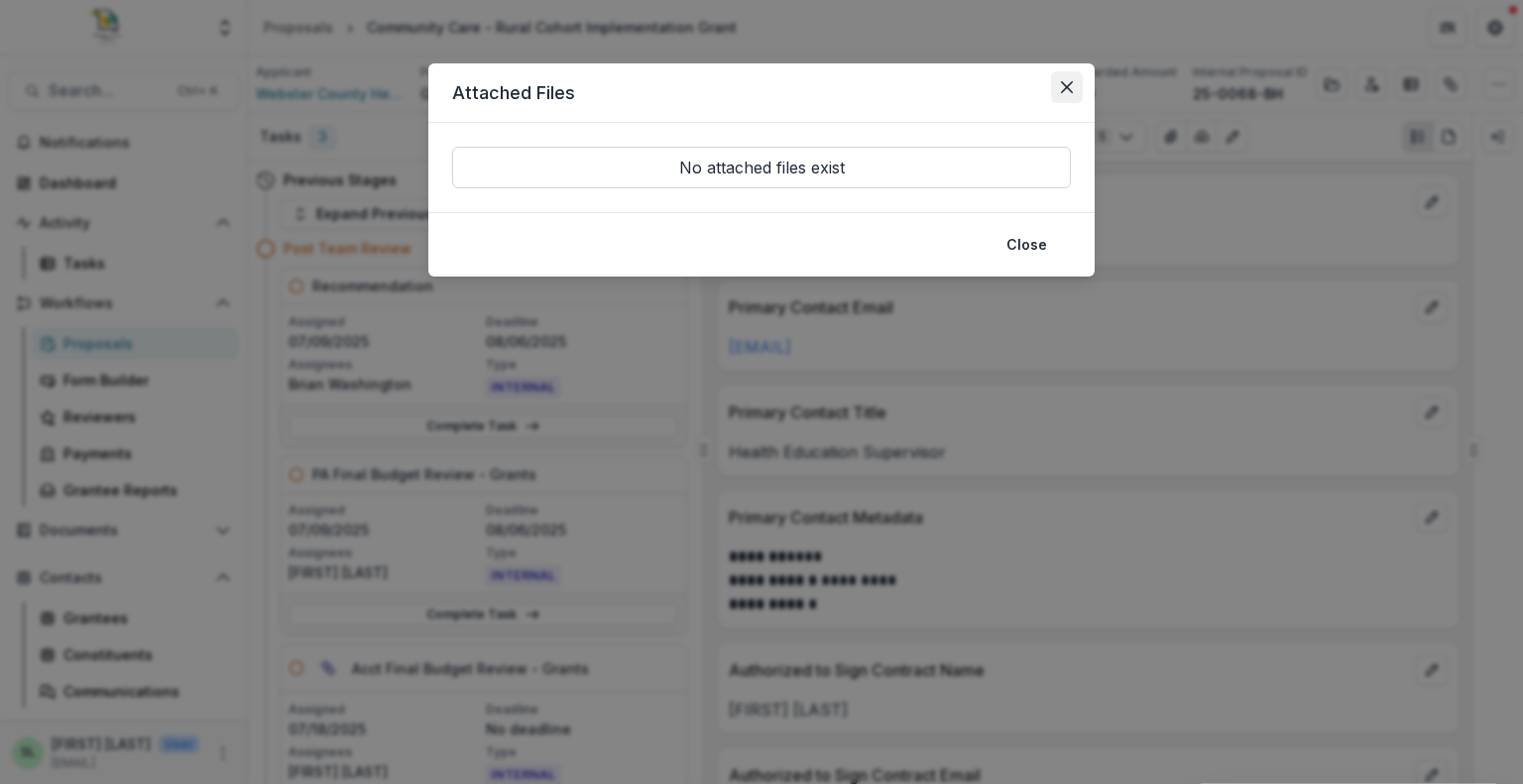 click at bounding box center (1067, 87) 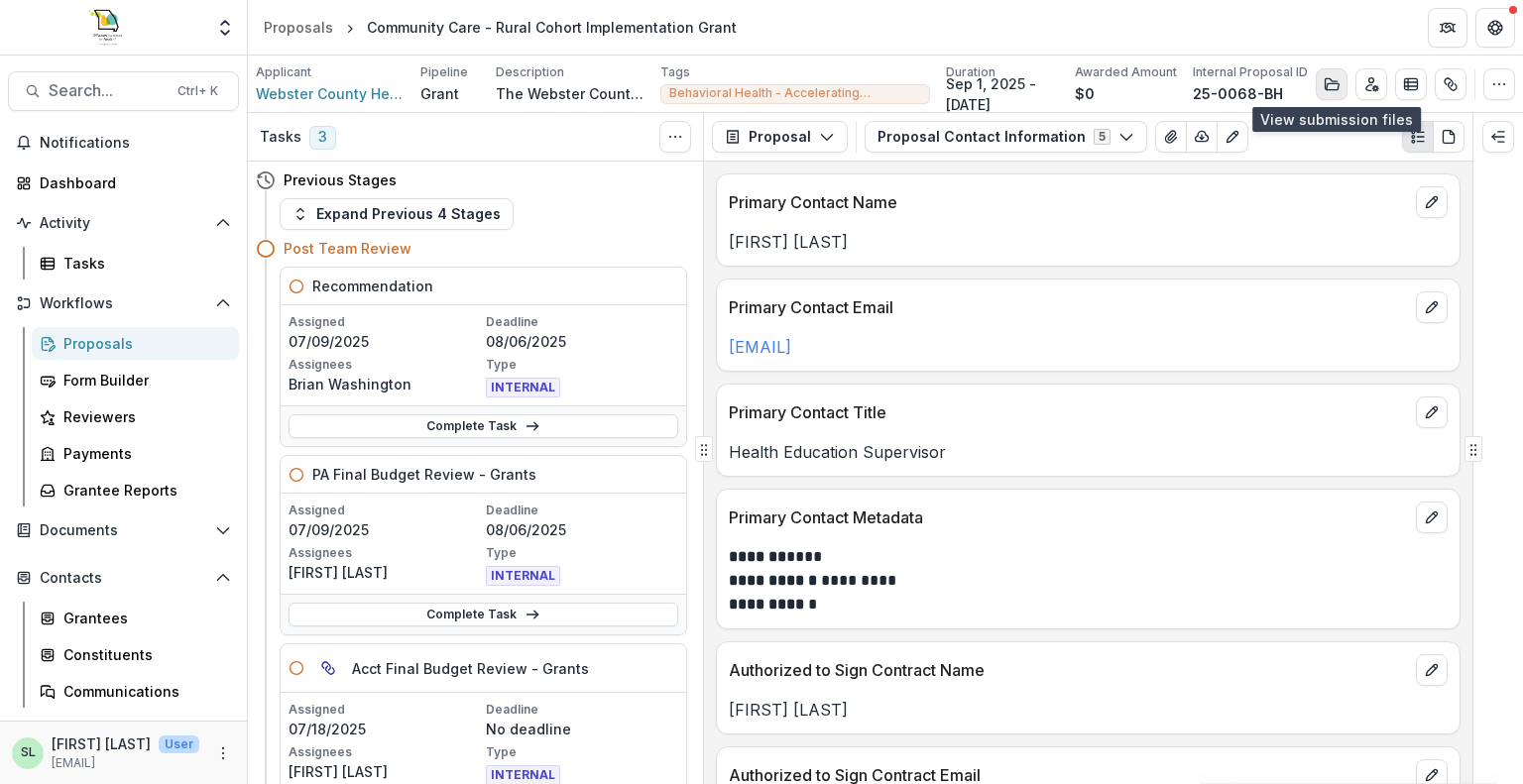 click 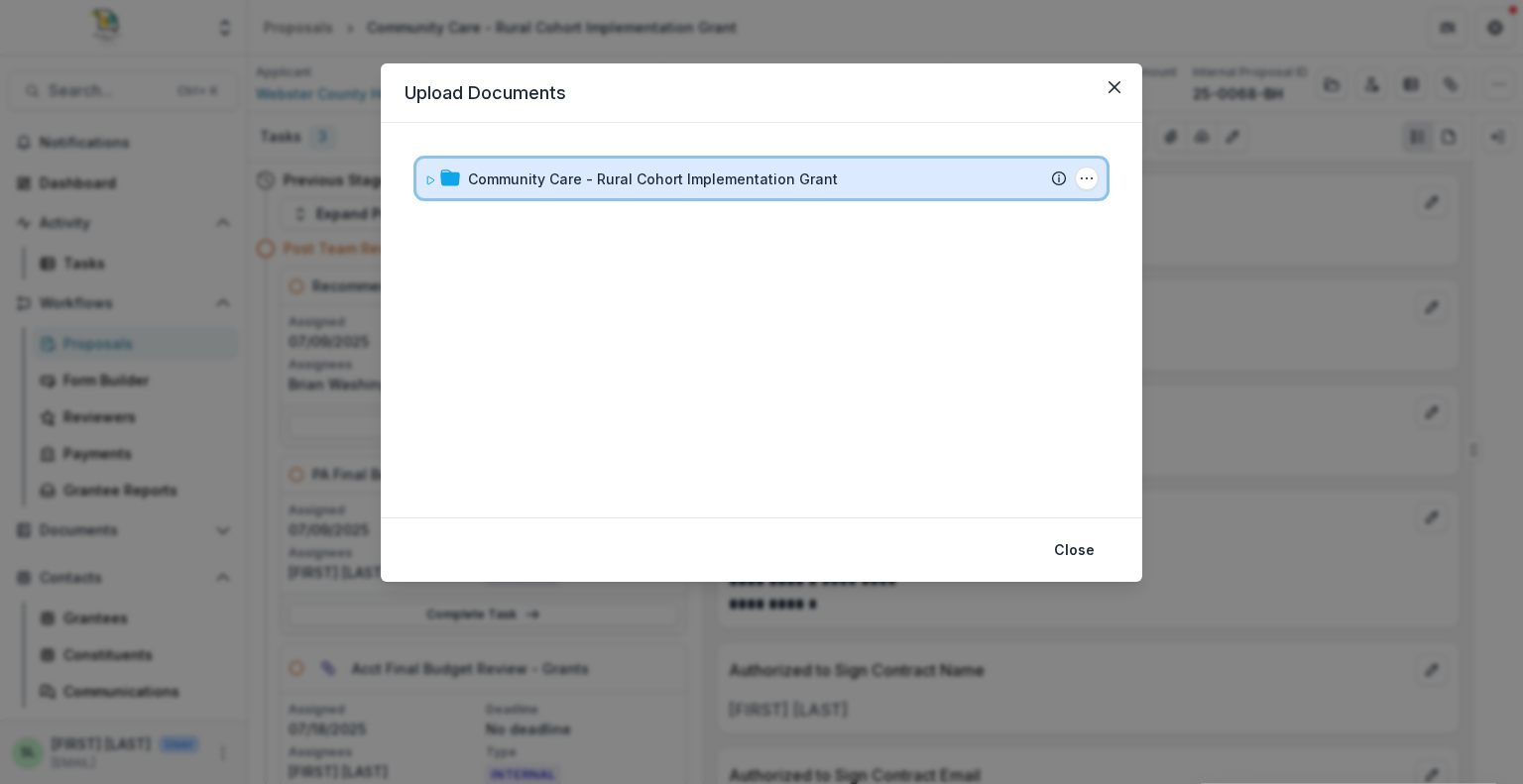 click on "Community Care - Rural Cohort Implementation Grant Submission Temelio Proposal Attached Submission Report Tasks No tasks Folder Options Rename Add Subfolder Delete" at bounding box center (762, 178) 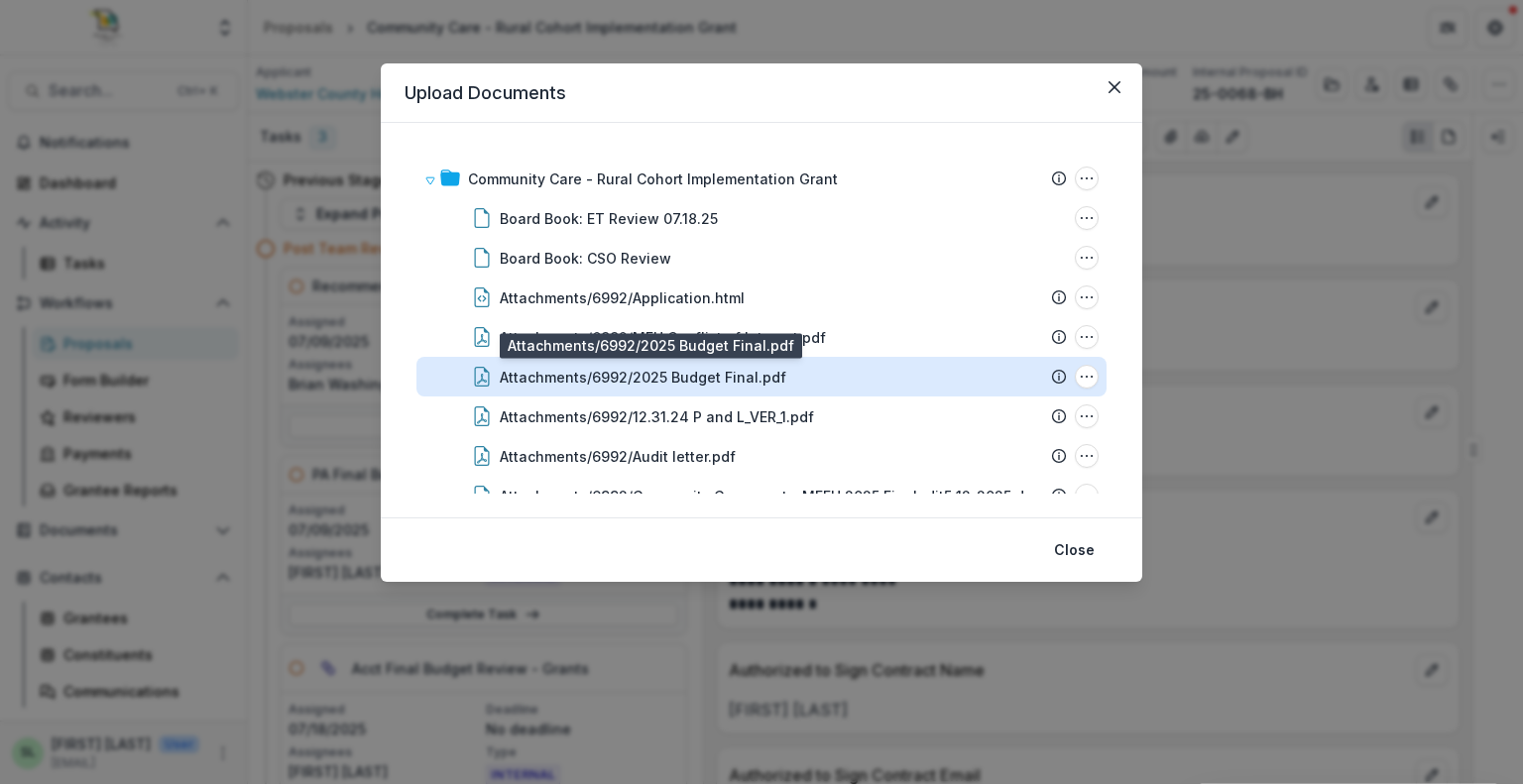 click on "Attachments/6992/2025 Budget Final.pdf" at bounding box center [643, 377] 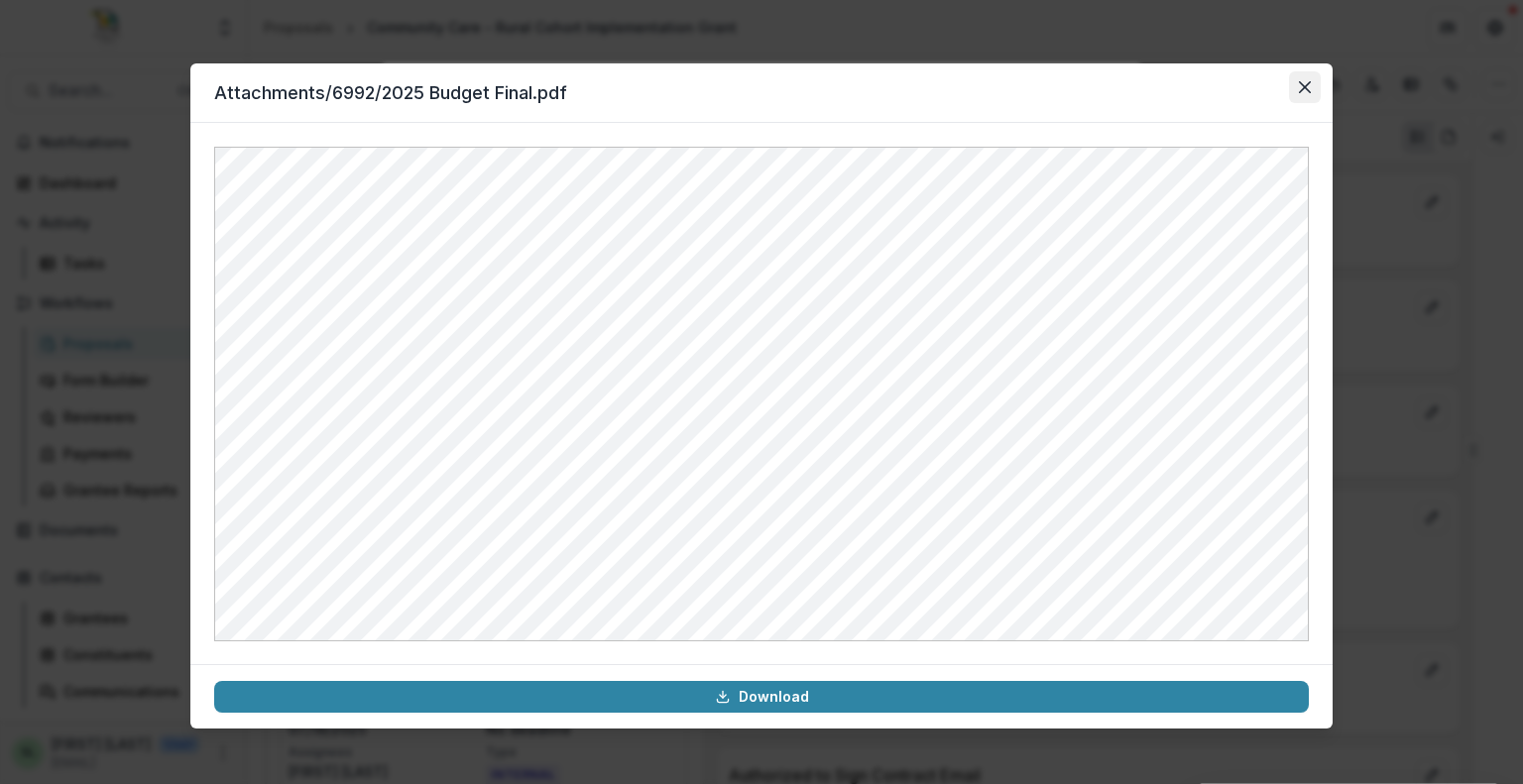 click 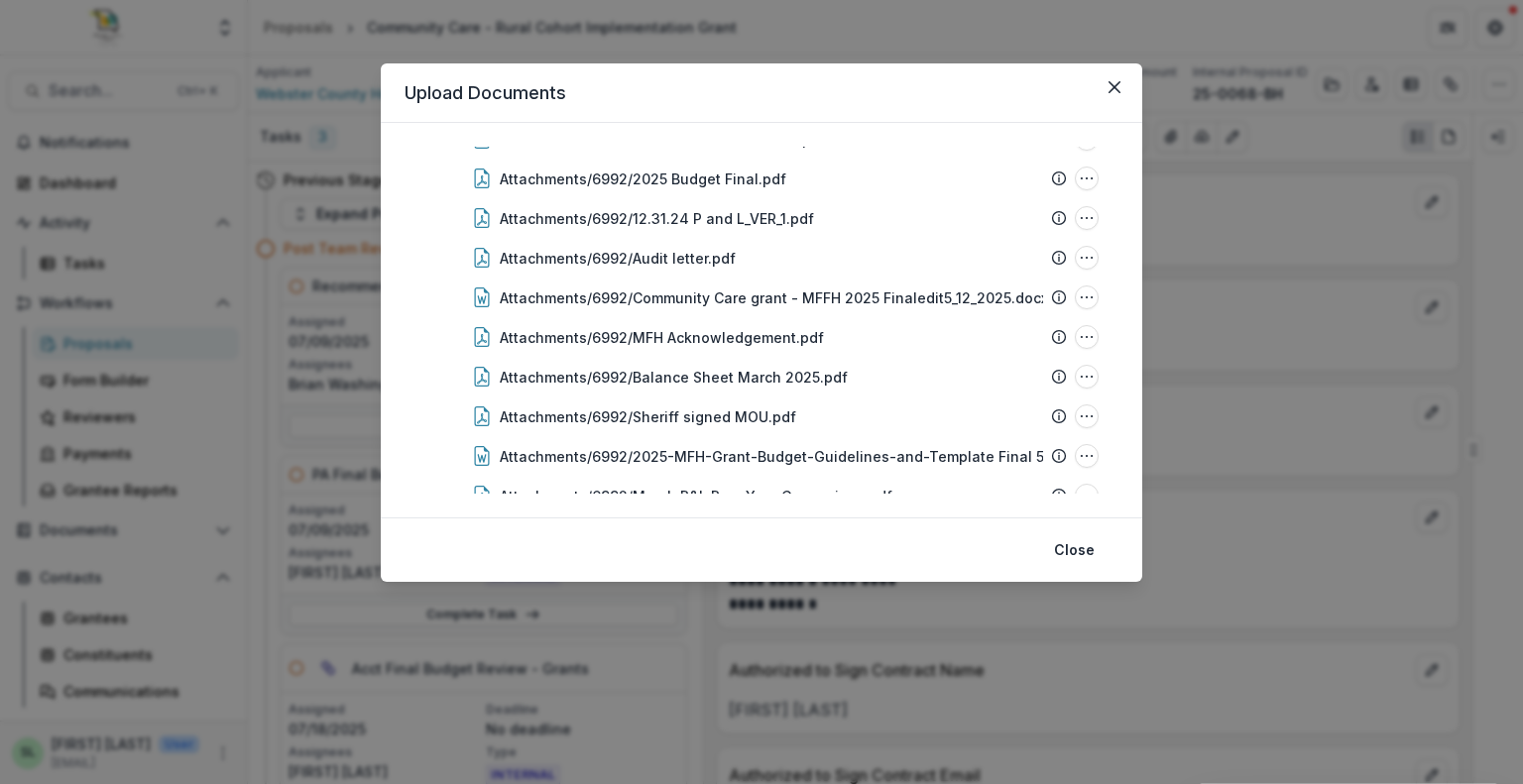 scroll, scrollTop: 310, scrollLeft: 0, axis: vertical 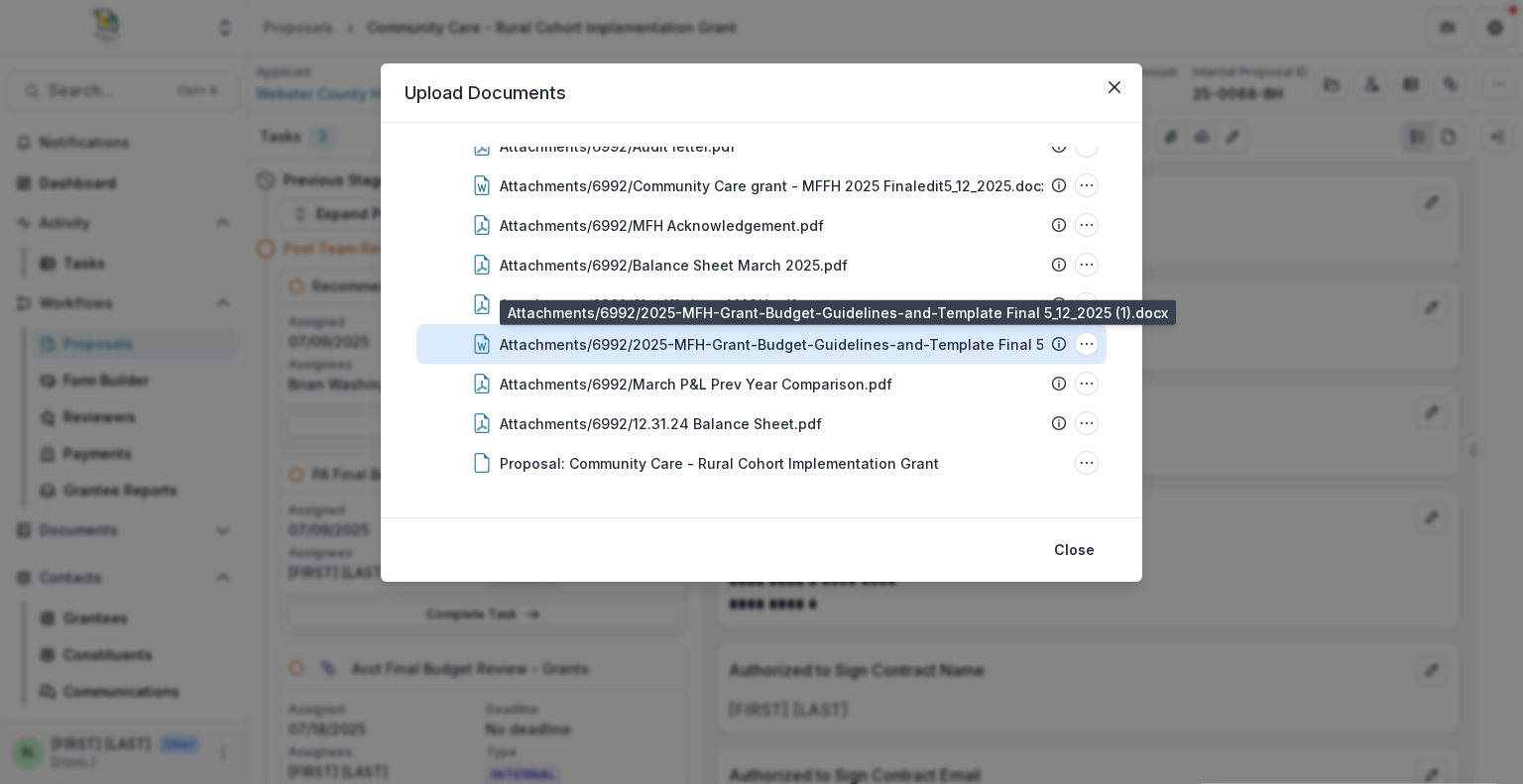 click on "Attachments/6992/2025-MFH-Grant-Budget-Guidelines-and-Template Final 5_12_2025 (1).docx" at bounding box center [827, 344] 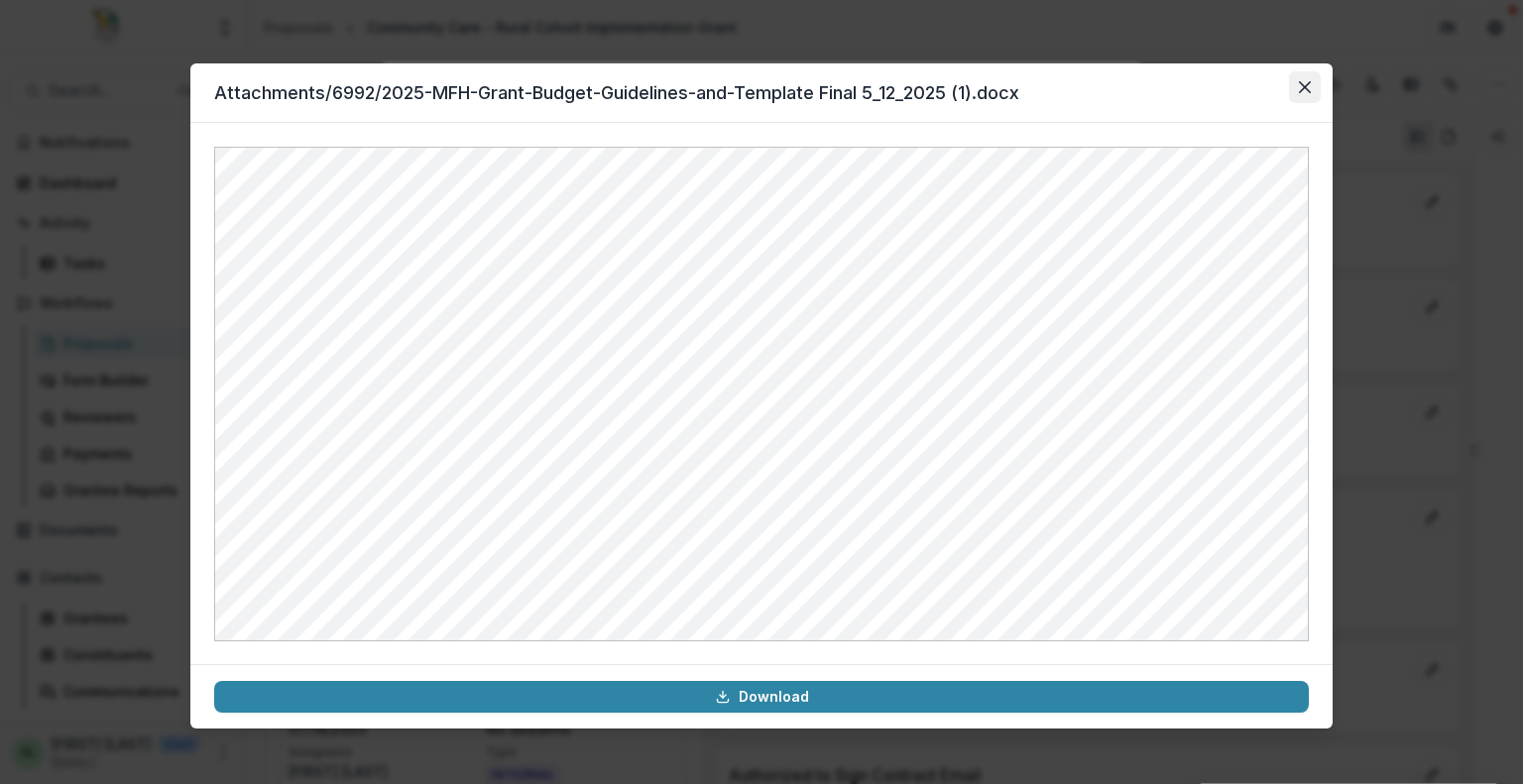 click at bounding box center (1305, 87) 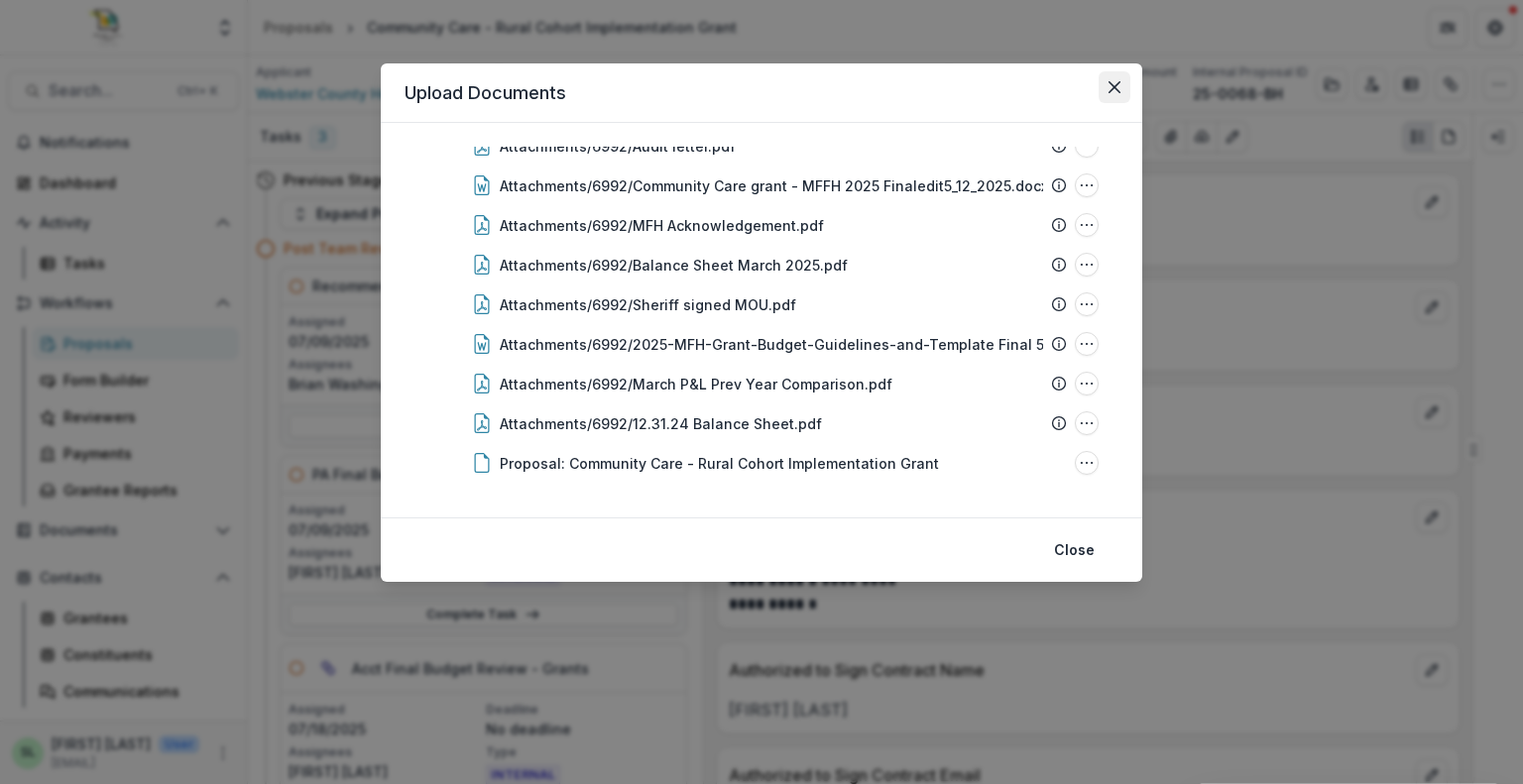 click on "Upload Documents Community Care - Rural Cohort Implementation Grant Submission Temelio Proposal Attached Submission Report Tasks No tasks Folder Options Rename Add Subfolder Delete Board Book: ET Review 07.18.25 File Options Download Rename Delete Board Book: CSO Review File Options Download Rename Delete Attachments/6992/Application.html File Options Download Rename Delete Attachments/6992/MFH Conflict of Interest.pdf File Options Download Rename Delete Attachments/6992/2025 Budget Final.pdf File Options Download Rename Delete Attachments/6992/12.31.24 P and L_VER_1.pdf File Options Download Rename Delete Attachments/6992/Audit letter.pdf File Options Download Rename Delete Attachments/6992/Community Care grant - MFFH 2025 Finaledit5_12_2025.docx File Options Download Rename Delete Attachments/6992/MFH Acknowledgement.pdf File Options Download Rename Delete Attachments/6992/Balance Sheet March 2025.pdf File Options Download Rename Delete Attachments/6992/Sheriff signed MOU.pdf File Options Download Rename" at bounding box center [762, 322] 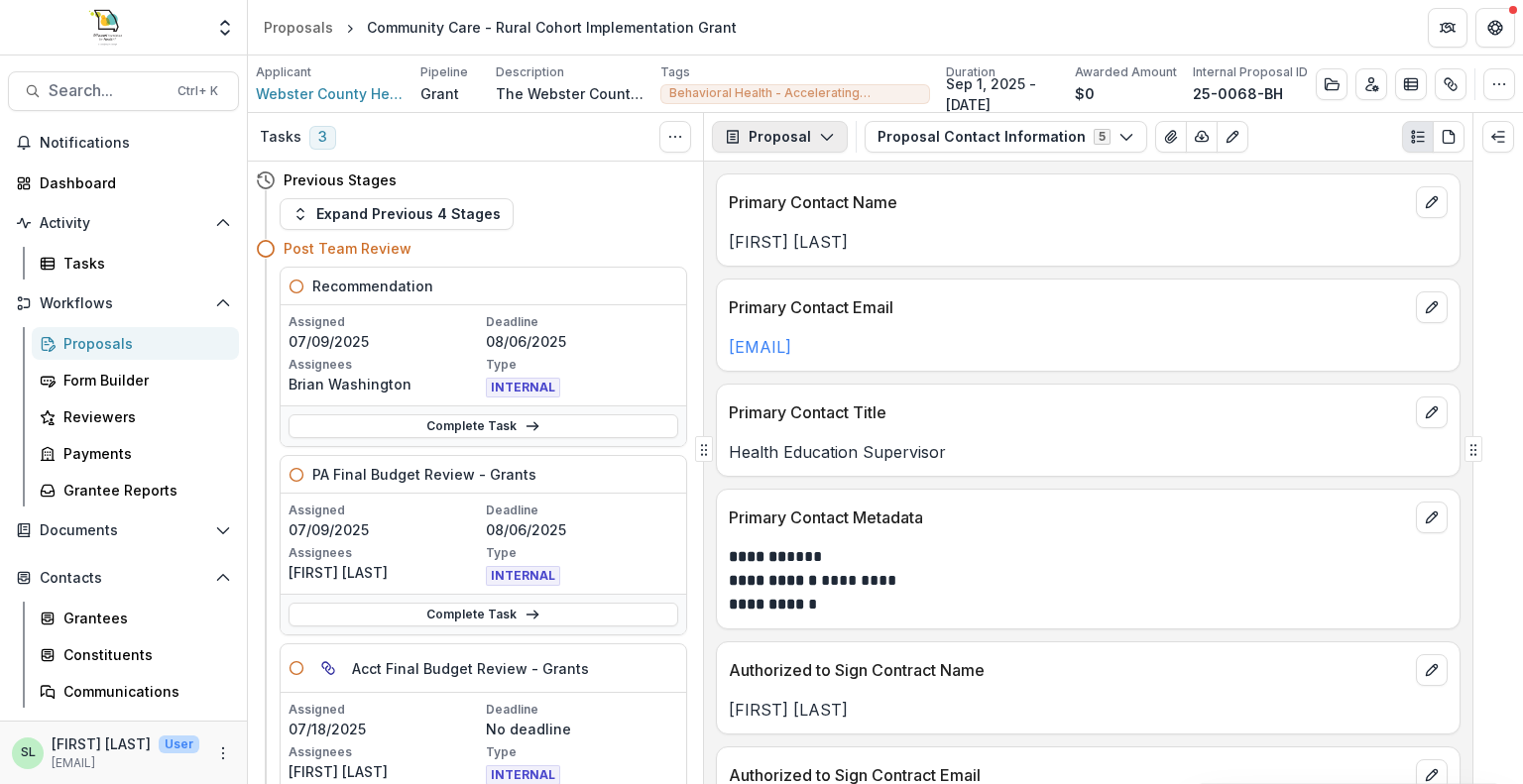 click on "Proposal" at bounding box center [779, 137] 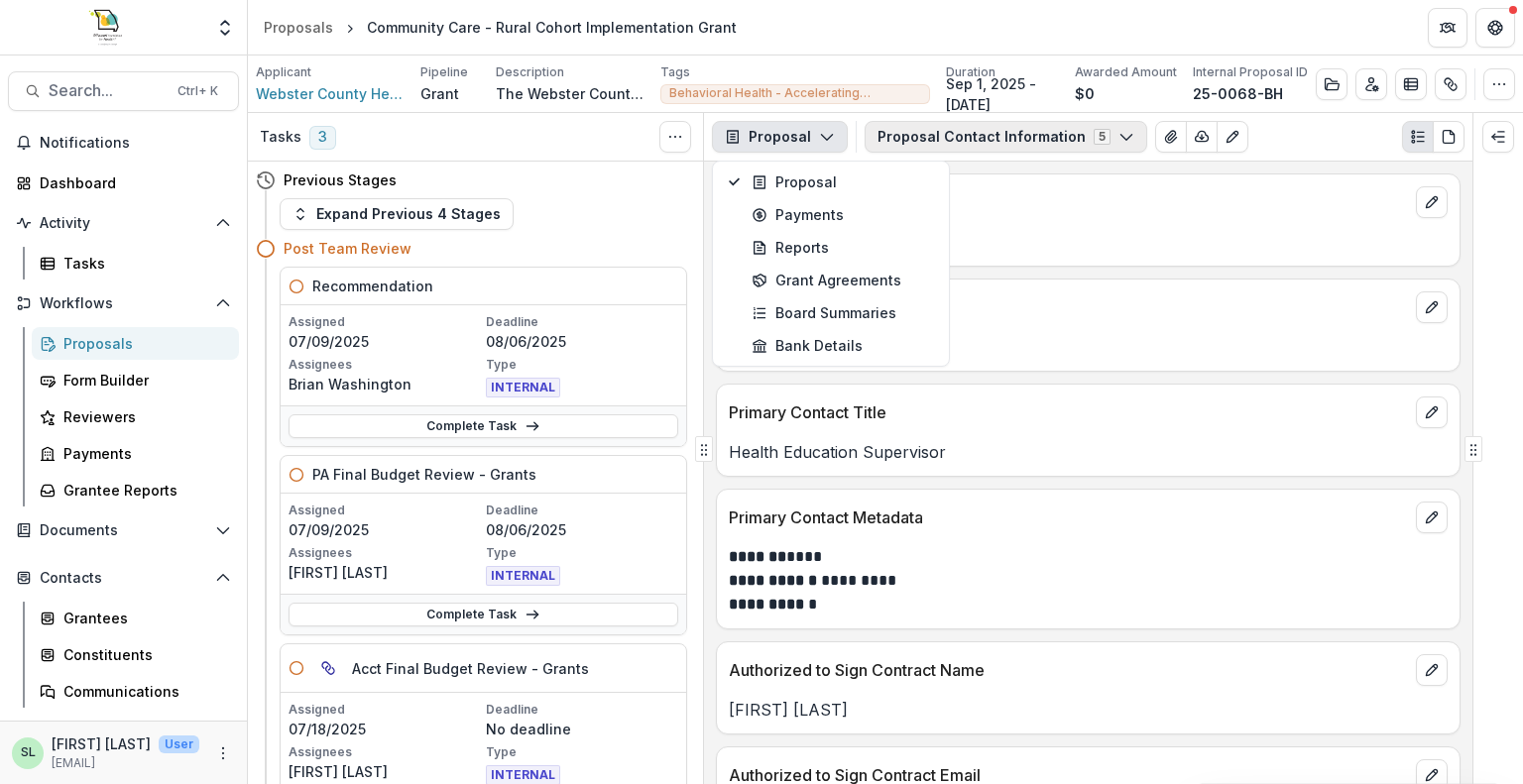 click on "Proposal Contact Information 5" at bounding box center (1005, 137) 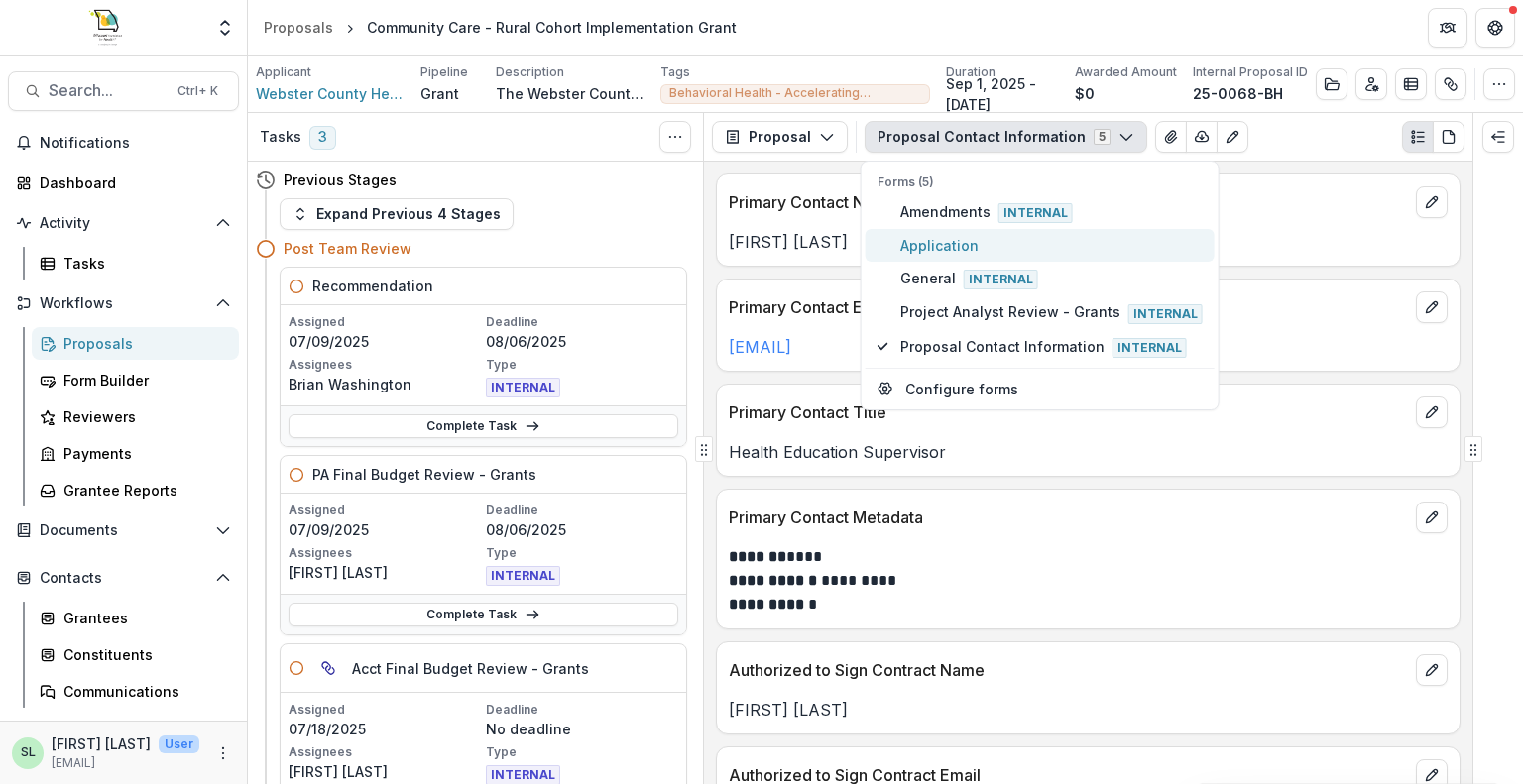 click on "Application" at bounding box center [1051, 245] 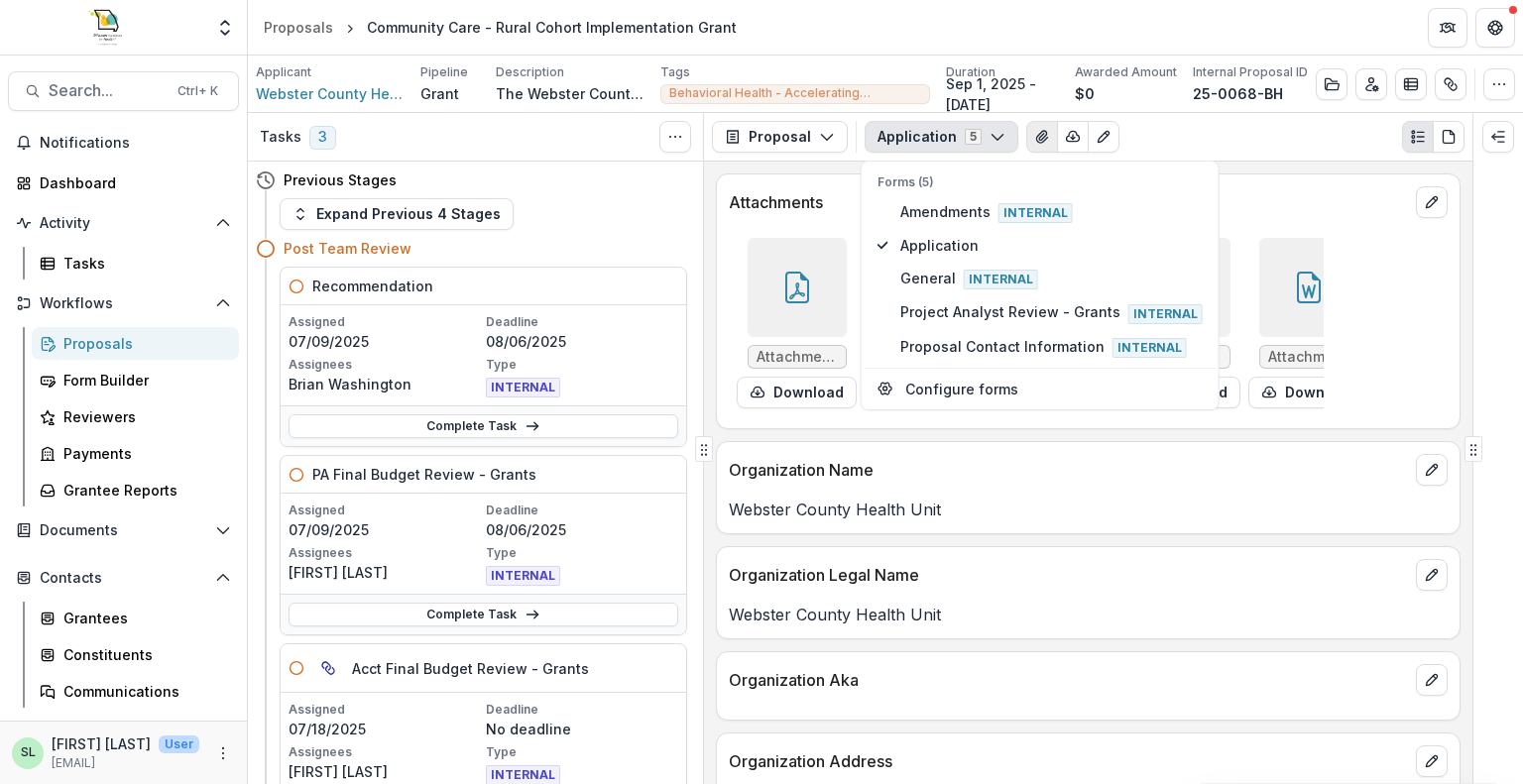 click 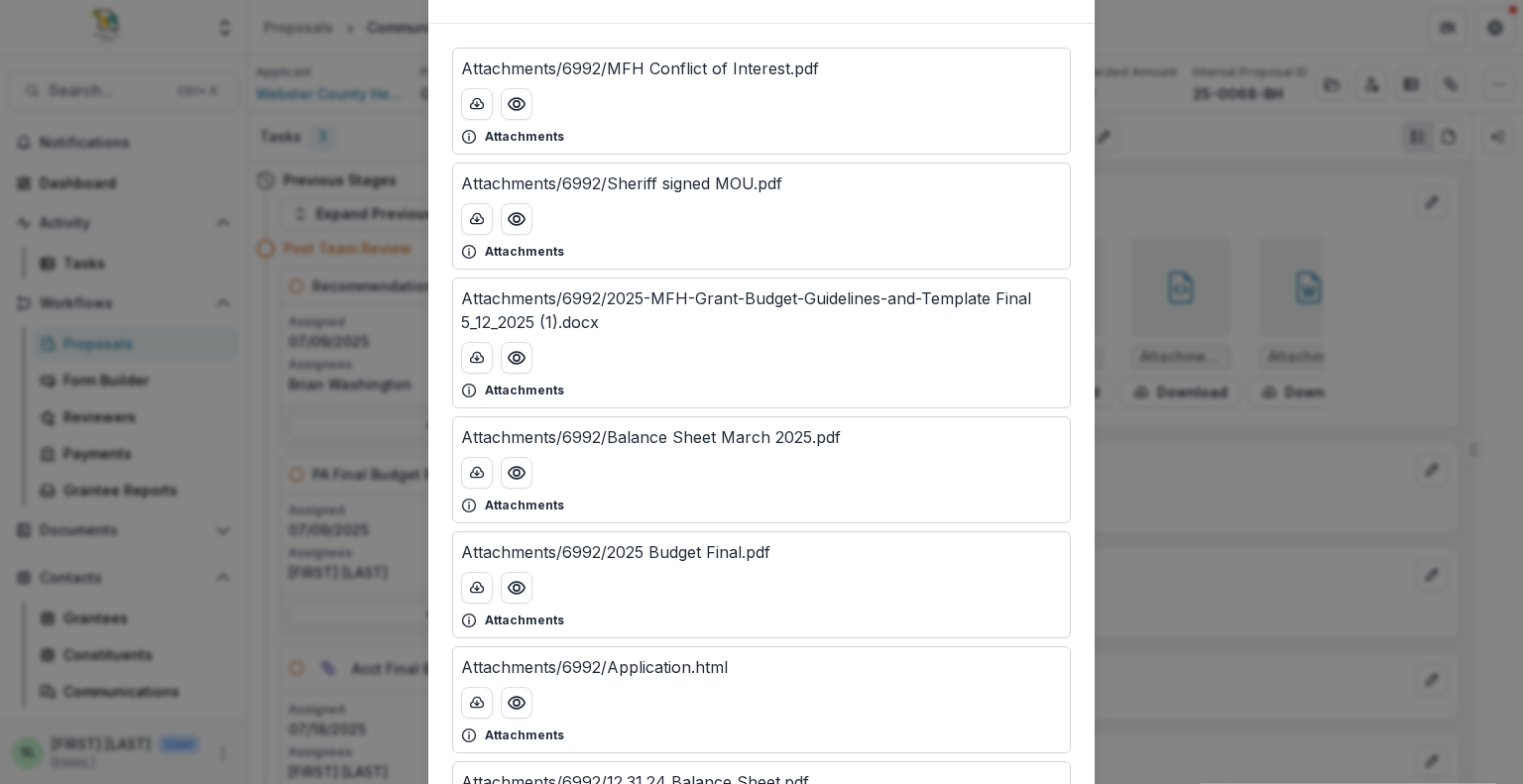 scroll, scrollTop: 198, scrollLeft: 0, axis: vertical 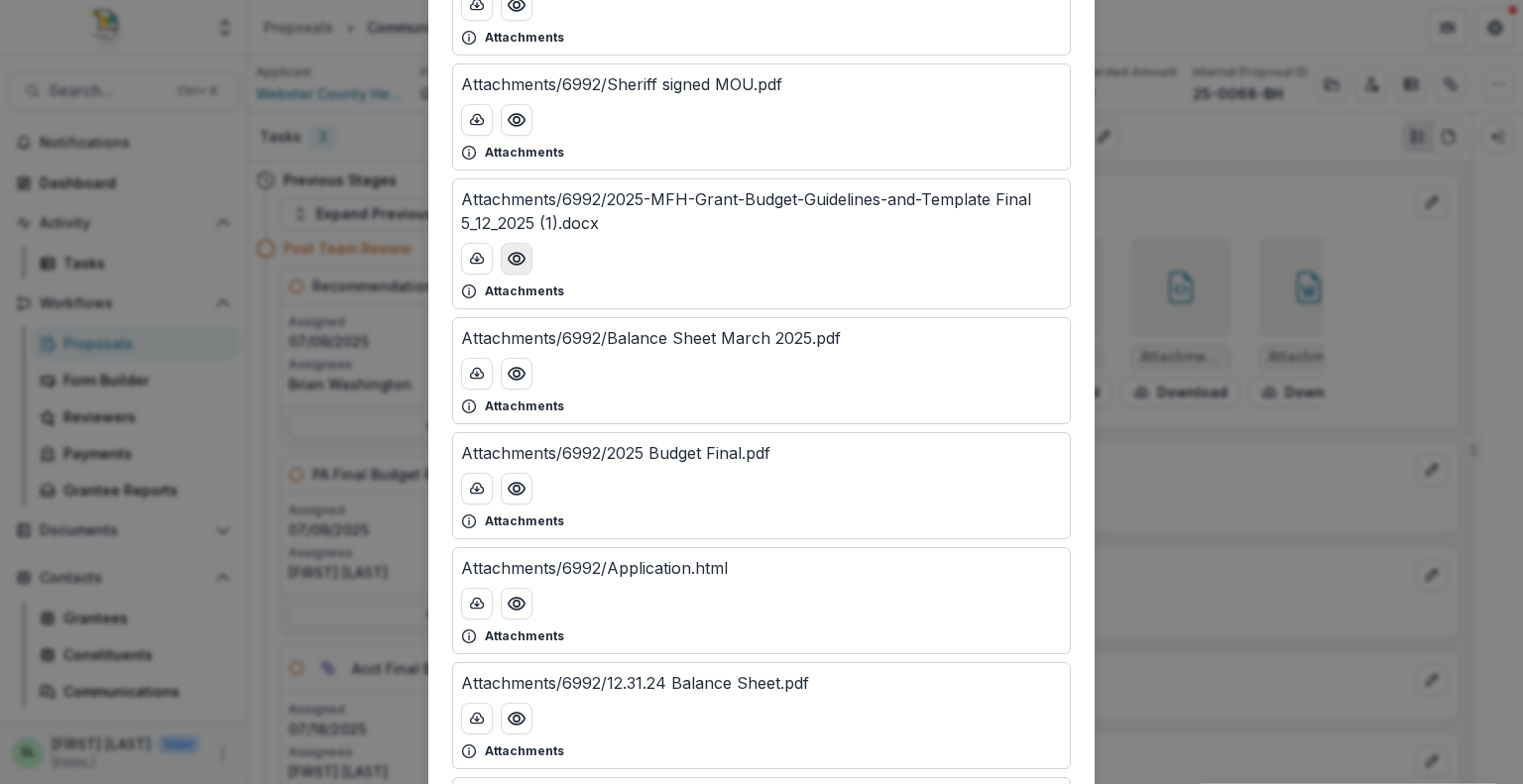 click 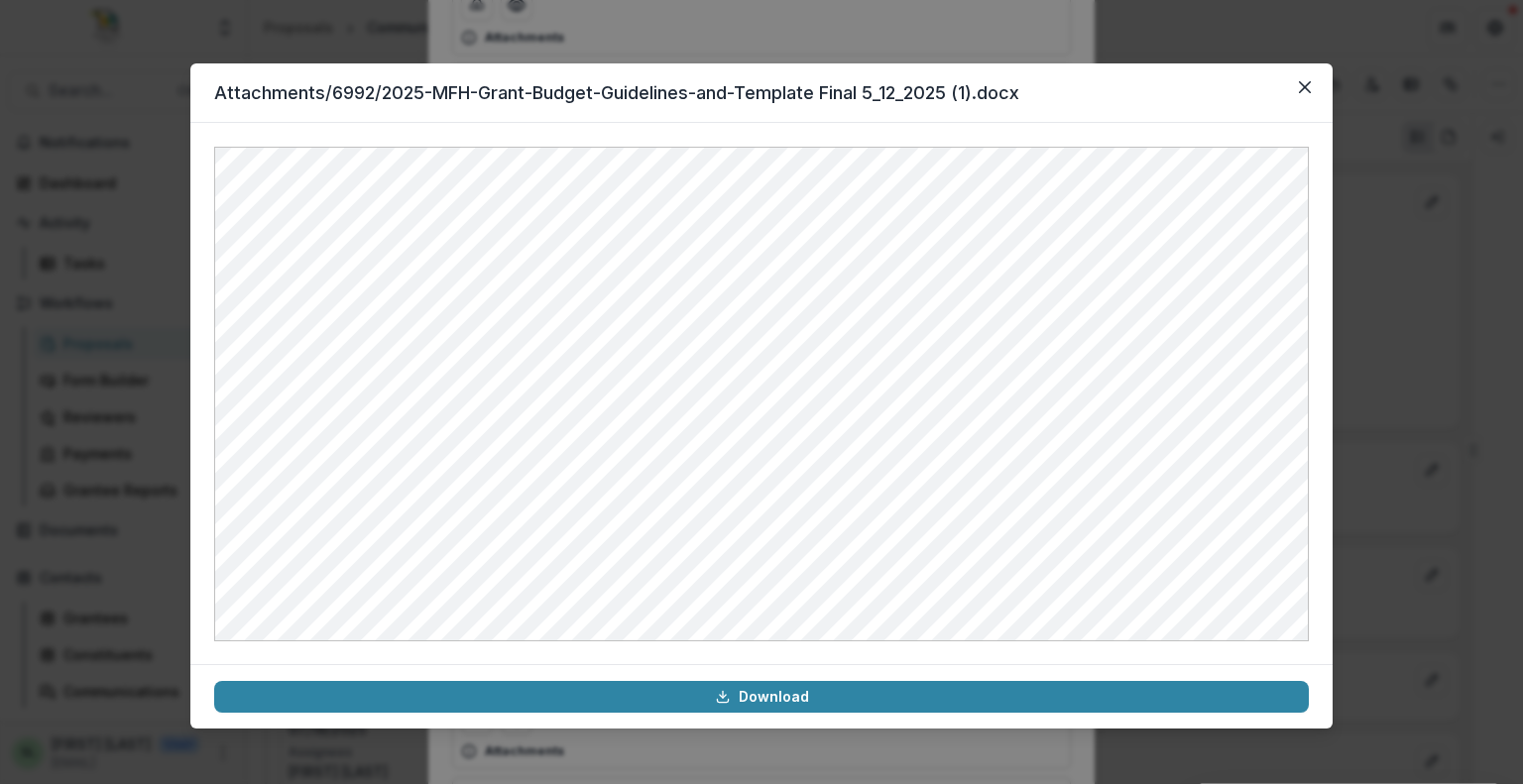 click on "Attachments/6992/2025-MFH-Grant-Budget-Guidelines-and-Template Final 5_12_2025 (1).docx Download" at bounding box center [762, 392] 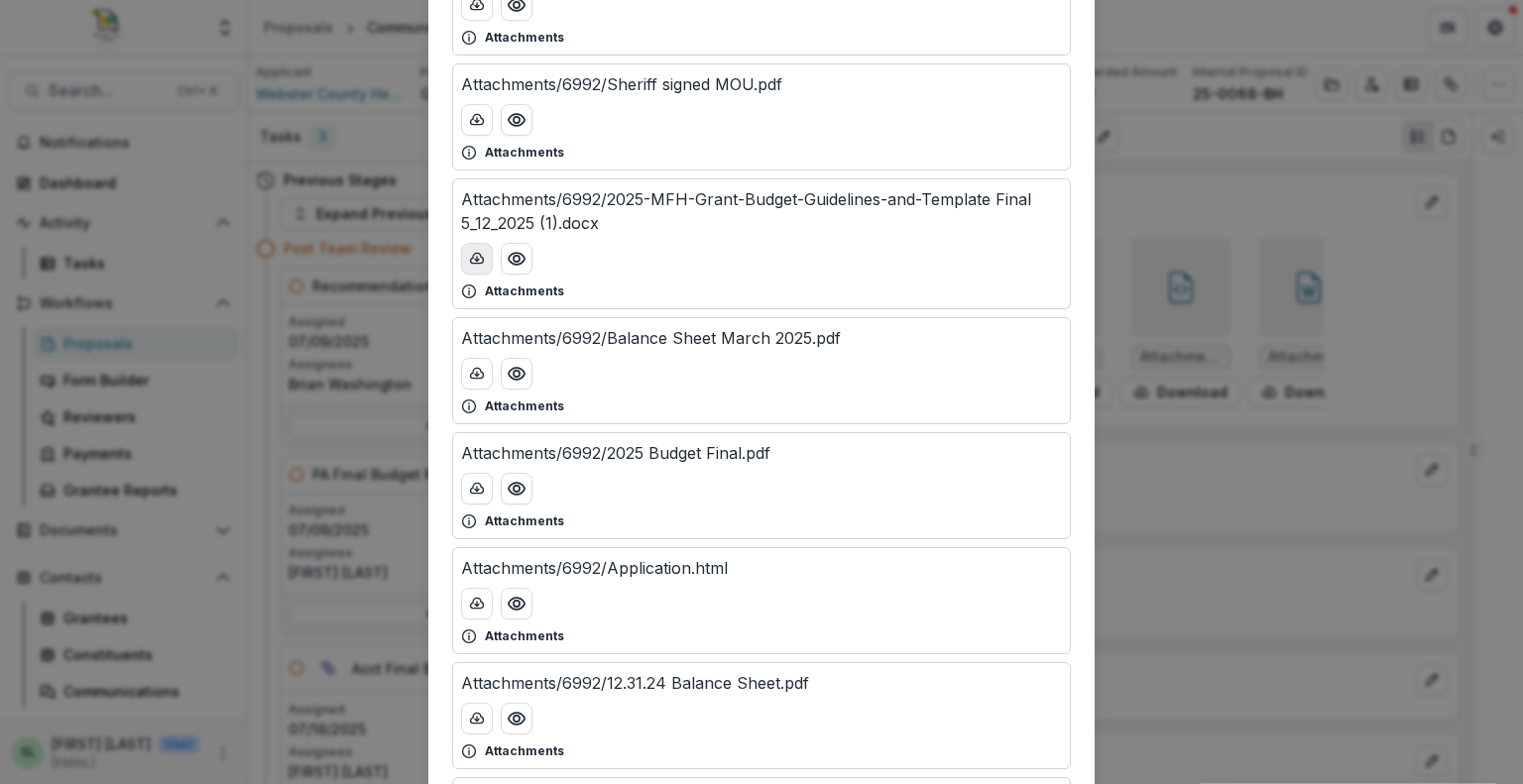 click 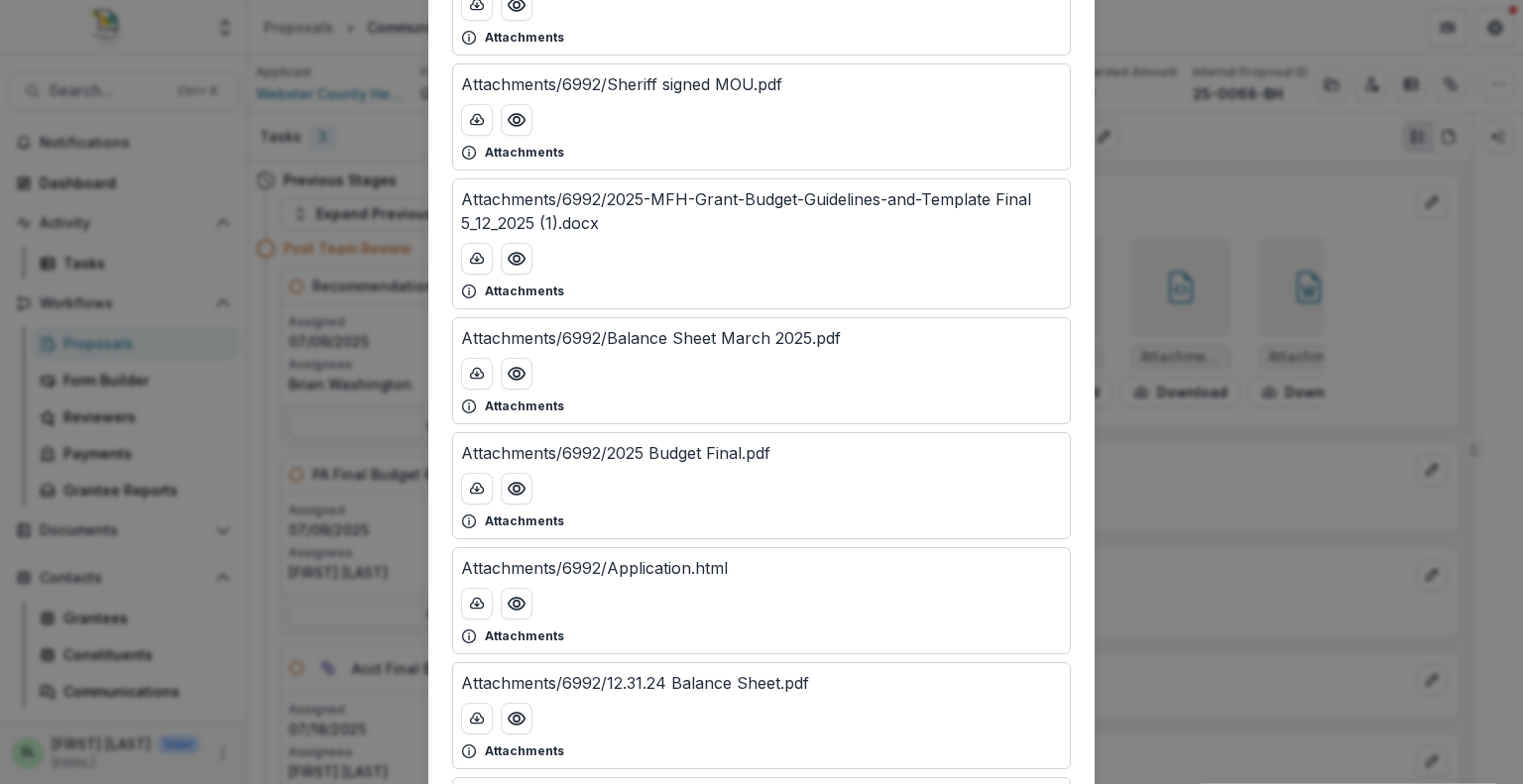 click on "Attached Files Attachments/6992/MFH Conflict of Interest.pdf Attachments Attachments/6992/Sheriff signed MOU.pdf Attachments Attachments/6992/2025-MFH-Grant-Budget-Guidelines-and-Template Final 5_12_2025 (1).docx Attachments Attachments/6992/Balance Sheet March 2025.pdf Attachments Attachments/6992/2025 Budget Final.pdf Attachments Attachments/6992/Application.html Attachments Attachments/6992/12.31.24 Balance Sheet.pdf Attachments Attachments/6992/12.31.24 P and L_VER_1.pdf Attachments Attachments/6992/Audit letter.pdf Attachments Attachments/6992/March P&L Prev Year Comparison.pdf Attachments Attachments/6992/MFH Acknowledgement.pdf Attachments Attachments/6992/Community Care grant - MFFH 2025 Finaledit5_12_2025.docx Attachments Close" at bounding box center (762, 392) 